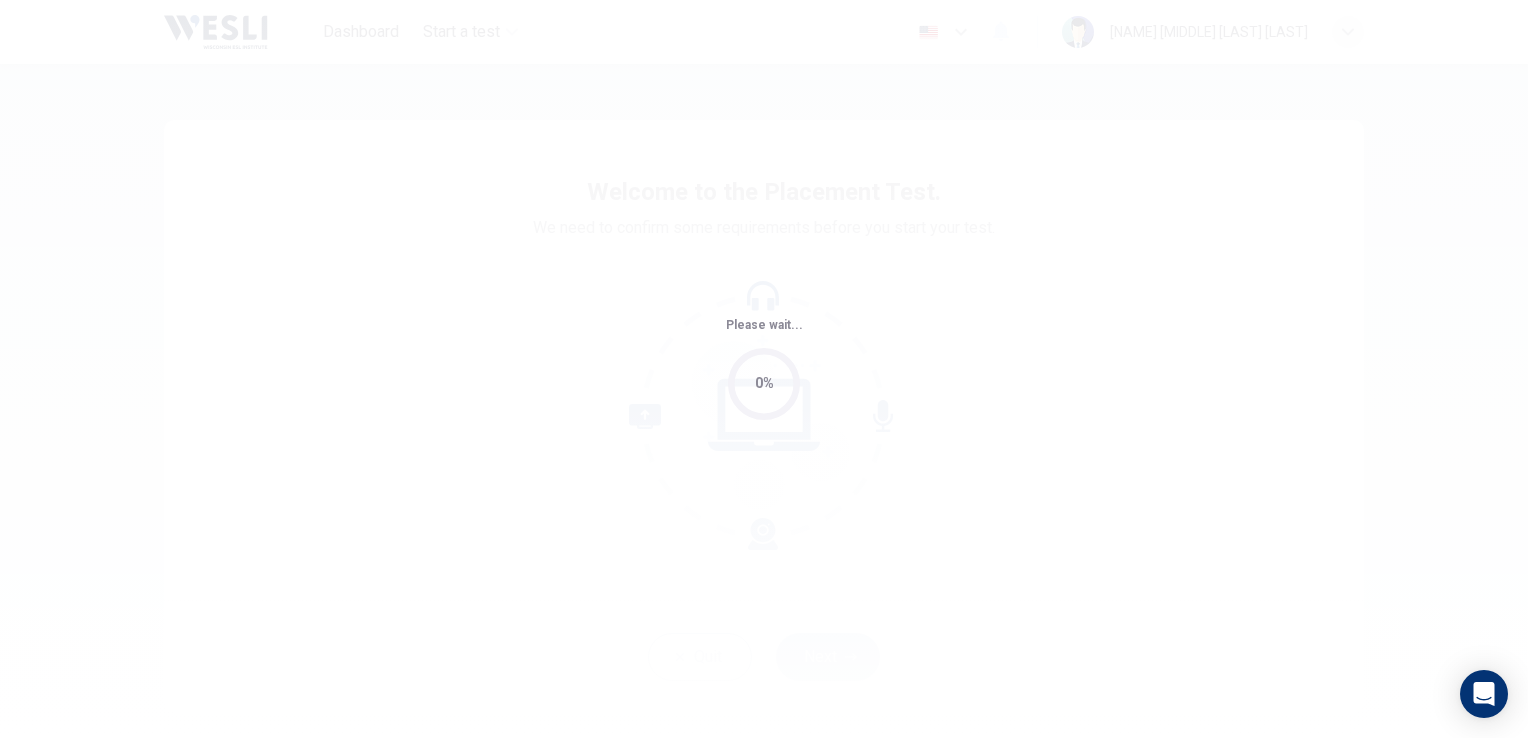 scroll, scrollTop: 0, scrollLeft: 0, axis: both 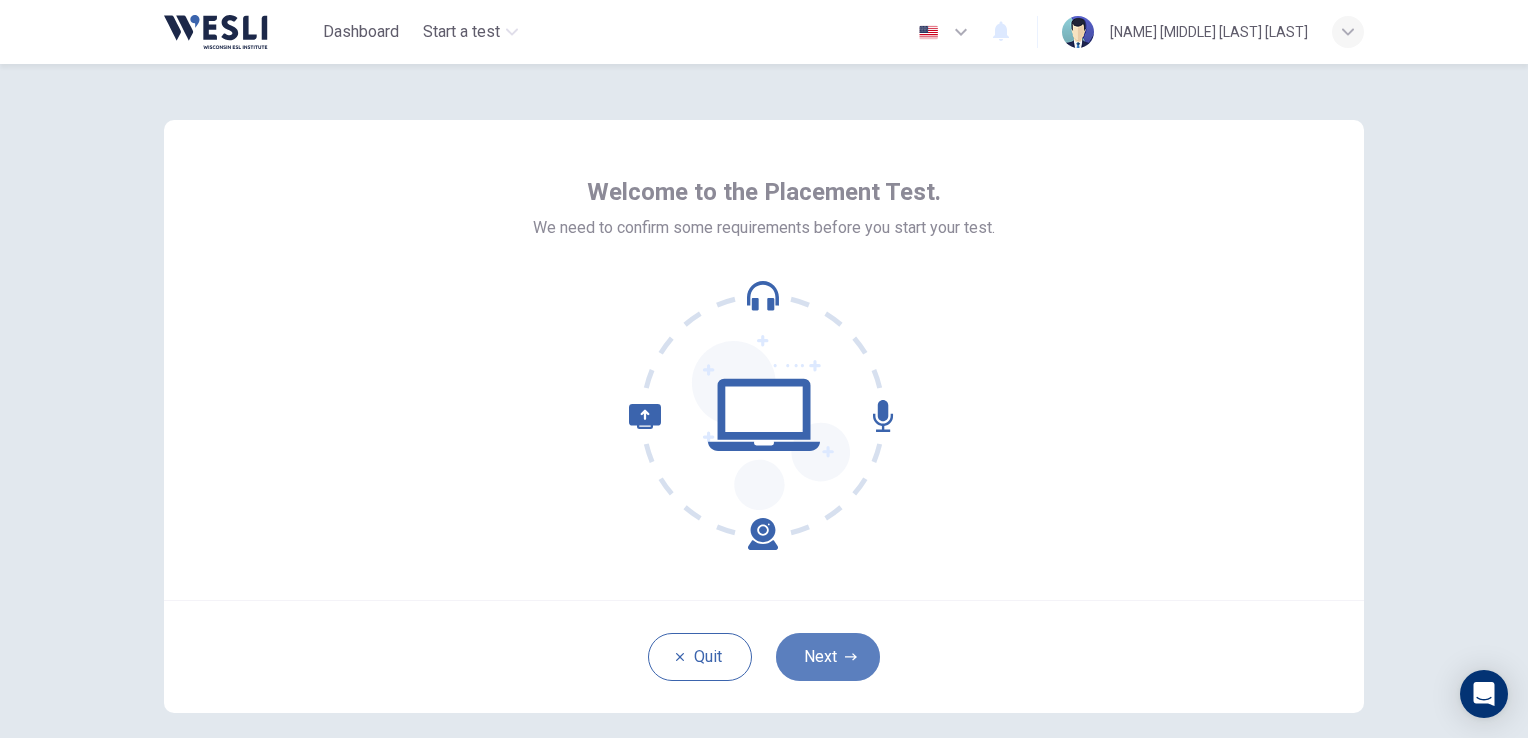 click on "Next" at bounding box center (828, 657) 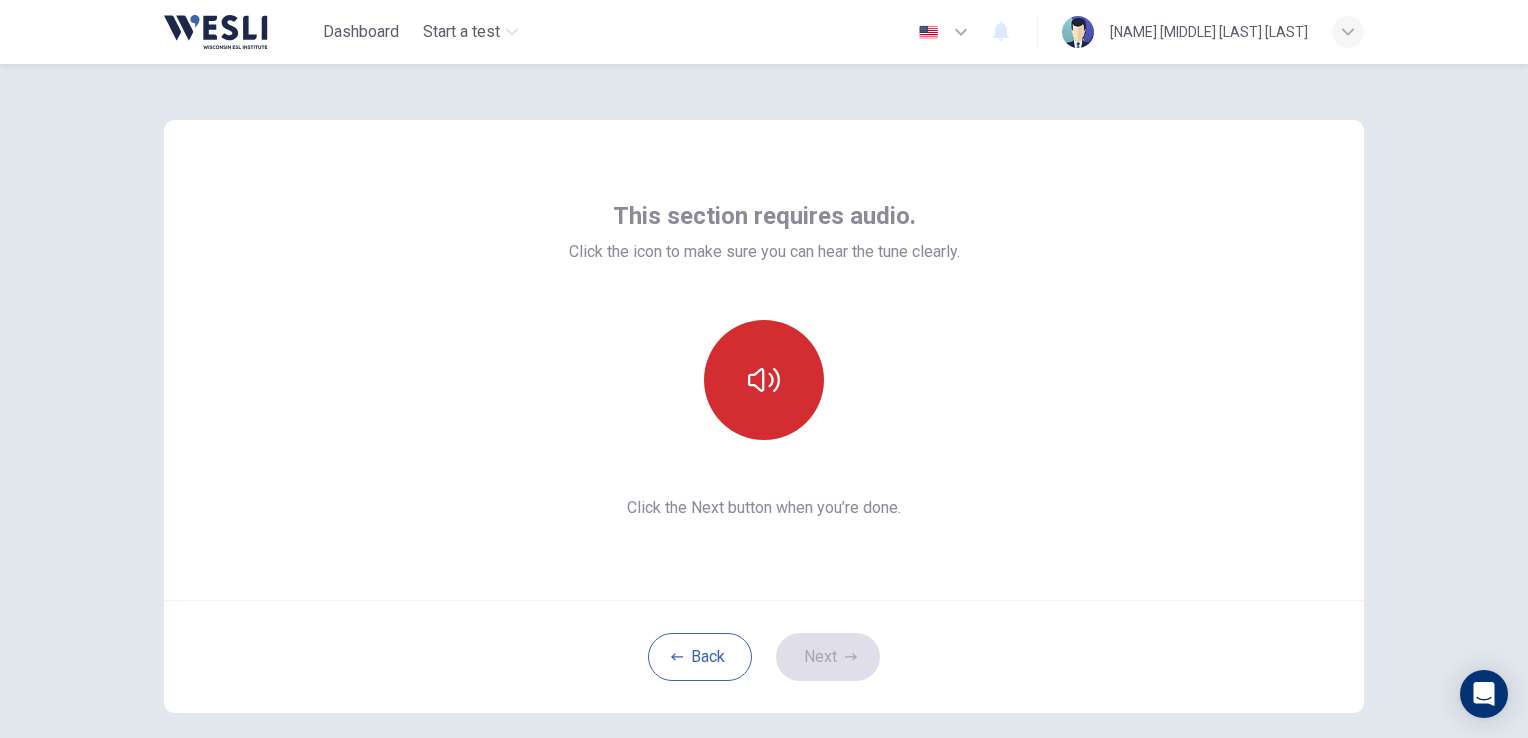 click at bounding box center [764, 380] 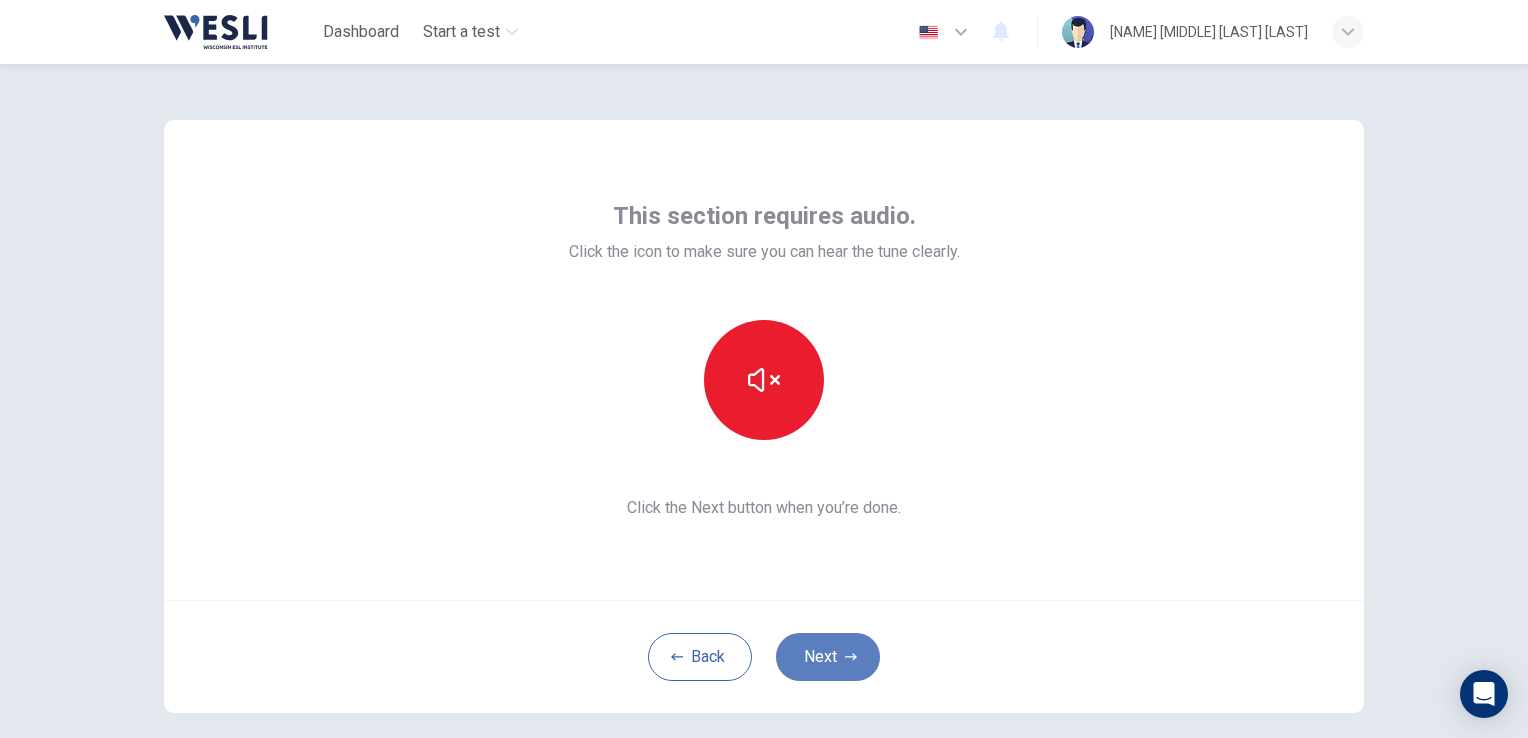 click on "Next" at bounding box center (828, 657) 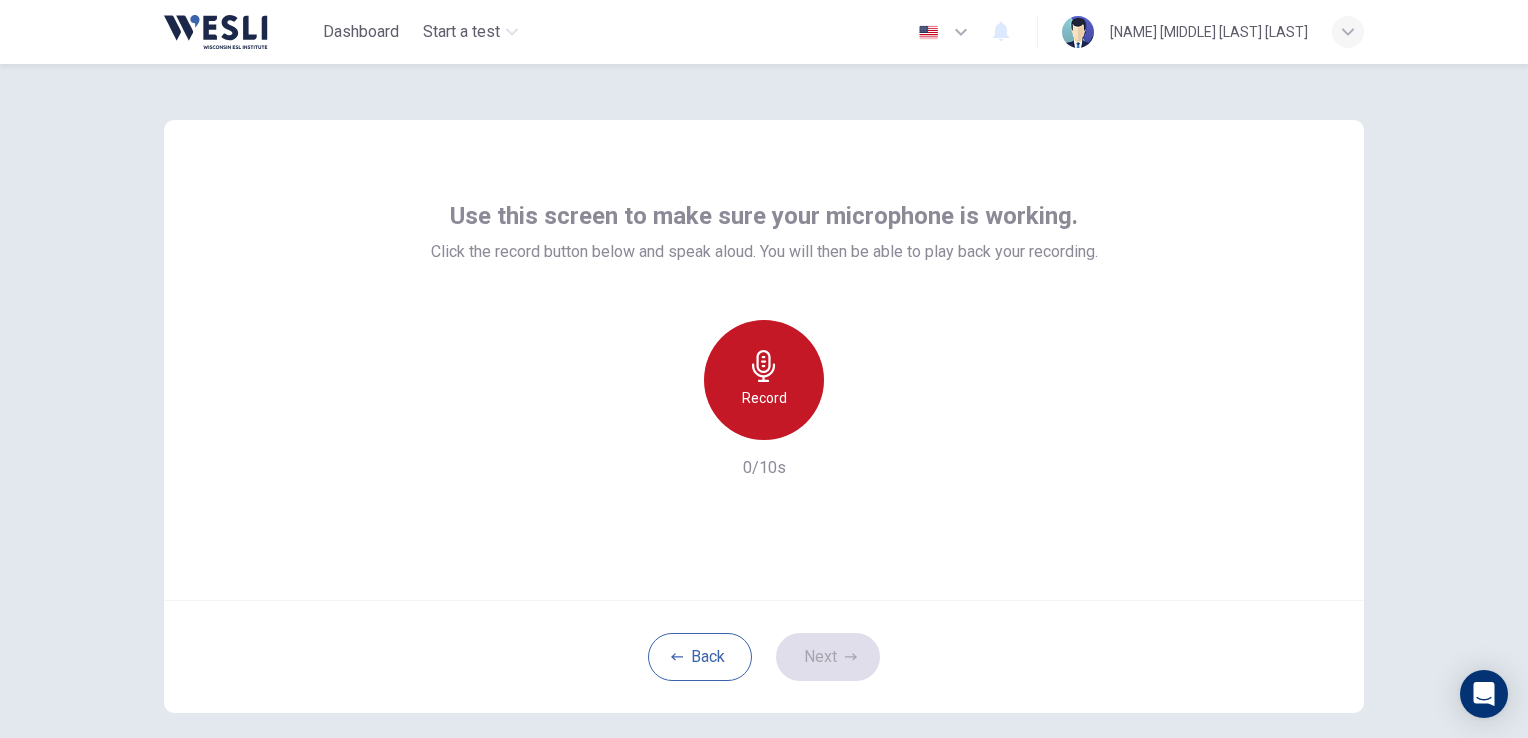 click on "Record" at bounding box center (764, 380) 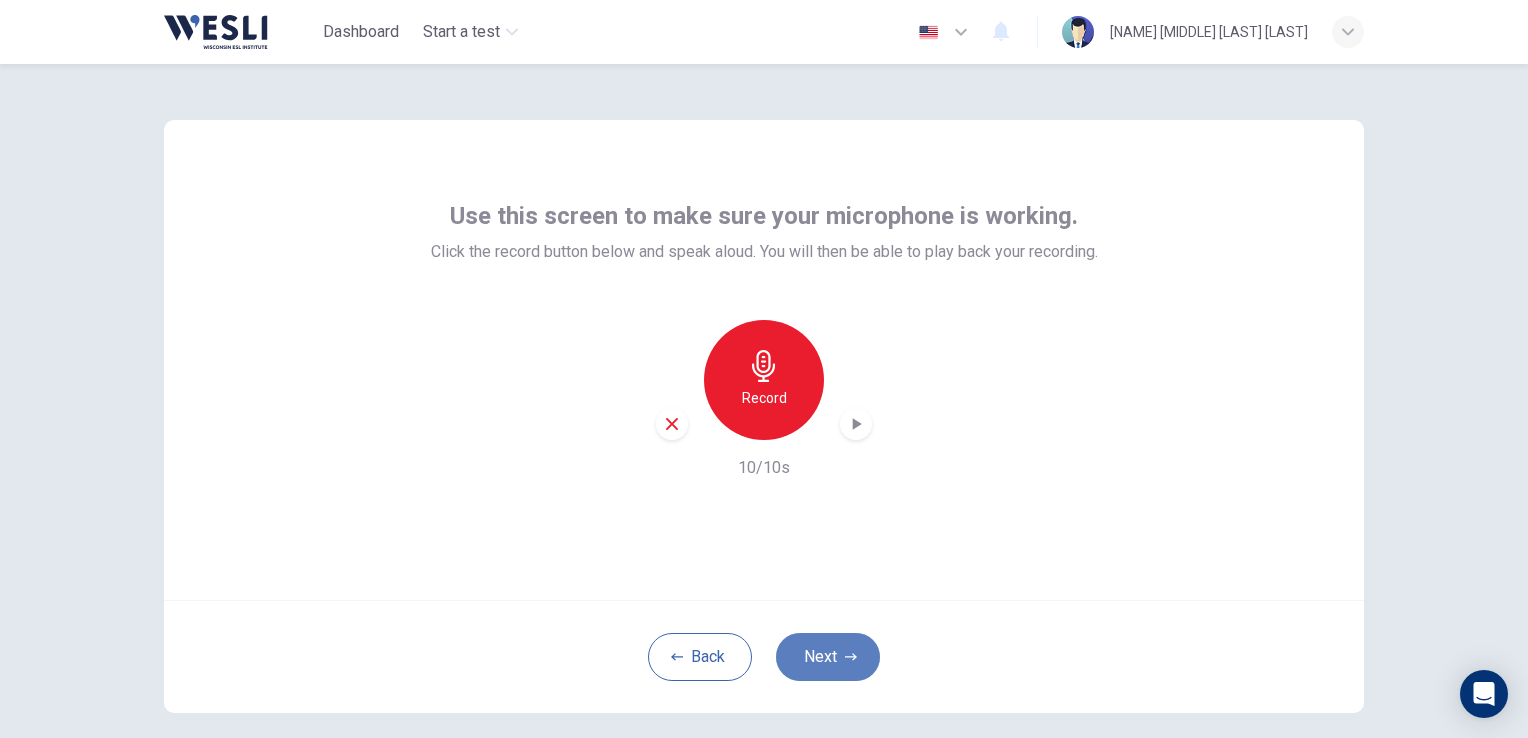 click on "Next" at bounding box center [828, 657] 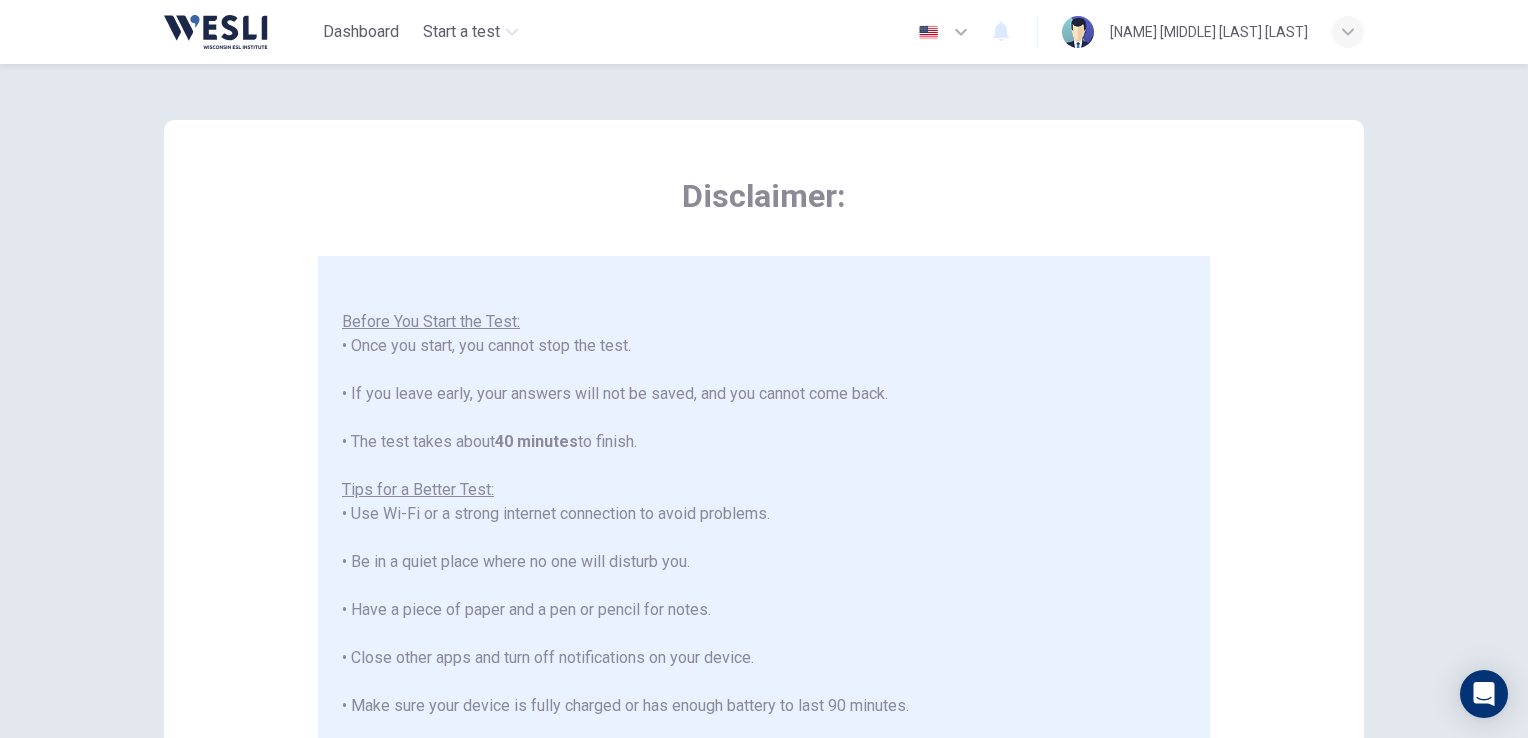 scroll, scrollTop: 23, scrollLeft: 0, axis: vertical 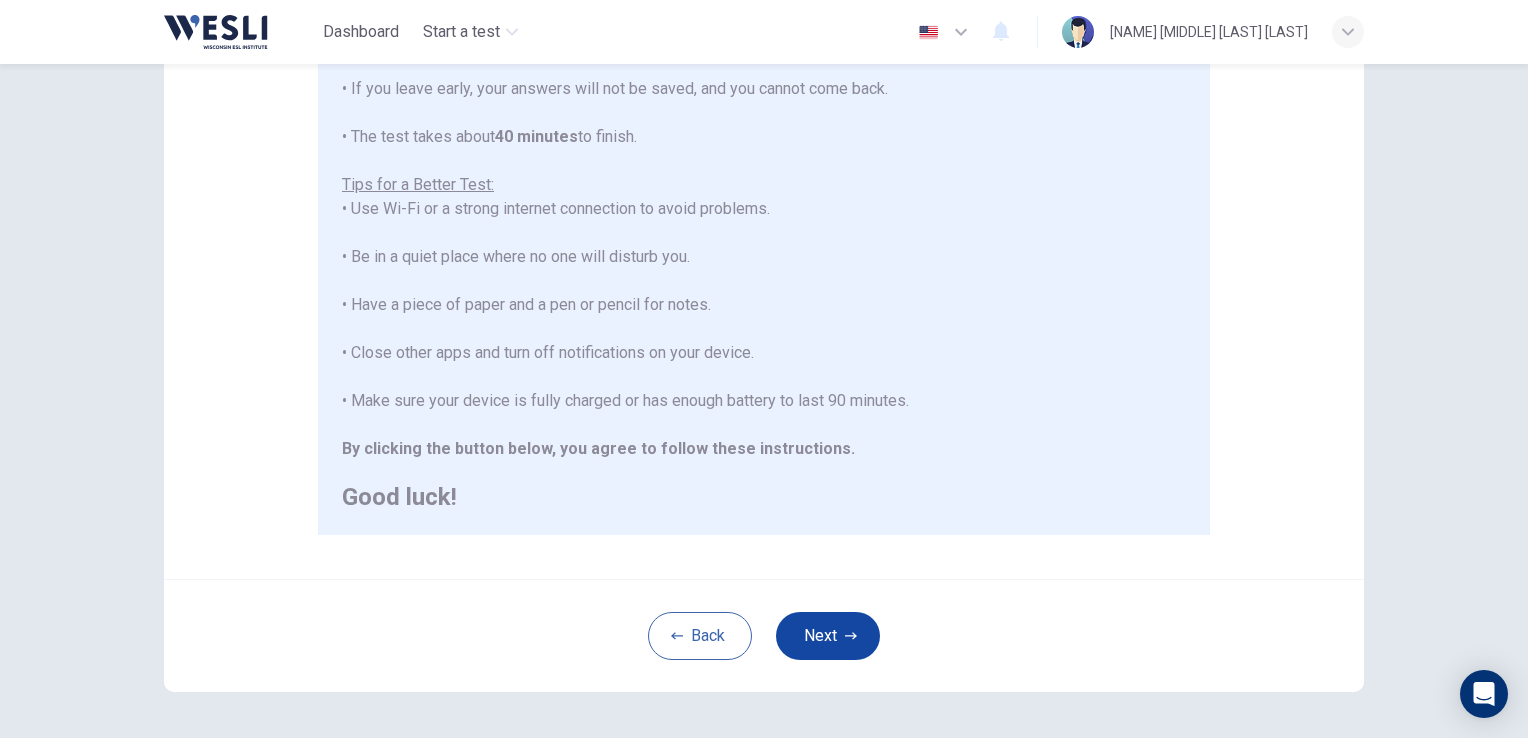 click 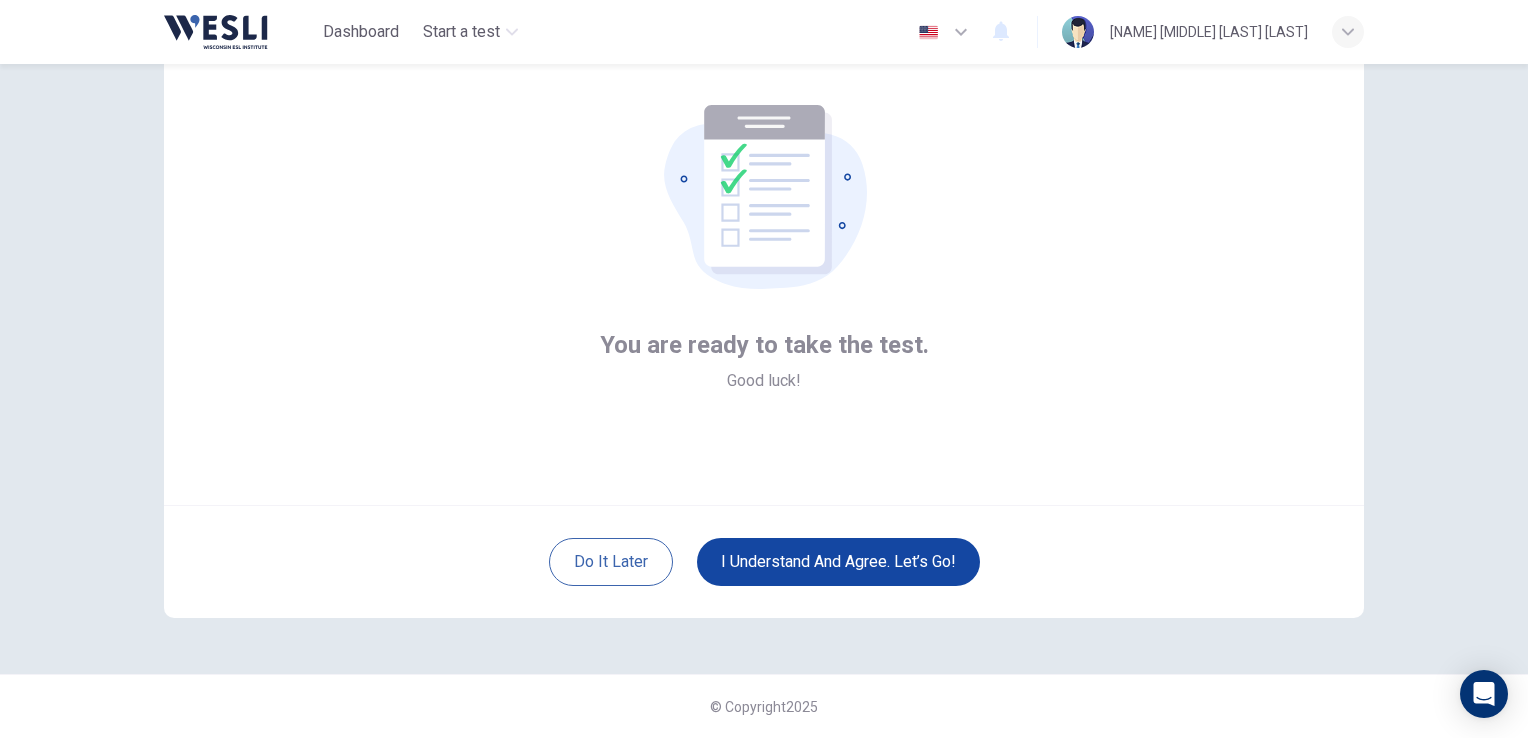 scroll, scrollTop: 94, scrollLeft: 0, axis: vertical 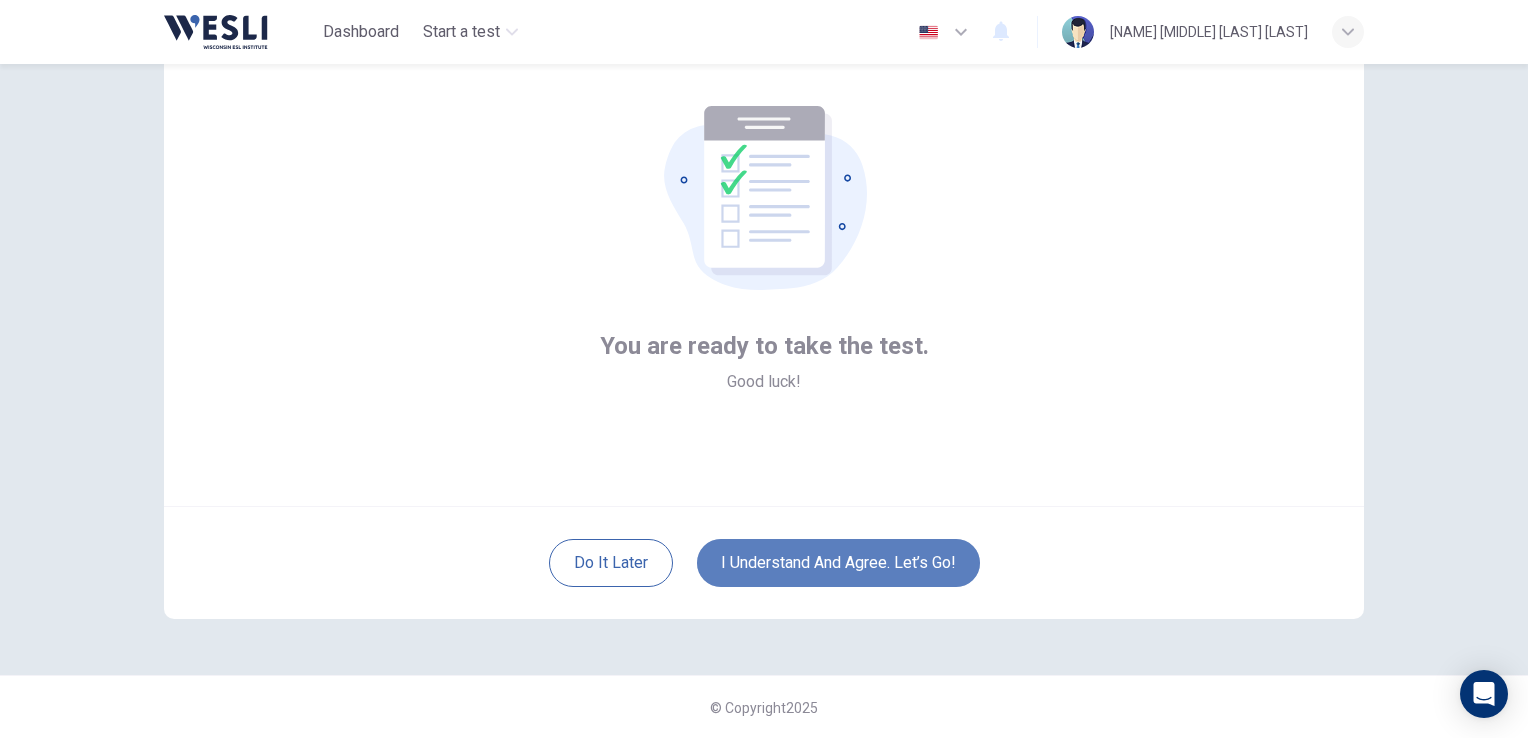 click on "I understand and agree. Let’s go!" at bounding box center [838, 563] 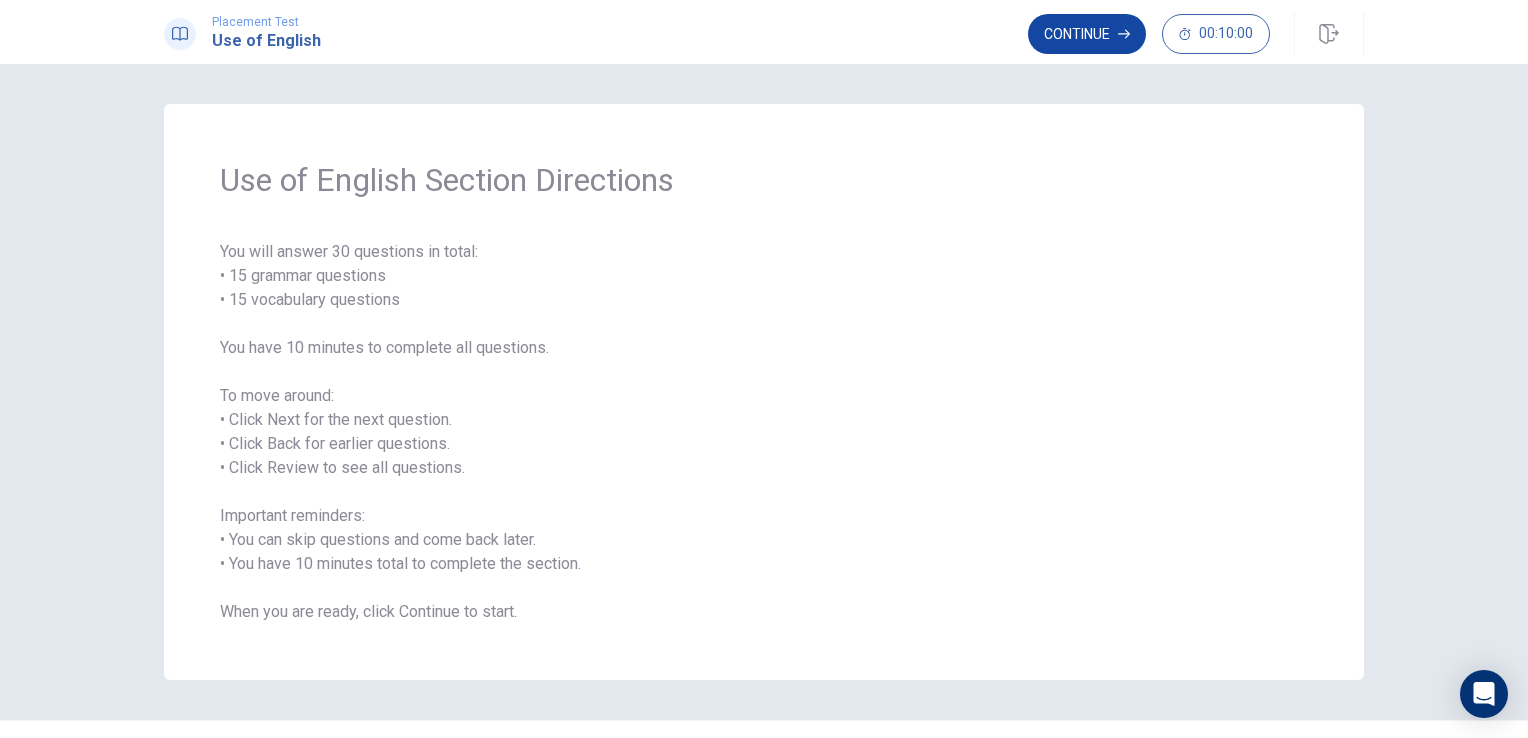 click on "Continue" at bounding box center (1087, 34) 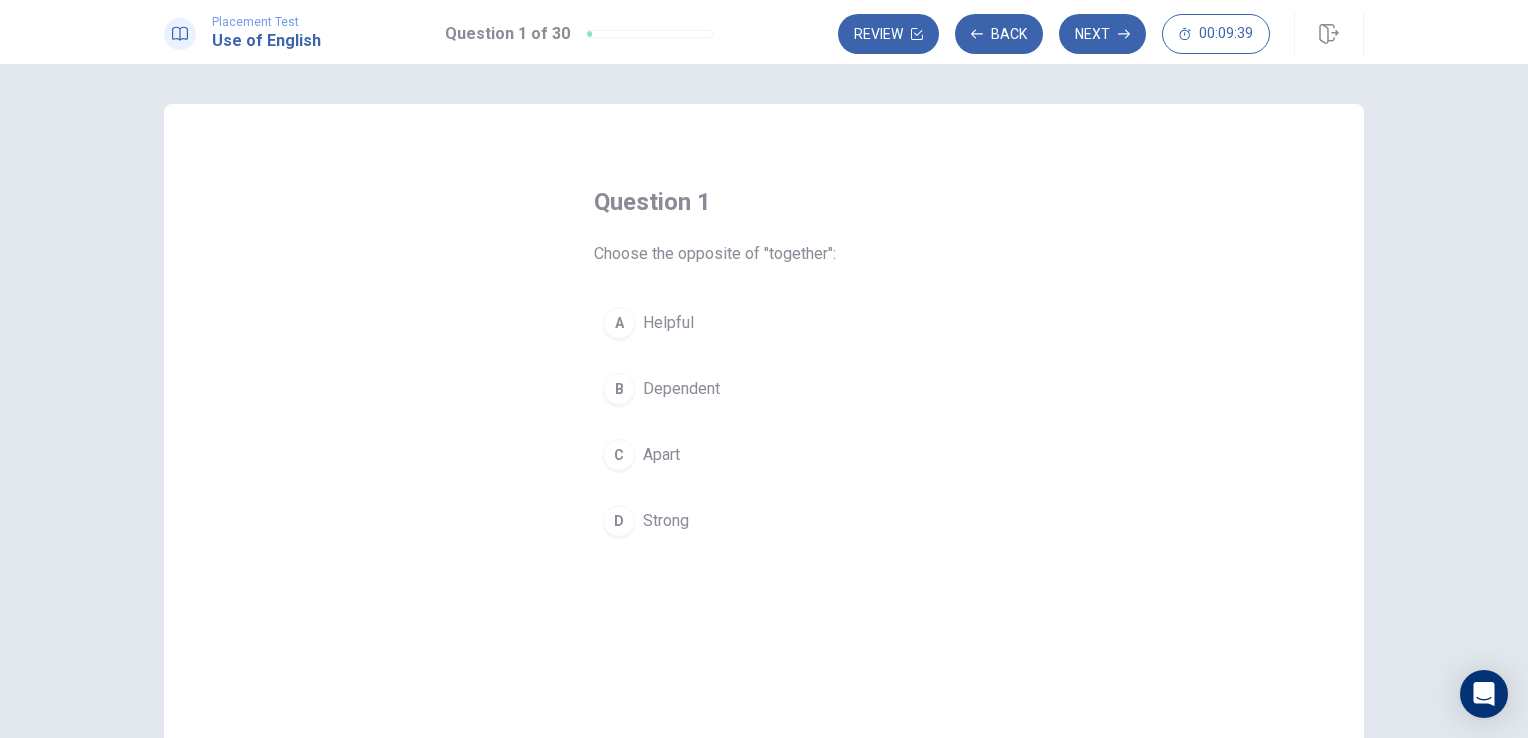 click on "Strong" at bounding box center [666, 521] 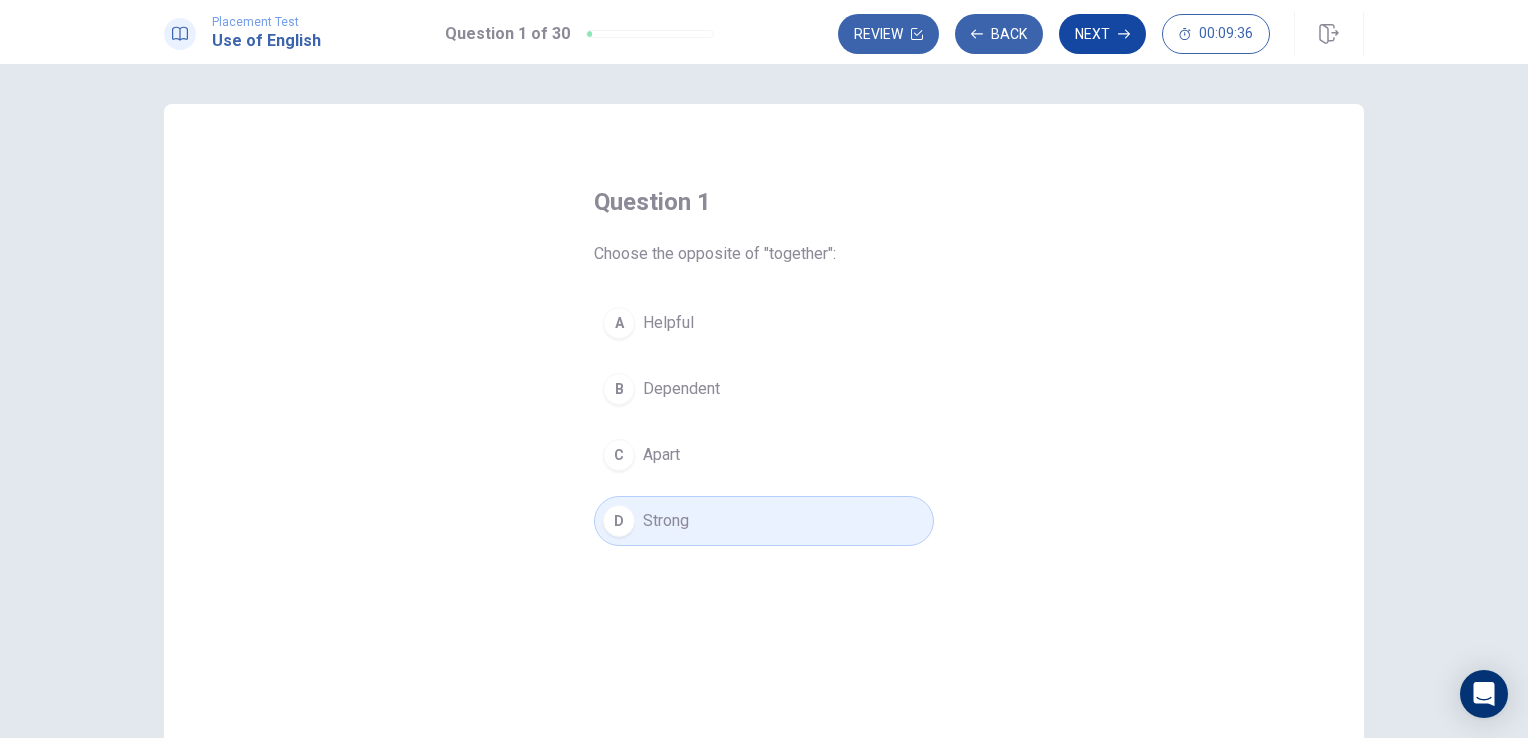 click on "Next" at bounding box center [1102, 34] 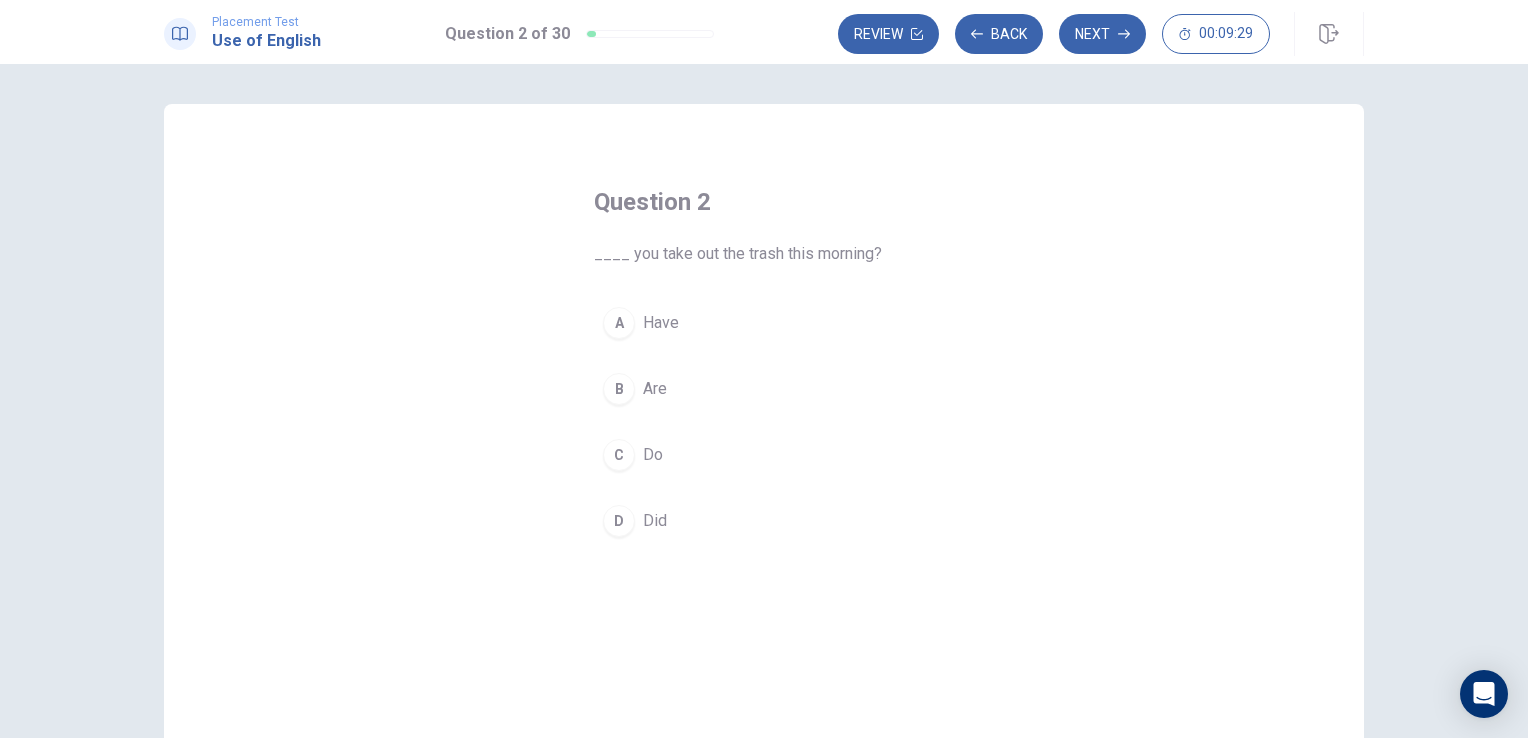 click on "B" at bounding box center [619, 389] 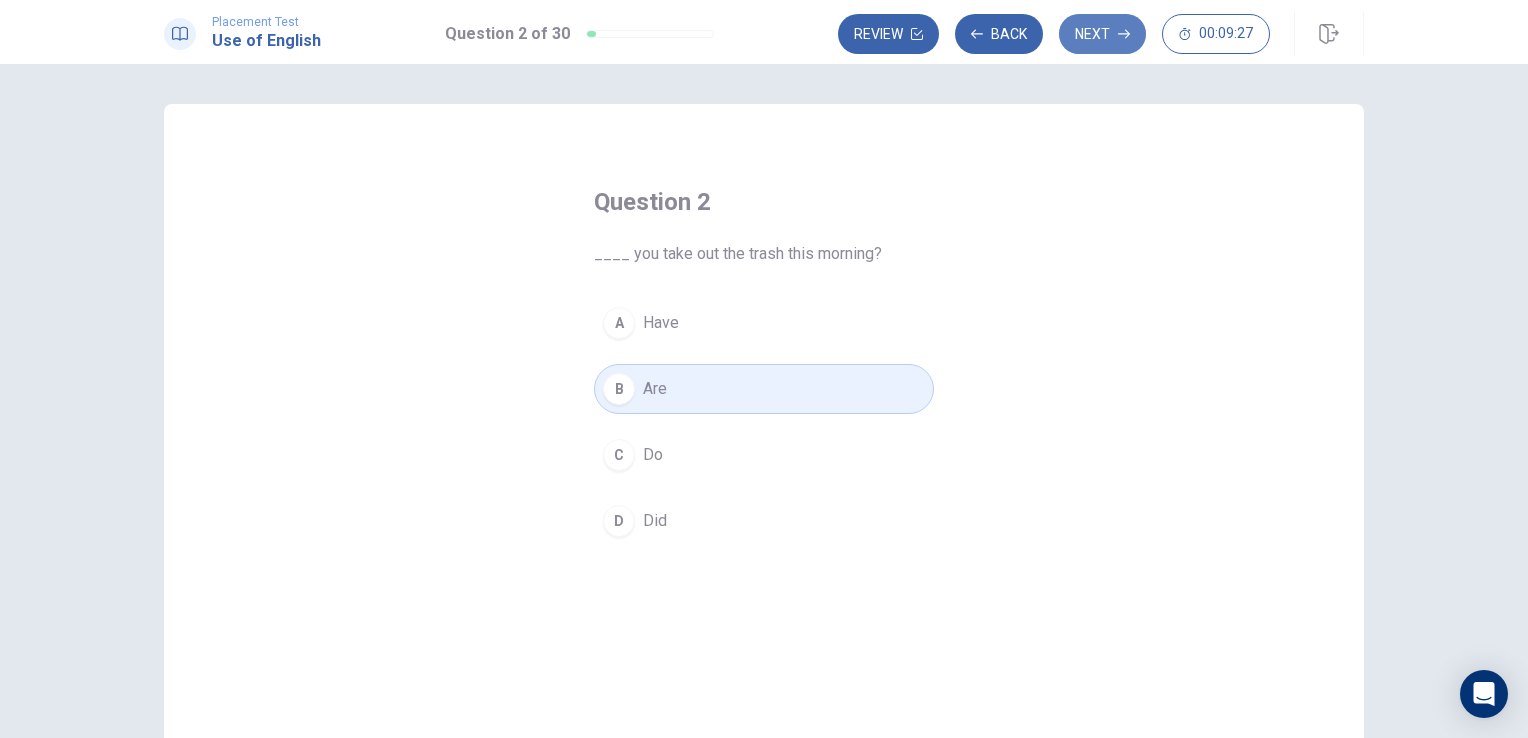 click on "Next" at bounding box center [1102, 34] 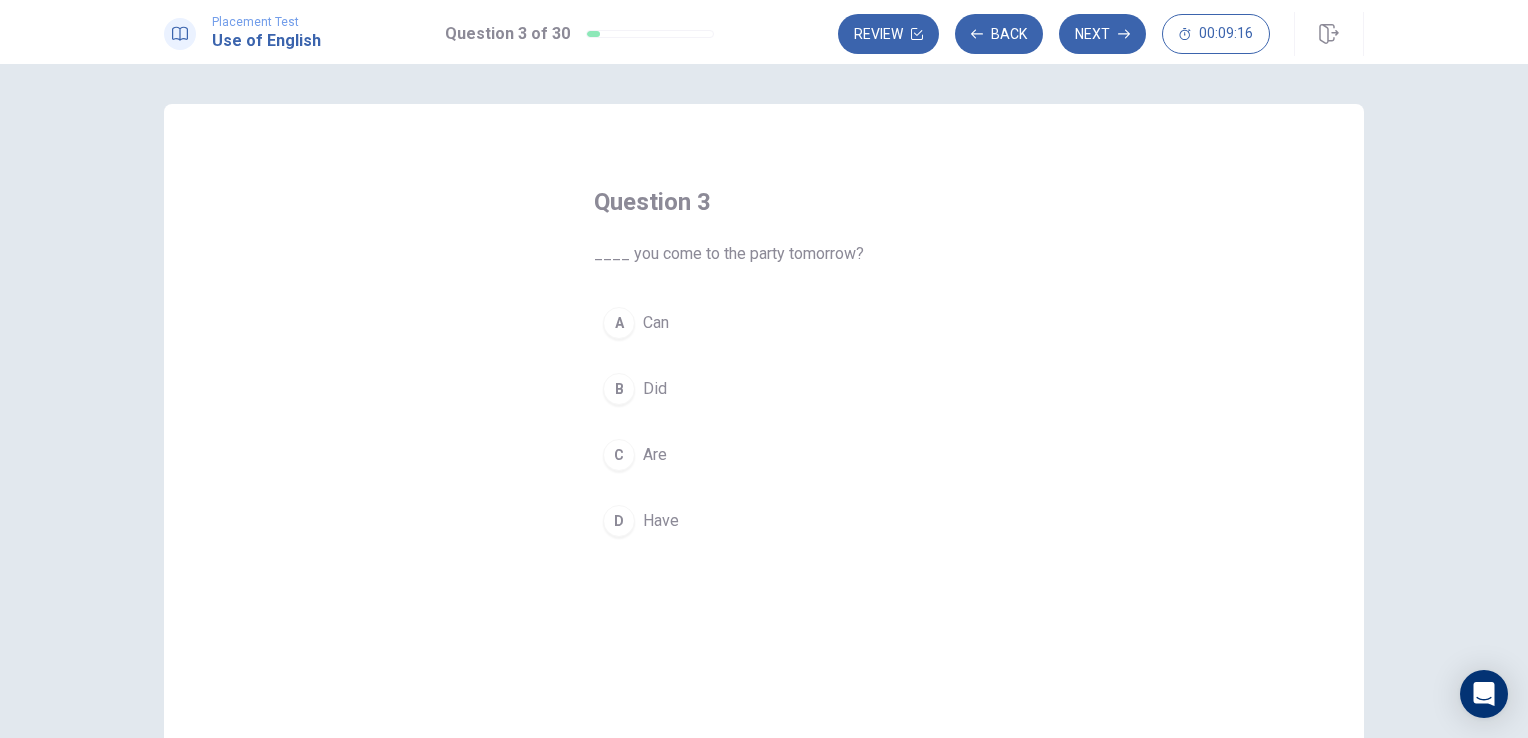 click on "C" at bounding box center (619, 455) 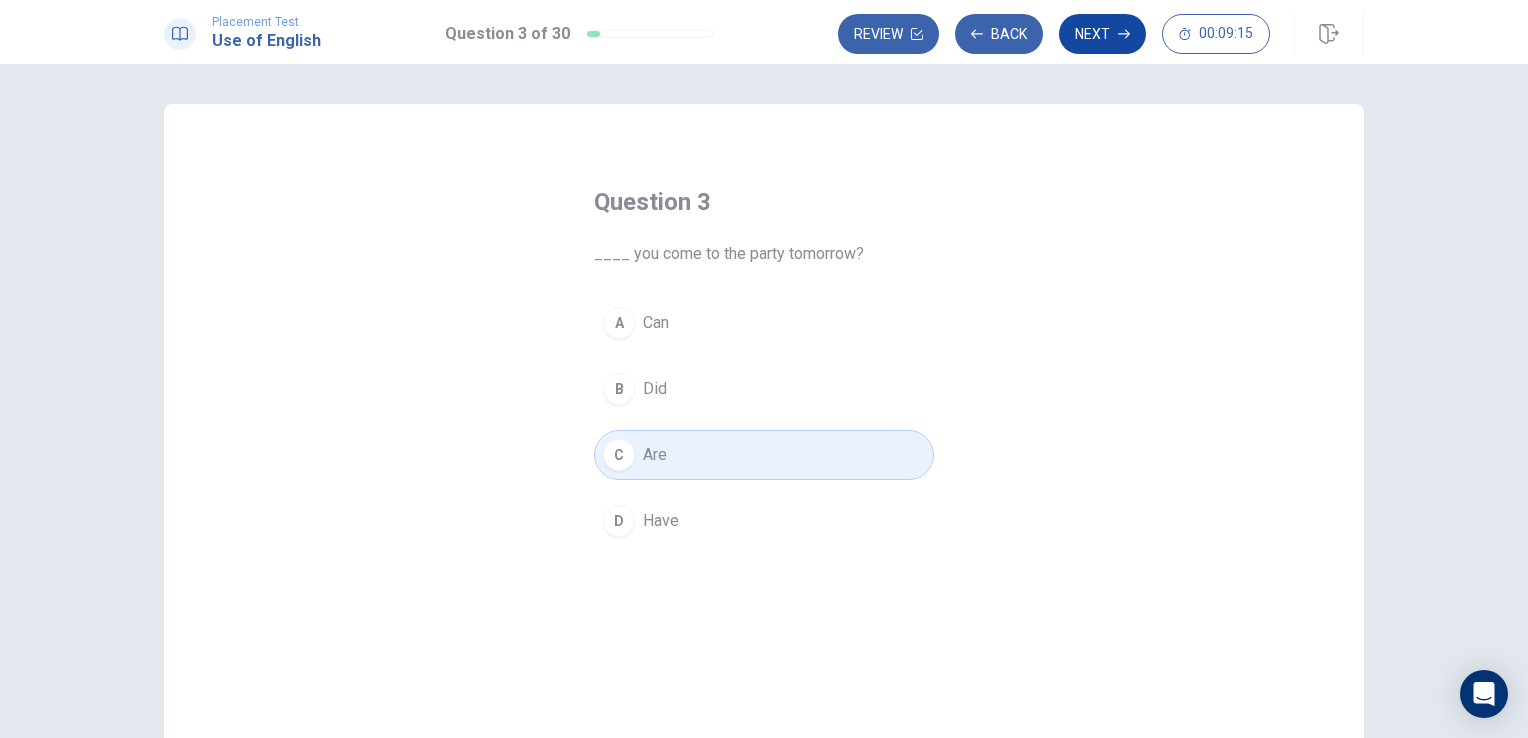 click 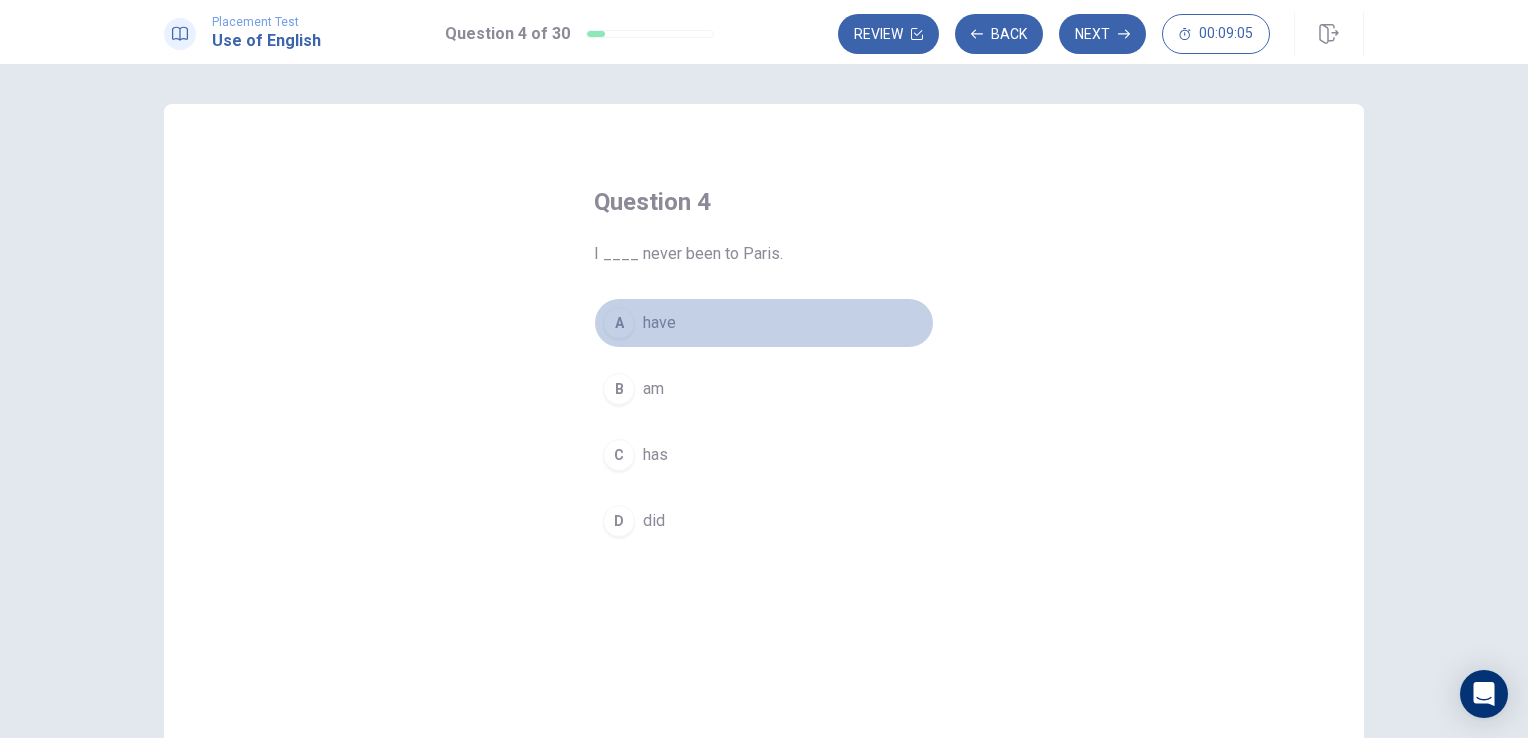 click on "A" at bounding box center [619, 323] 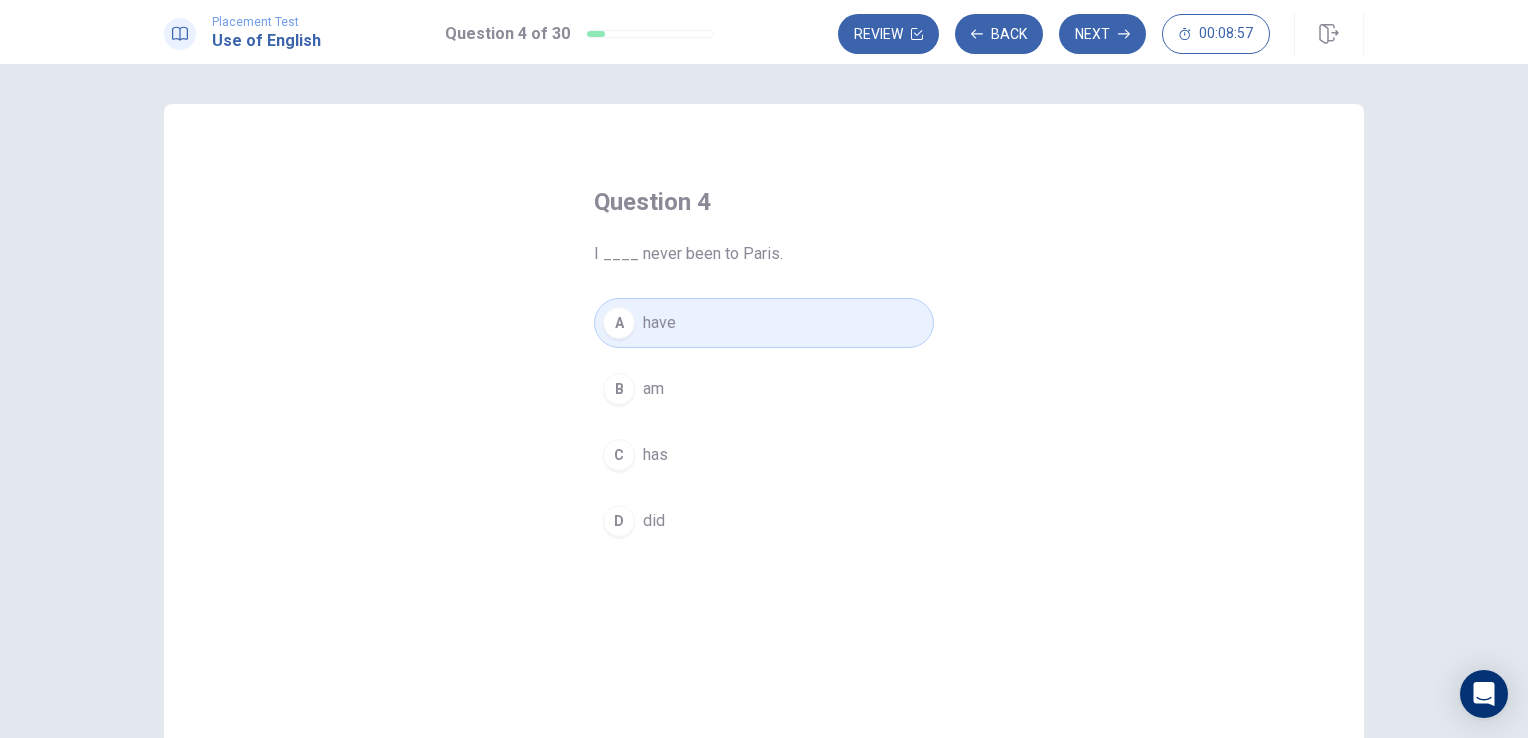 click on "C" at bounding box center (619, 455) 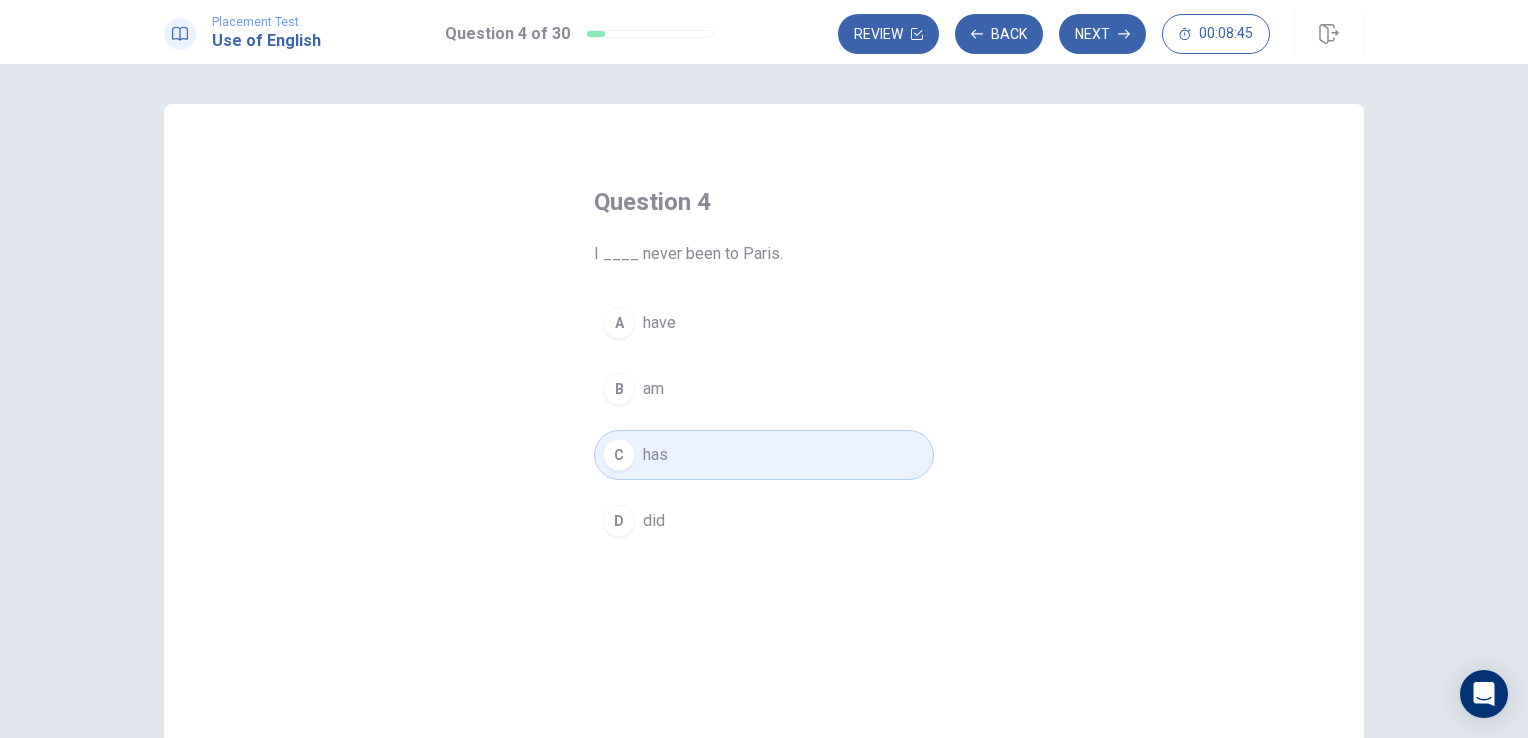 click on "A have" at bounding box center [764, 323] 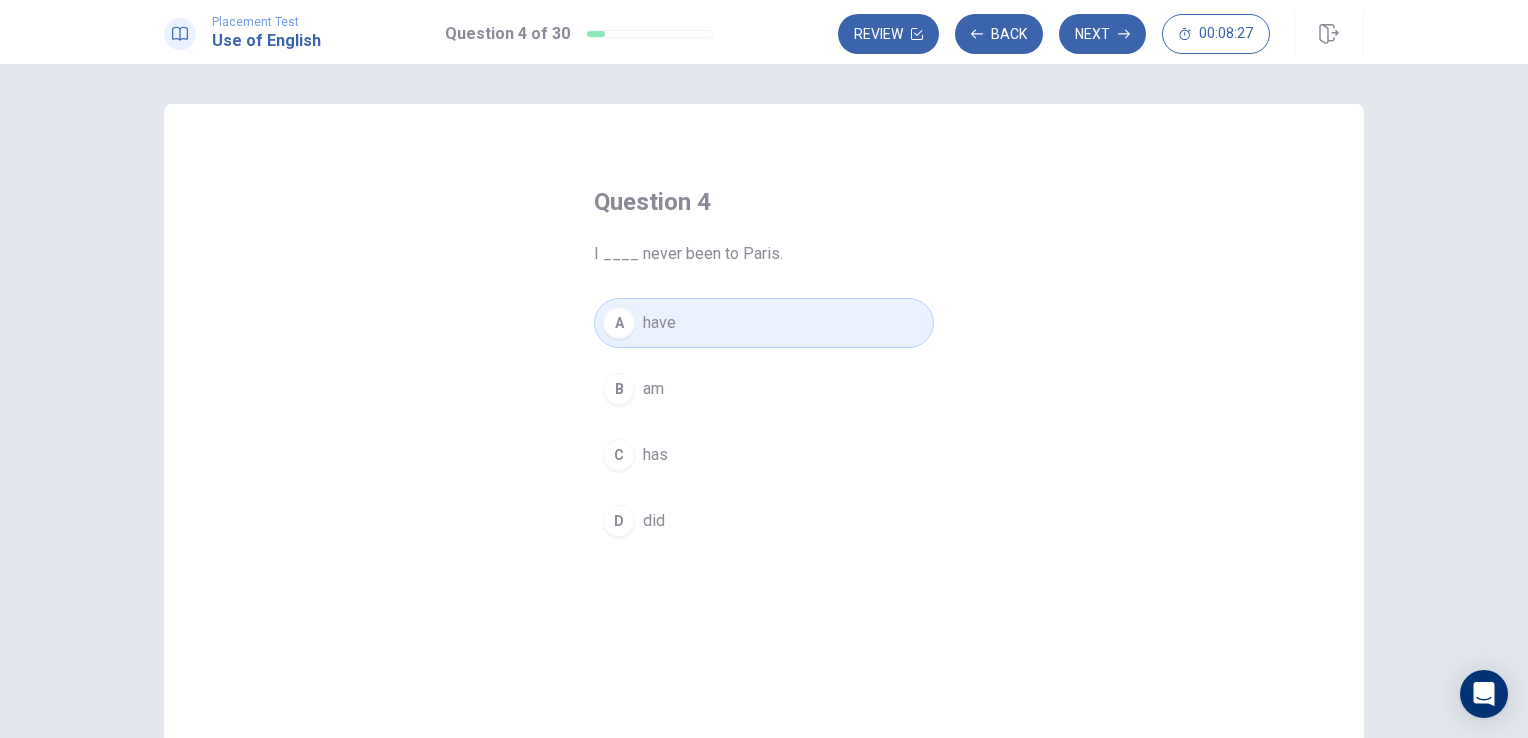 click on "B am" at bounding box center (764, 389) 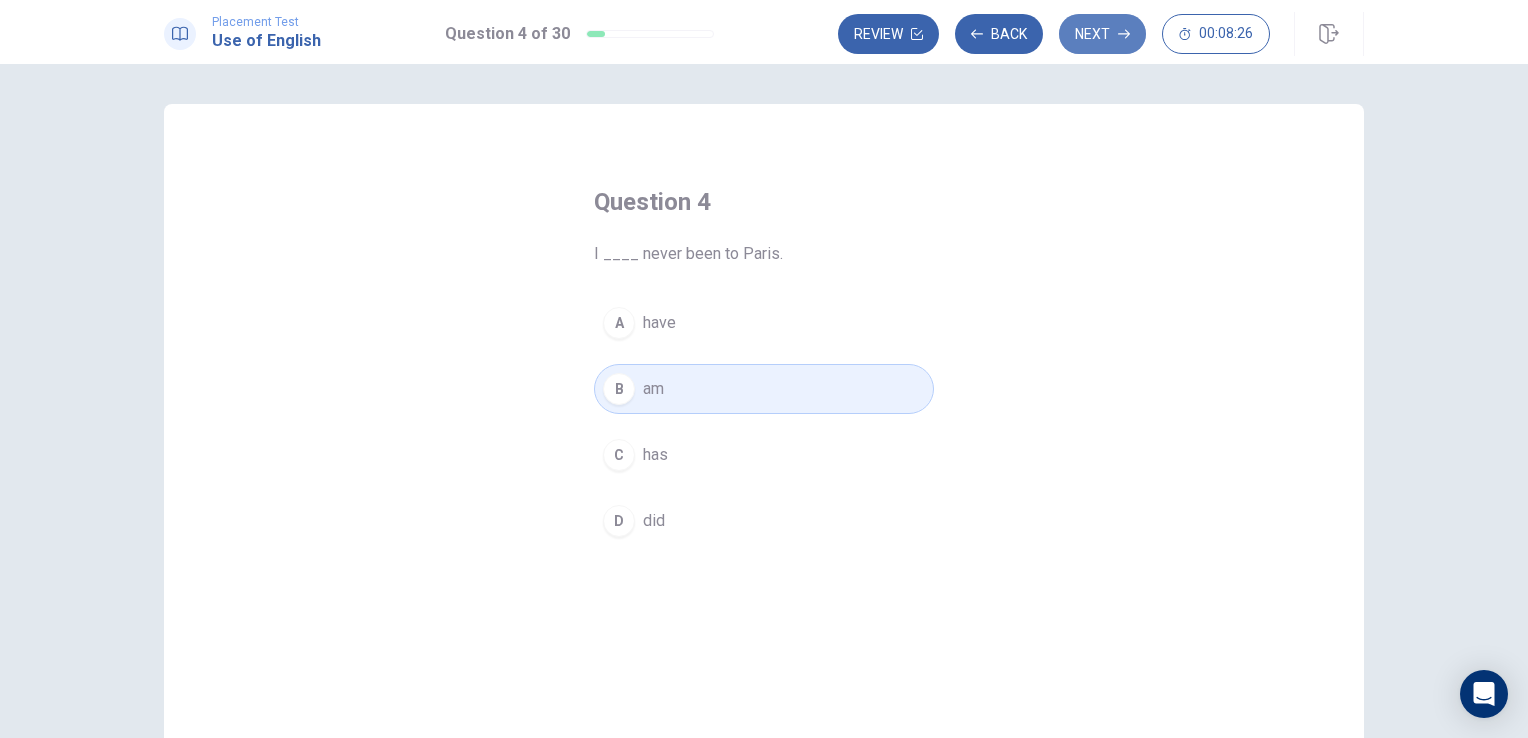 click on "Next" at bounding box center (1102, 34) 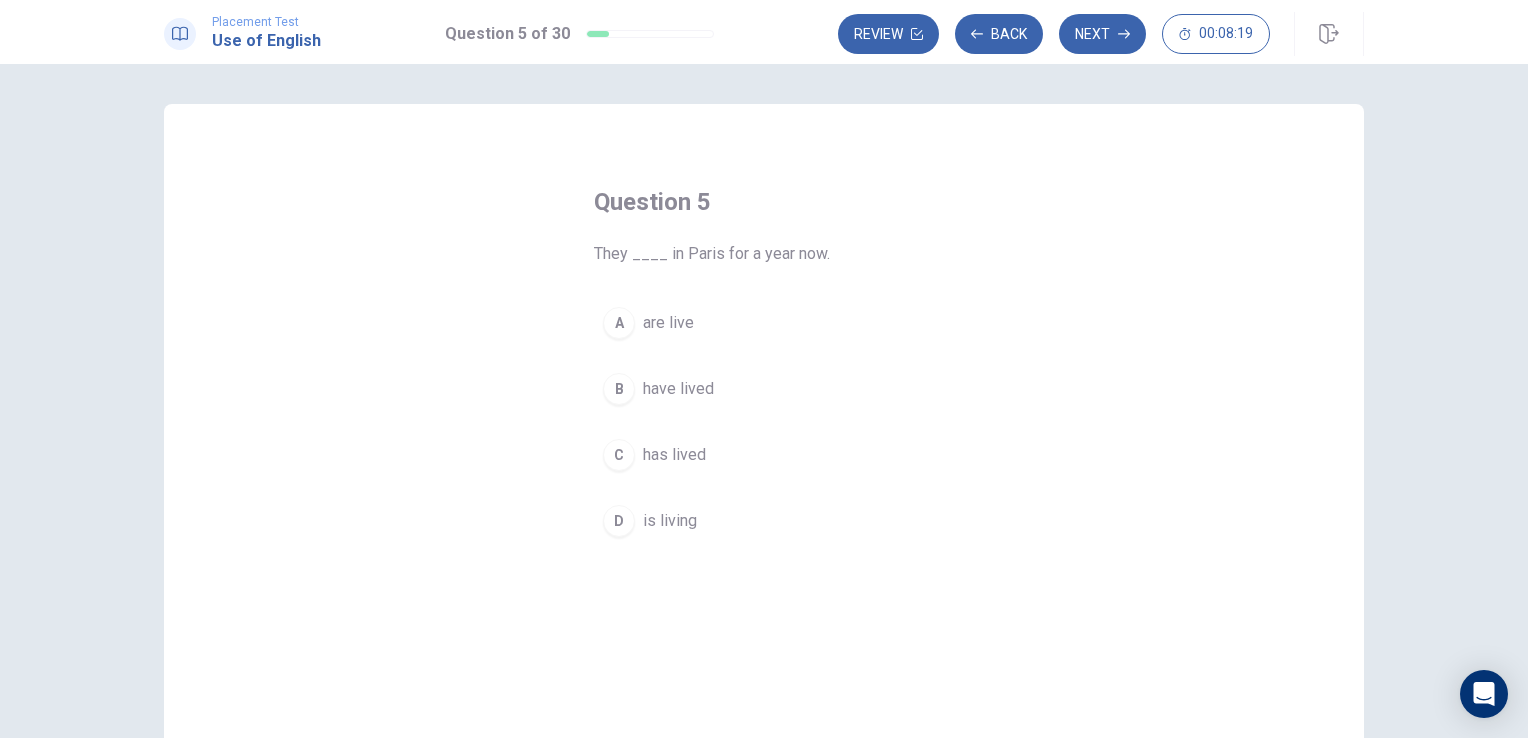 click on "are live" at bounding box center (668, 323) 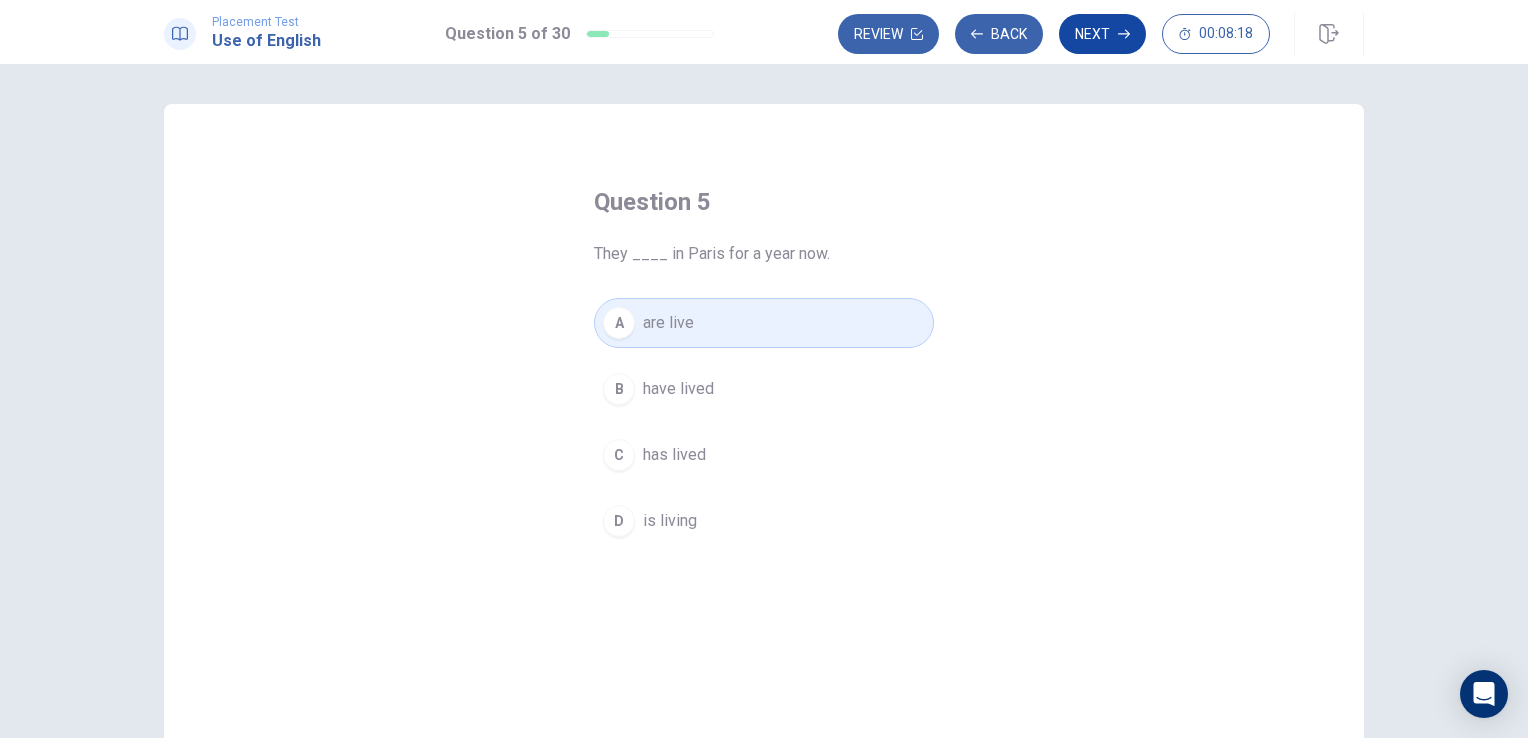 click on "Next" at bounding box center [1102, 34] 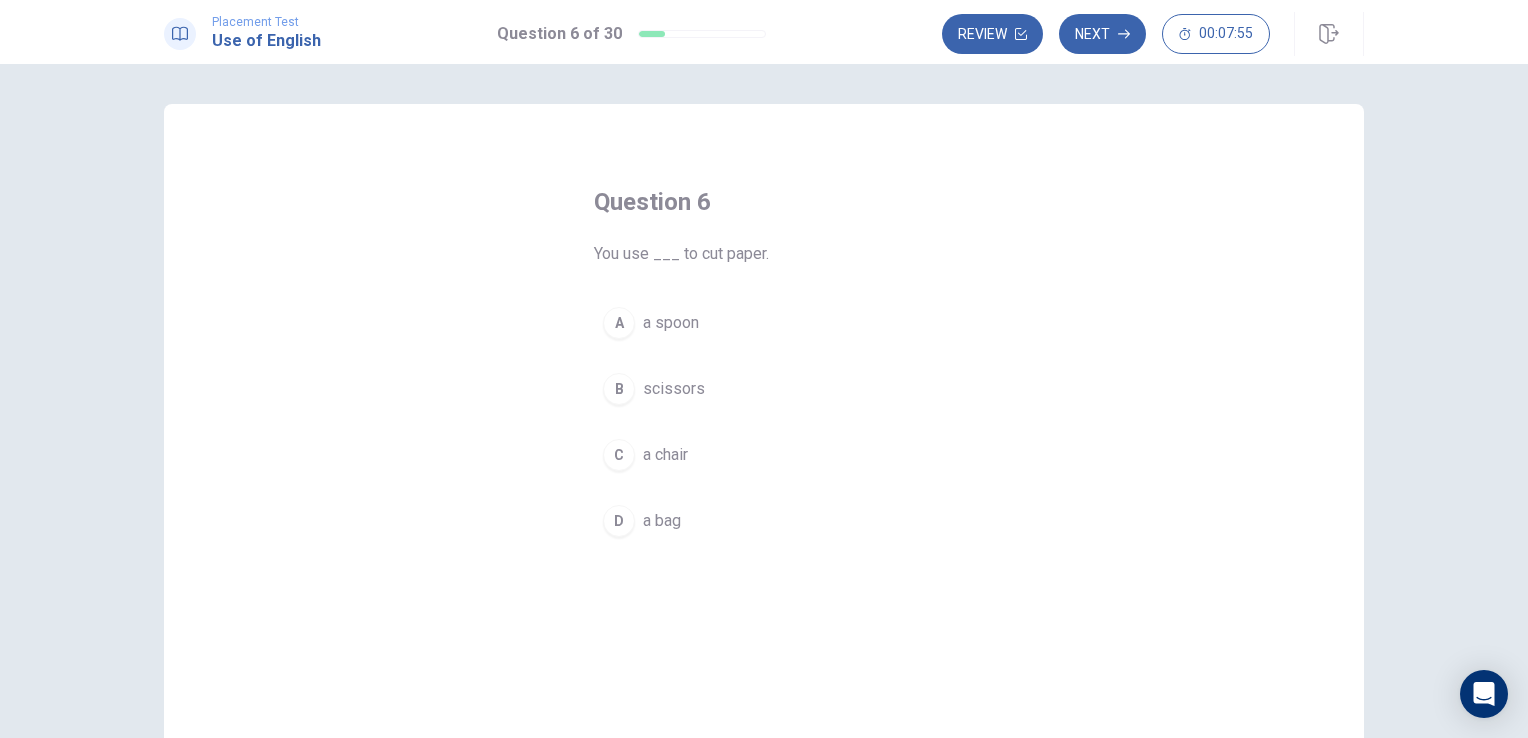 click on "scissors" at bounding box center (674, 389) 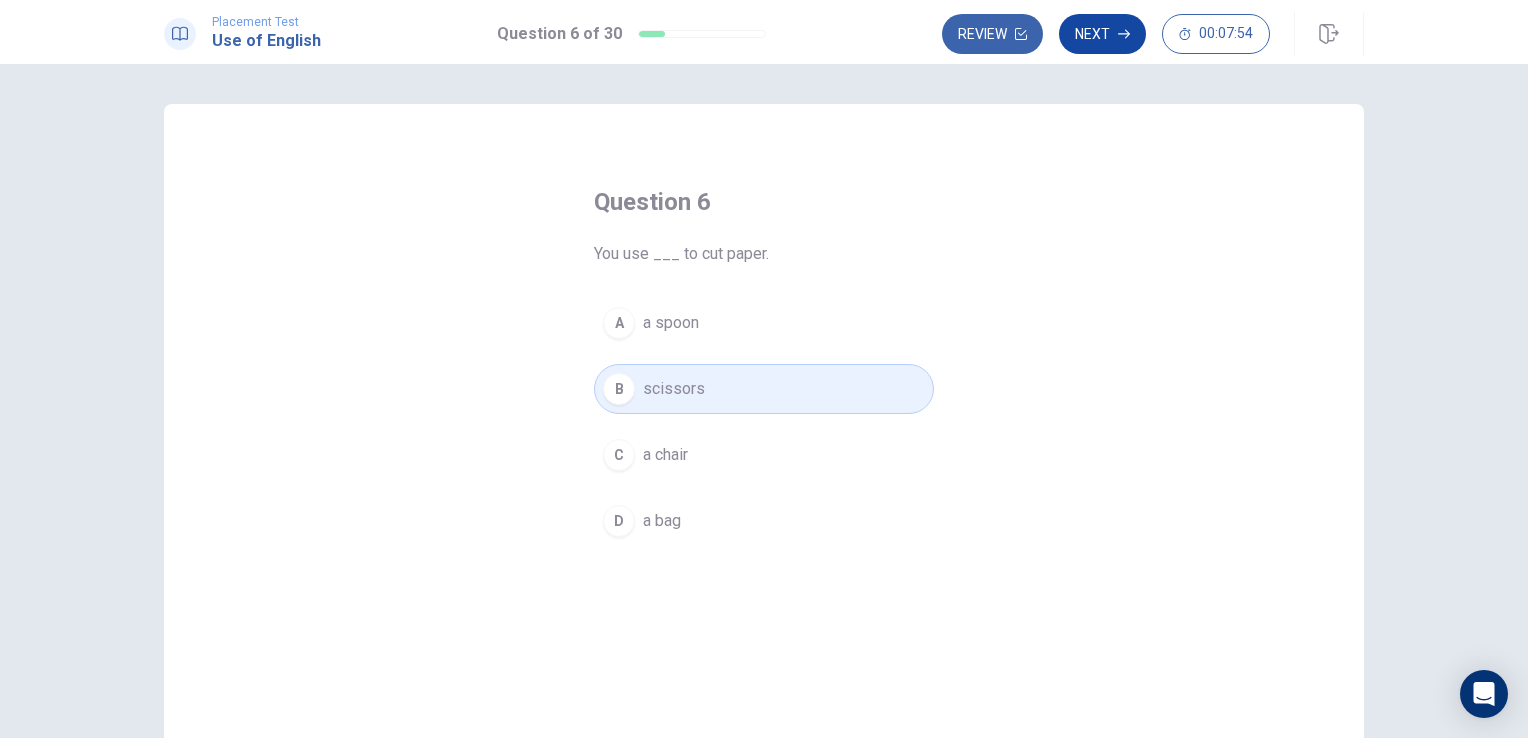 click on "Next" at bounding box center (1102, 34) 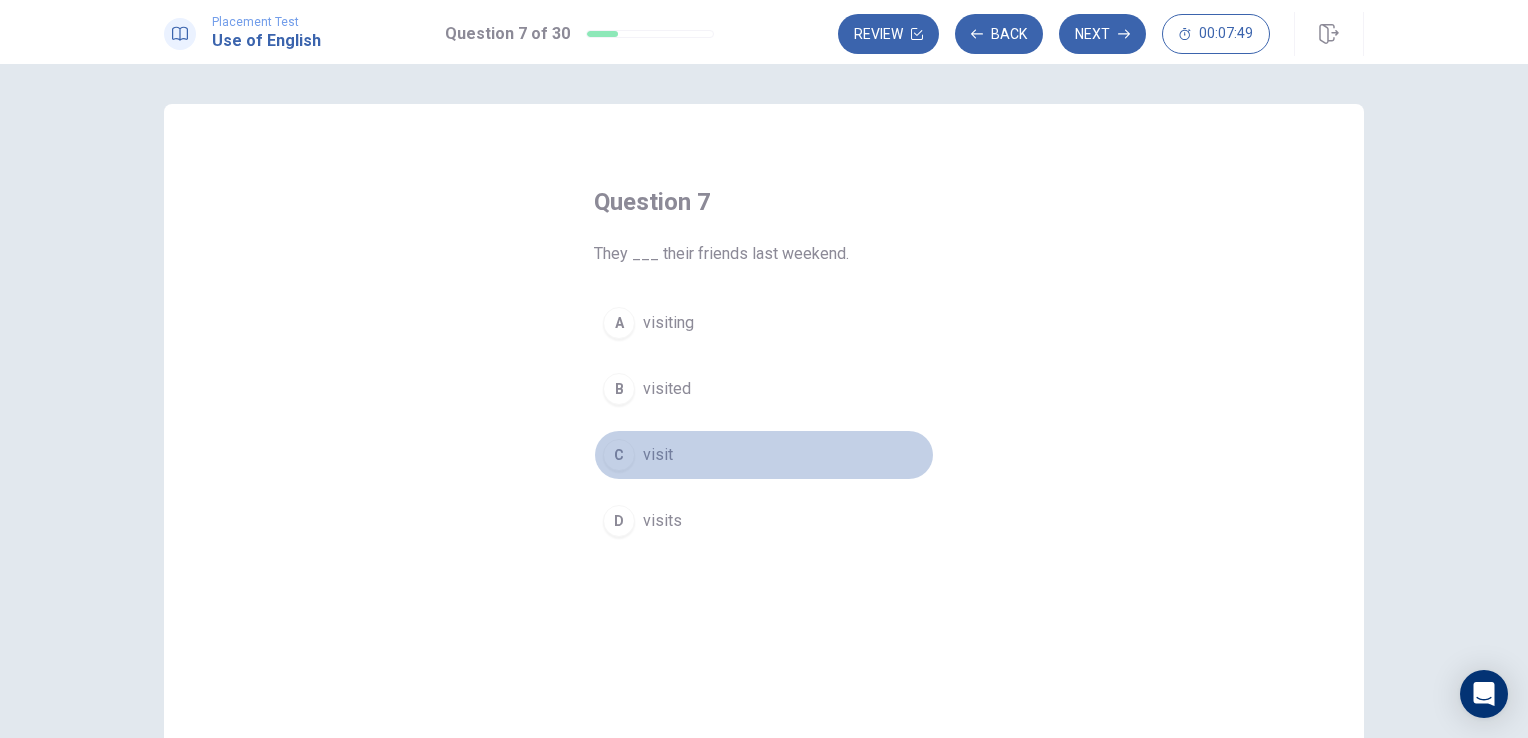 click on "visit" at bounding box center (658, 455) 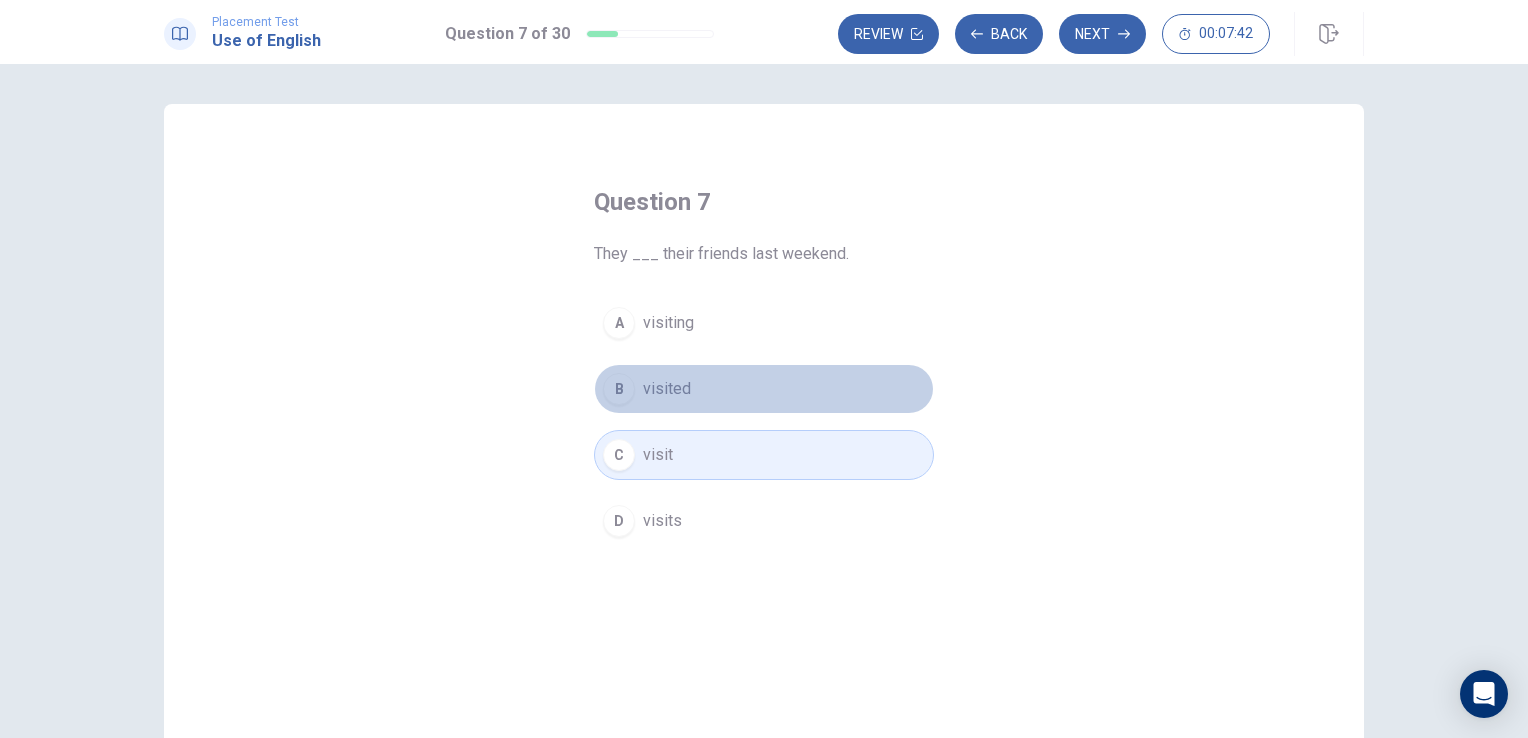 click on "visited" at bounding box center (667, 389) 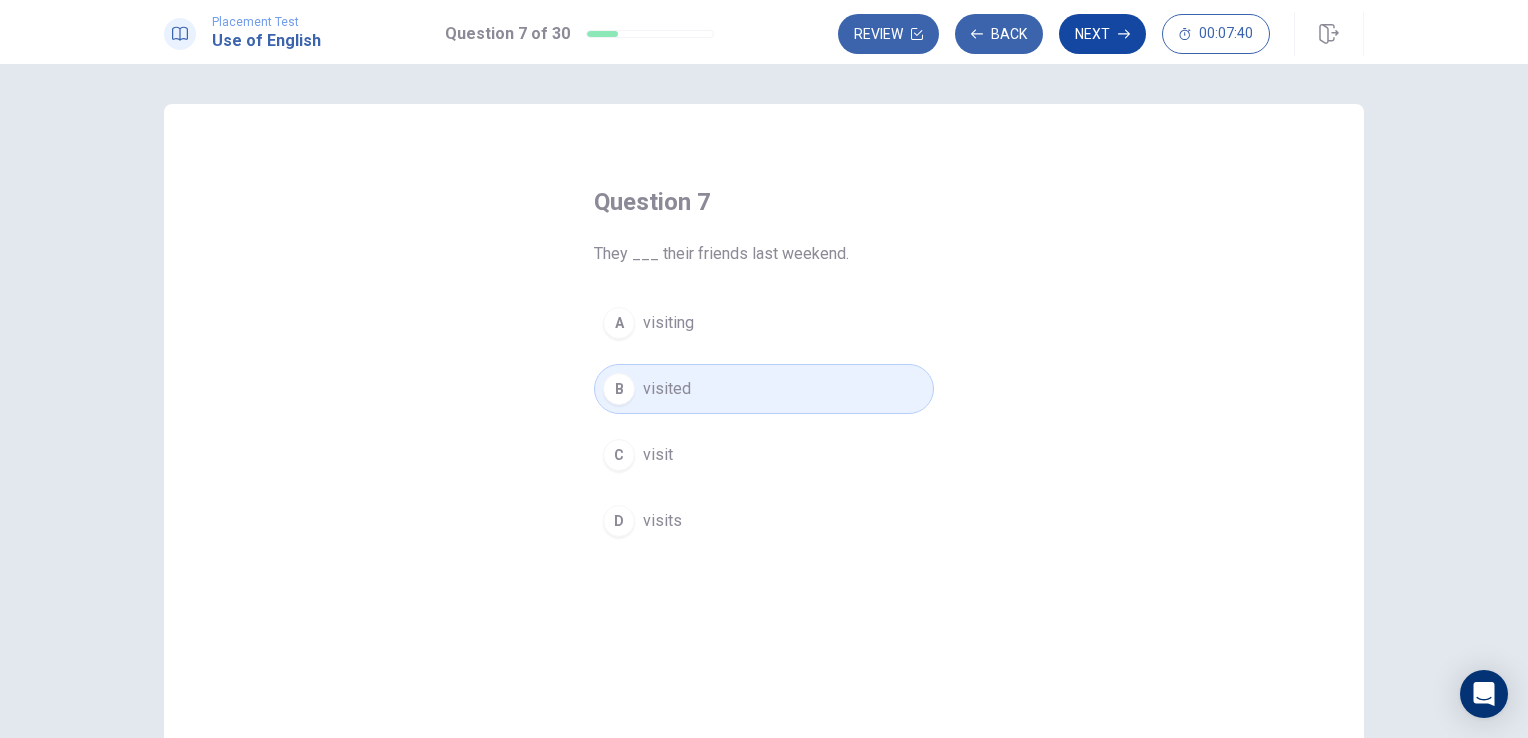 click on "Next" at bounding box center [1102, 34] 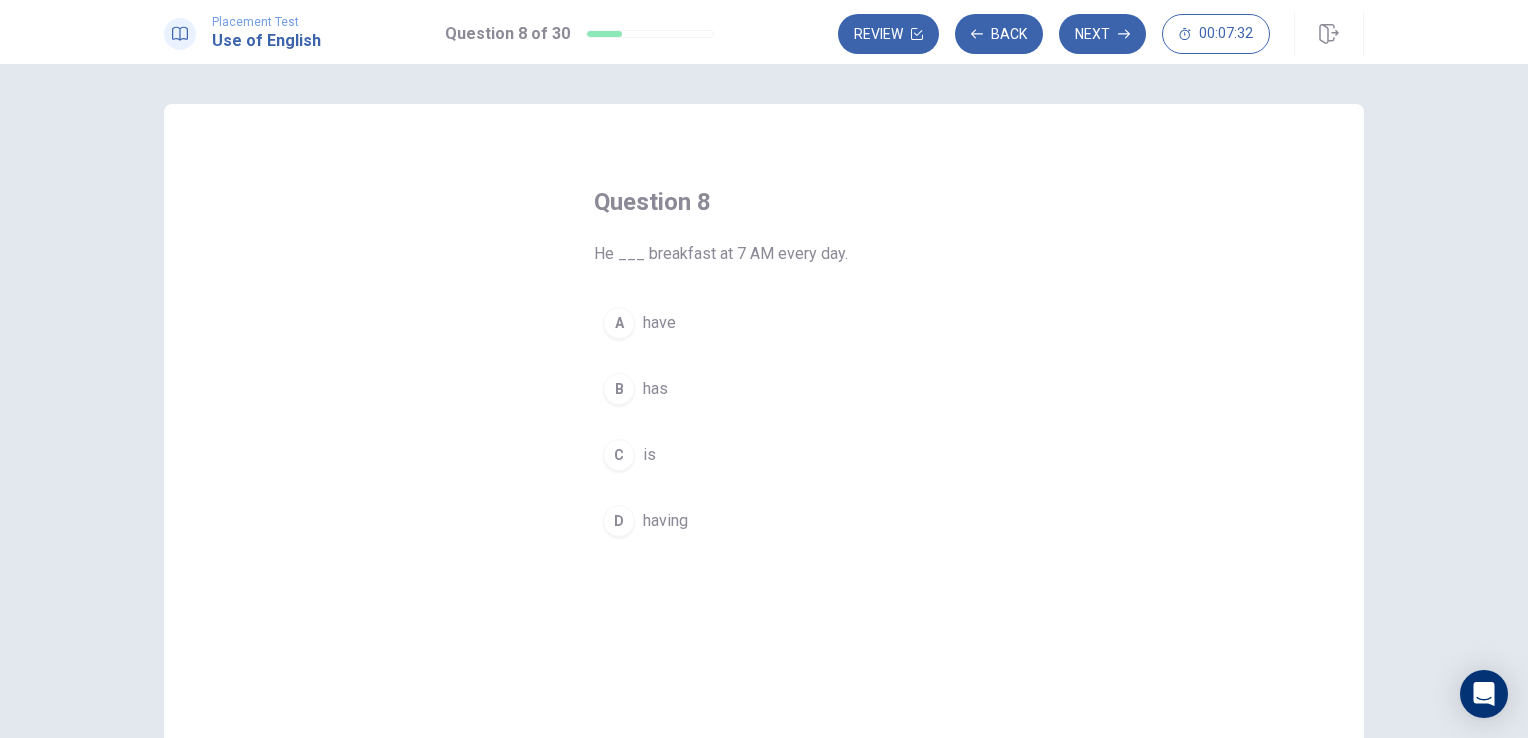 click on "has" at bounding box center (655, 389) 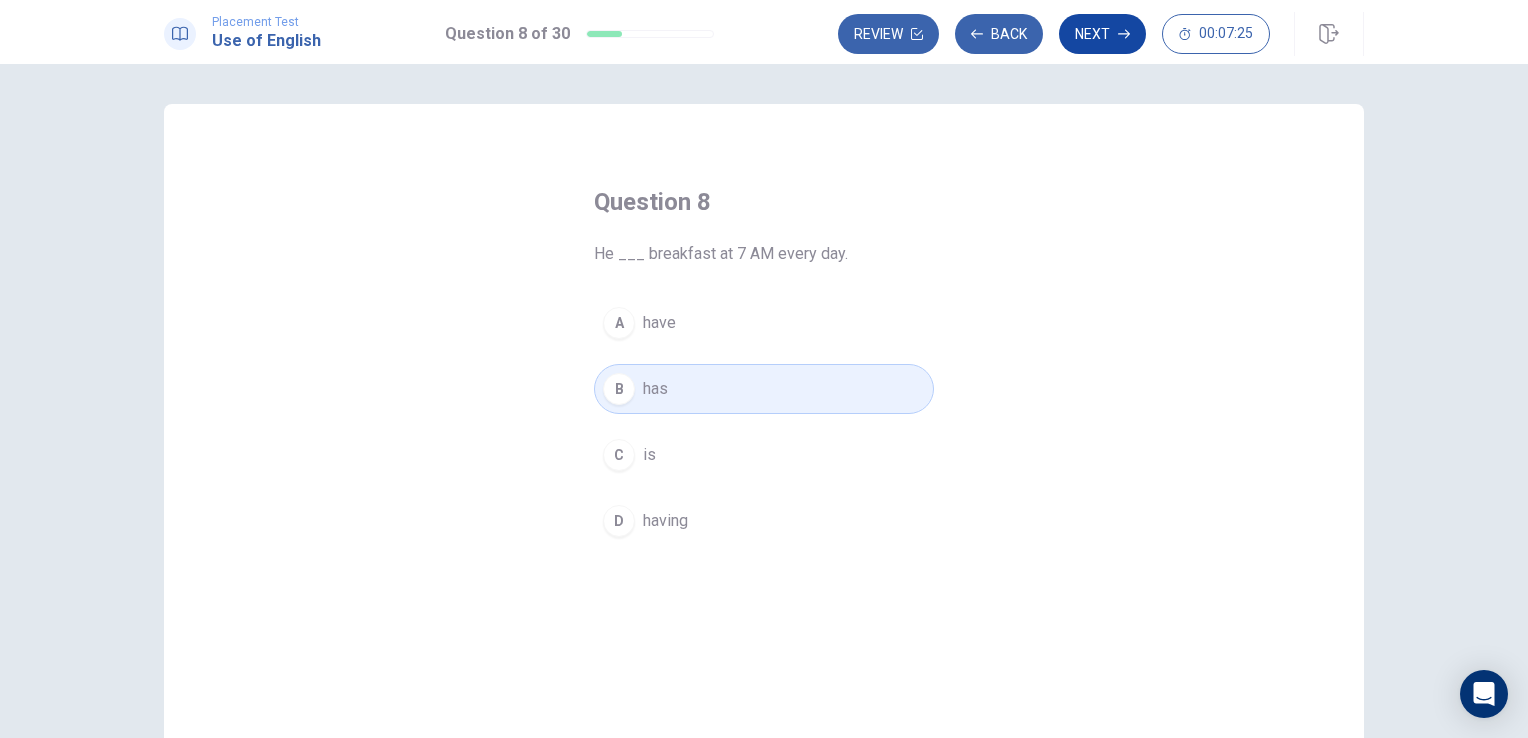 click on "Next" at bounding box center (1102, 34) 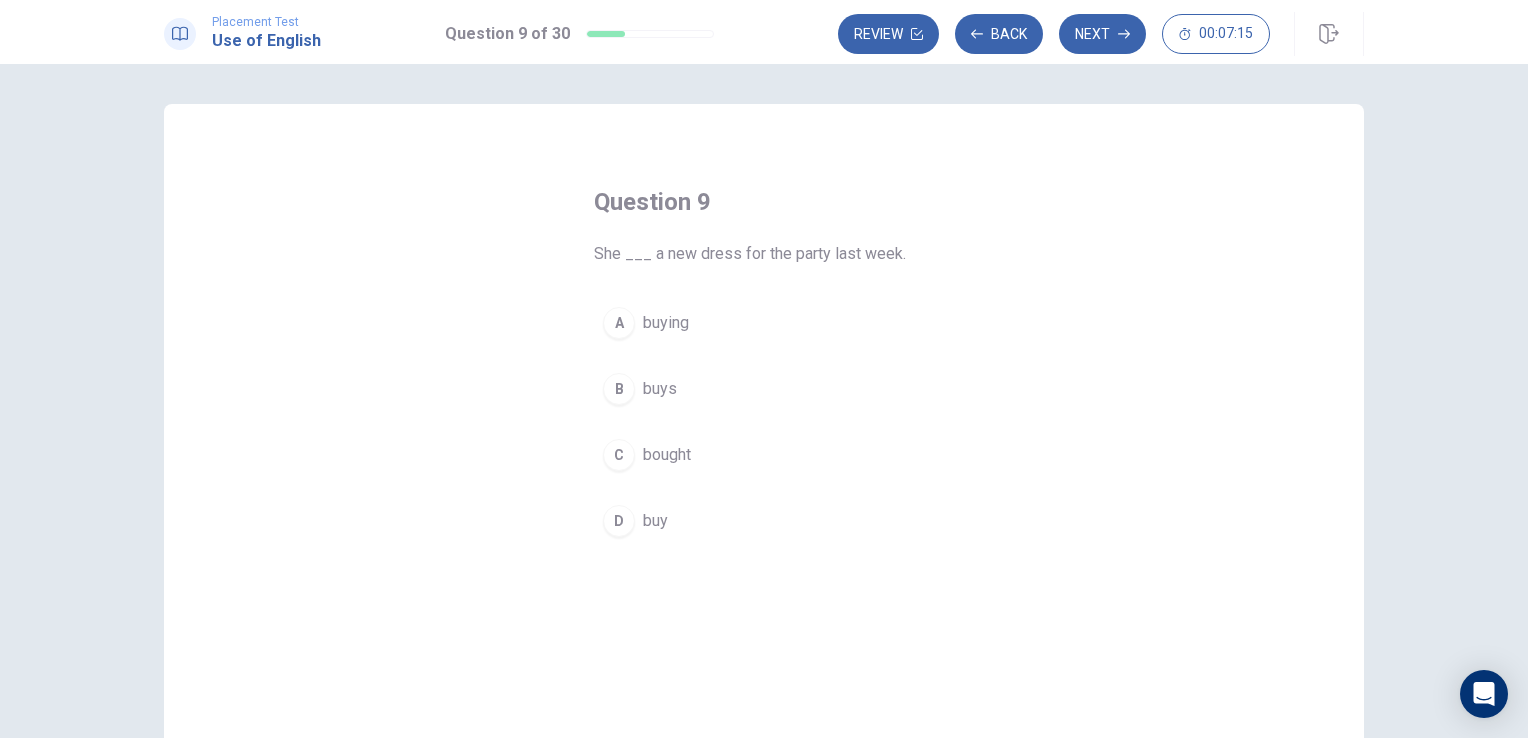 click on "bought" at bounding box center (667, 455) 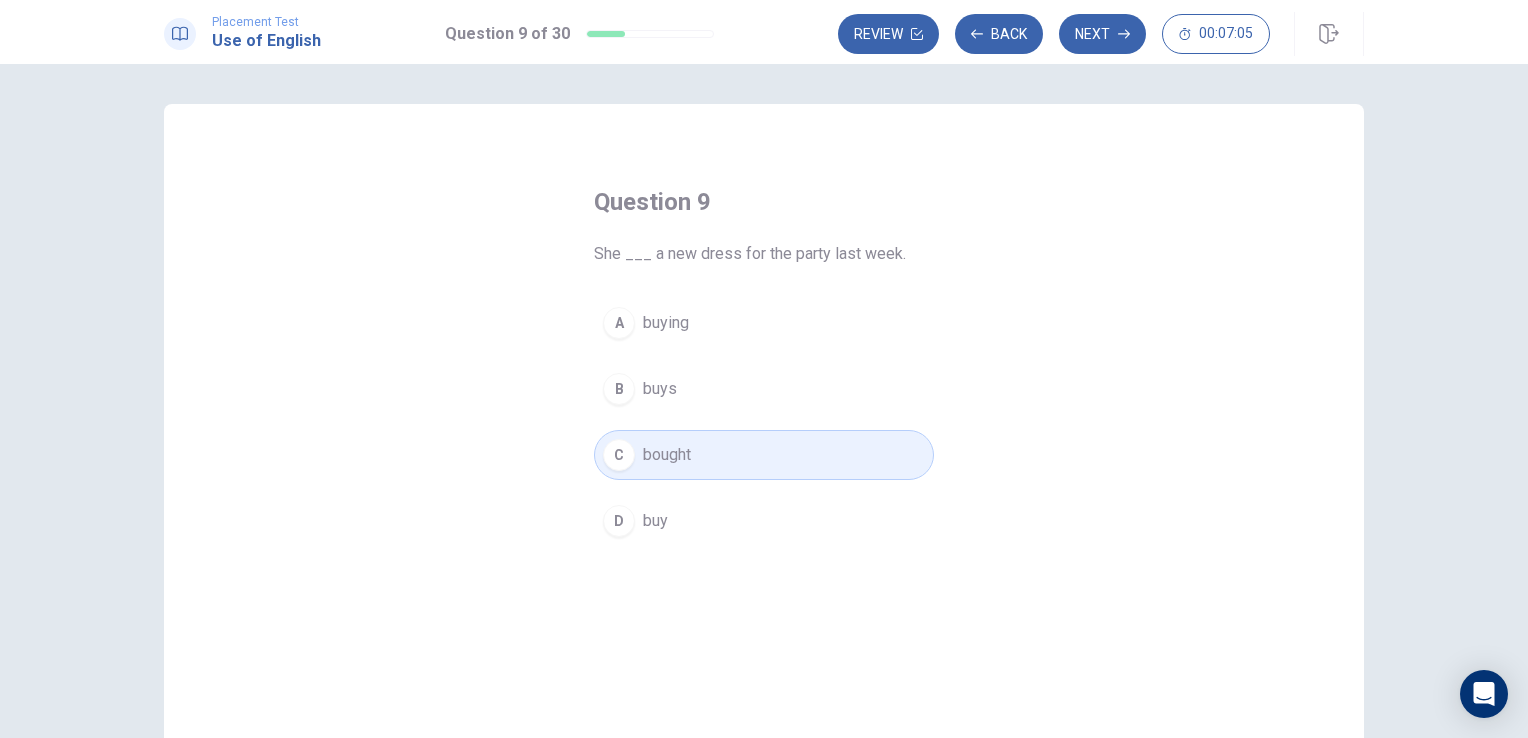 click on "D buy" at bounding box center (764, 521) 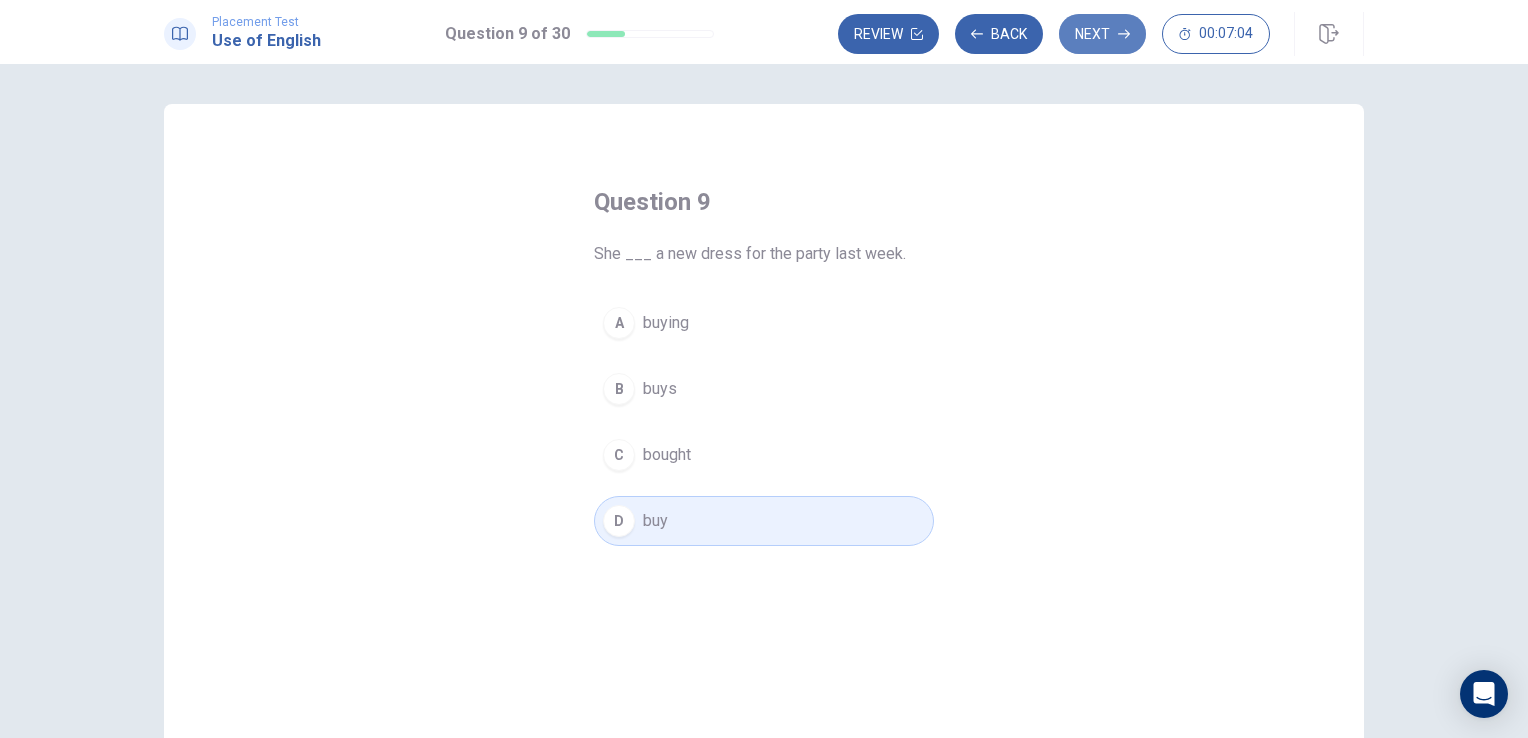 click on "Next" at bounding box center [1102, 34] 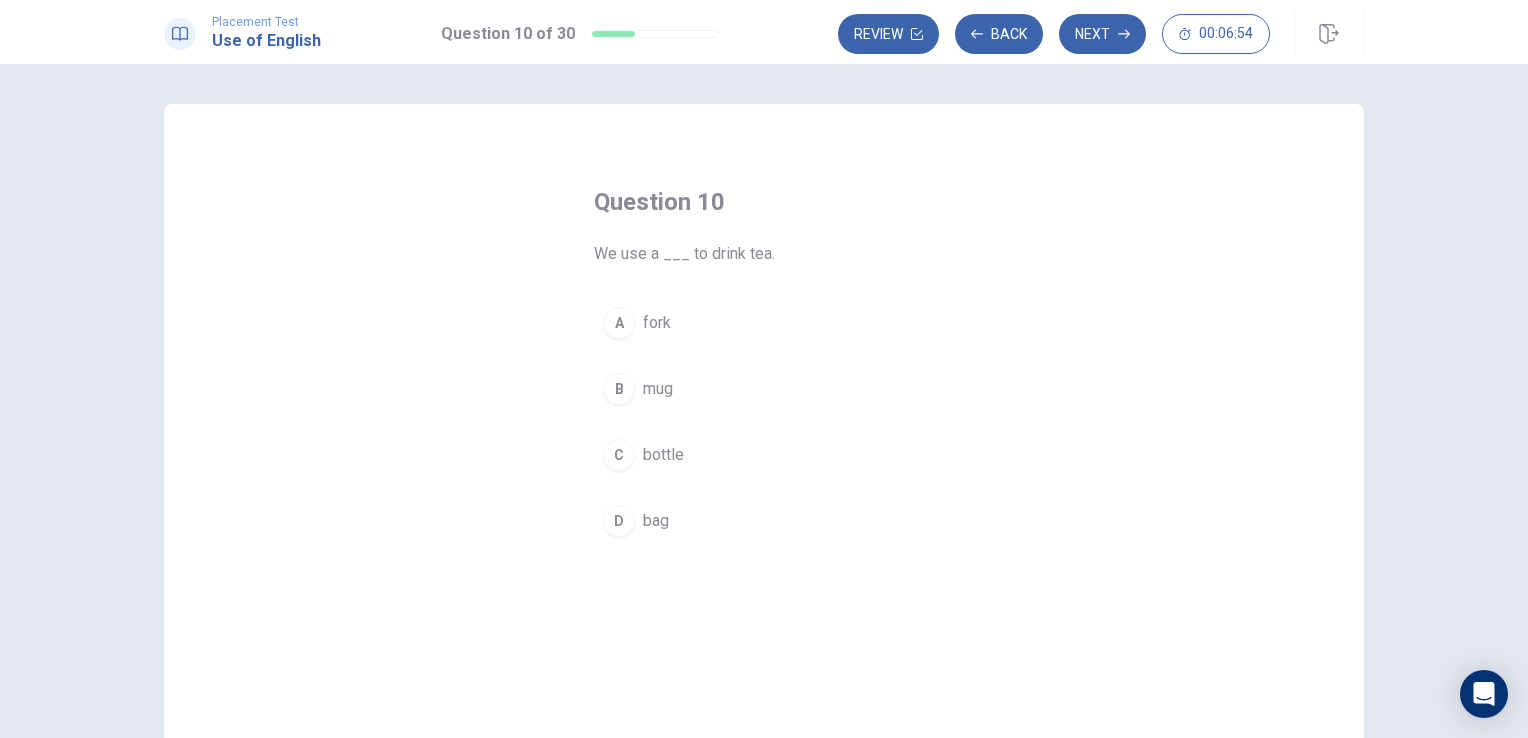 click on "mug" at bounding box center [658, 389] 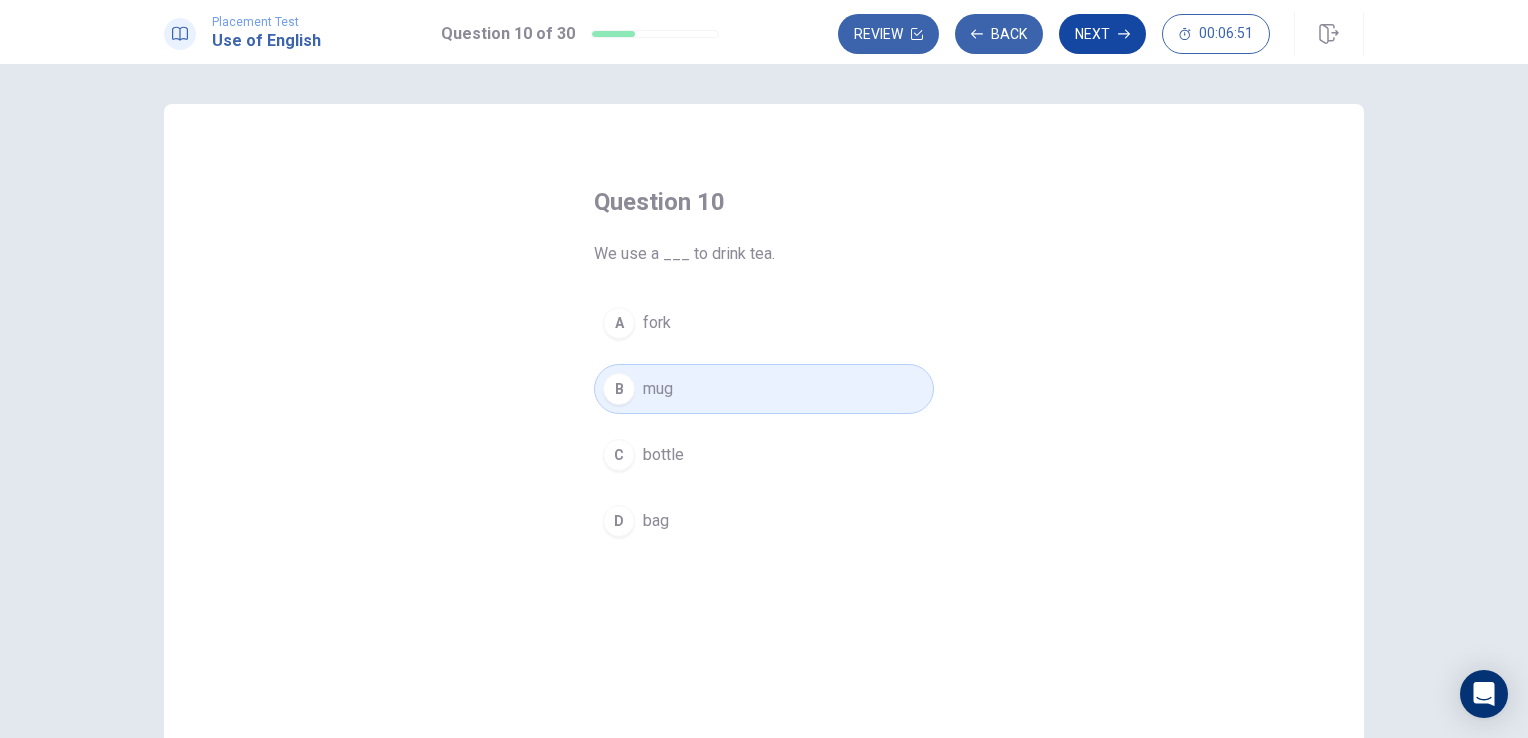 click on "Next" at bounding box center (1102, 34) 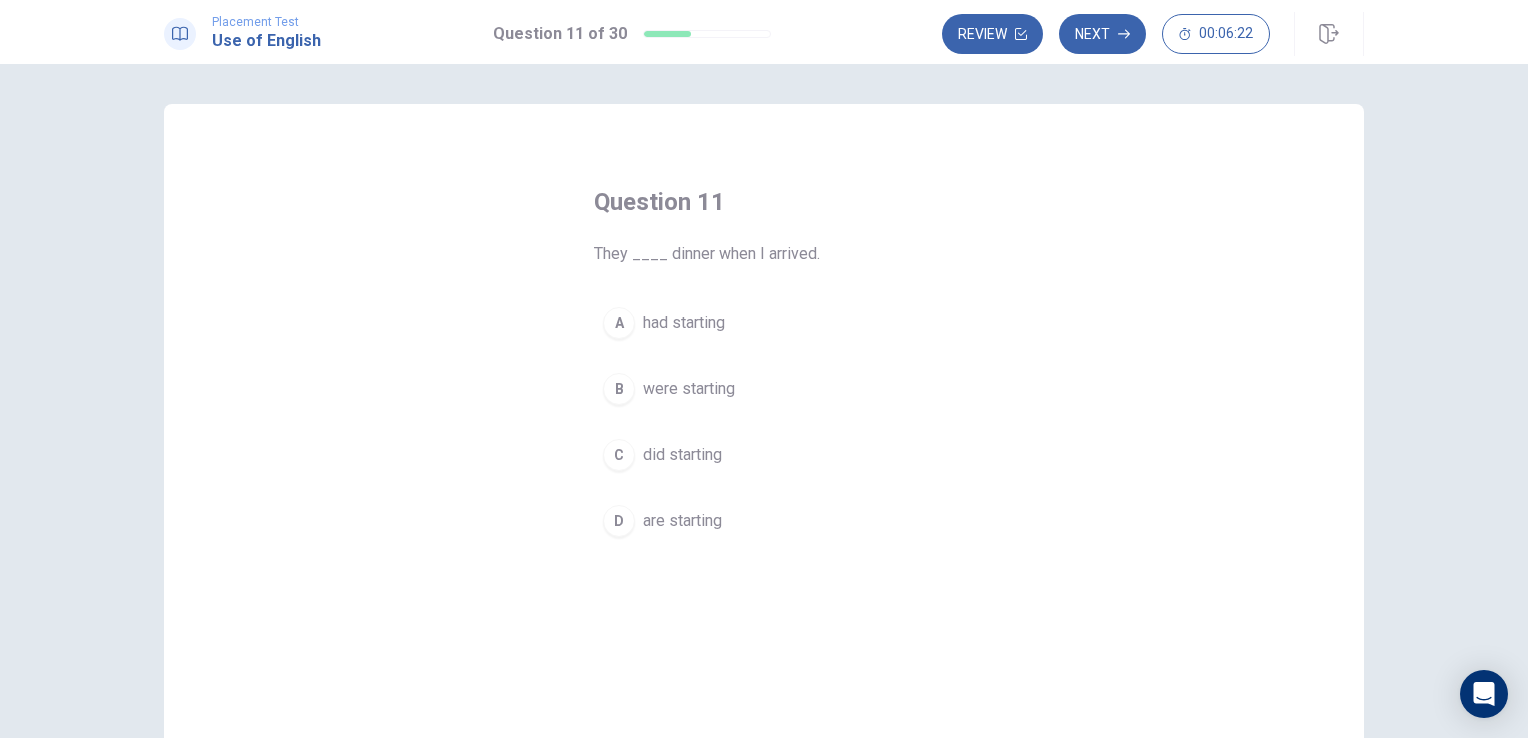 click on "D are starting" at bounding box center (764, 521) 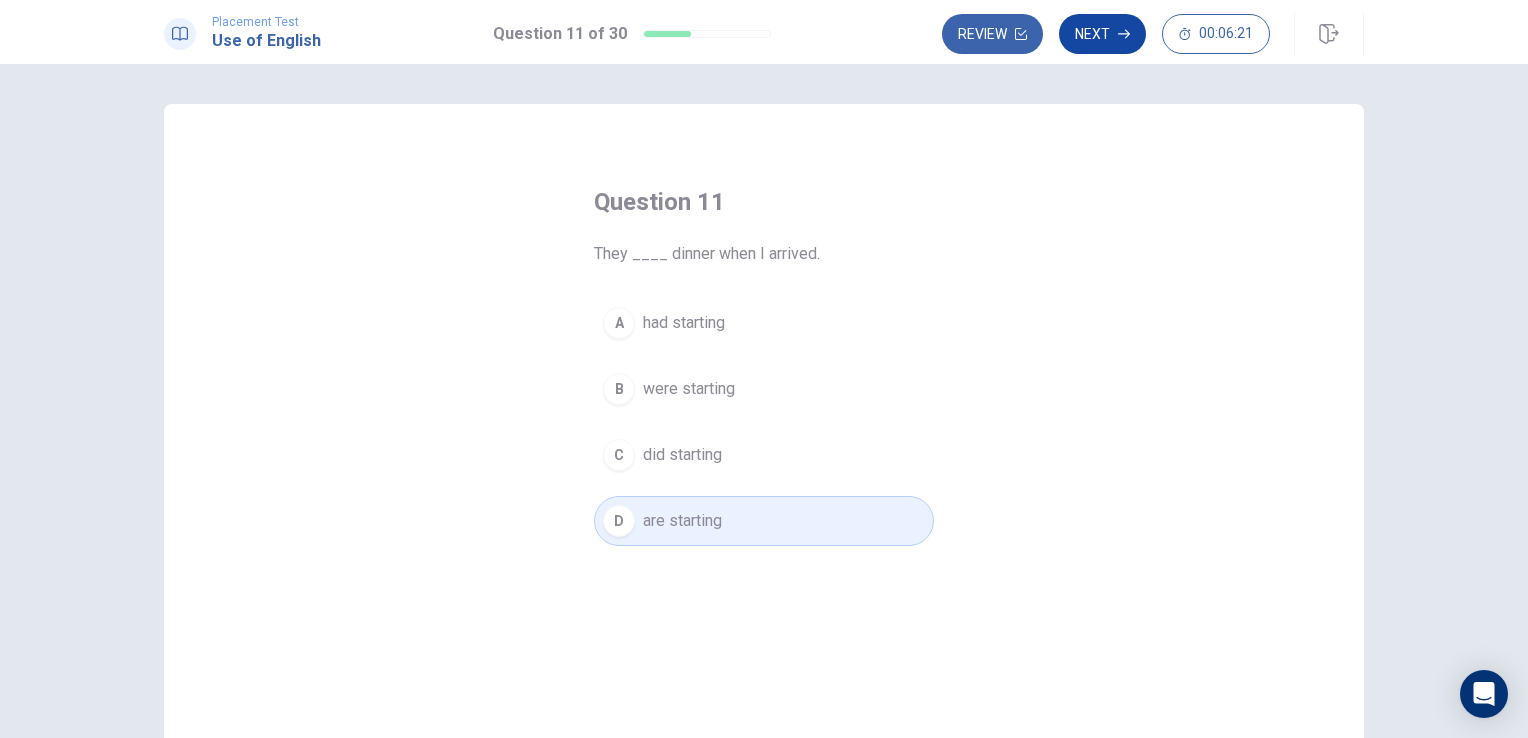 click on "Next" at bounding box center [1102, 34] 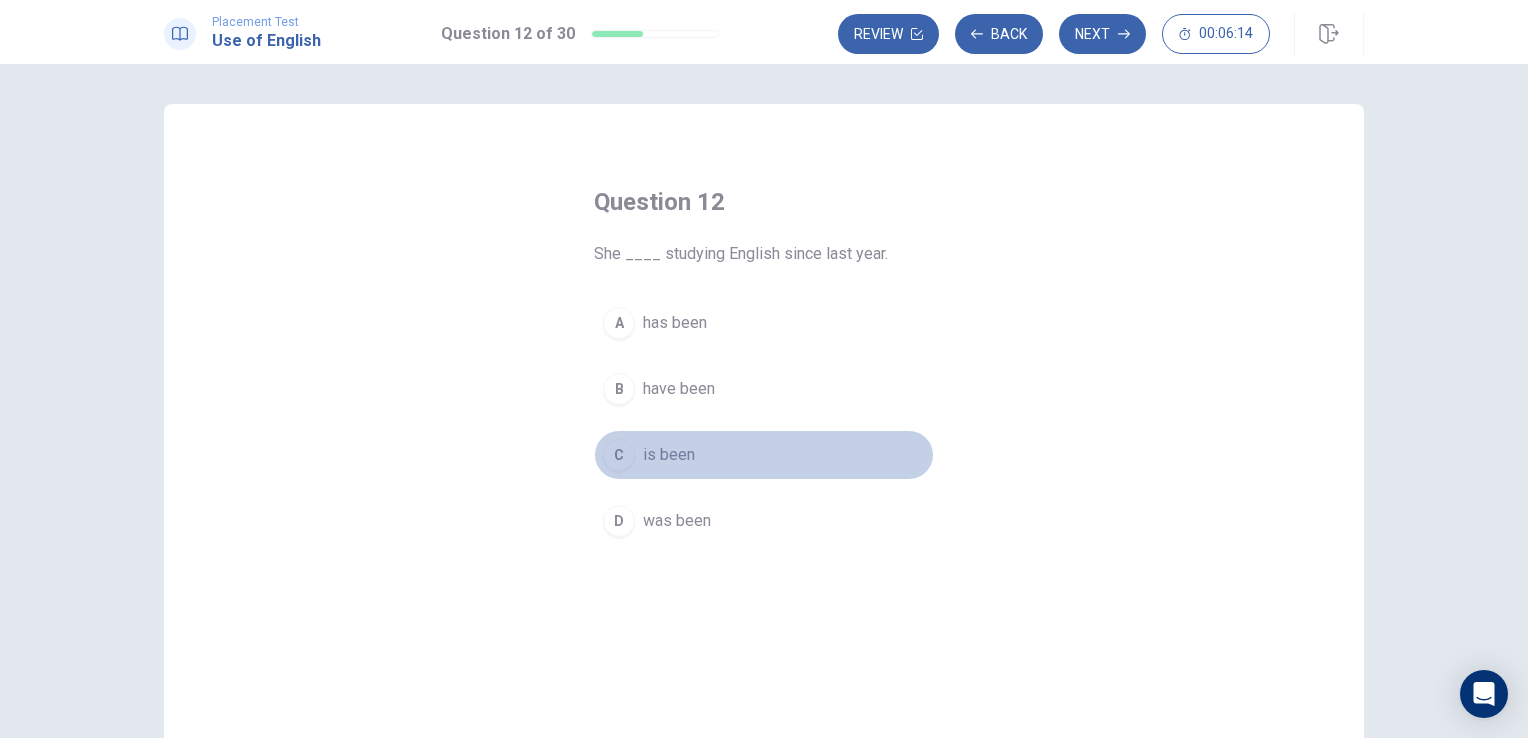 click on "is been" at bounding box center (669, 455) 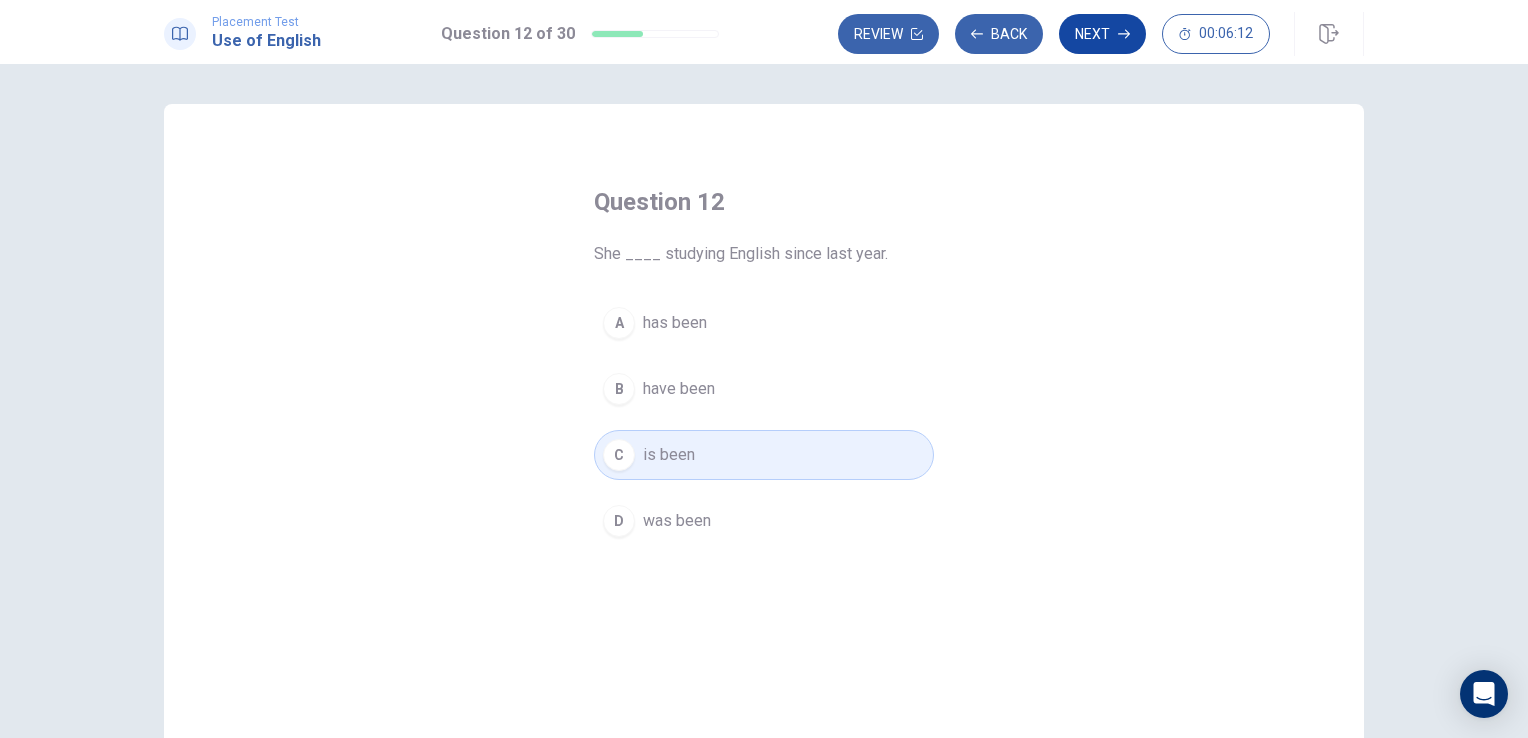click on "Next" at bounding box center [1102, 34] 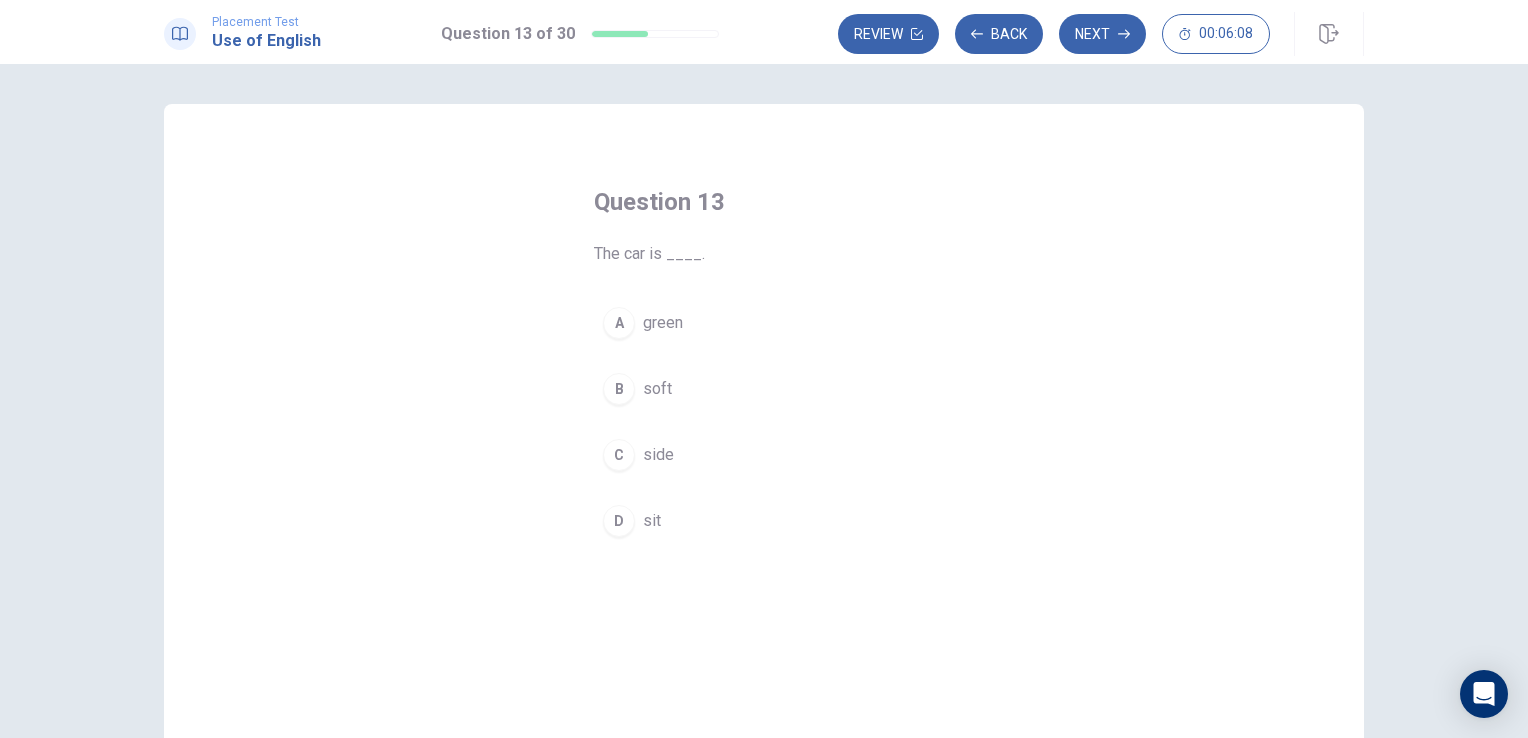 click on "green" at bounding box center [663, 323] 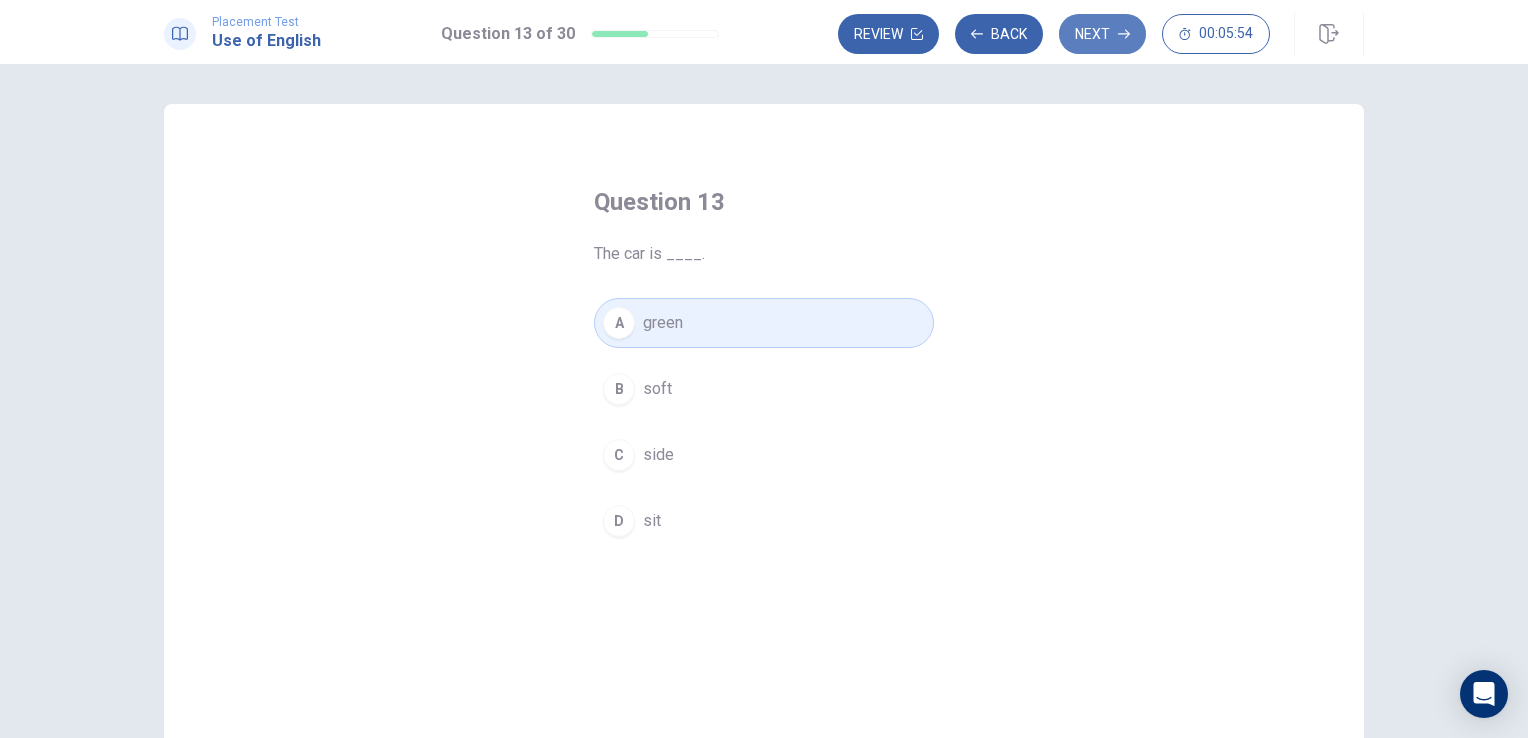click on "Next" at bounding box center (1102, 34) 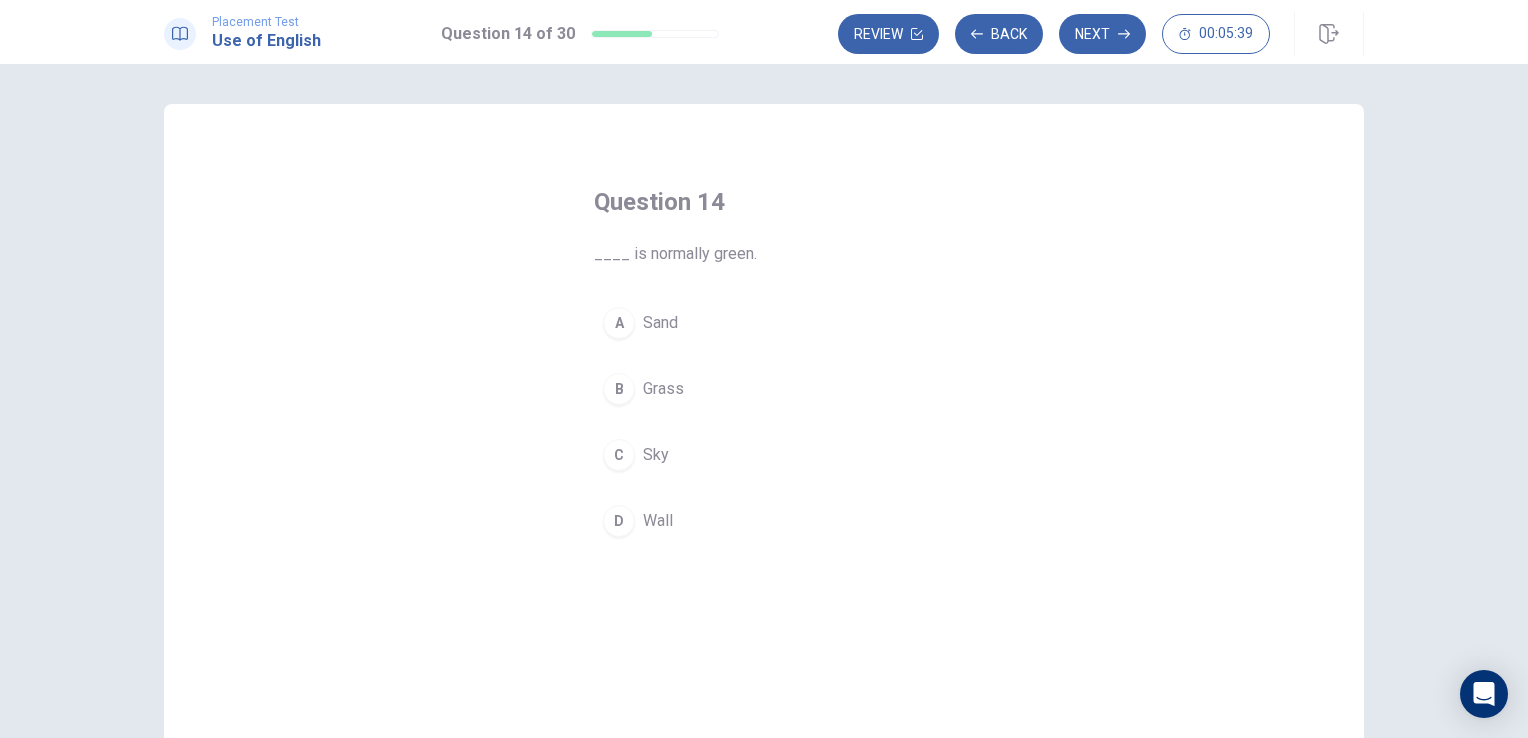 click on "Wall" at bounding box center (658, 521) 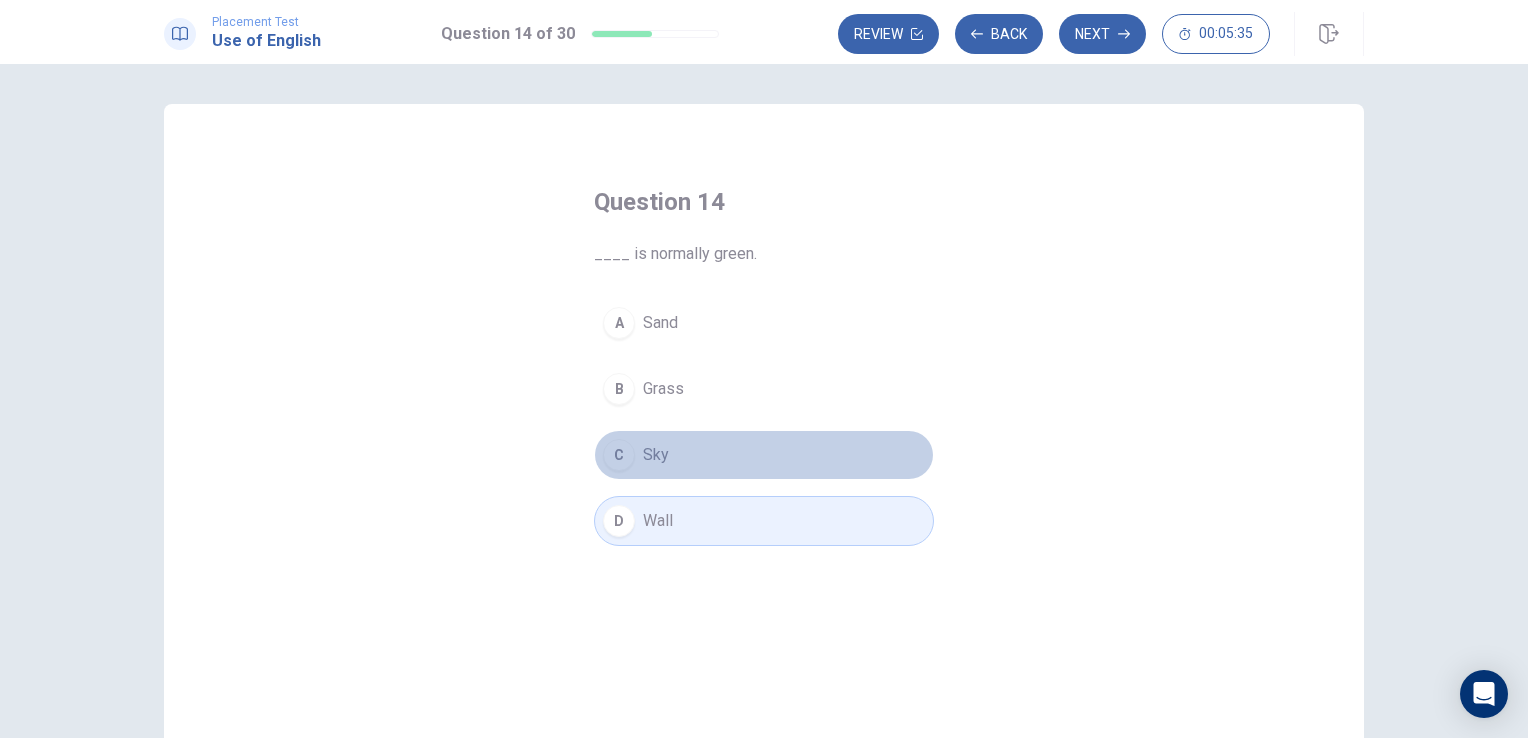 click on "Sky" at bounding box center [656, 455] 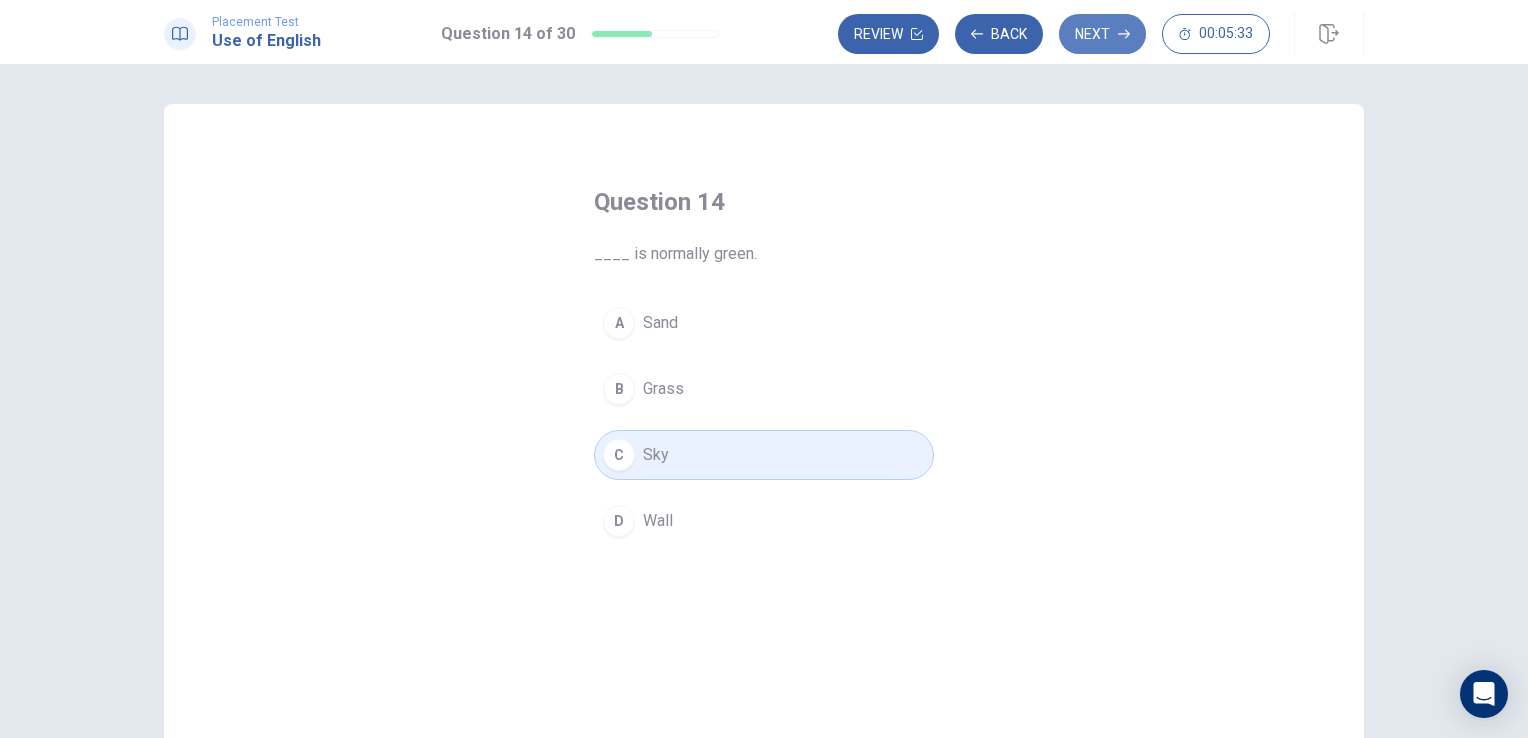 click on "Next" at bounding box center [1102, 34] 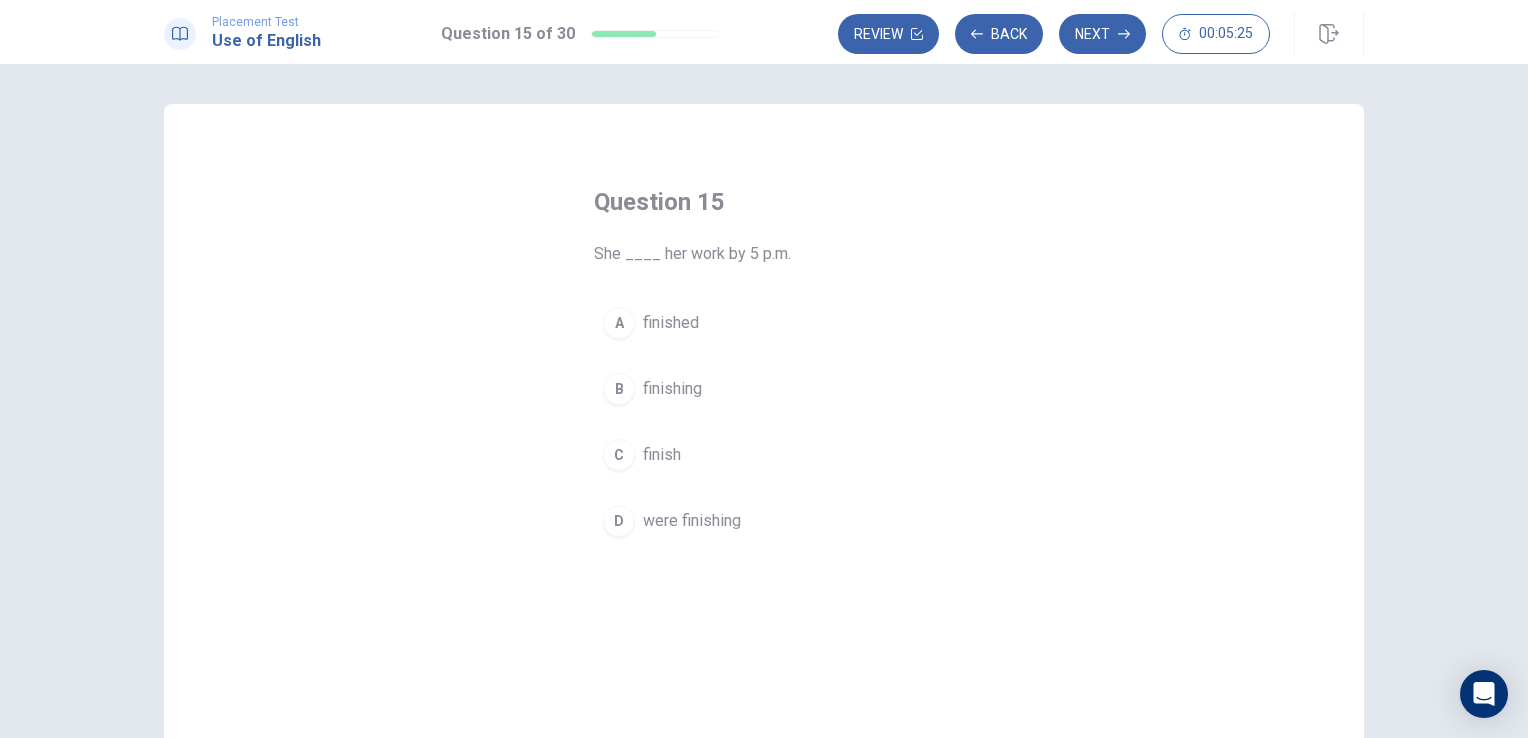 click on "finish" at bounding box center [662, 455] 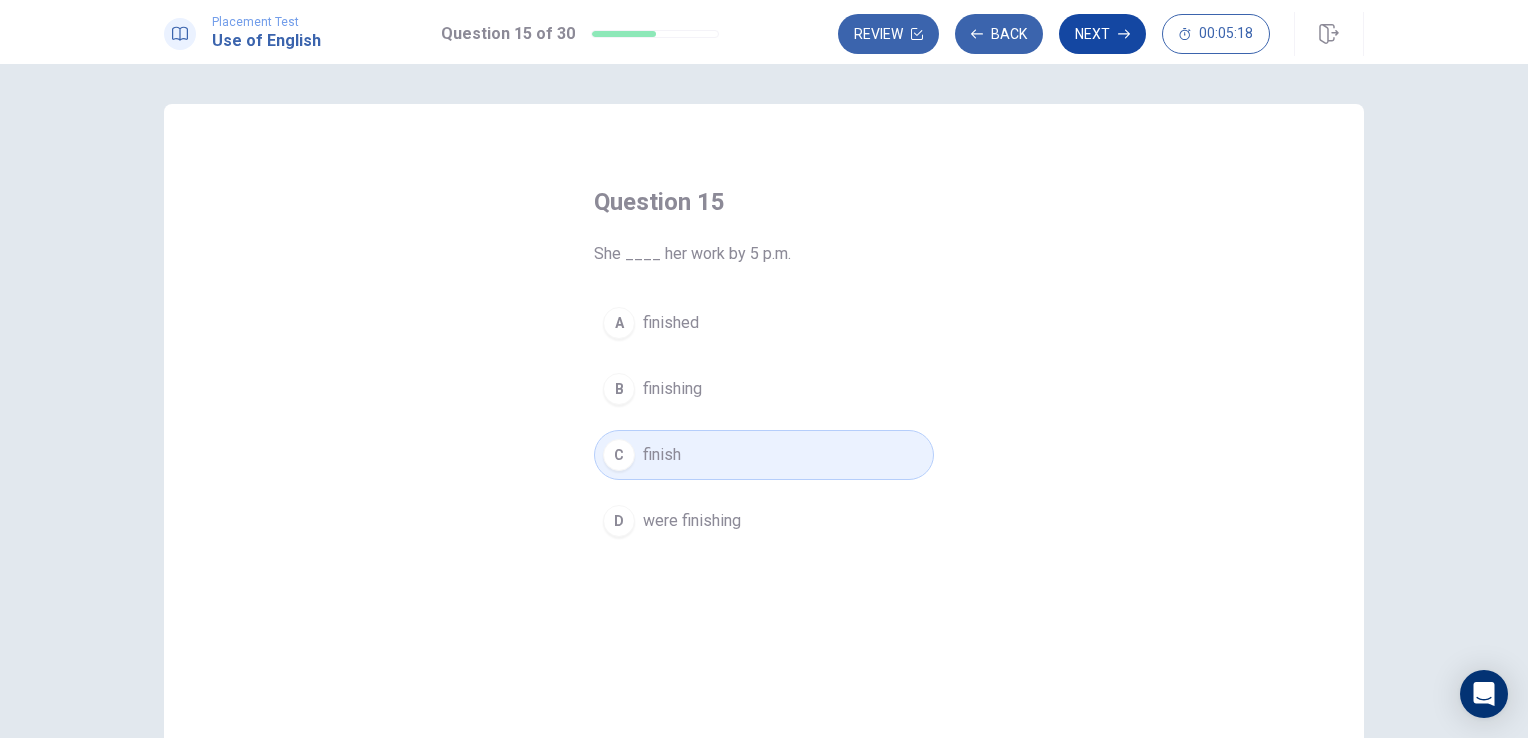click on "Next" at bounding box center [1102, 34] 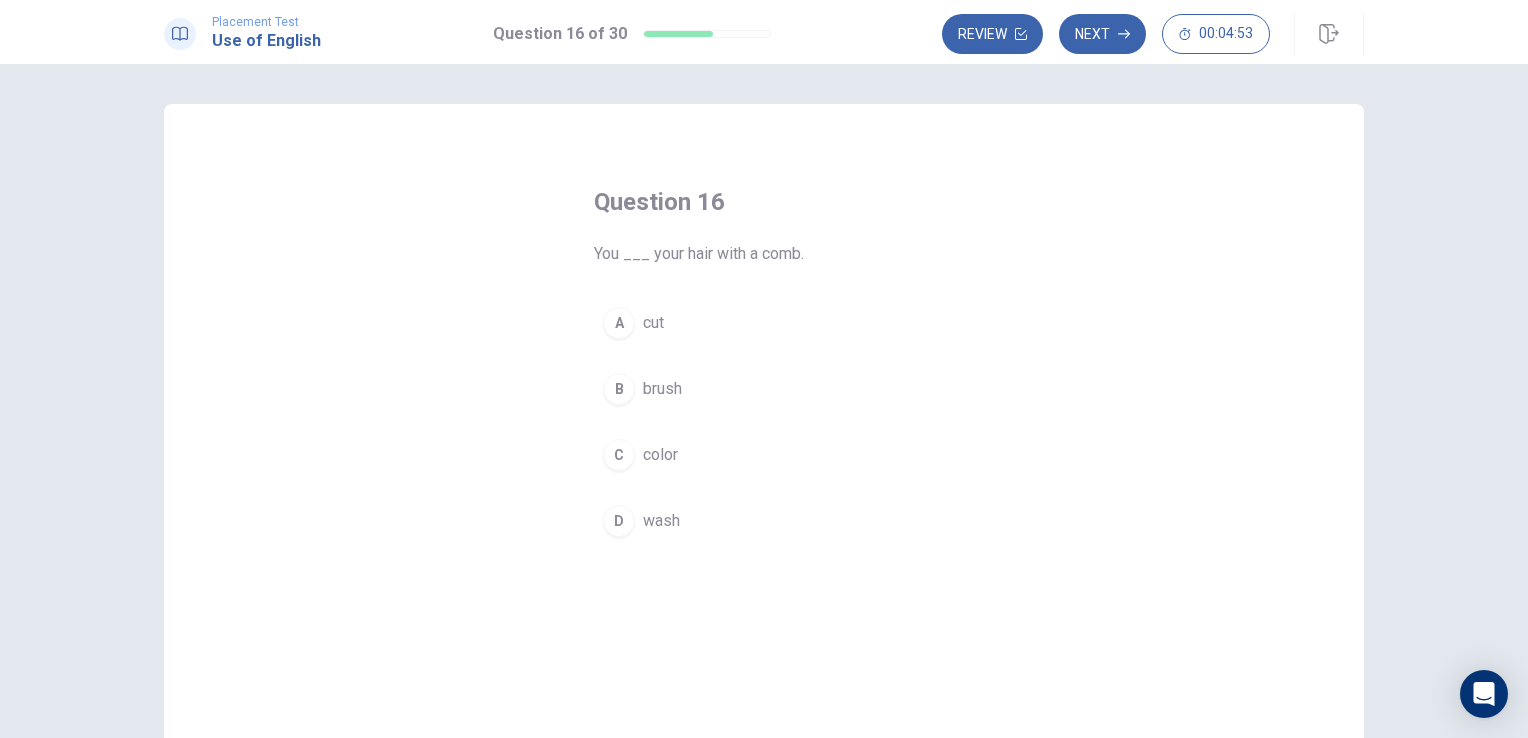 click on "A cut" at bounding box center (764, 323) 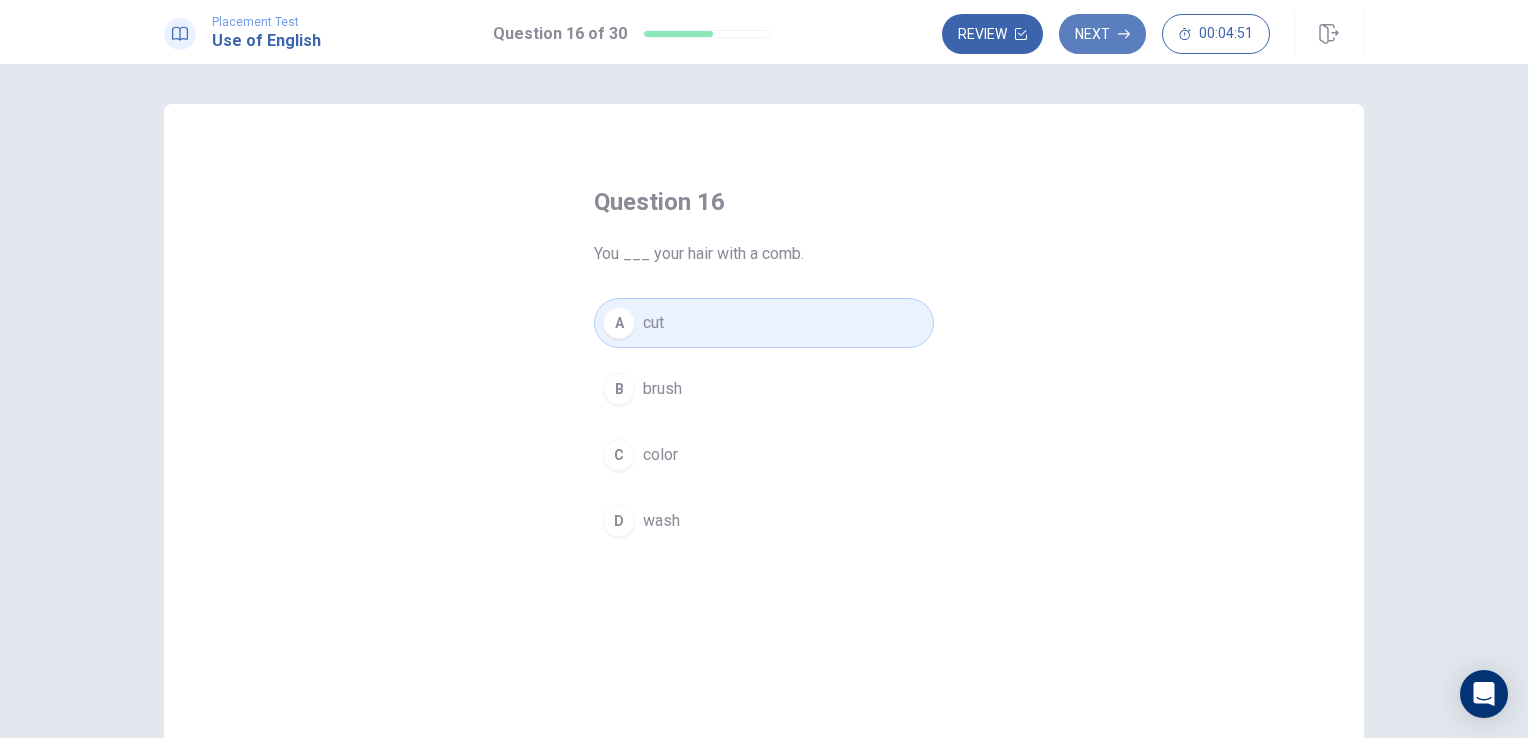 click 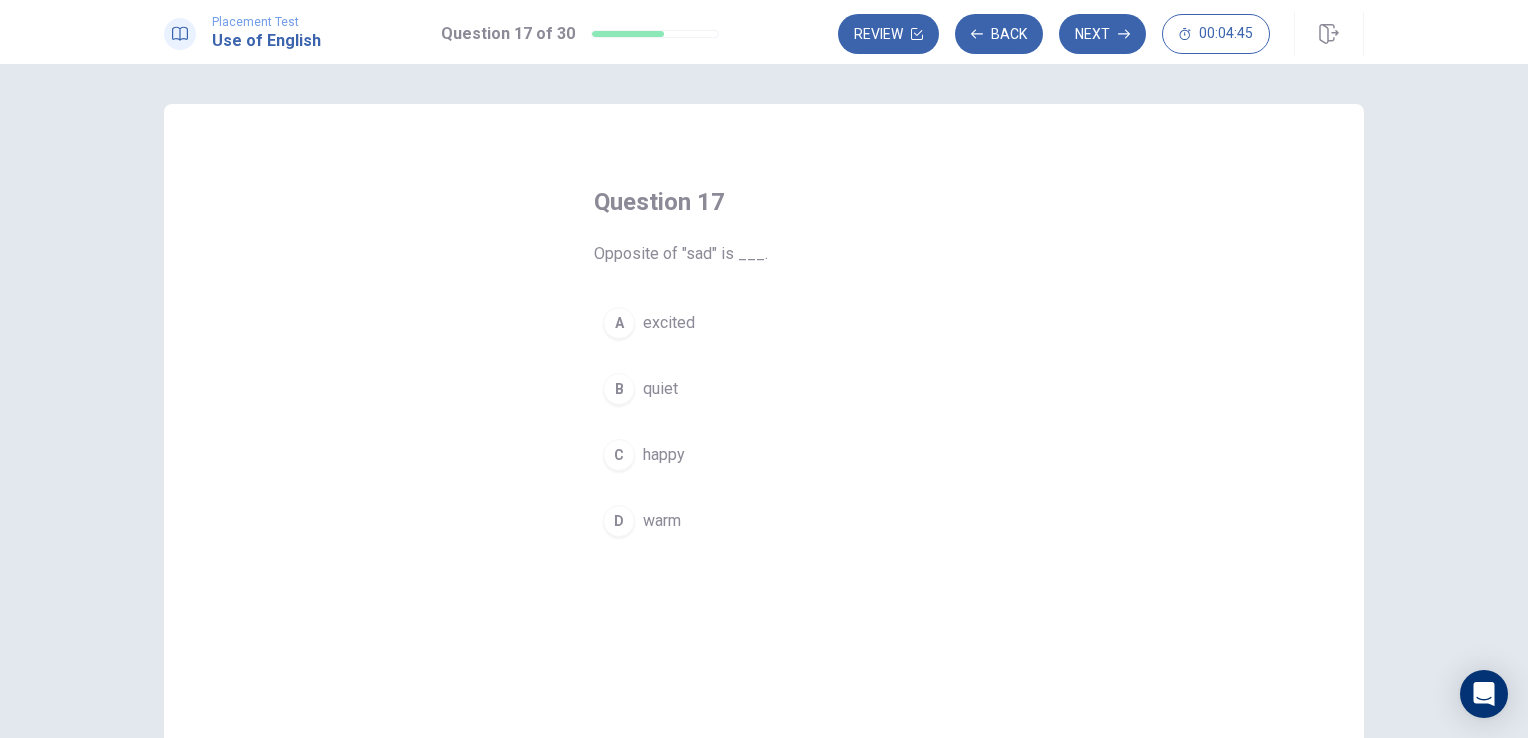 click on "happy" at bounding box center [664, 455] 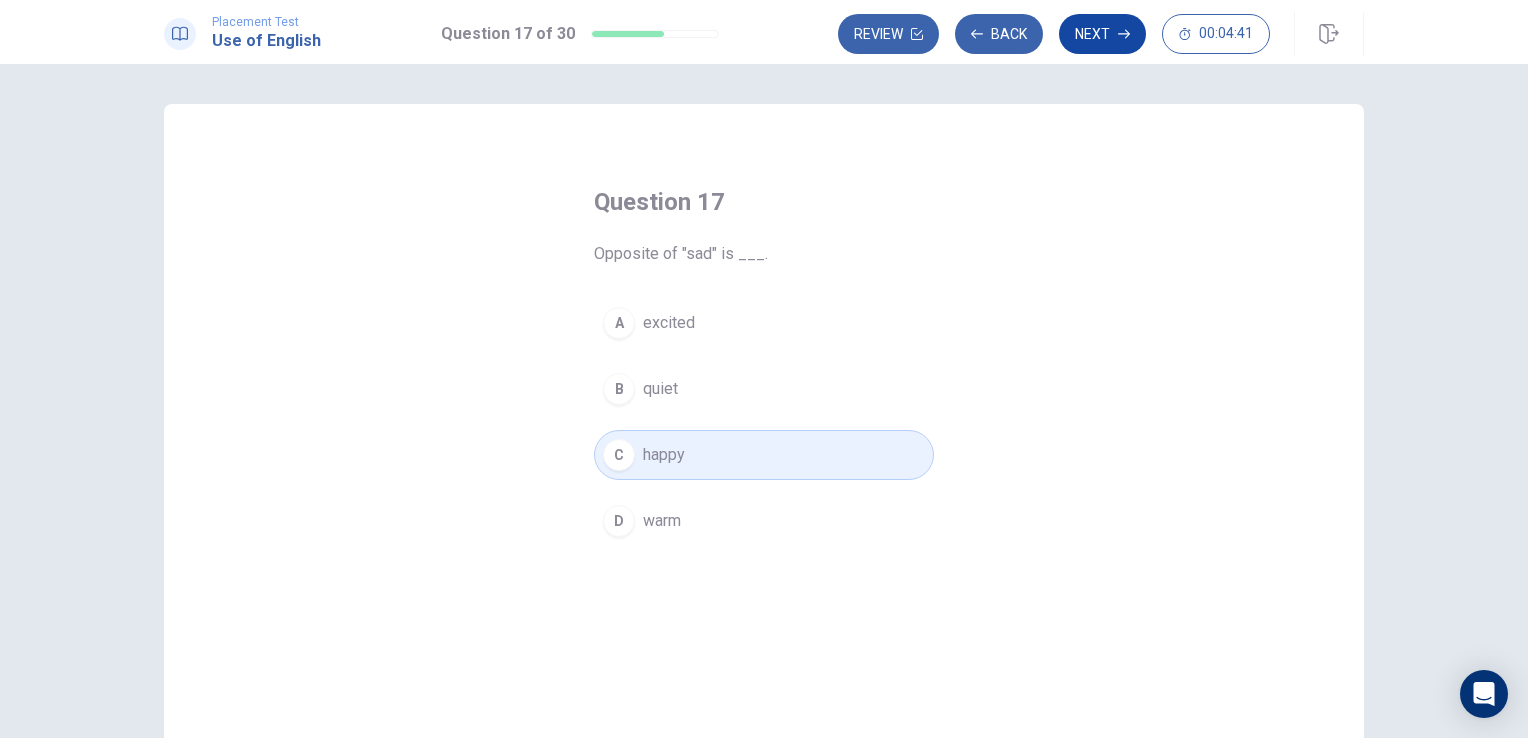 click on "Next" at bounding box center (1102, 34) 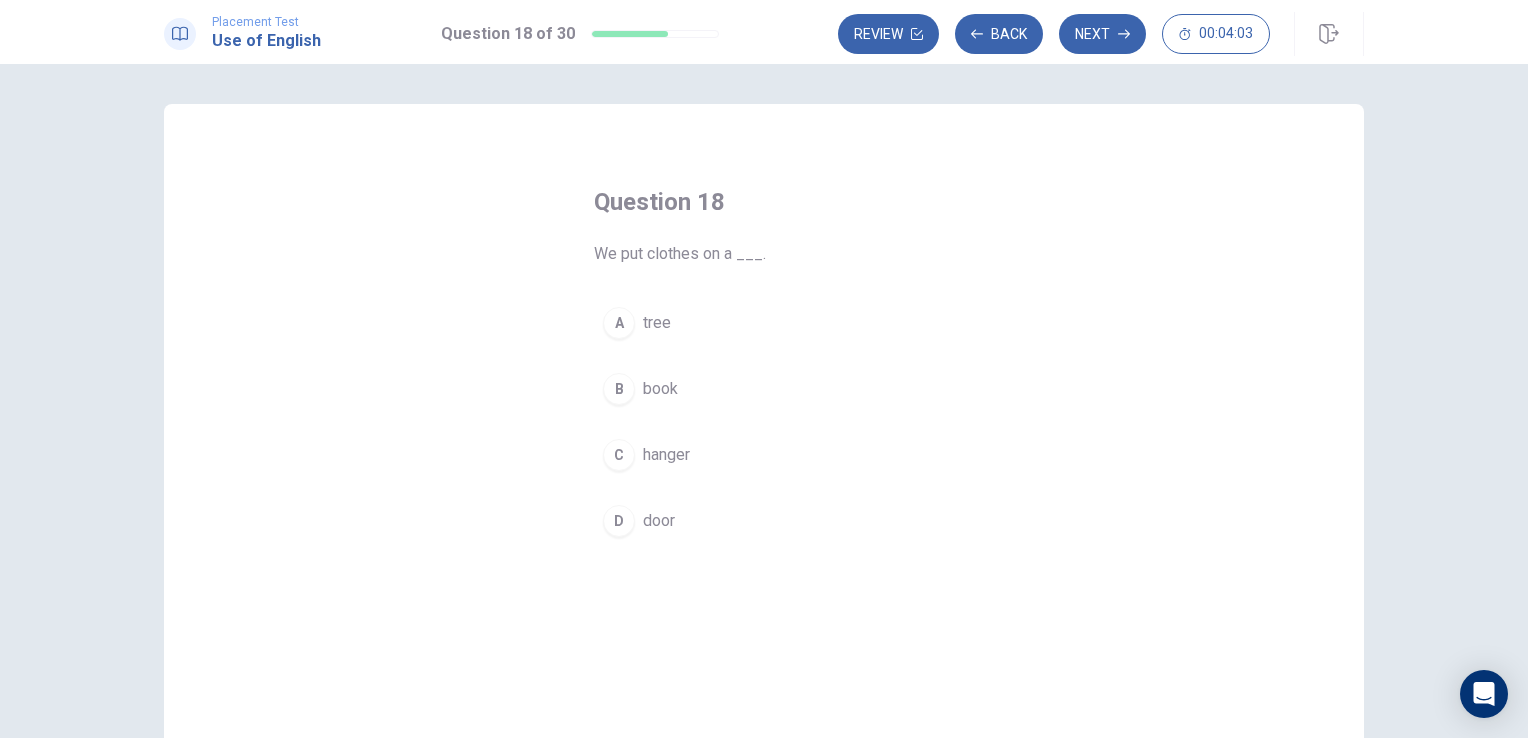 click on "hanger" at bounding box center [666, 455] 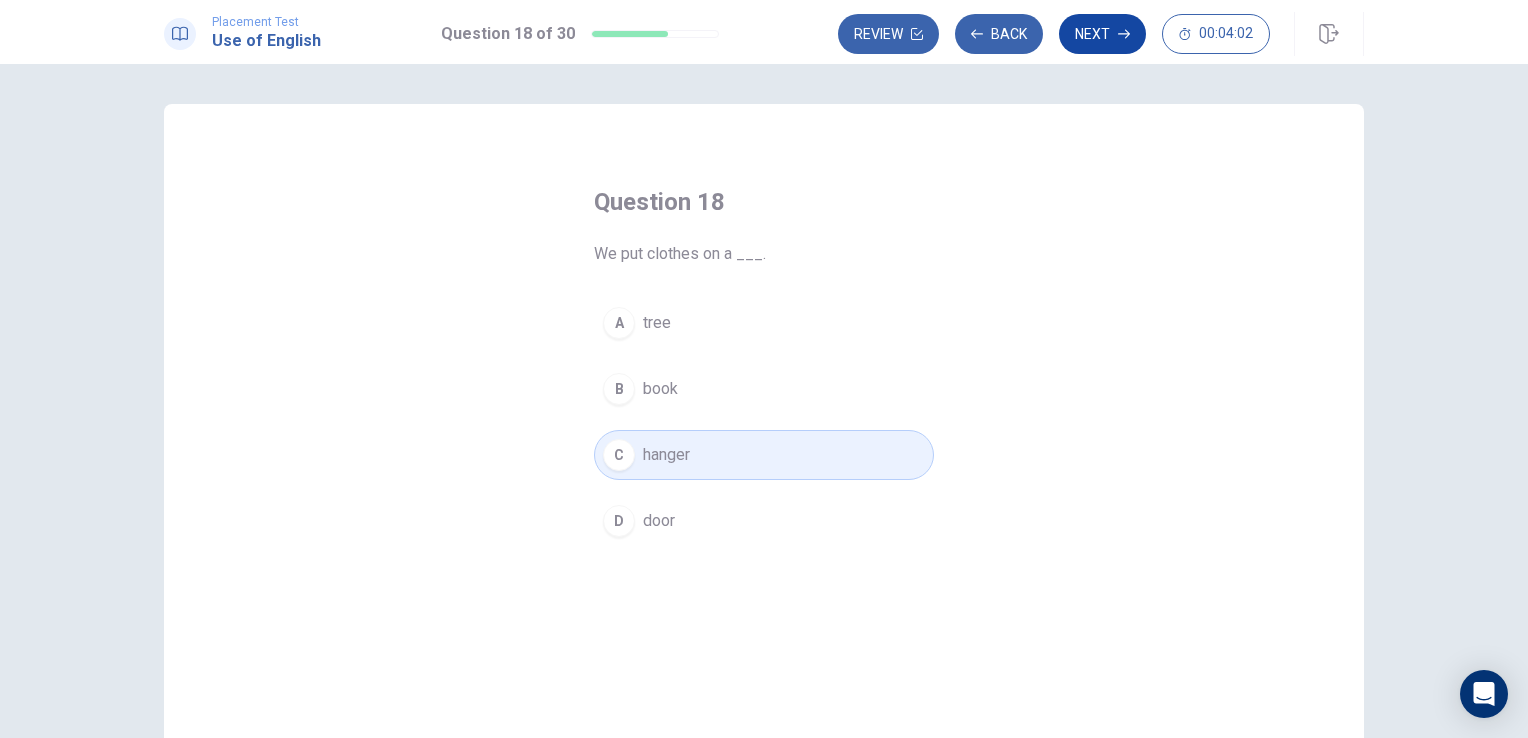 click on "Next" at bounding box center (1102, 34) 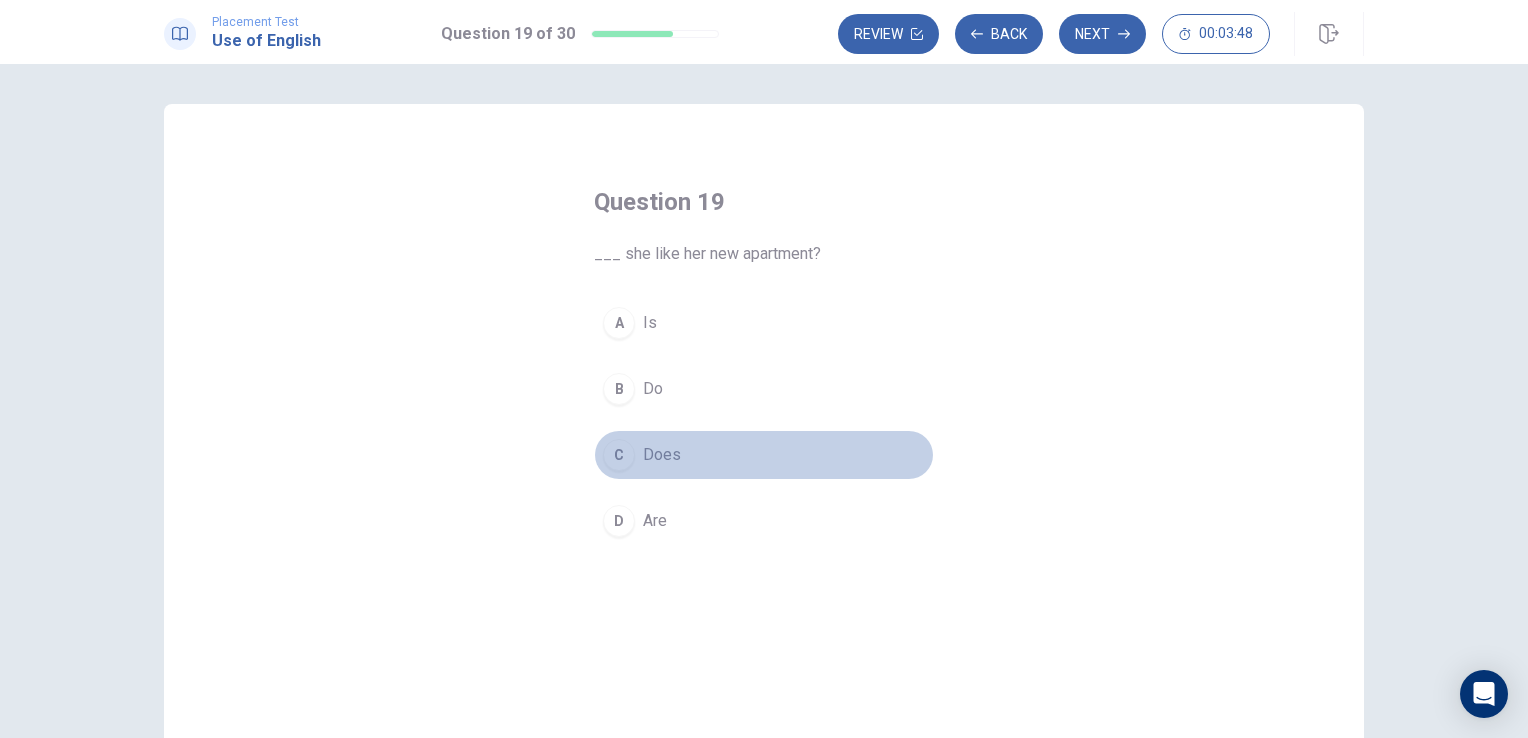 click on "Does" at bounding box center (662, 455) 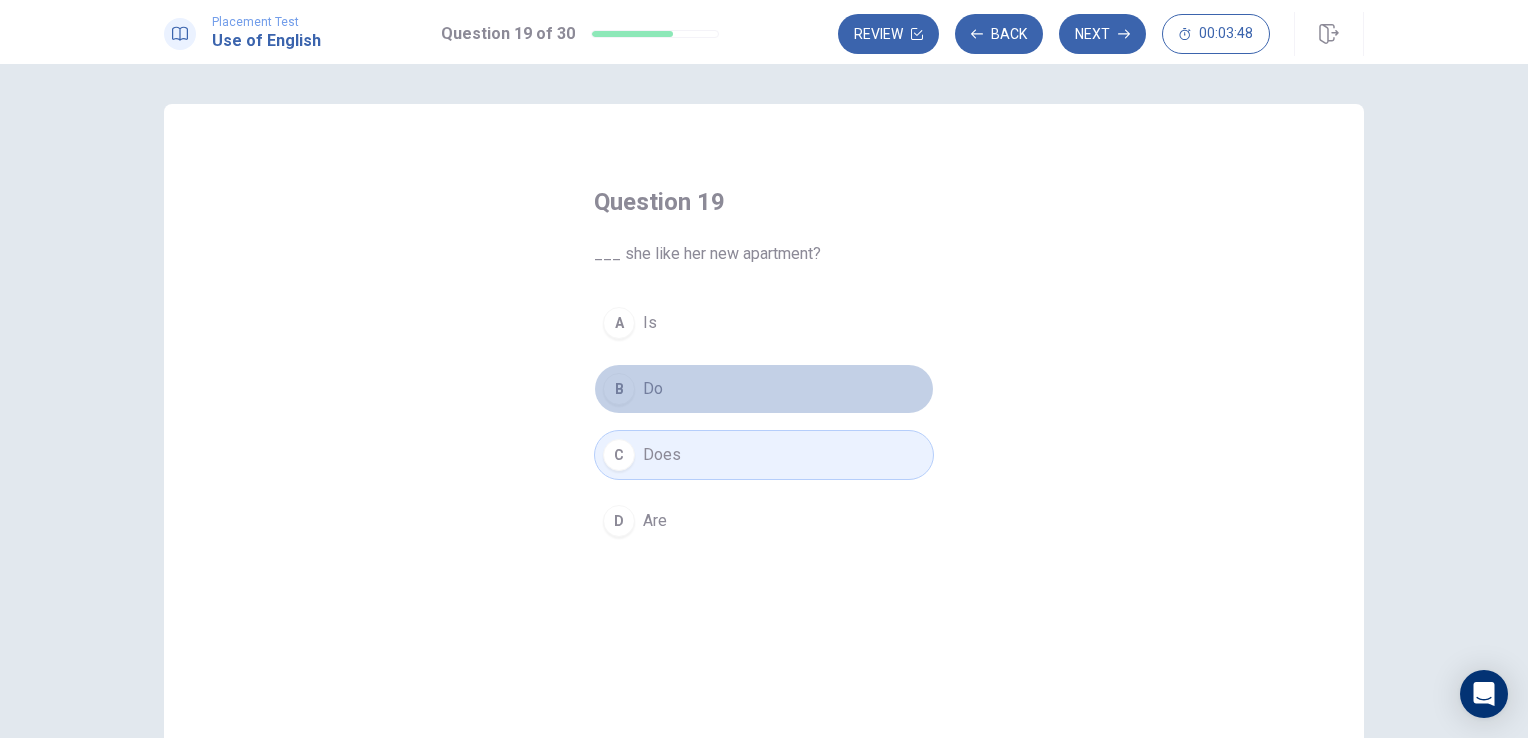 click on "Do" at bounding box center (653, 389) 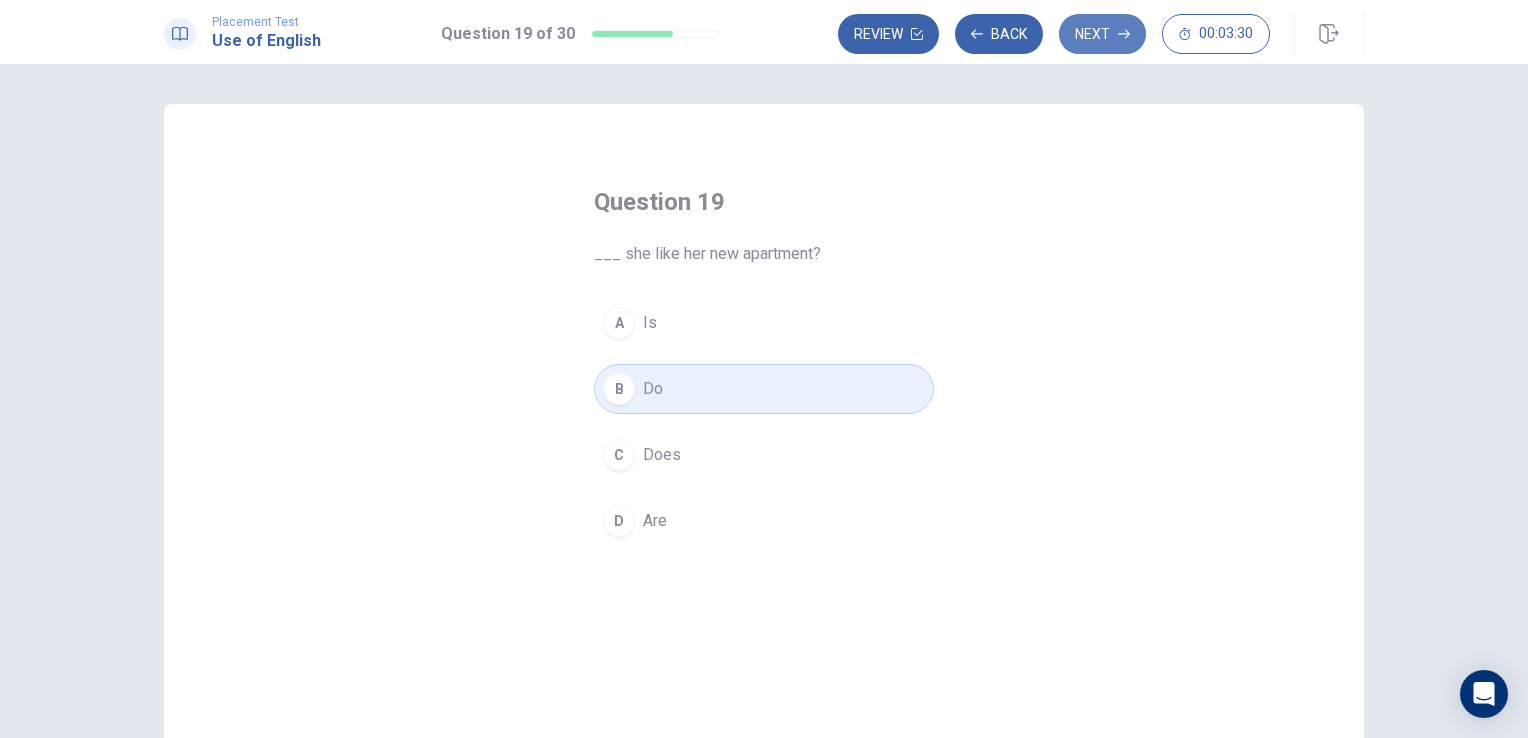 click on "Next" at bounding box center [1102, 34] 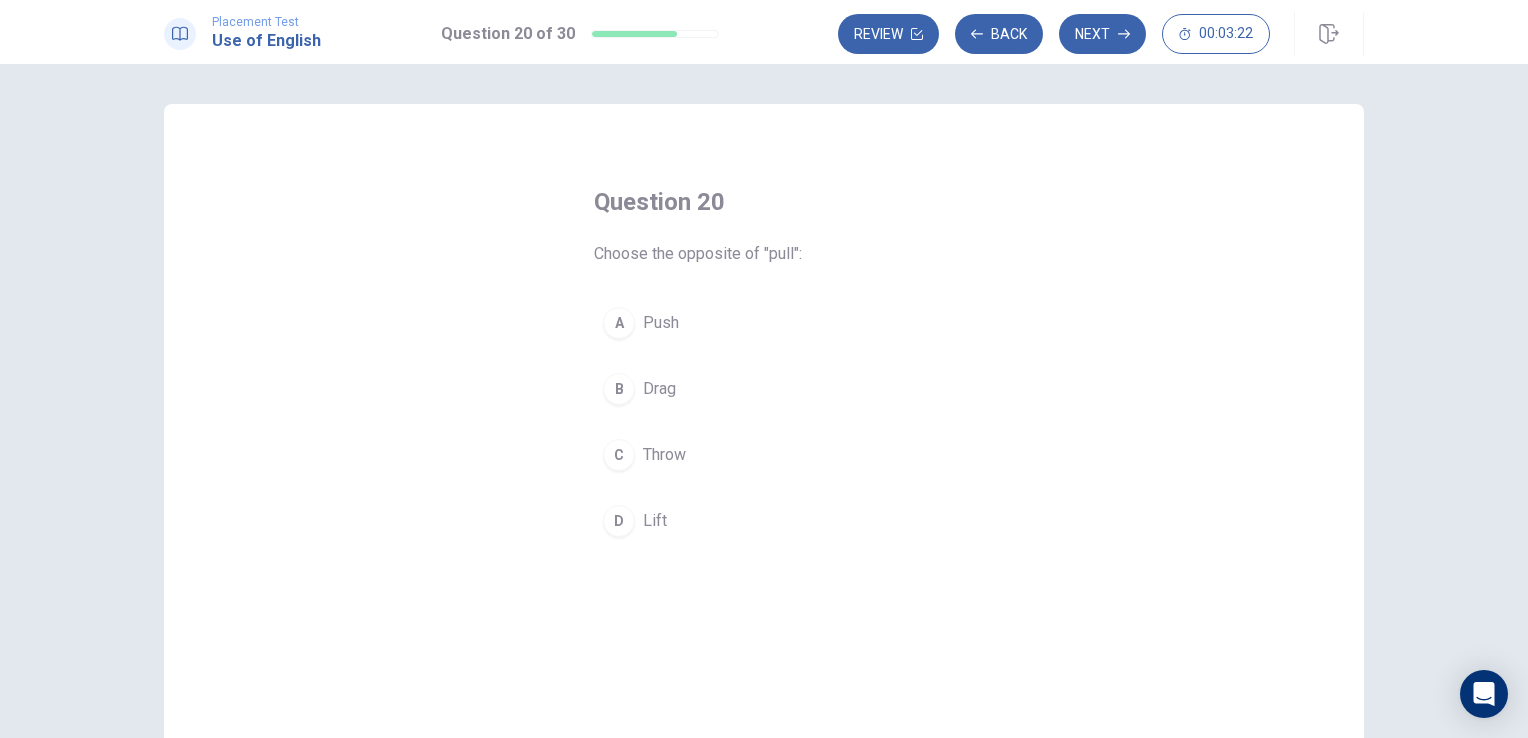 click on "B Drag" at bounding box center (764, 389) 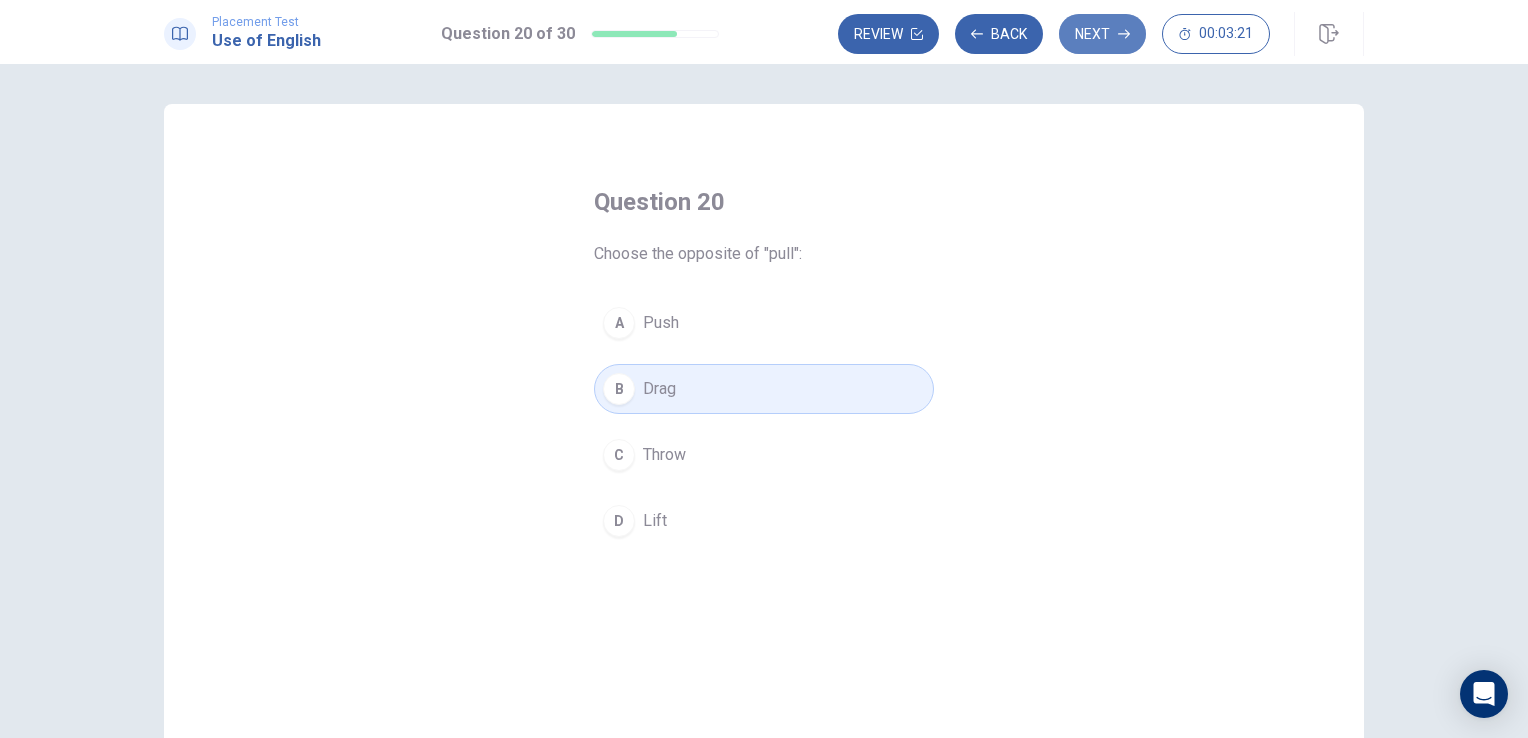 click on "Next" at bounding box center (1102, 34) 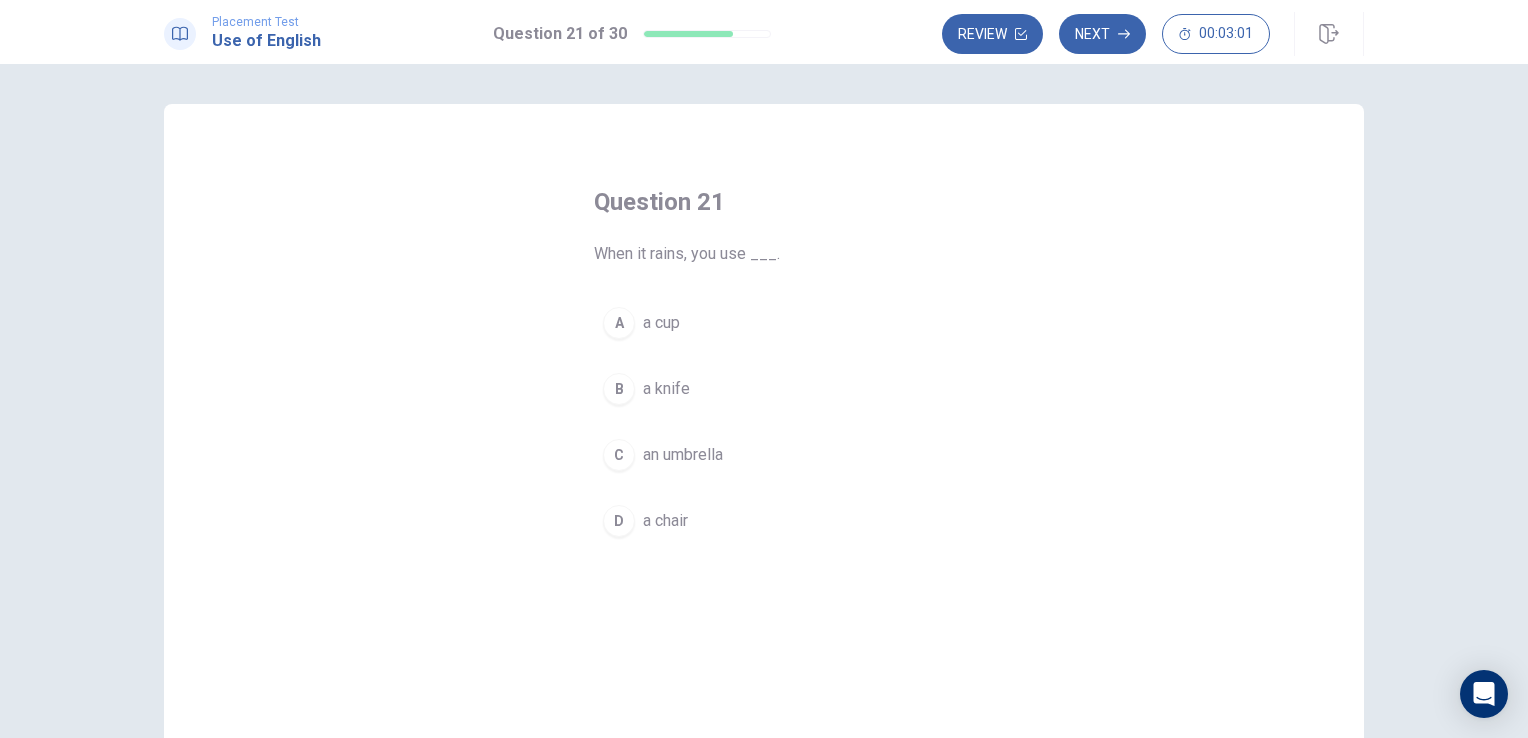 click on "C an umbrella" at bounding box center (764, 455) 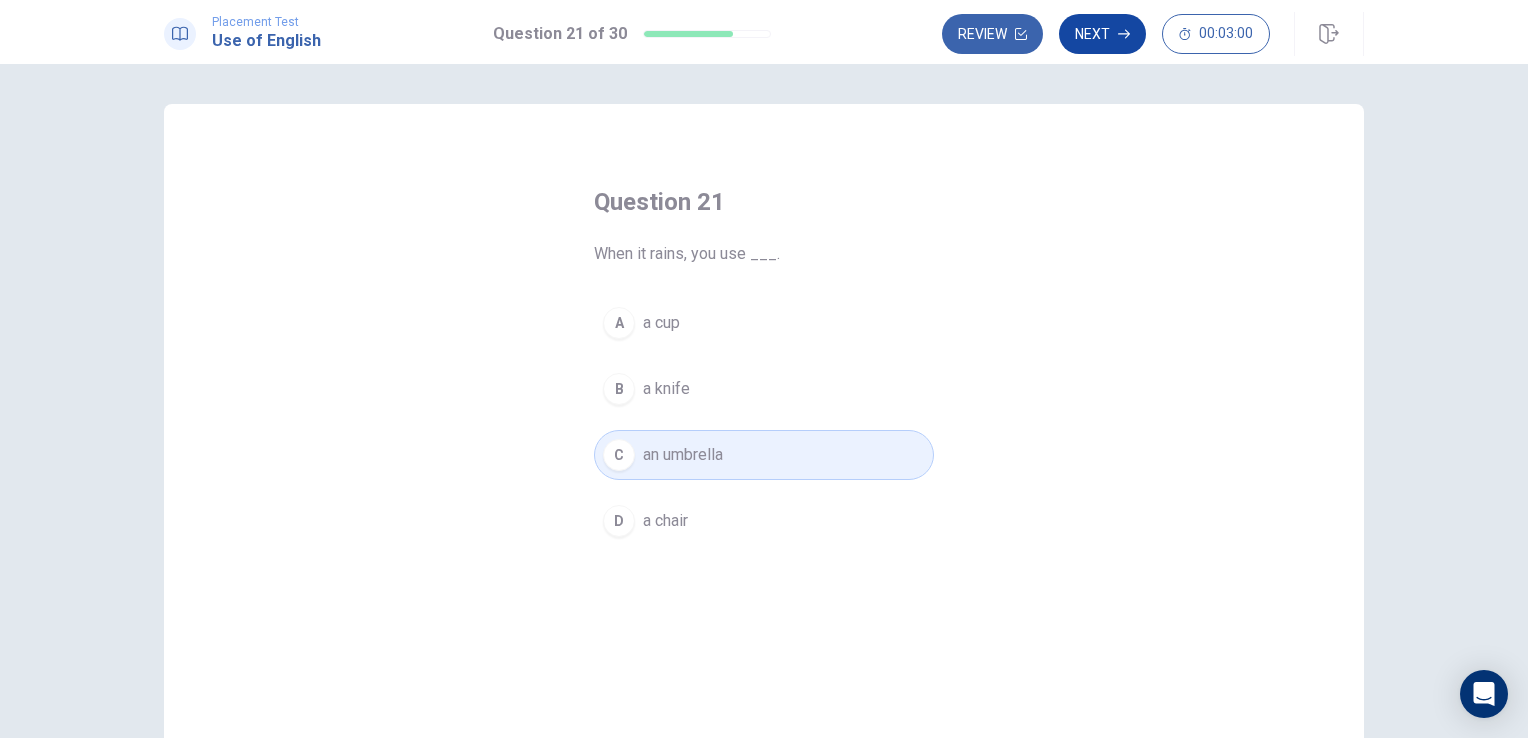 click on "Next" at bounding box center [1102, 34] 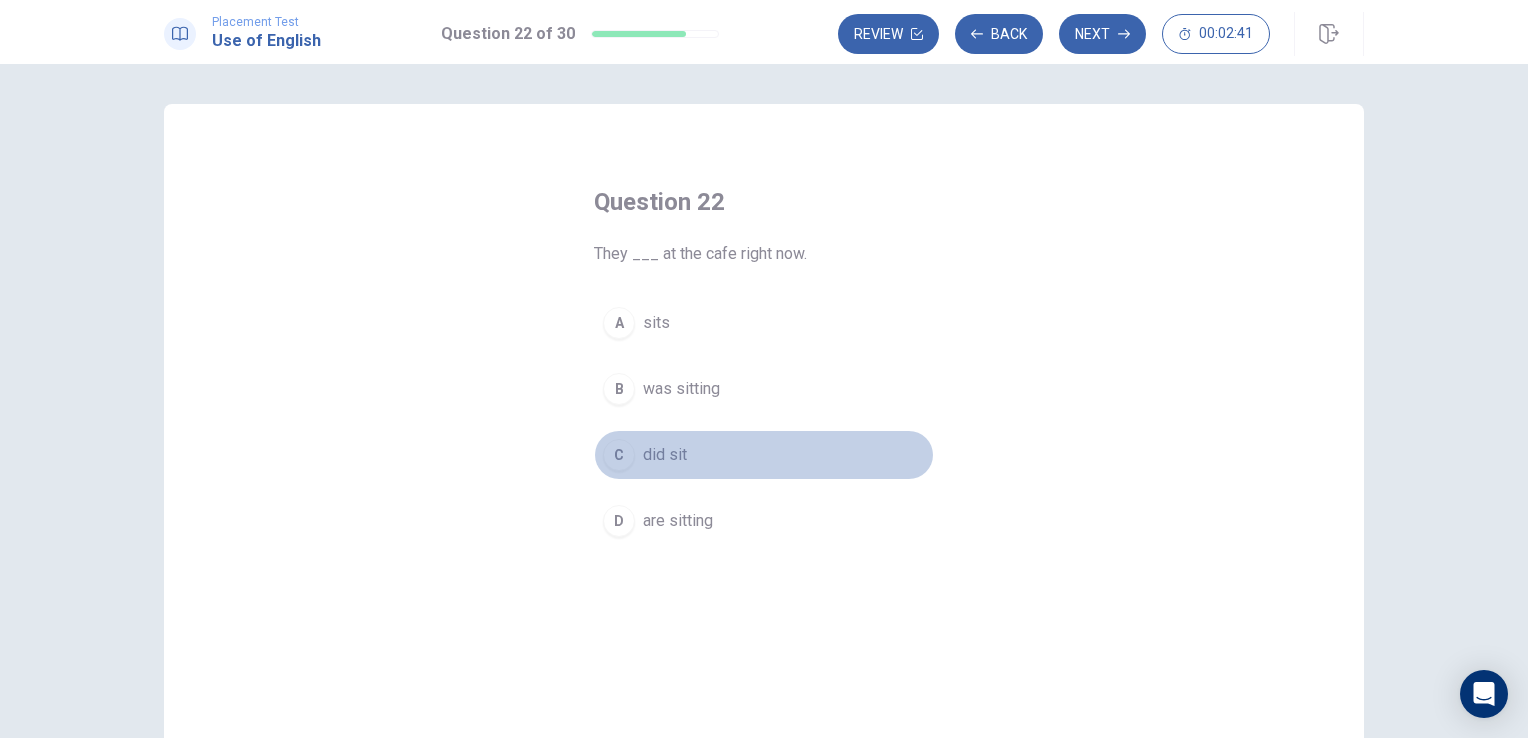 click on "did sit" at bounding box center [665, 455] 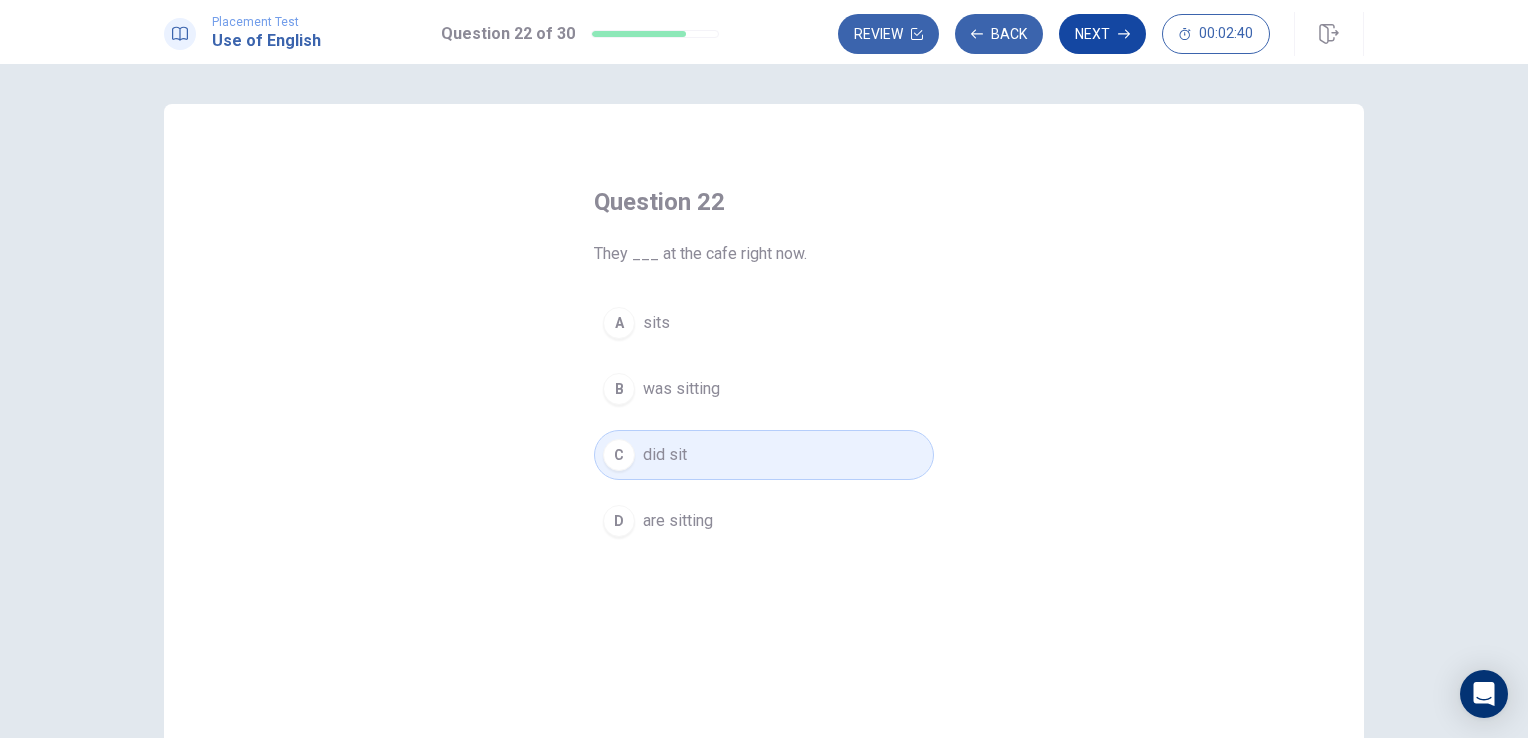 click on "Next" at bounding box center [1102, 34] 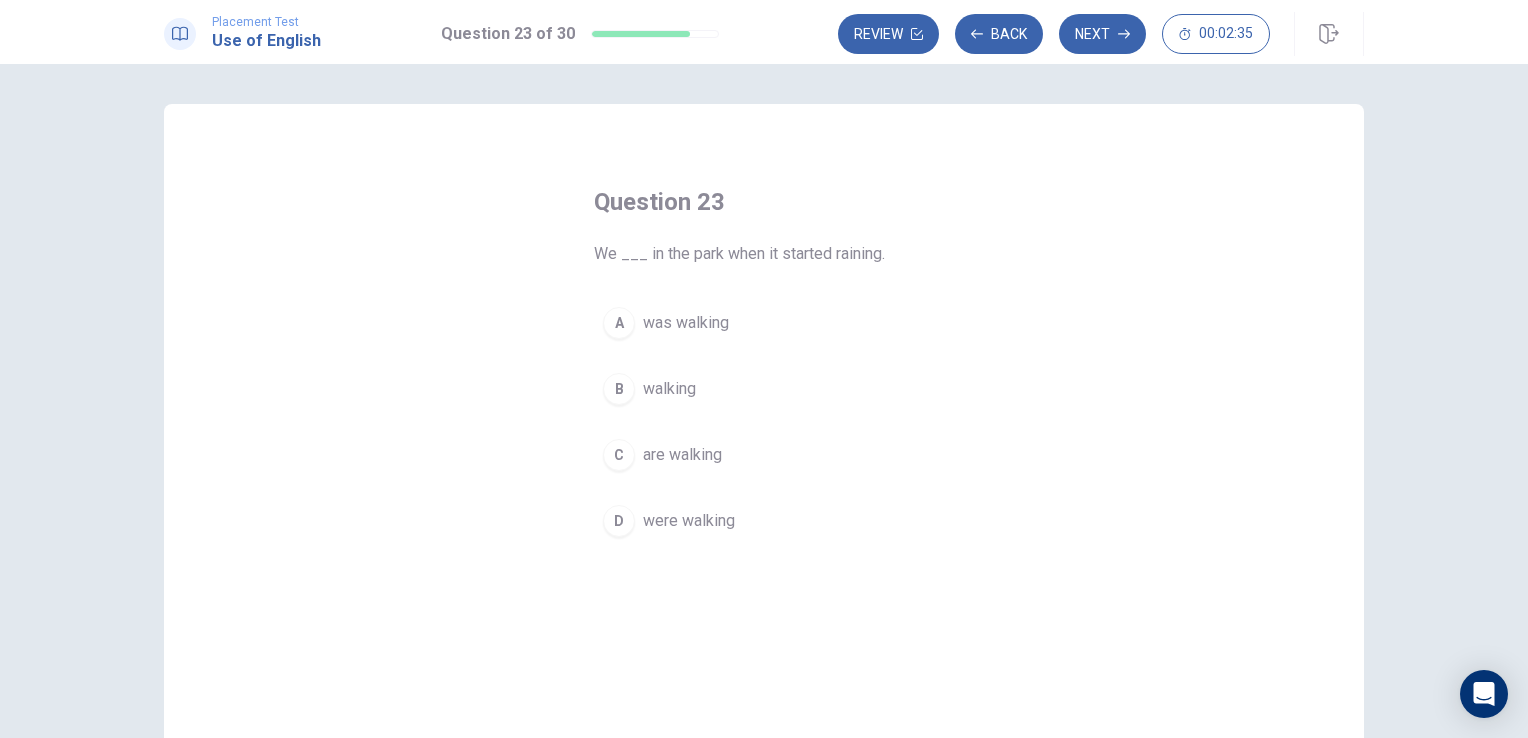 click on "was walking" at bounding box center [686, 323] 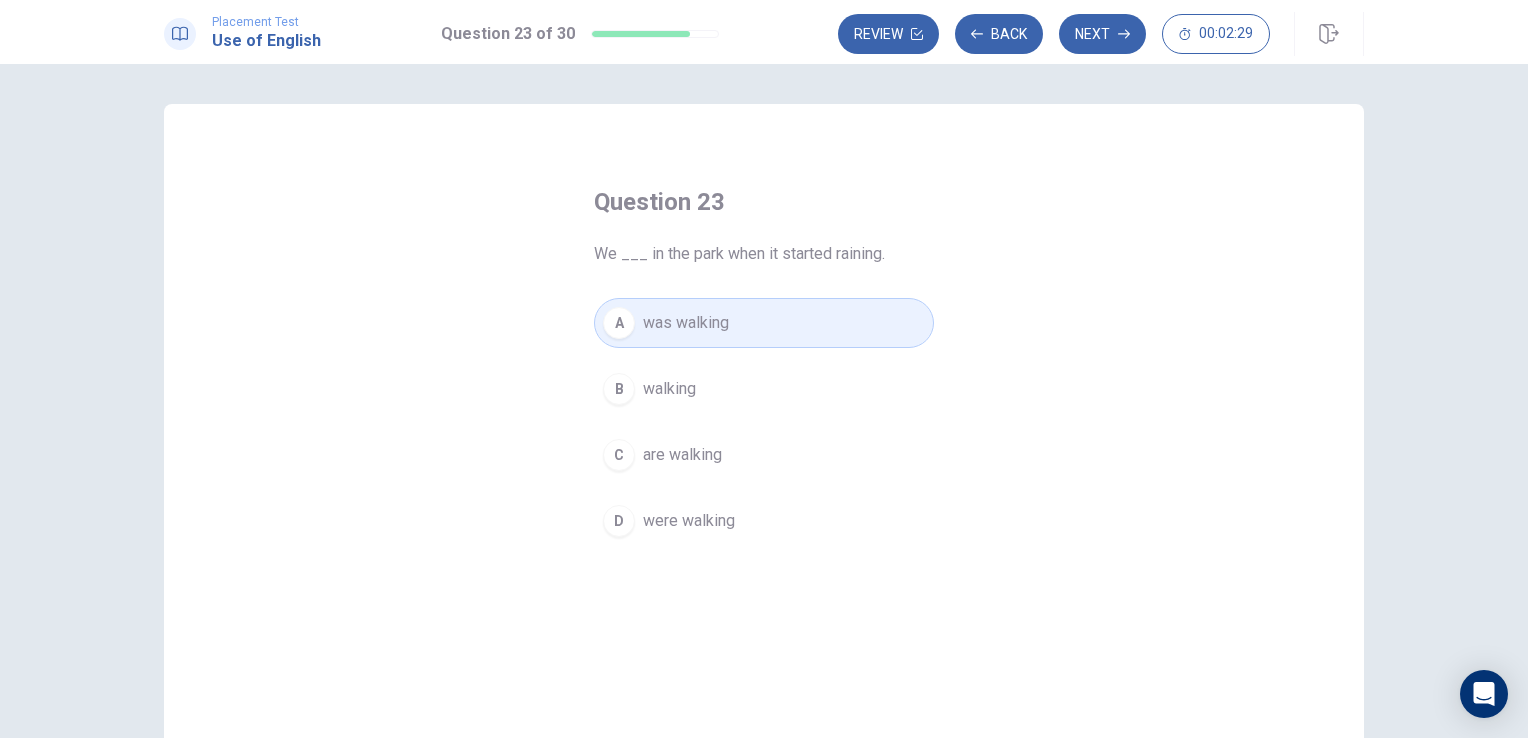 click on "are walking" at bounding box center (682, 455) 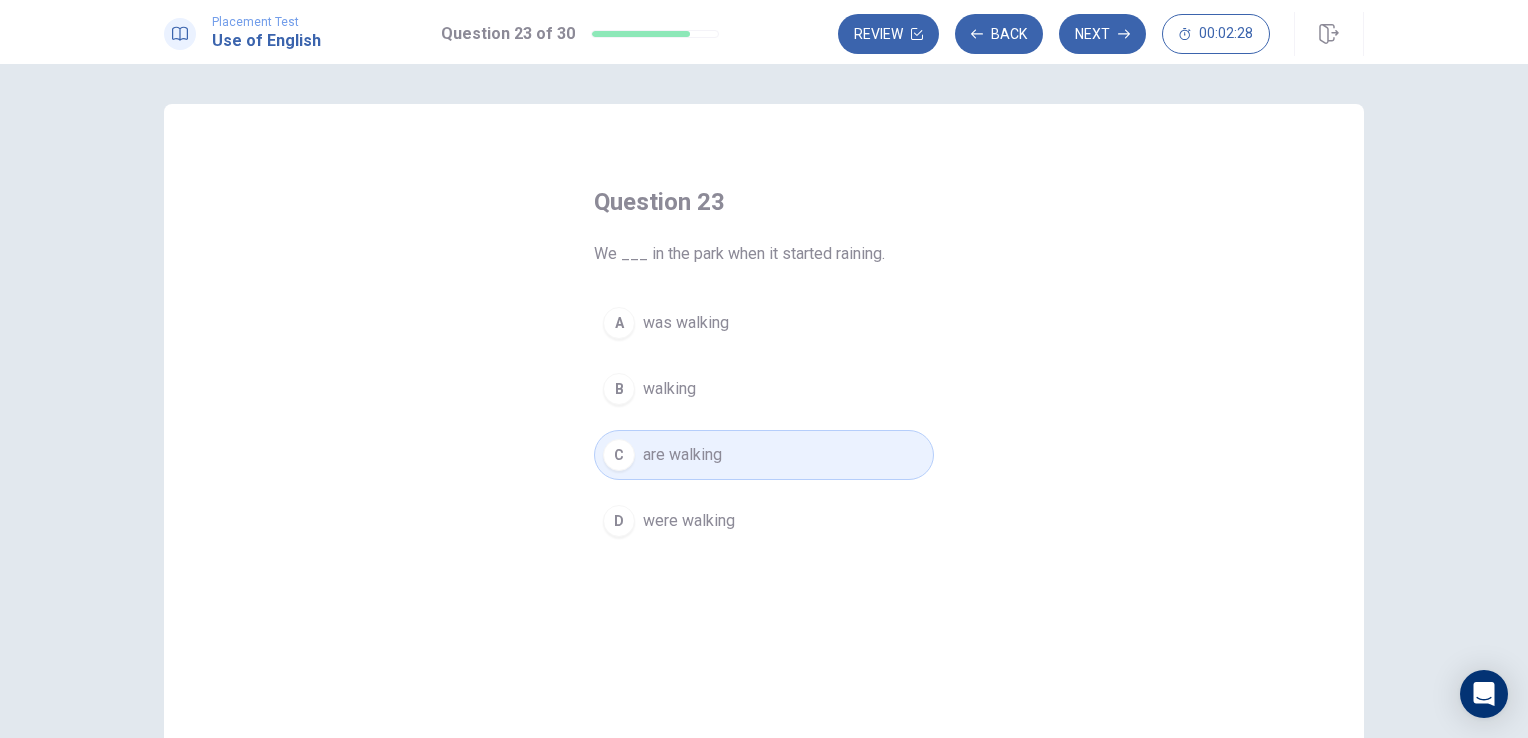 click on "Next" at bounding box center [1102, 34] 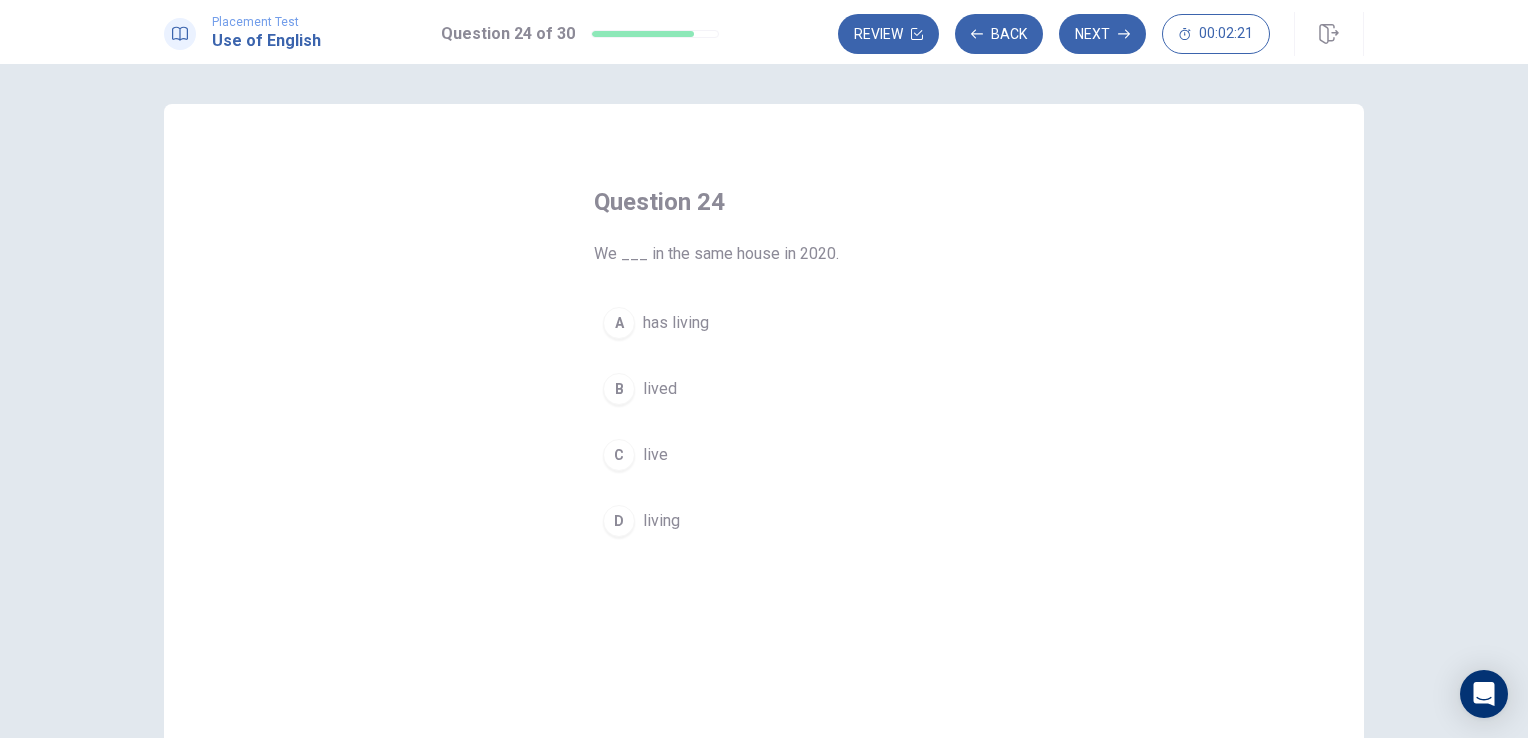 click on "live" at bounding box center [655, 455] 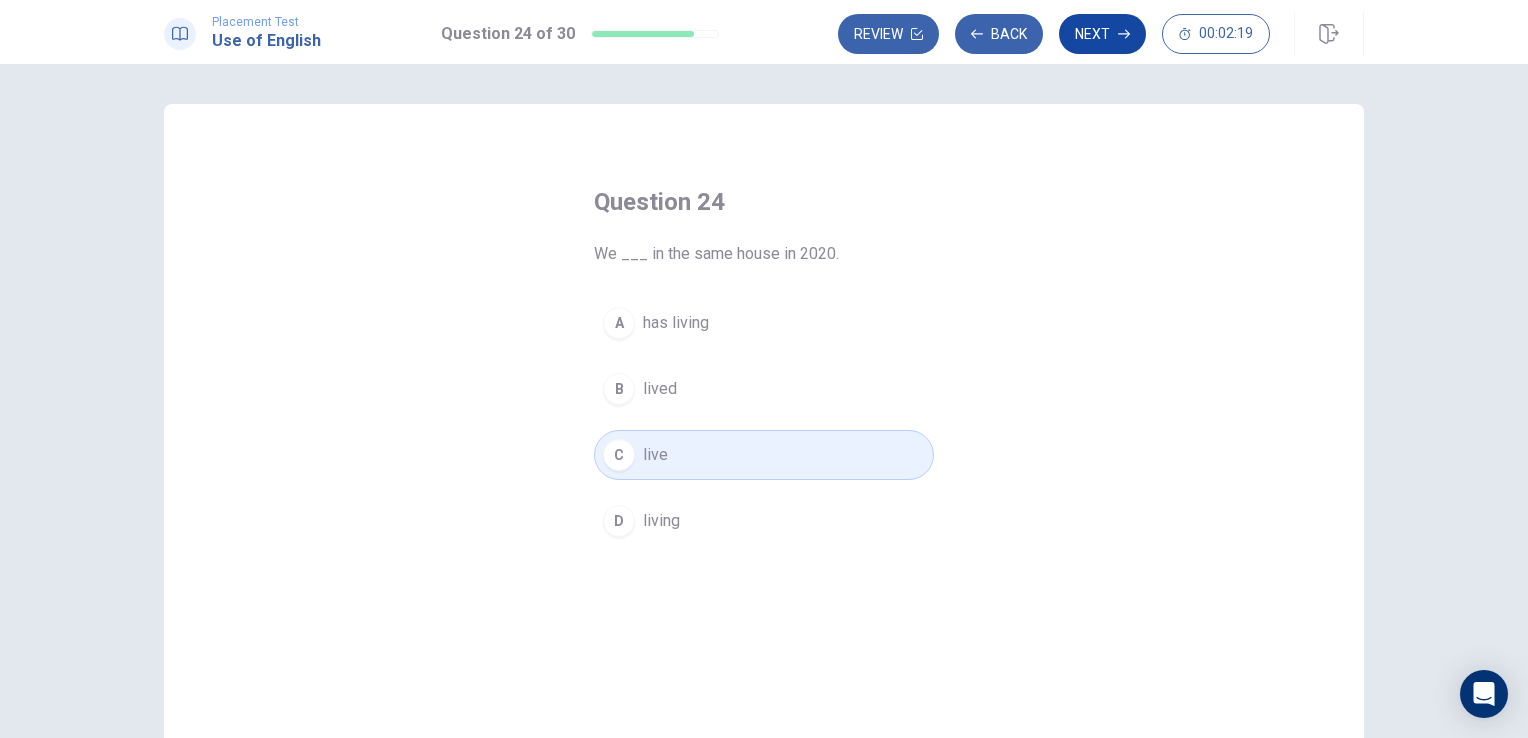 click 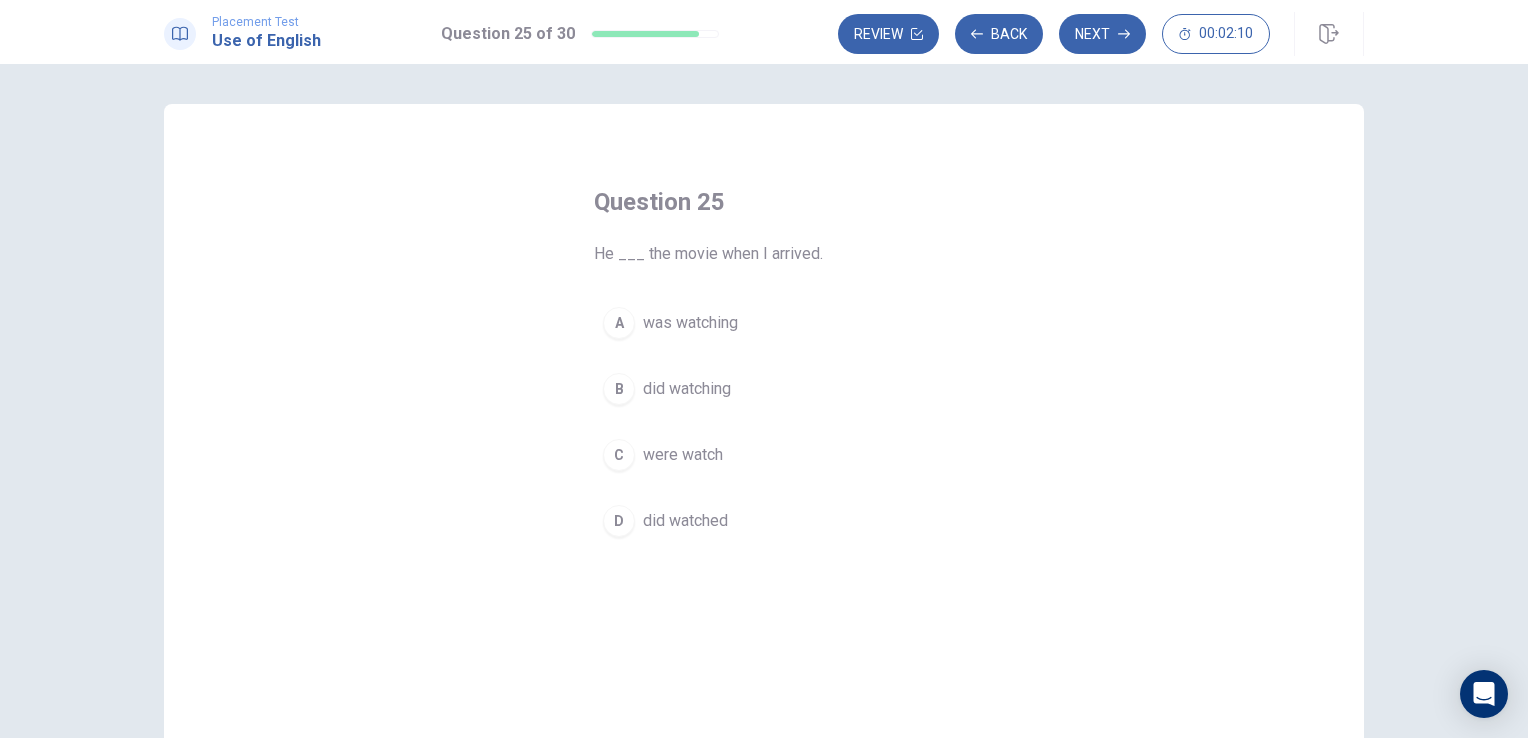 click on "was watching" at bounding box center (690, 323) 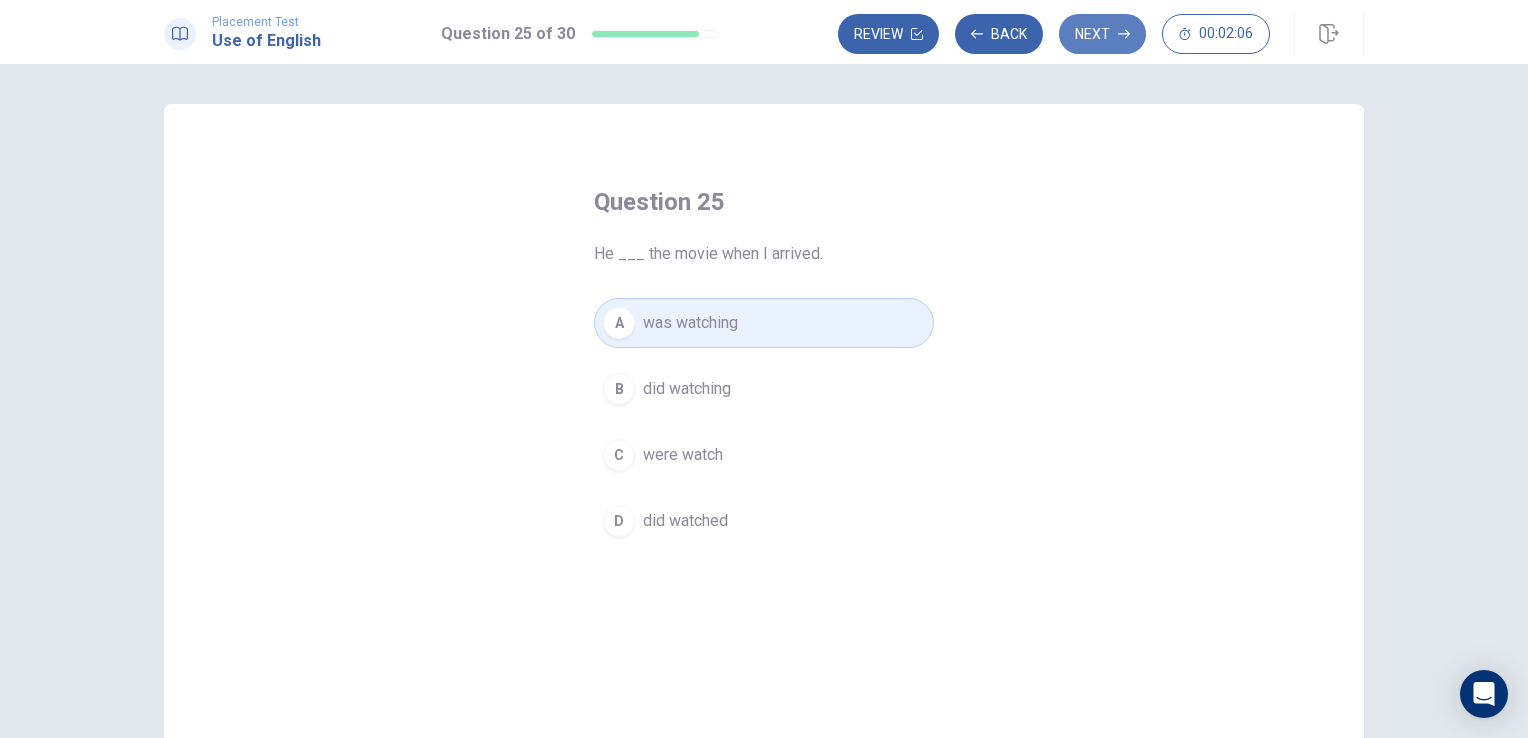 click on "Next" at bounding box center [1102, 34] 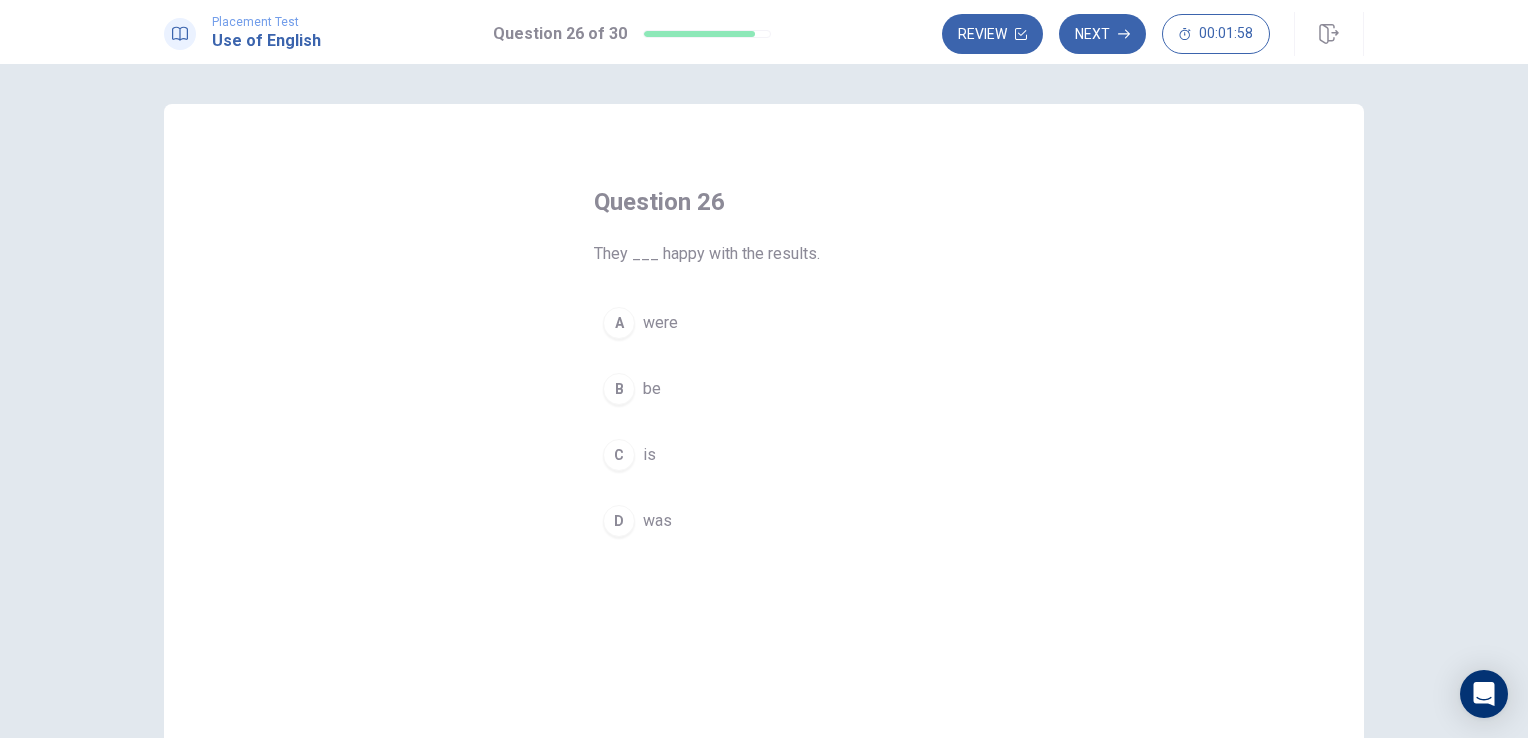 click on "was" at bounding box center [657, 521] 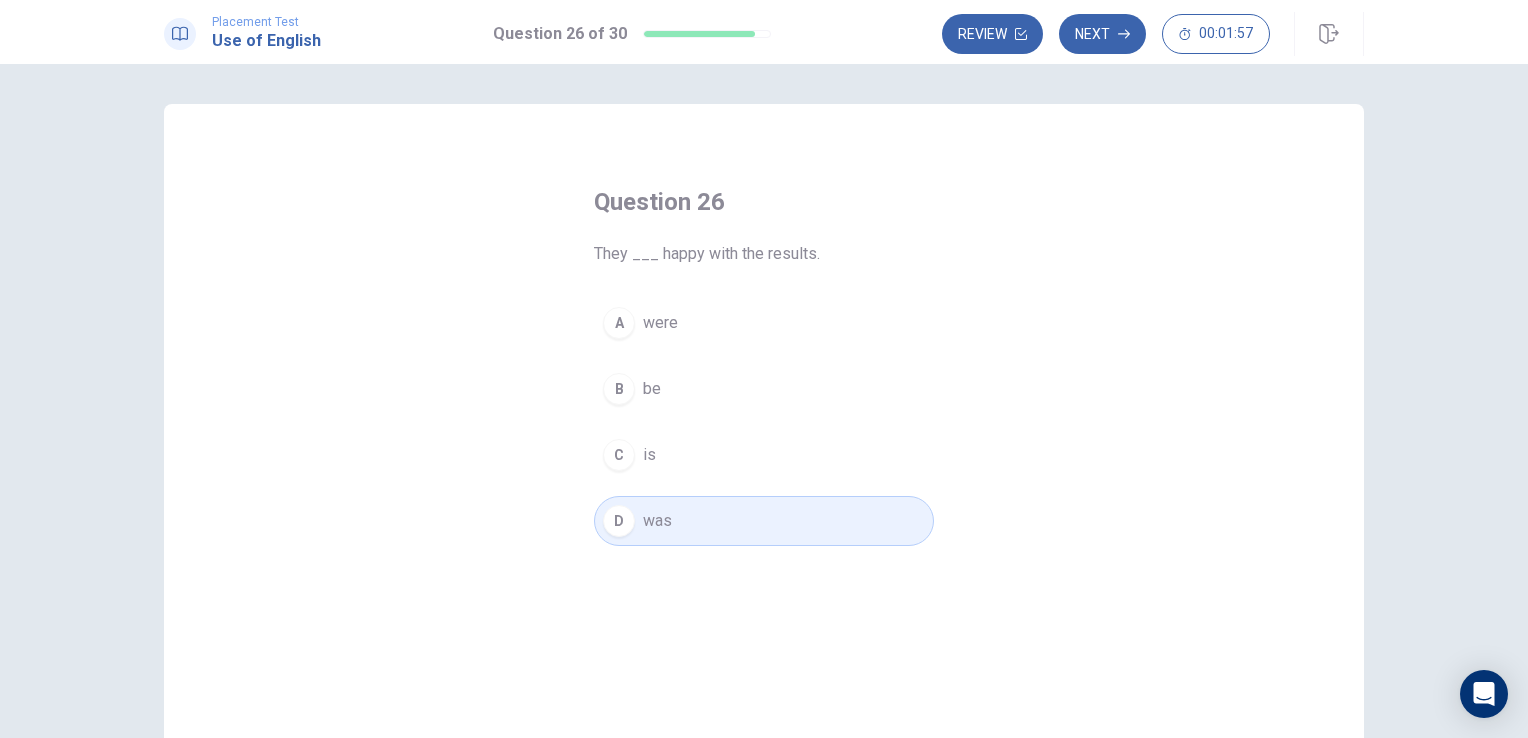 click on "Review Next 00:01:57" at bounding box center [1153, 34] 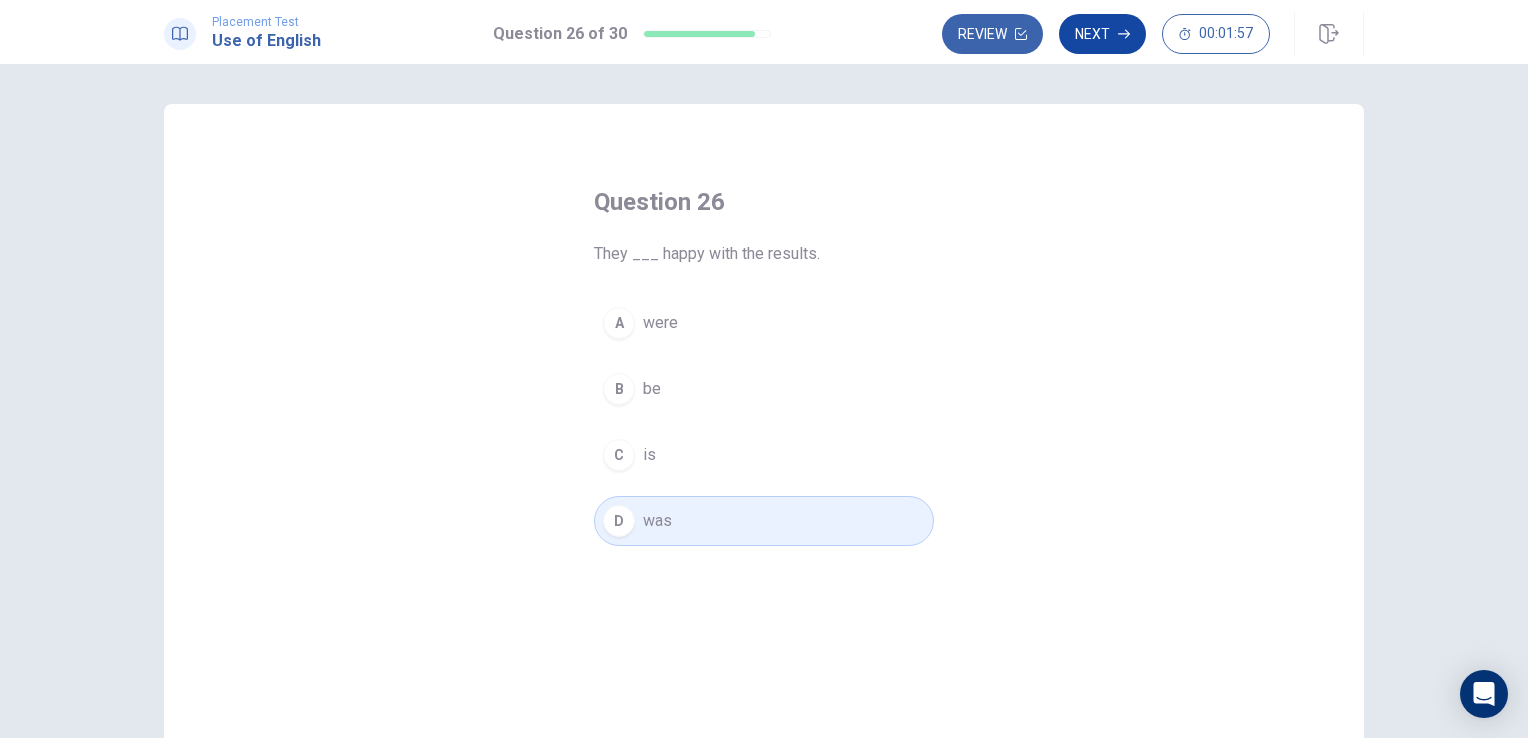 click on "Next" at bounding box center (1102, 34) 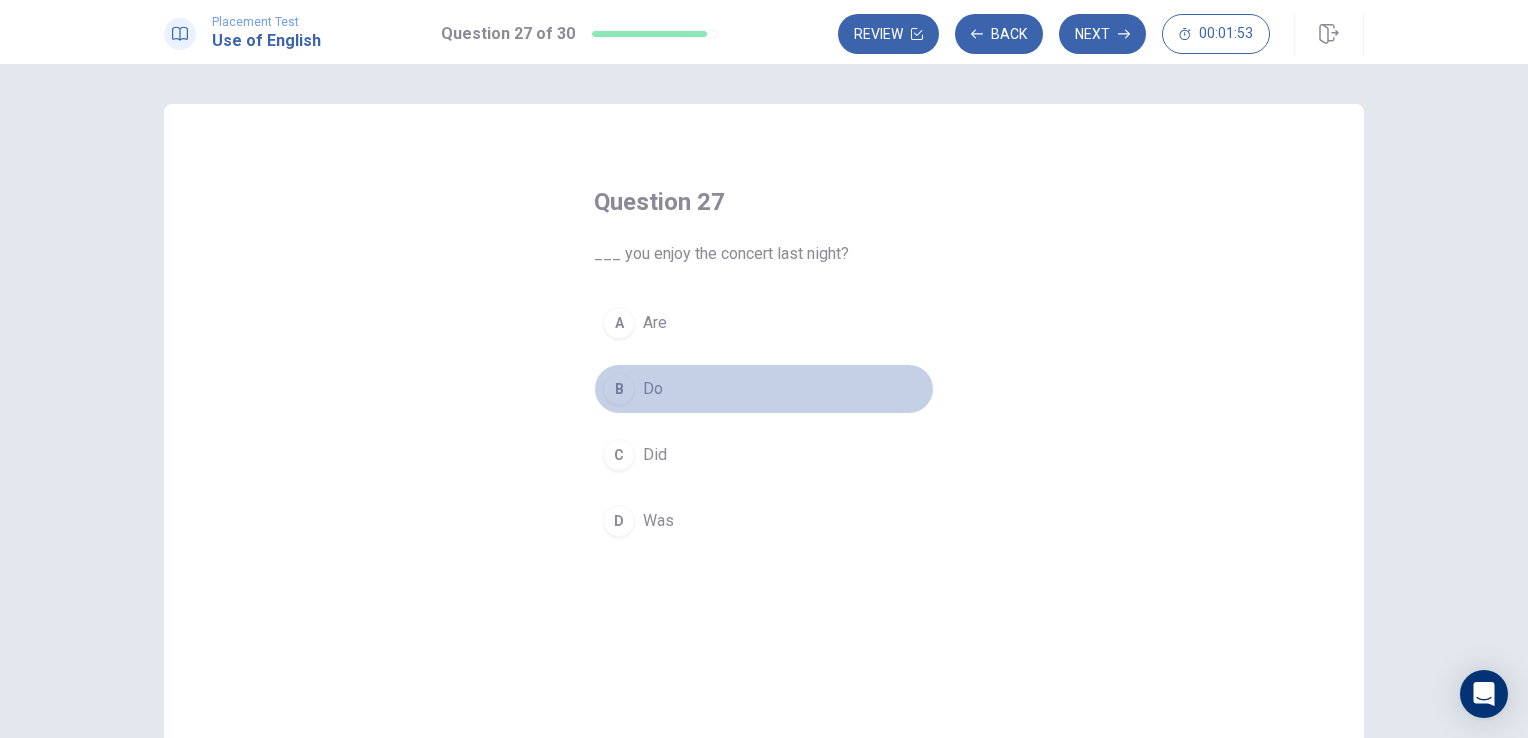 click on "B" at bounding box center (619, 389) 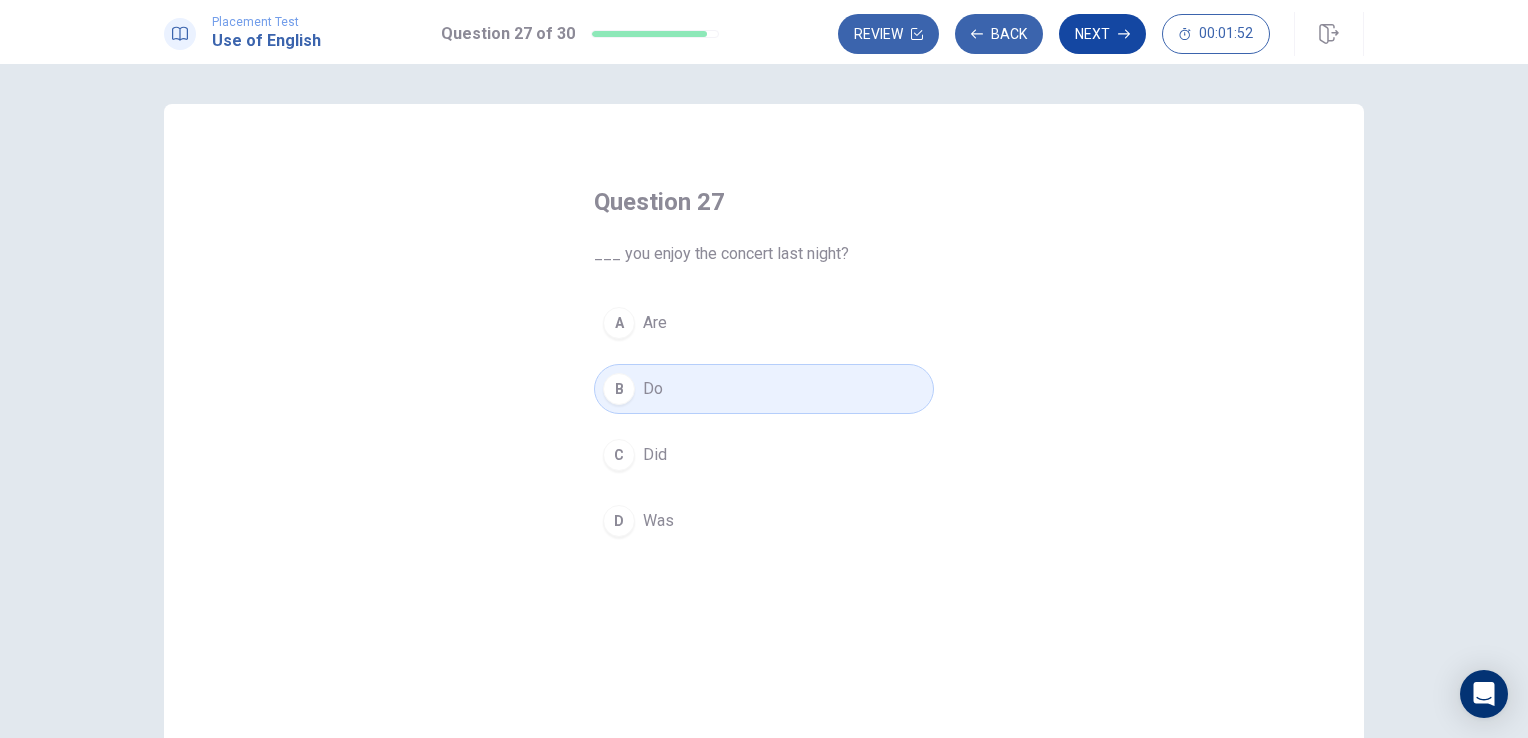 click on "Next" at bounding box center (1102, 34) 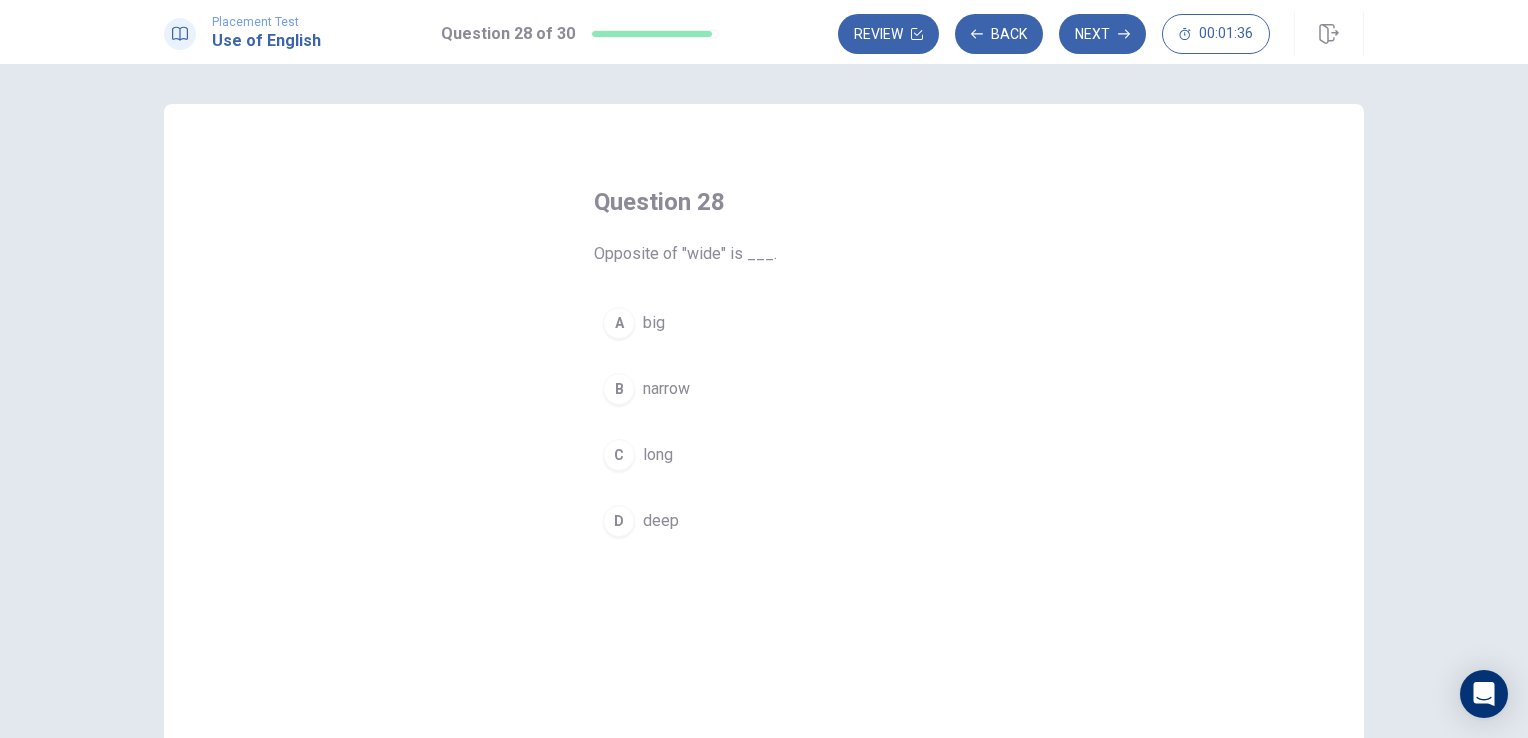 click on "long" at bounding box center (658, 455) 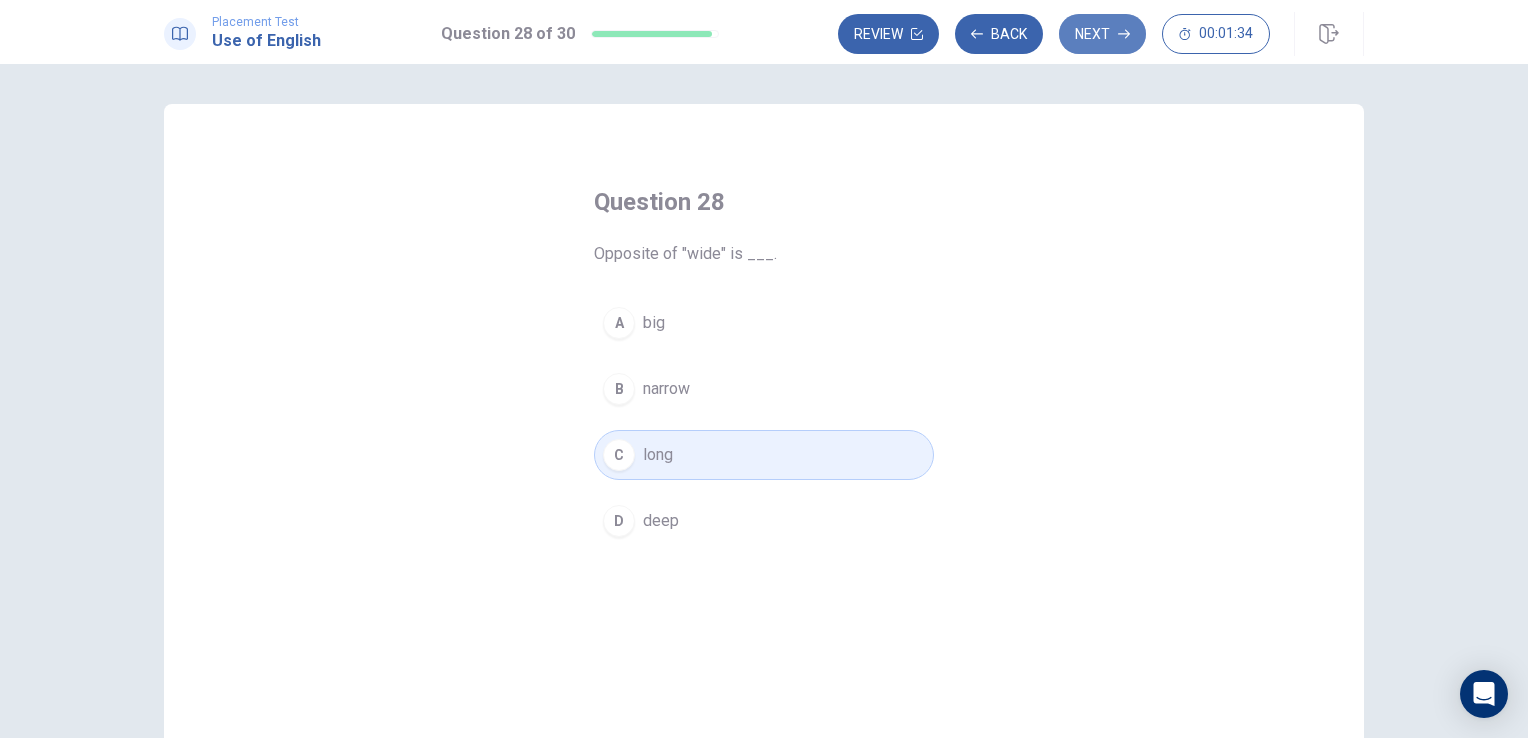 click on "Next" at bounding box center [1102, 34] 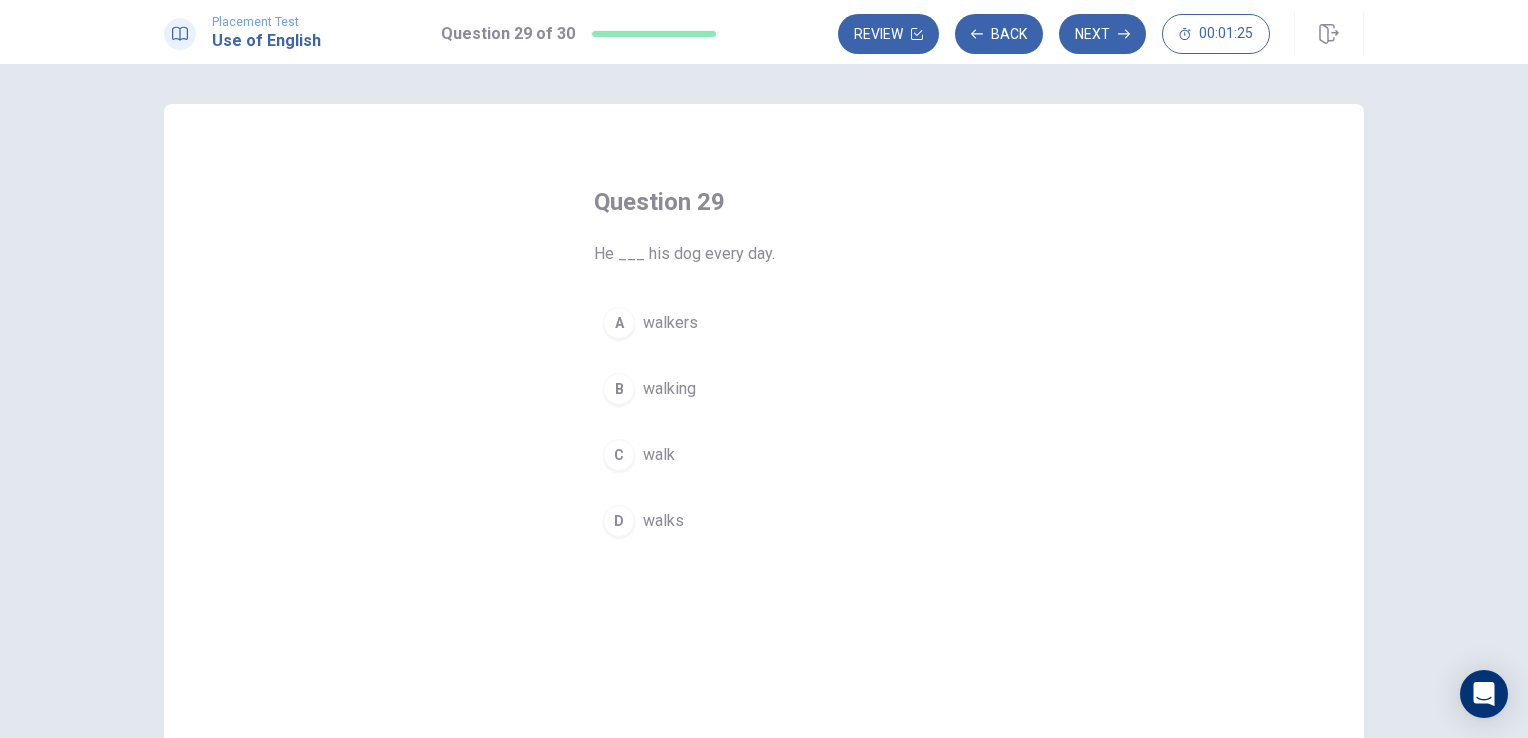 click on "walking" at bounding box center (669, 389) 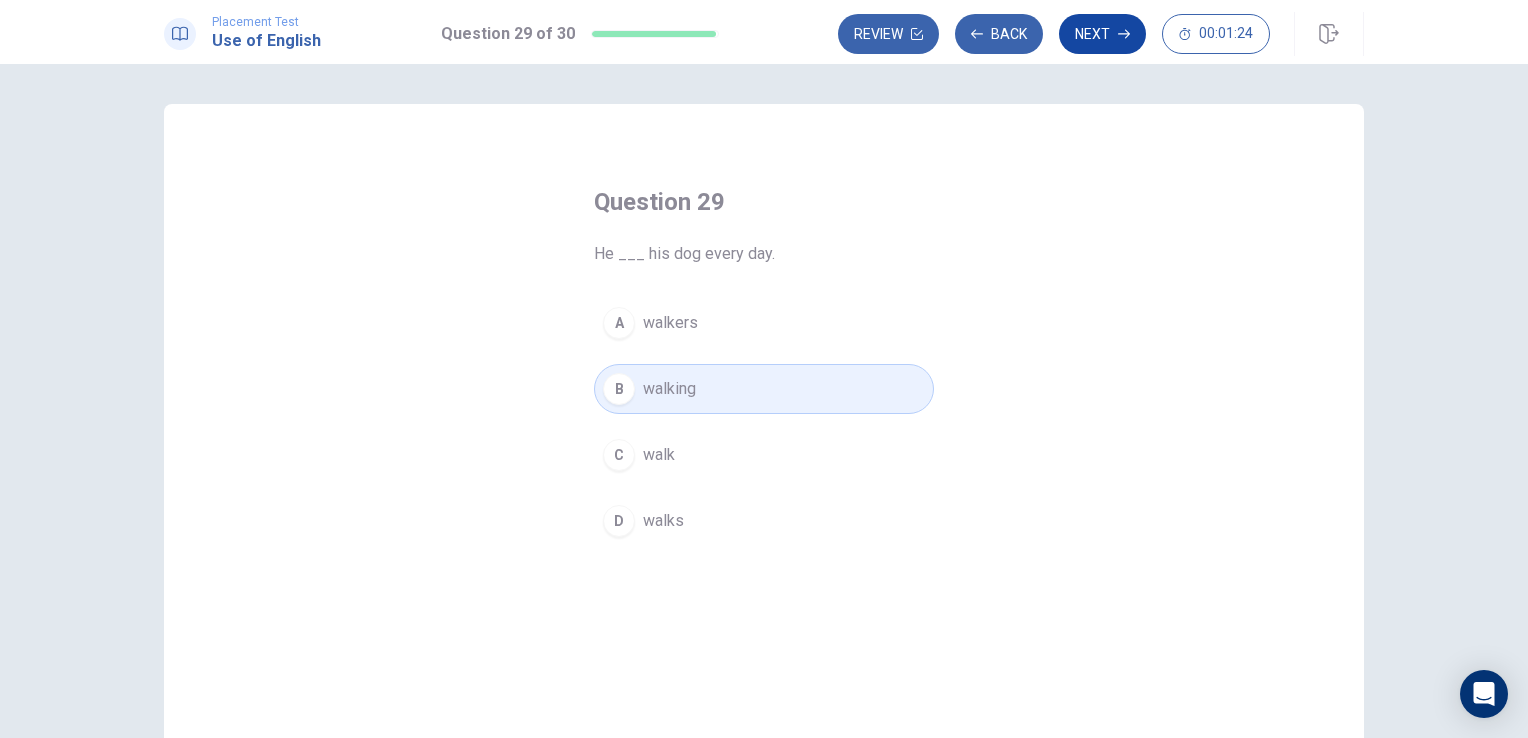 click on "Next" at bounding box center [1102, 34] 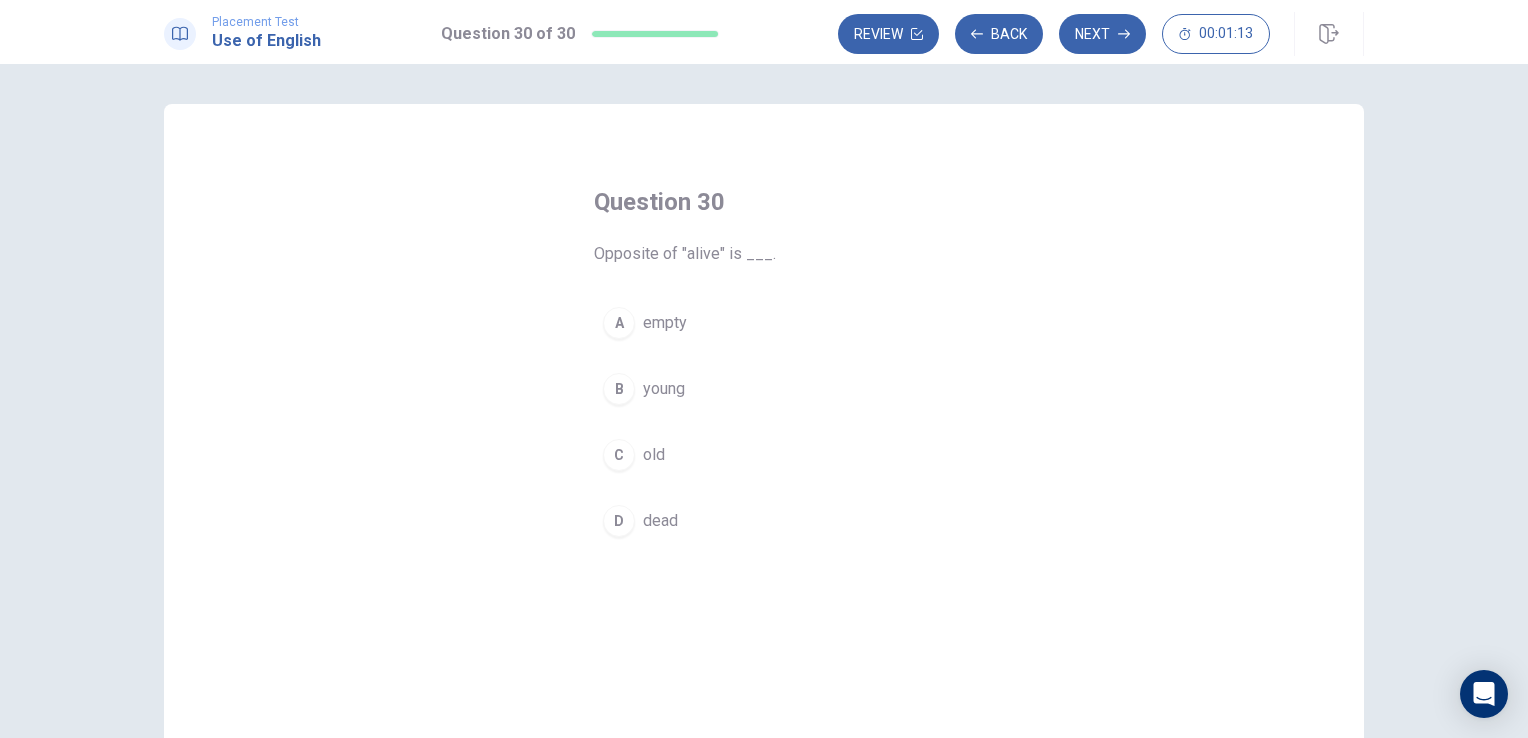 click on "dead" at bounding box center (660, 521) 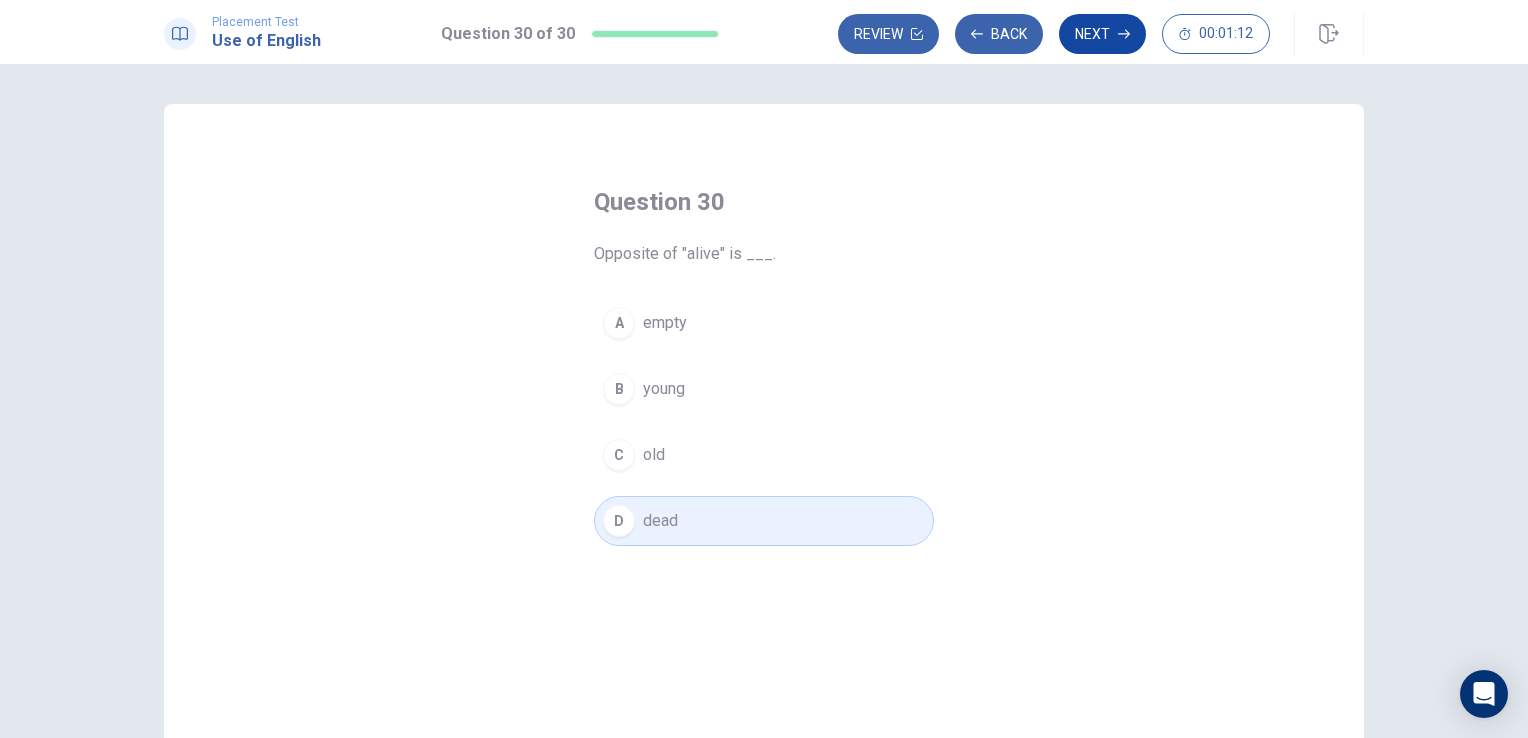 click on "Next" at bounding box center (1102, 34) 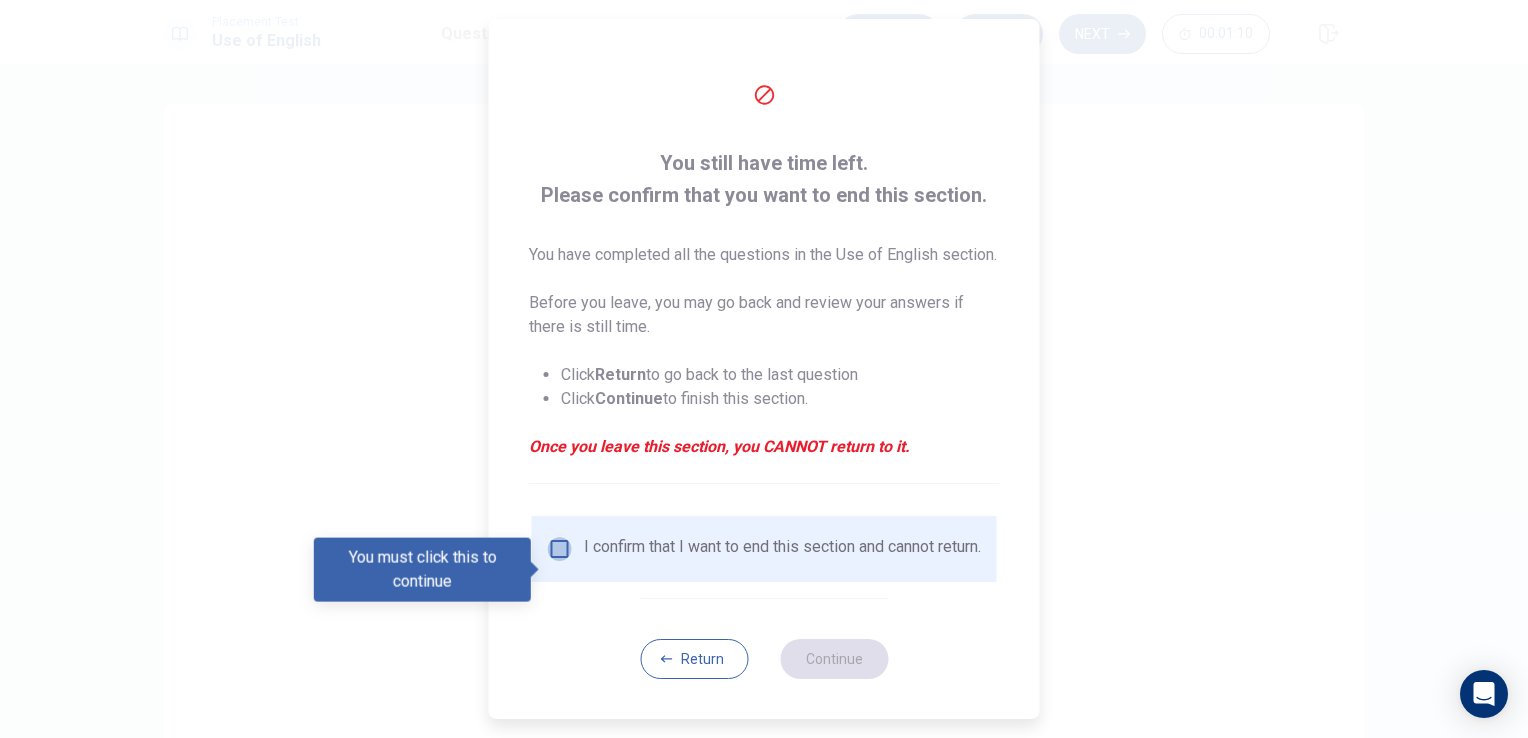click at bounding box center [560, 549] 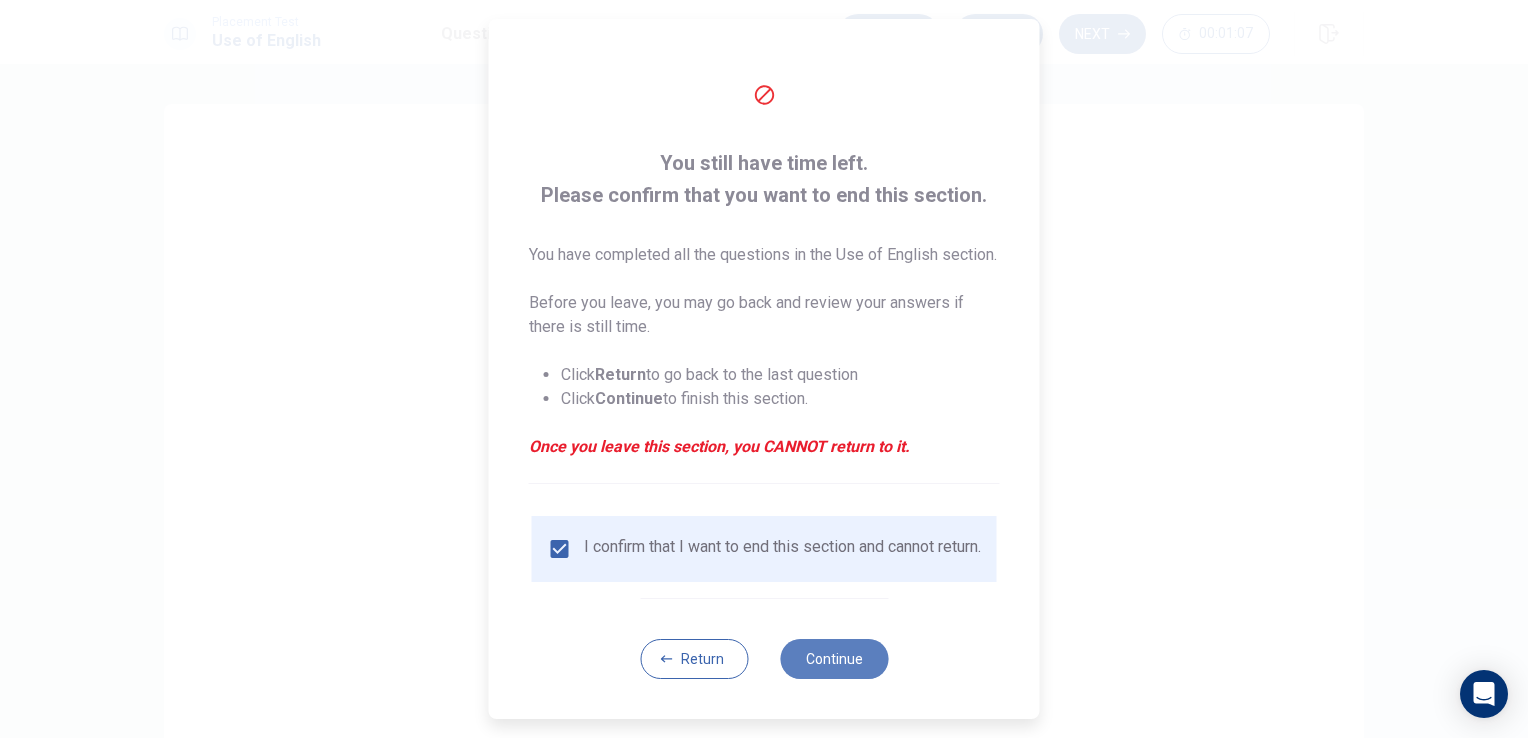 click on "Continue" at bounding box center [834, 659] 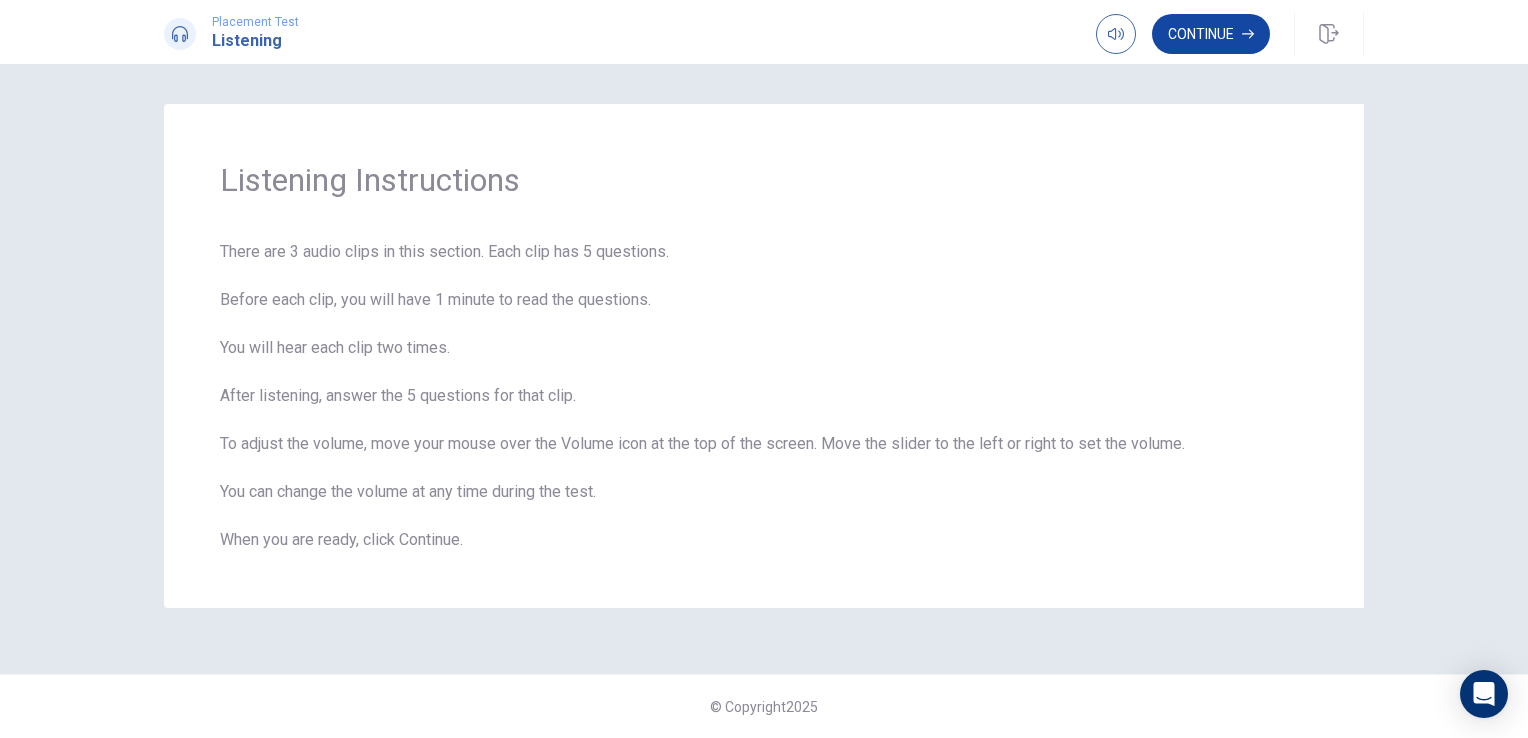 click on "Continue" at bounding box center (1211, 34) 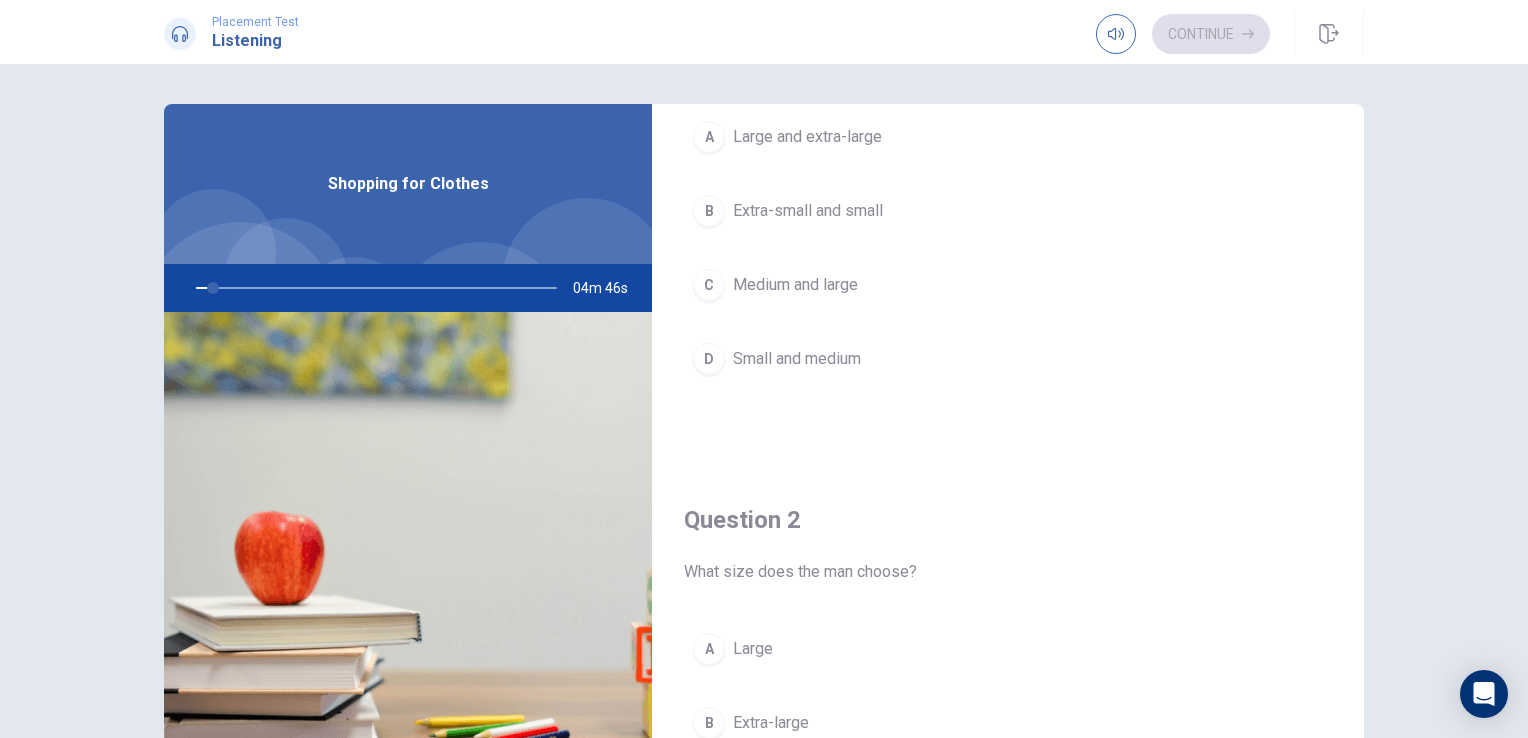 scroll, scrollTop: 0, scrollLeft: 0, axis: both 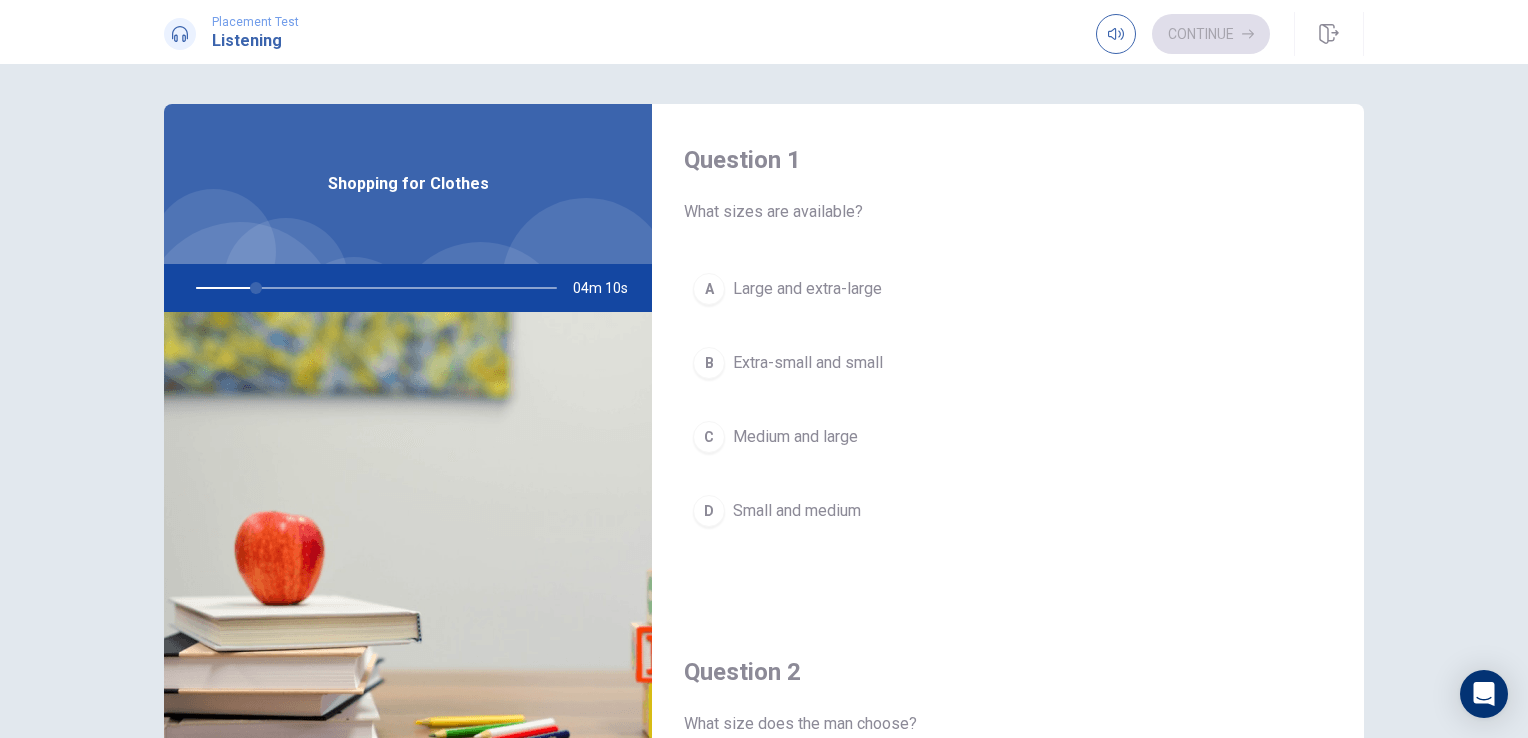 click on "Large and extra-large" at bounding box center [807, 289] 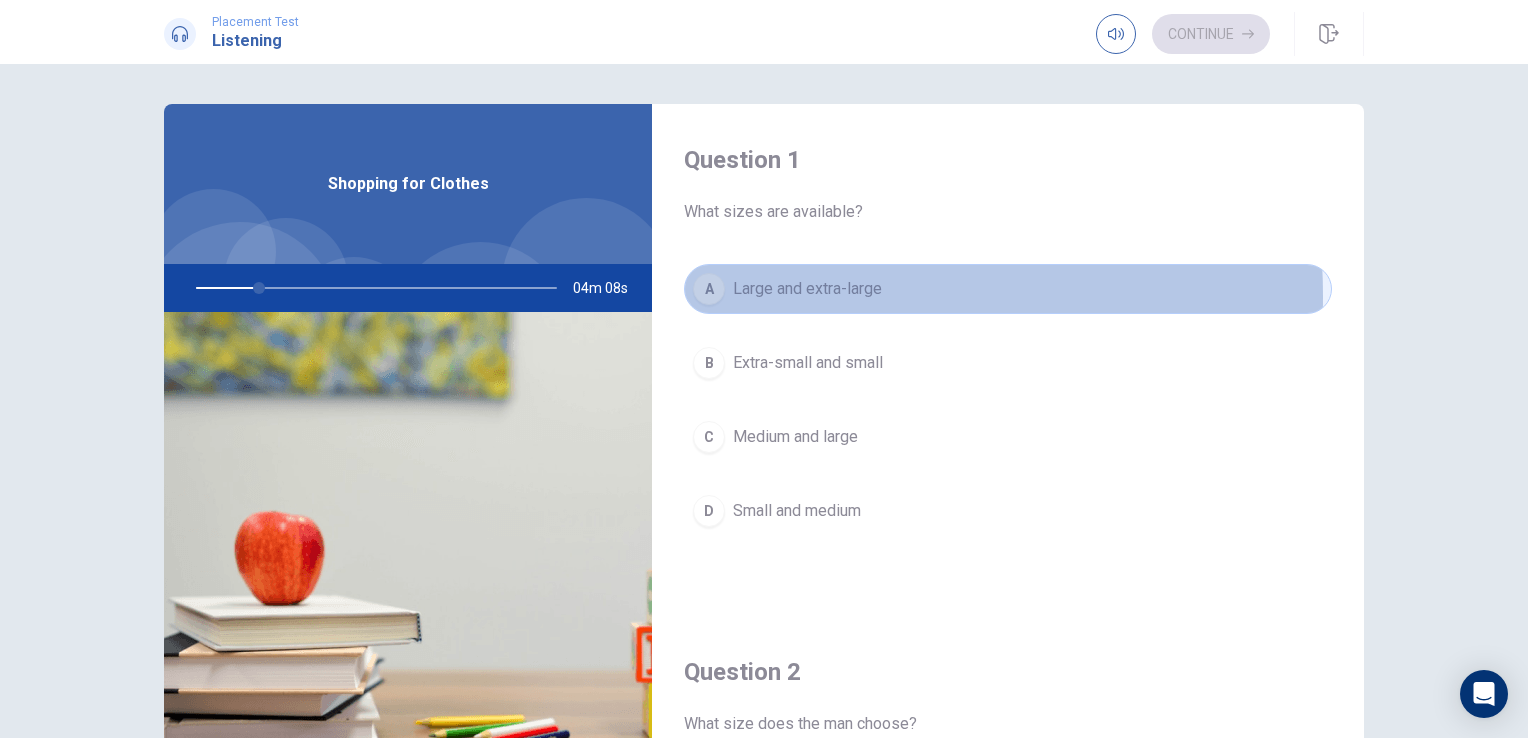 click on "Large and extra-large" at bounding box center [807, 289] 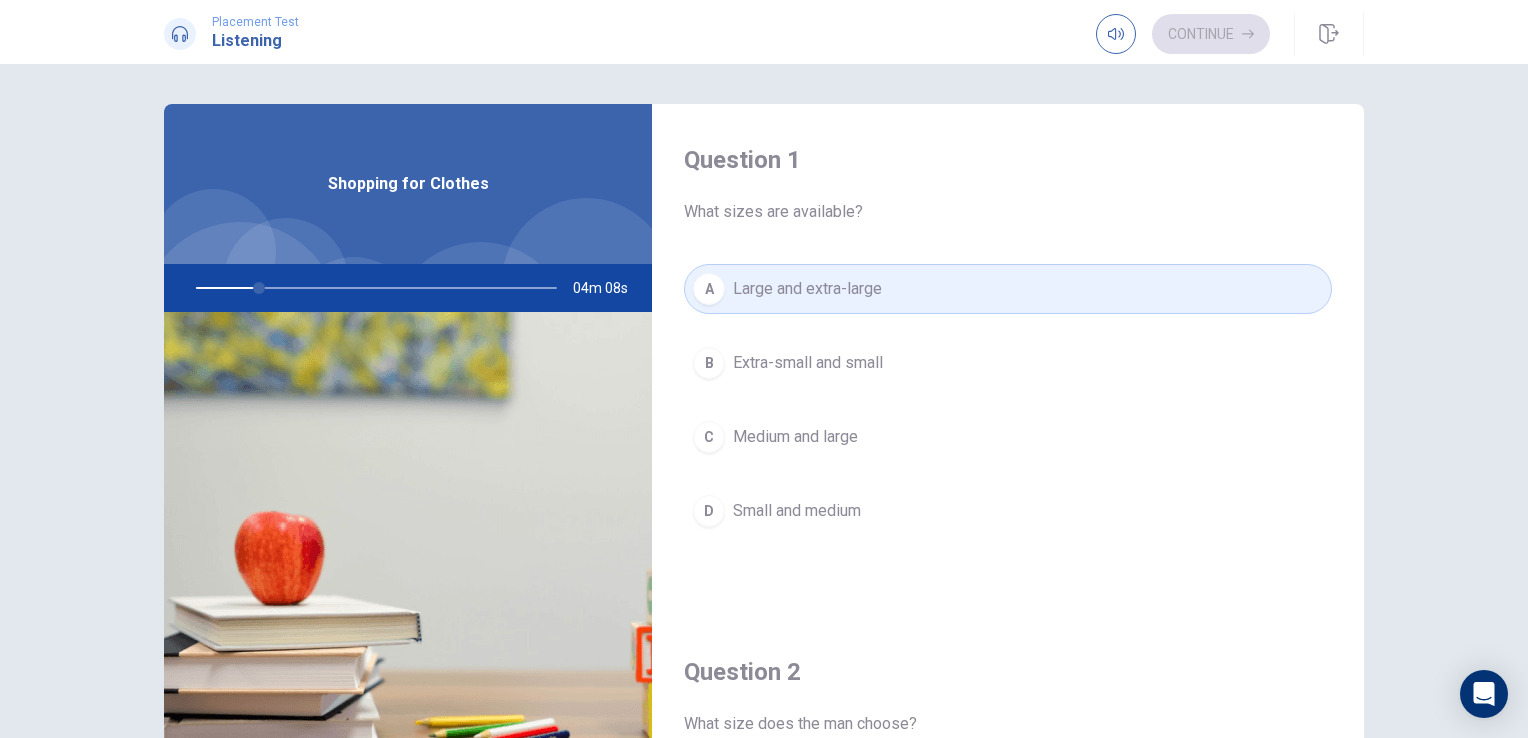 click on "What sizes are available?" at bounding box center (1008, 212) 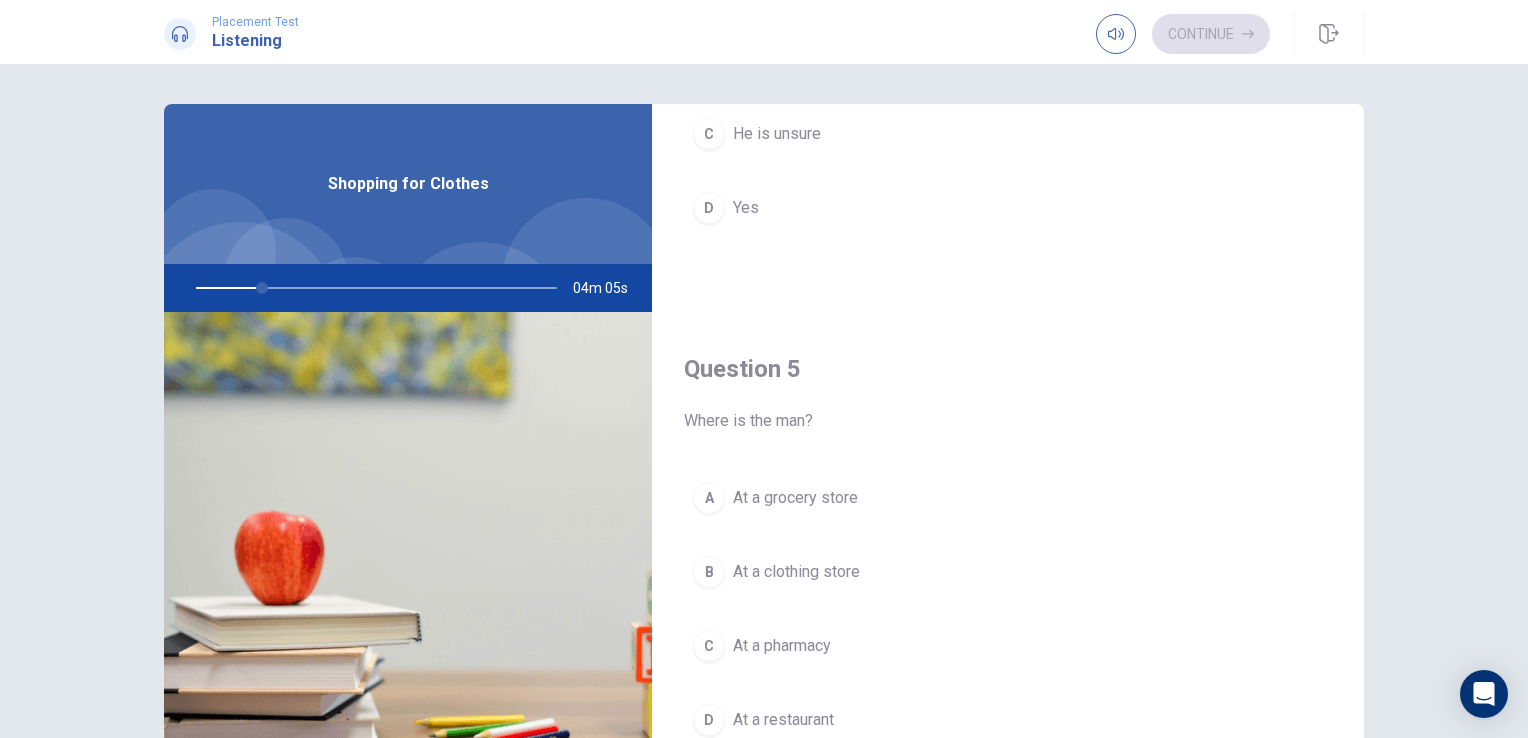 scroll, scrollTop: 1856, scrollLeft: 0, axis: vertical 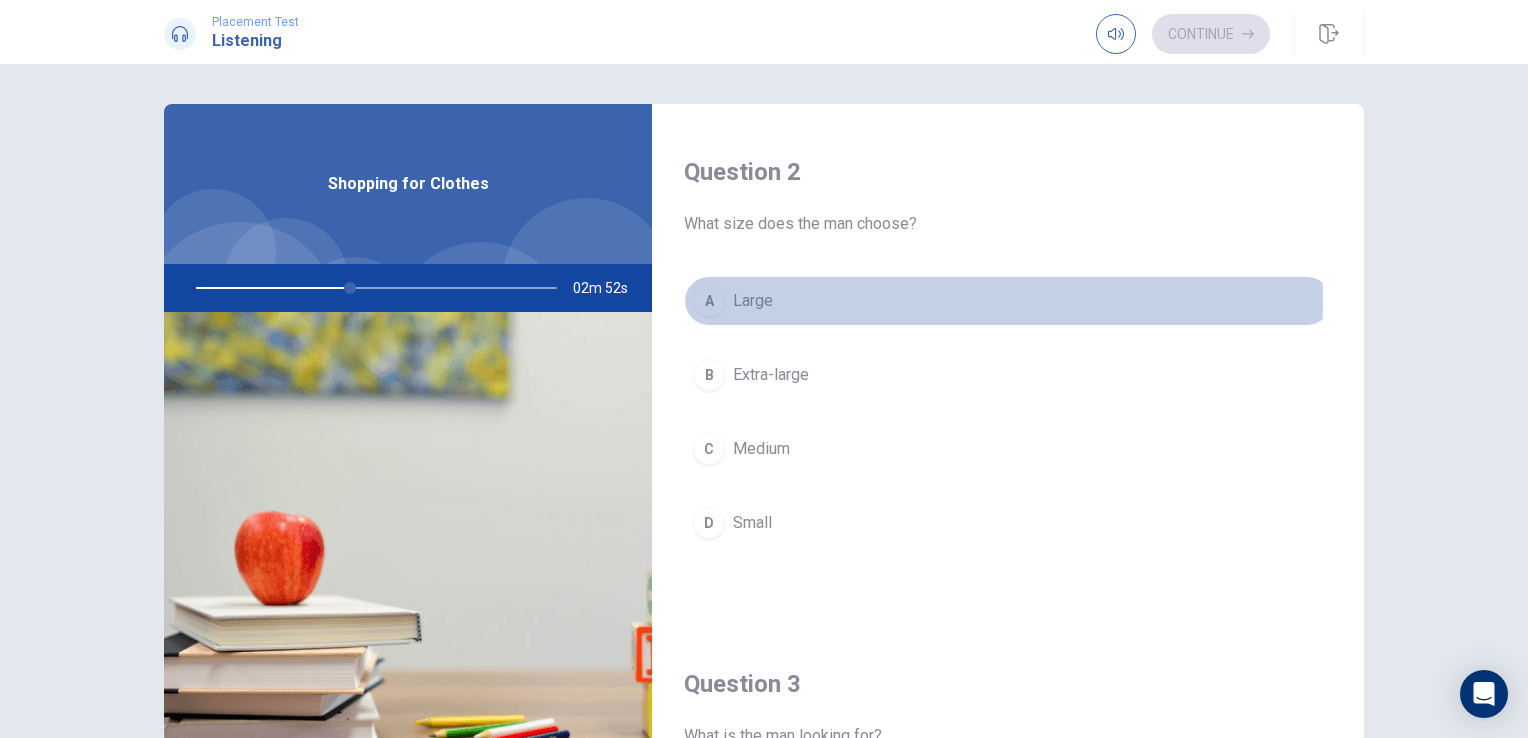 click on "Large" at bounding box center [753, 301] 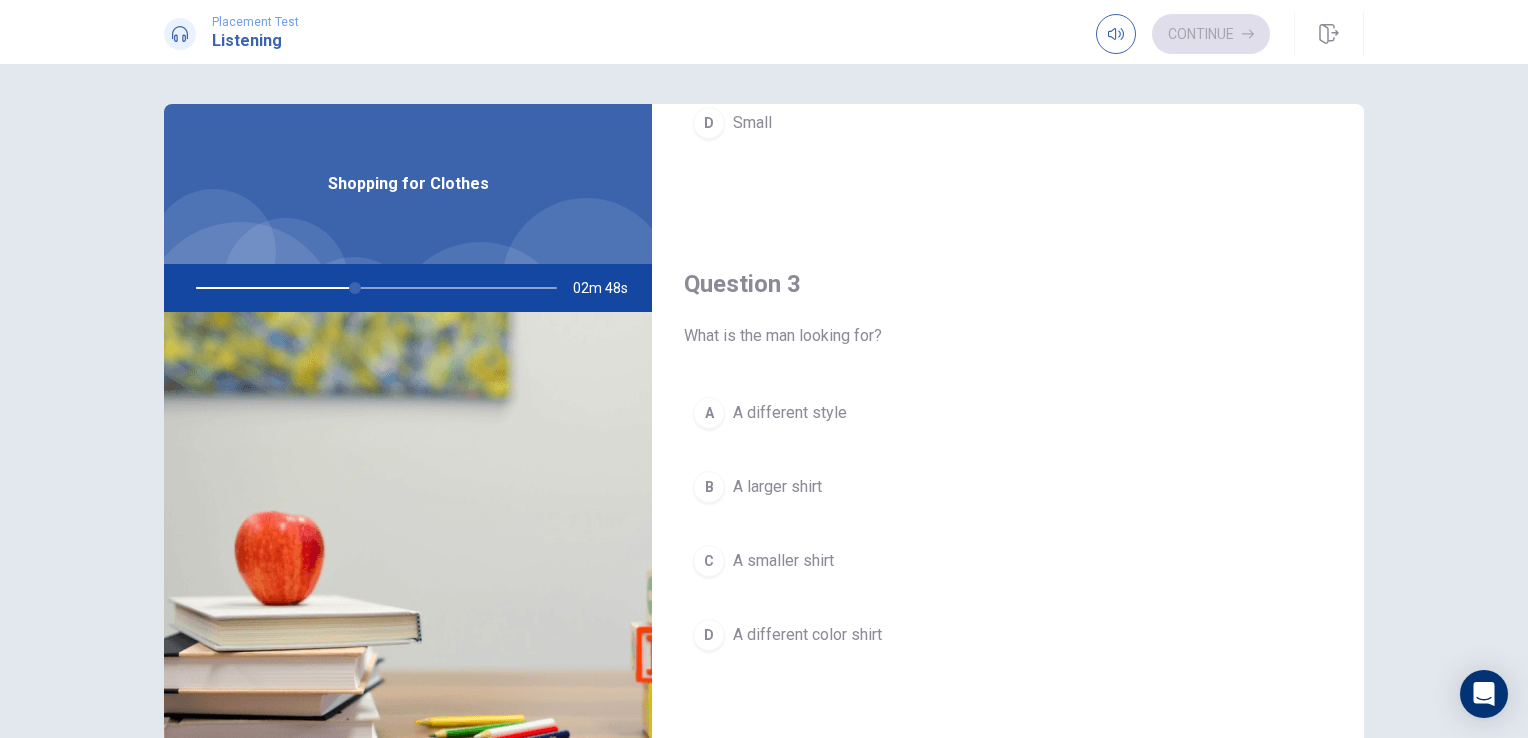 scroll, scrollTop: 1000, scrollLeft: 0, axis: vertical 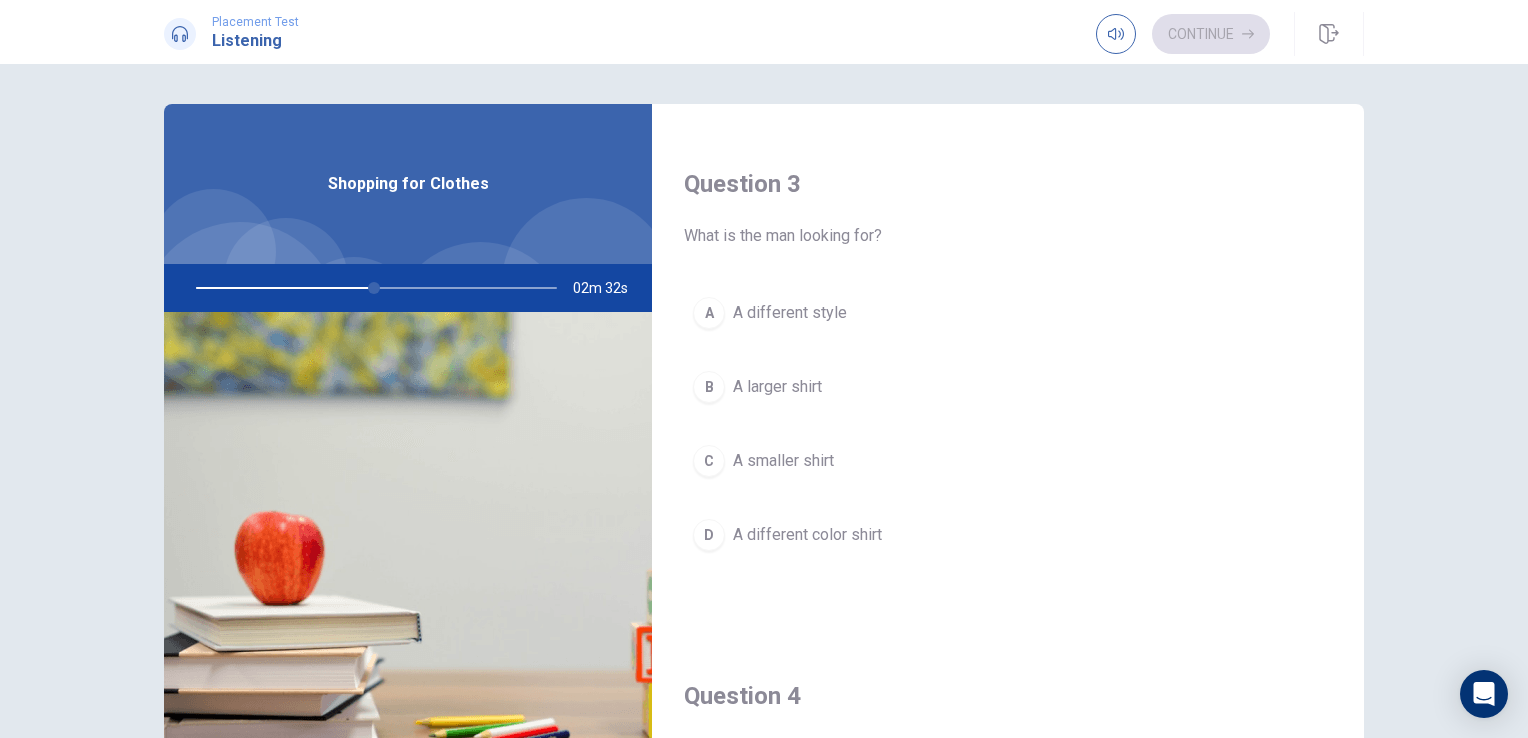 click on "A larger shirt" at bounding box center [777, 387] 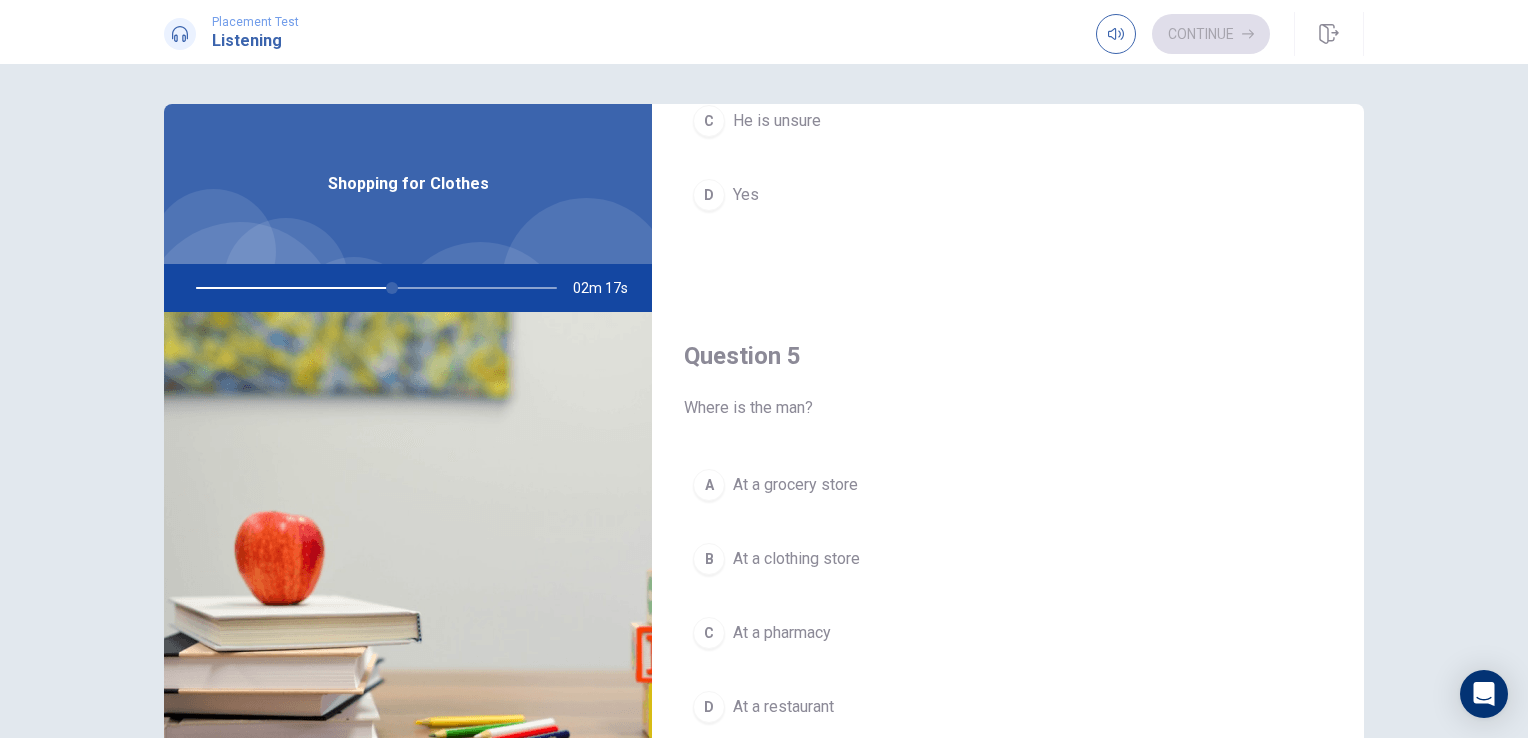 scroll, scrollTop: 1856, scrollLeft: 0, axis: vertical 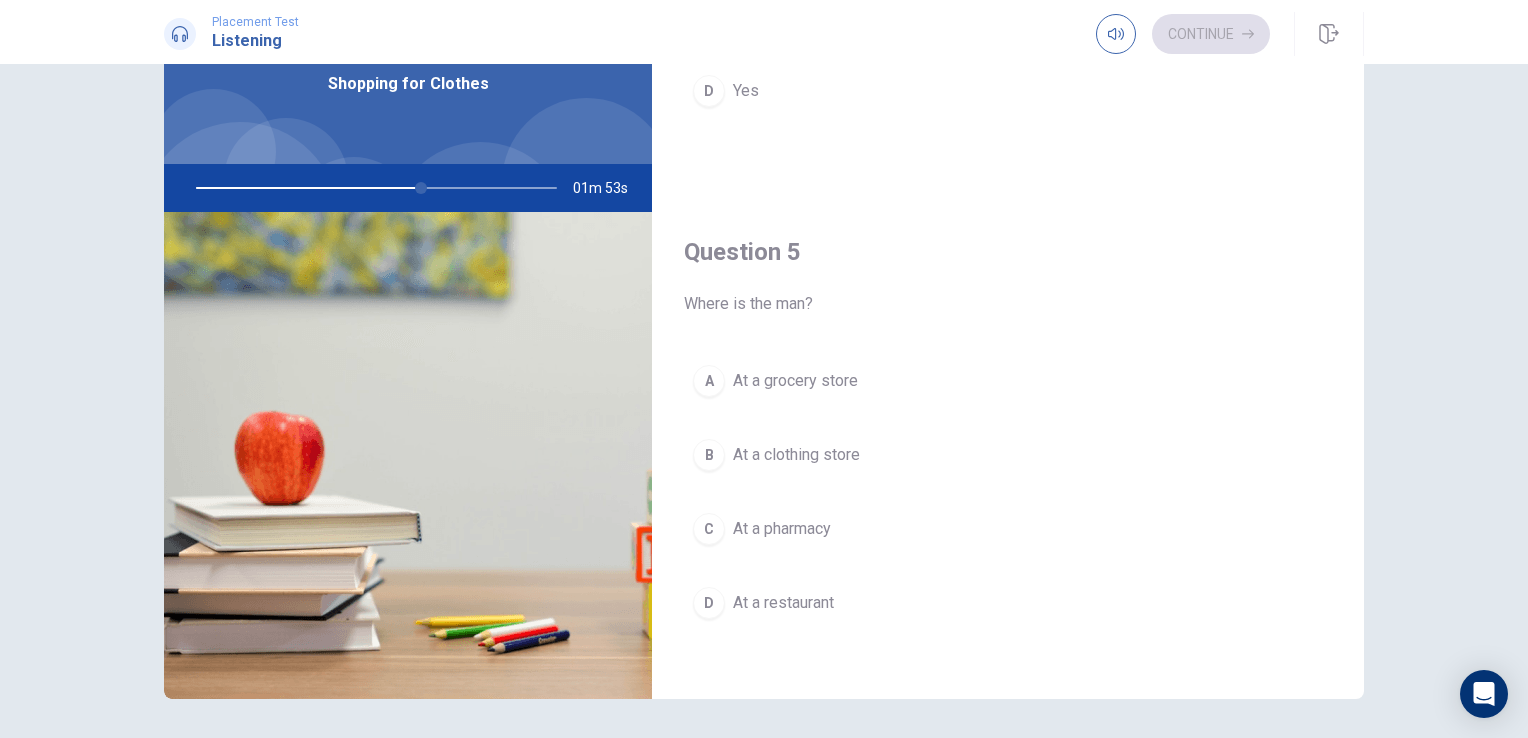 click on "At a clothing store" at bounding box center [796, 455] 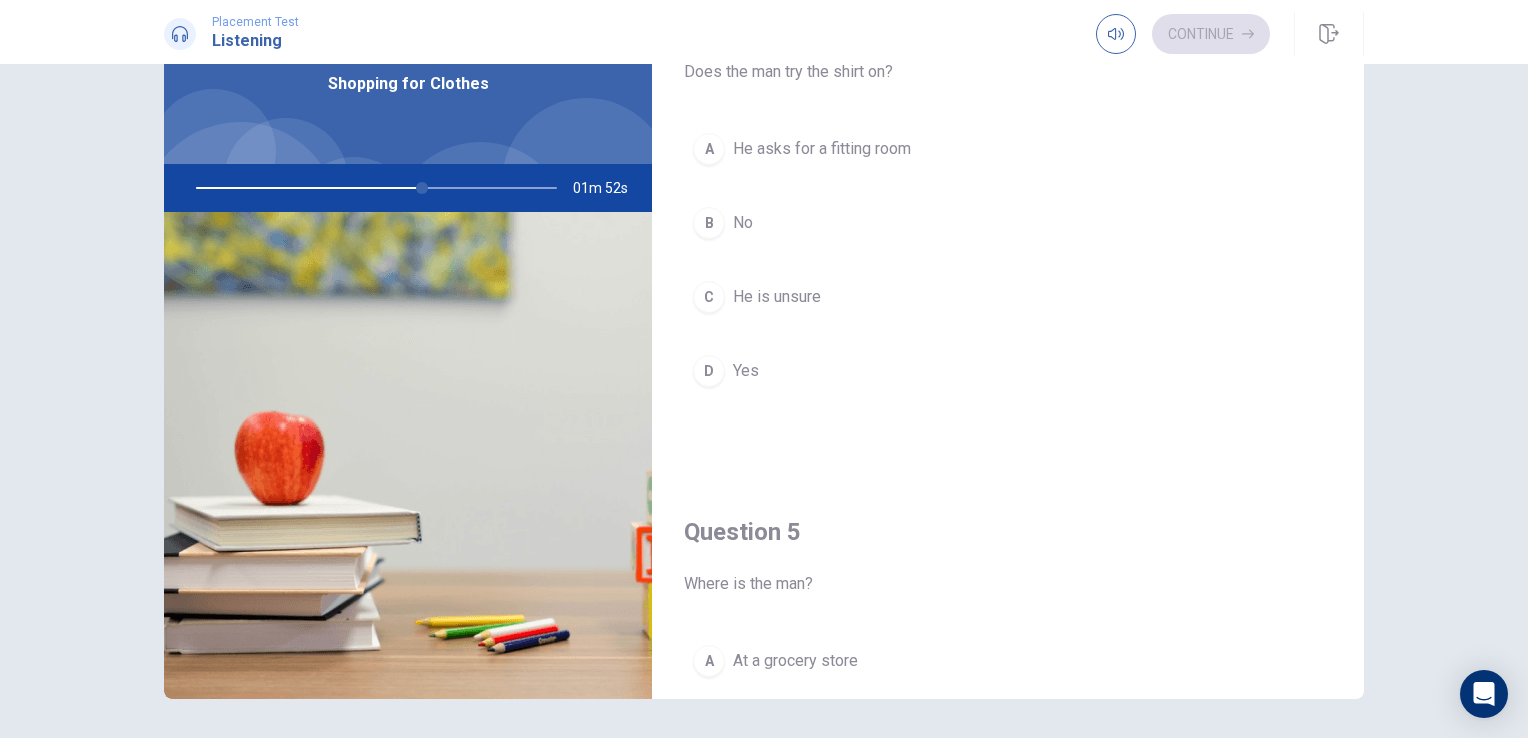 scroll, scrollTop: 1456, scrollLeft: 0, axis: vertical 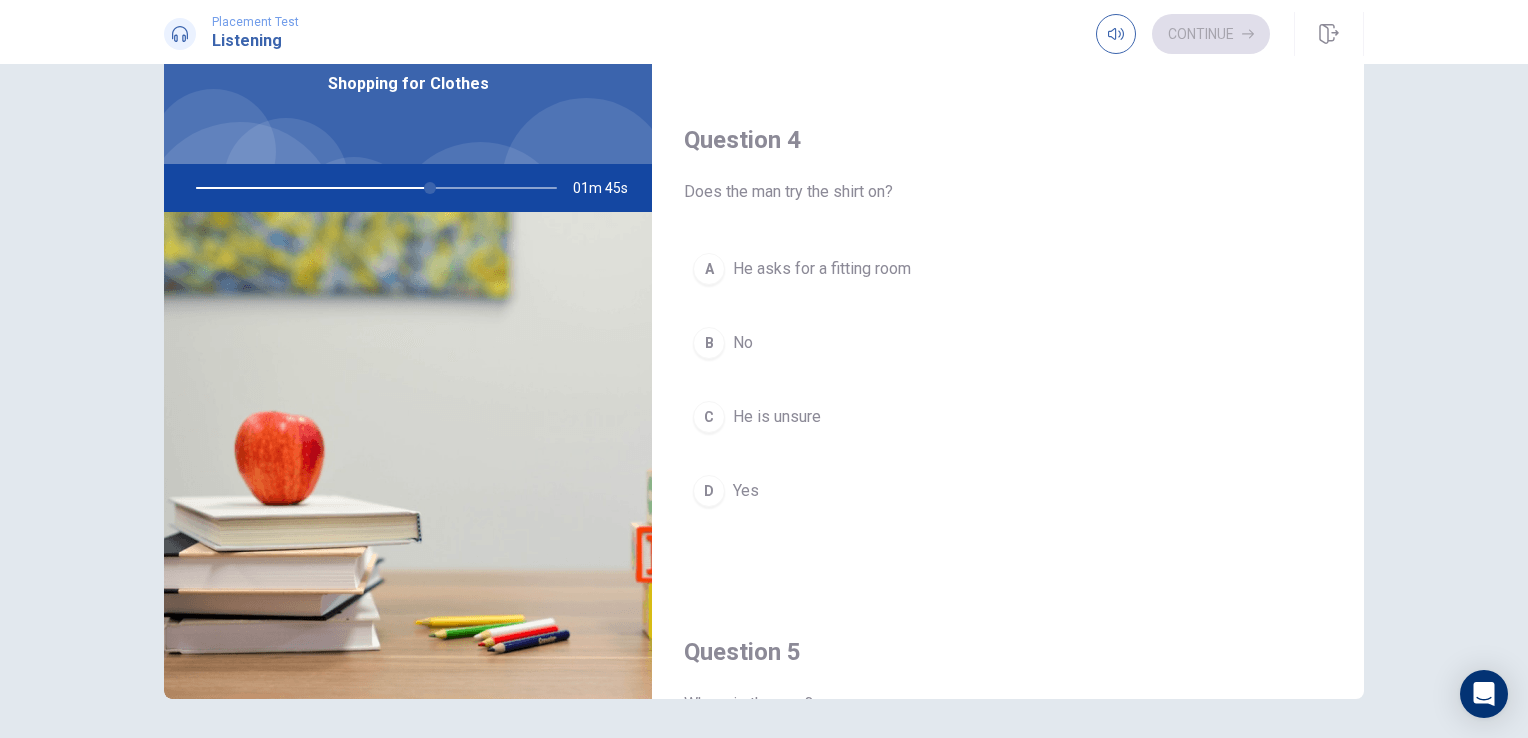 click on "He is unsure" at bounding box center (777, 417) 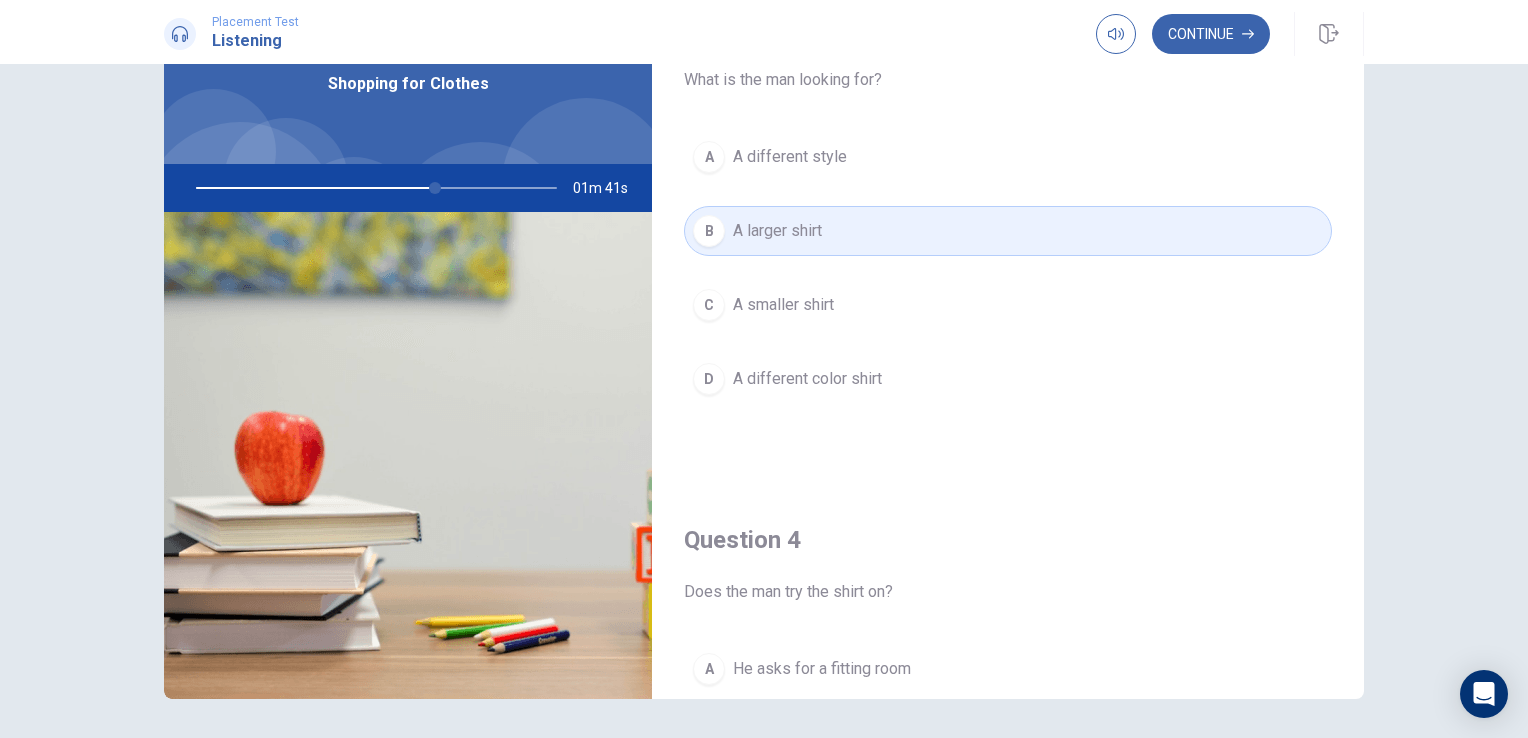 scroll, scrollTop: 1356, scrollLeft: 0, axis: vertical 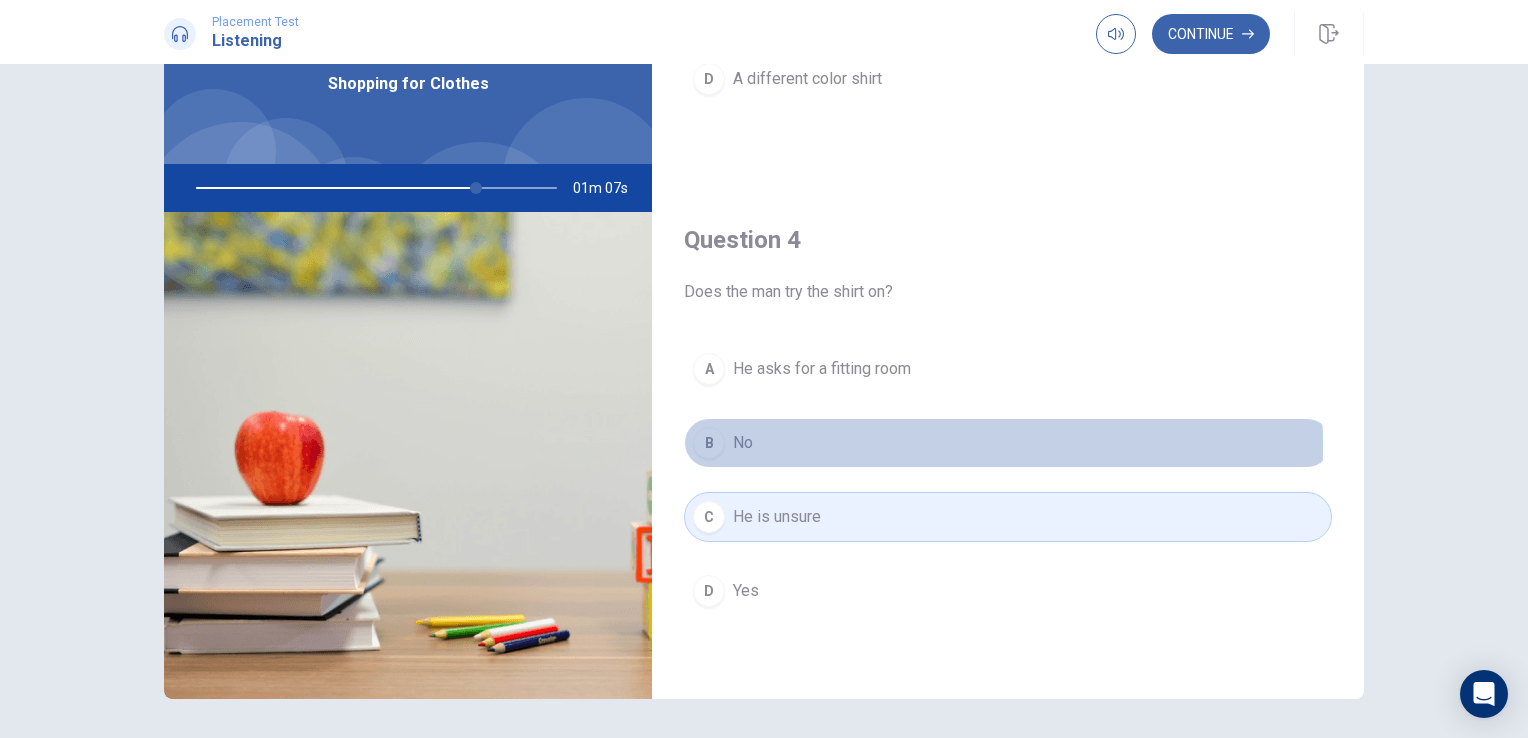 click on "No" at bounding box center (743, 443) 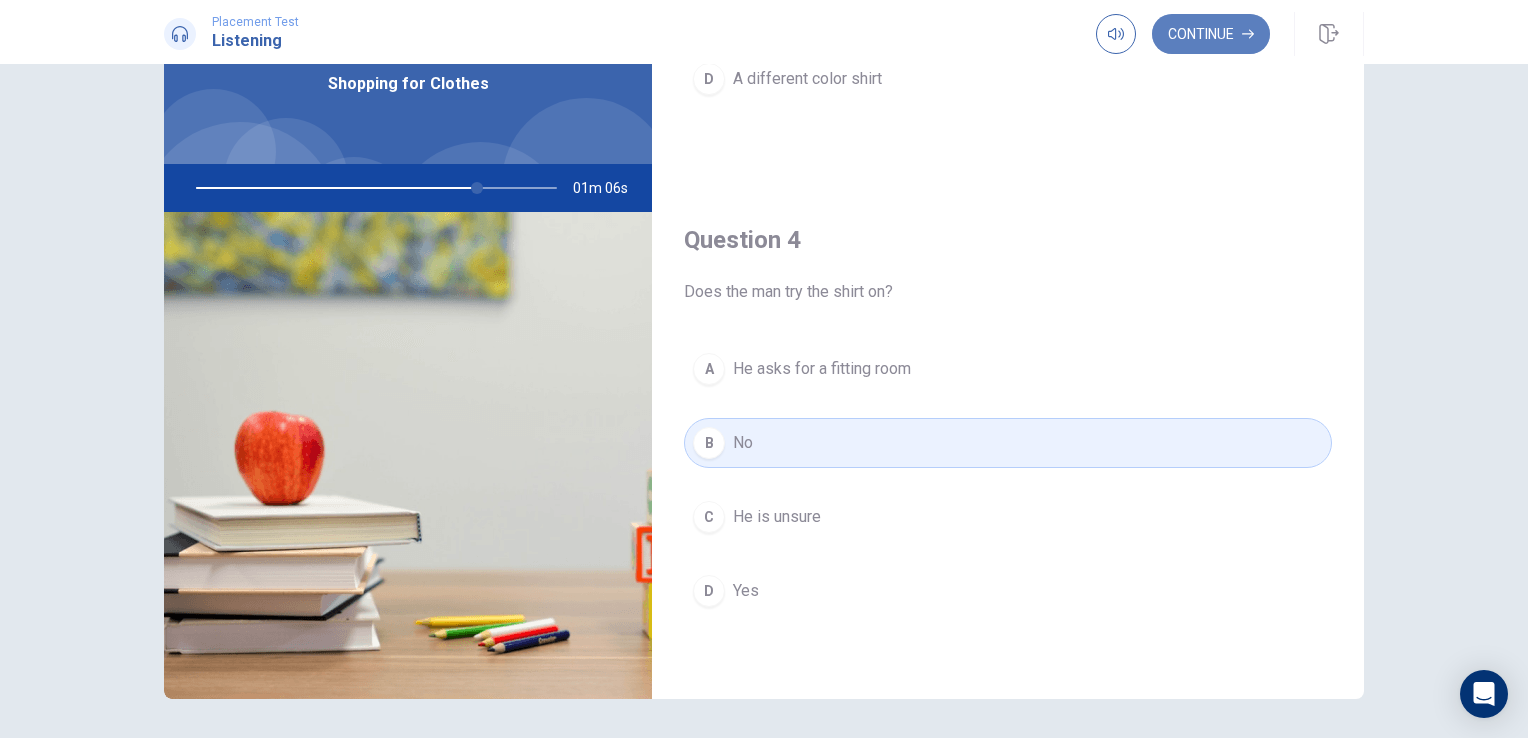 click on "Continue" at bounding box center (1211, 34) 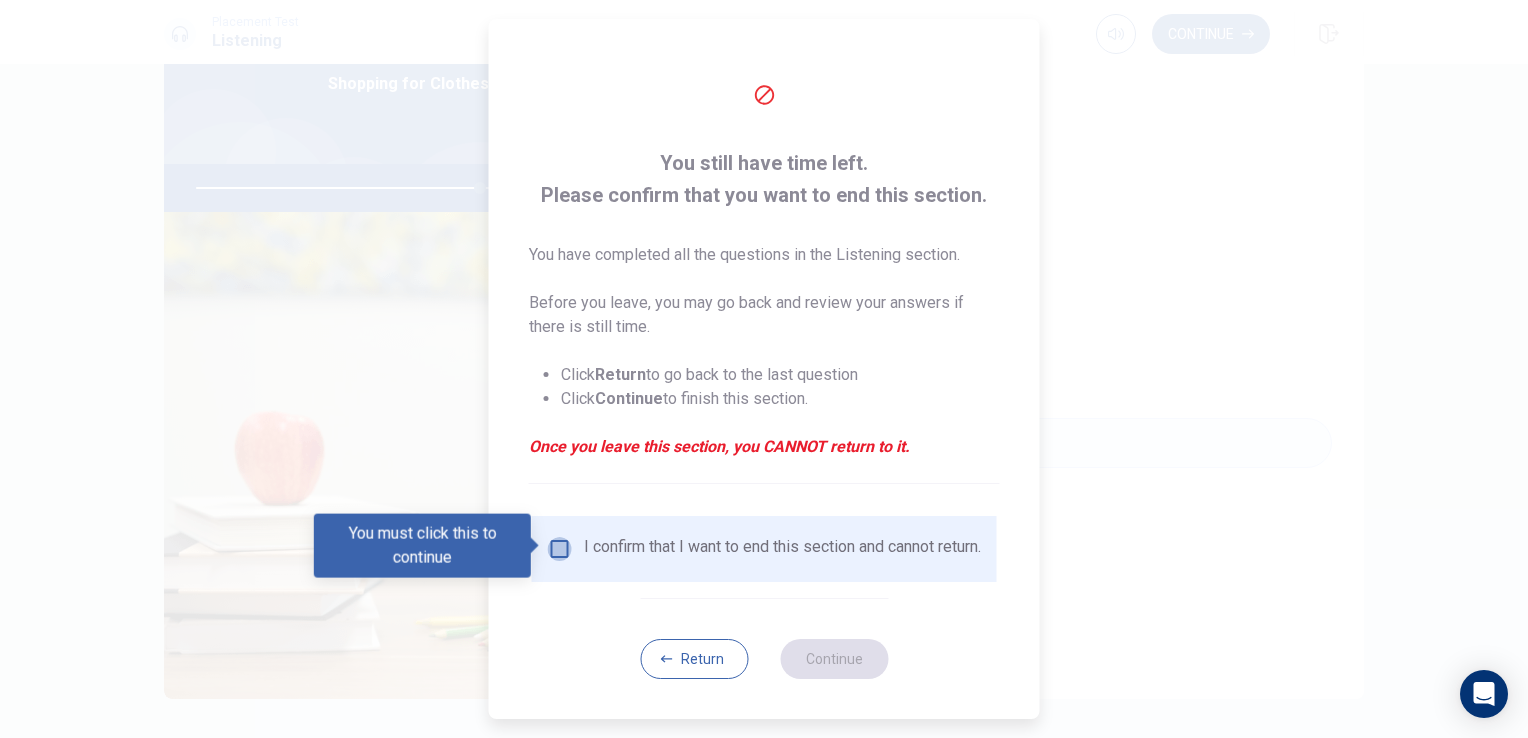 click at bounding box center [560, 549] 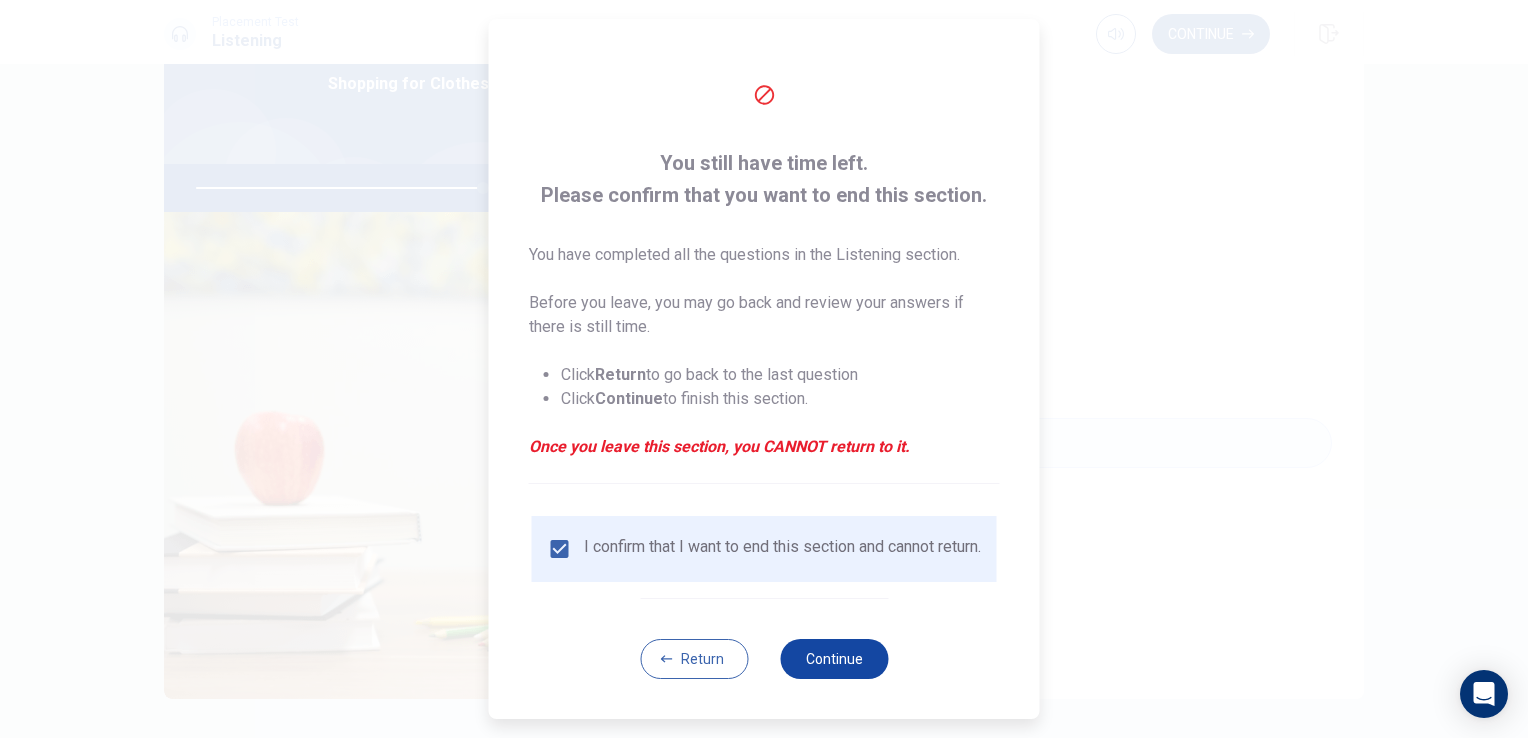 click on "Continue" at bounding box center [834, 659] 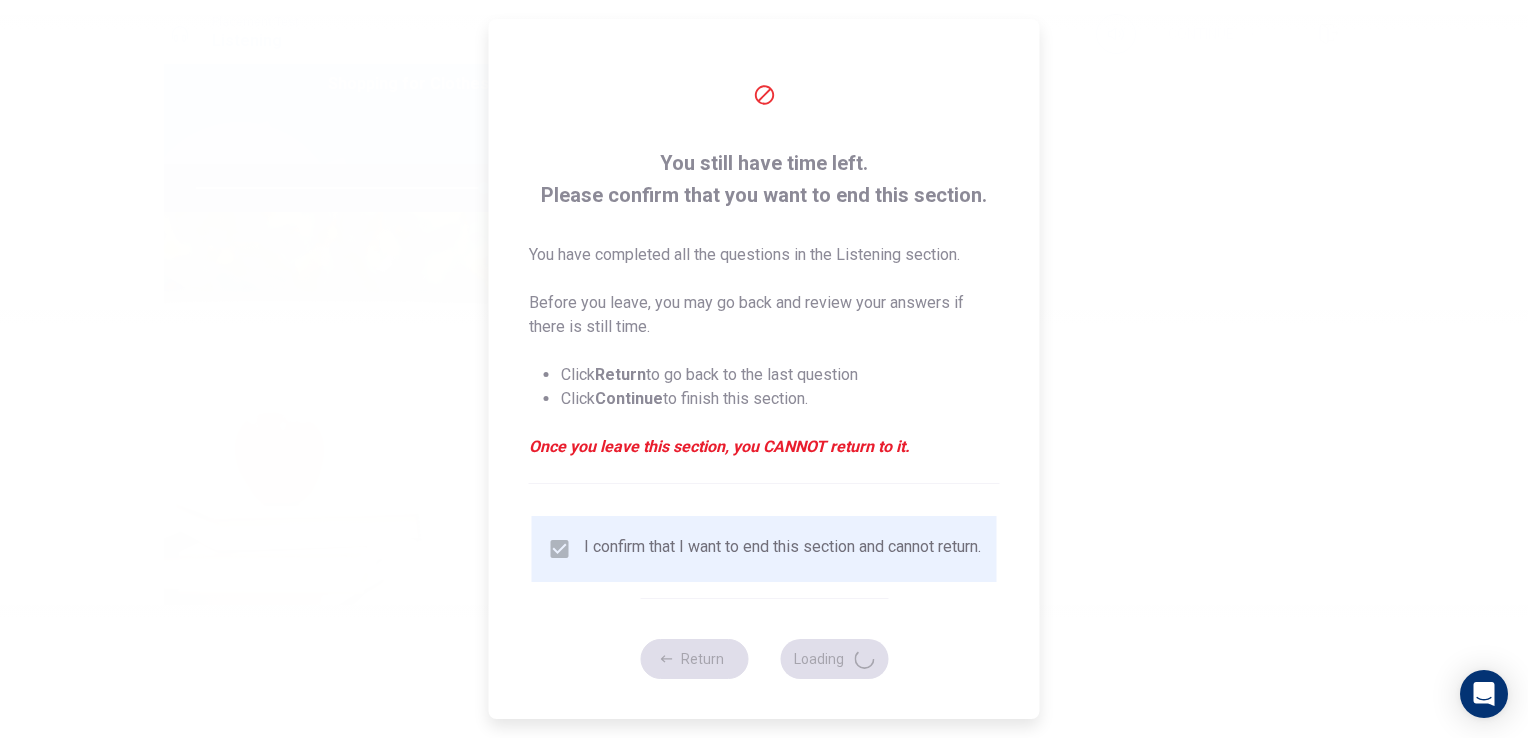 type on "80" 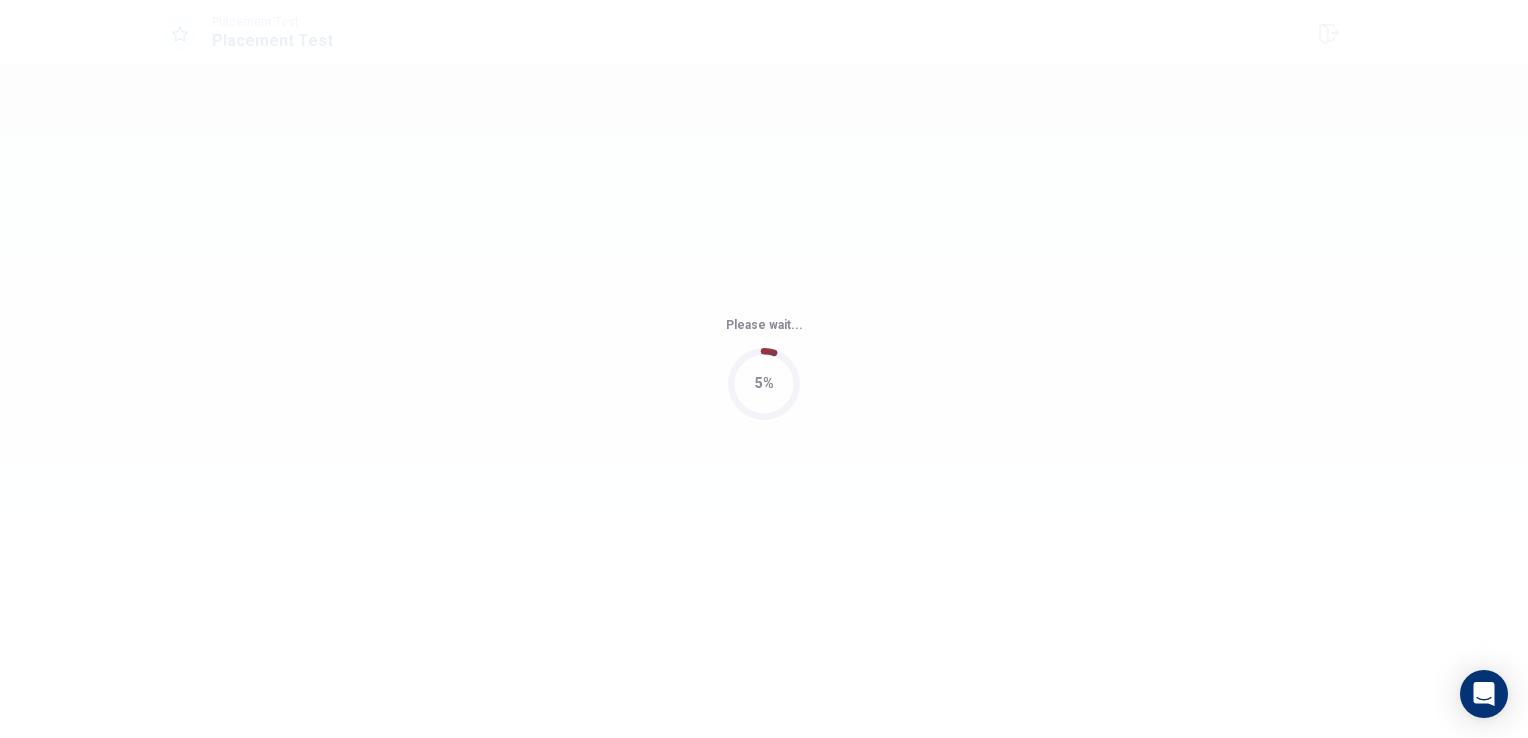 scroll, scrollTop: 0, scrollLeft: 0, axis: both 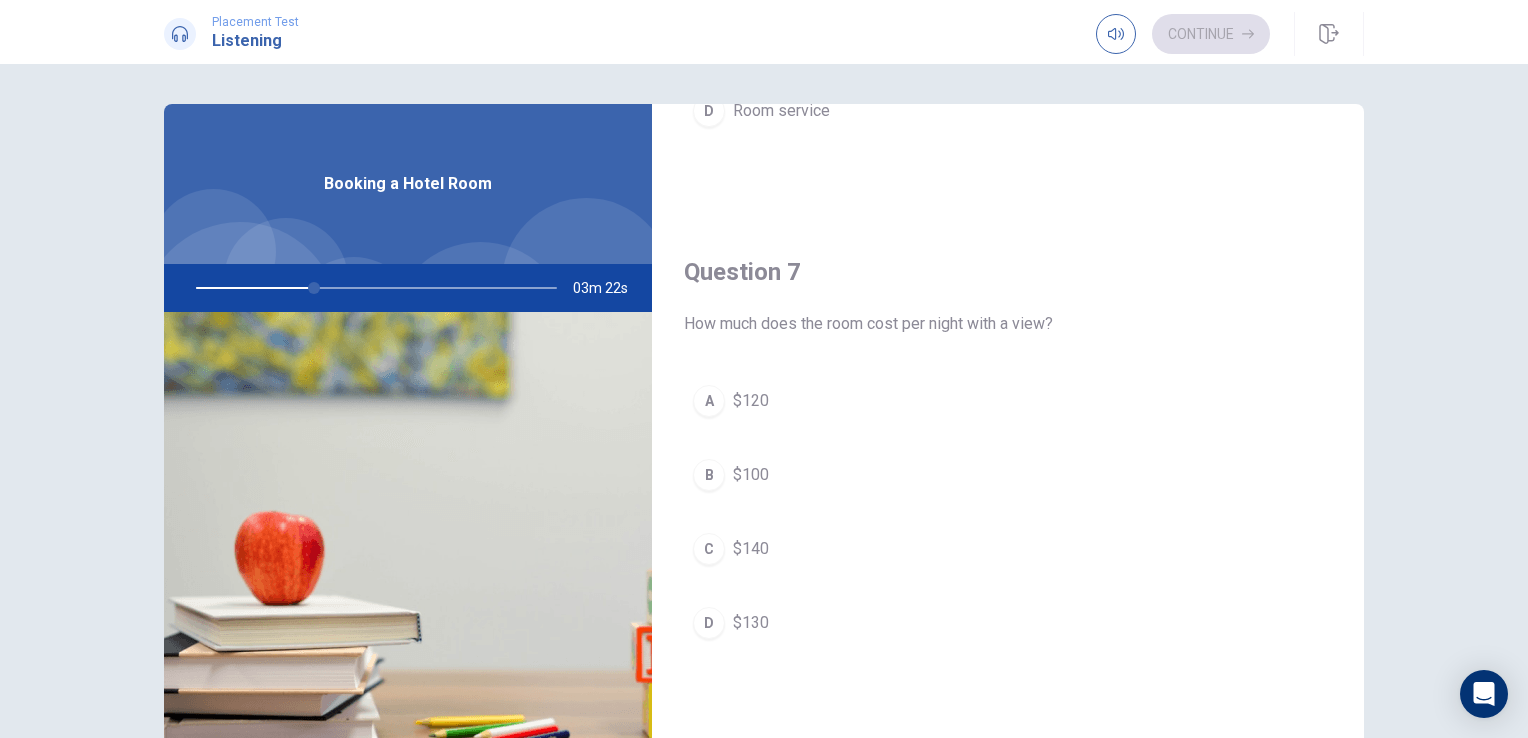 click on "$120" at bounding box center (751, 401) 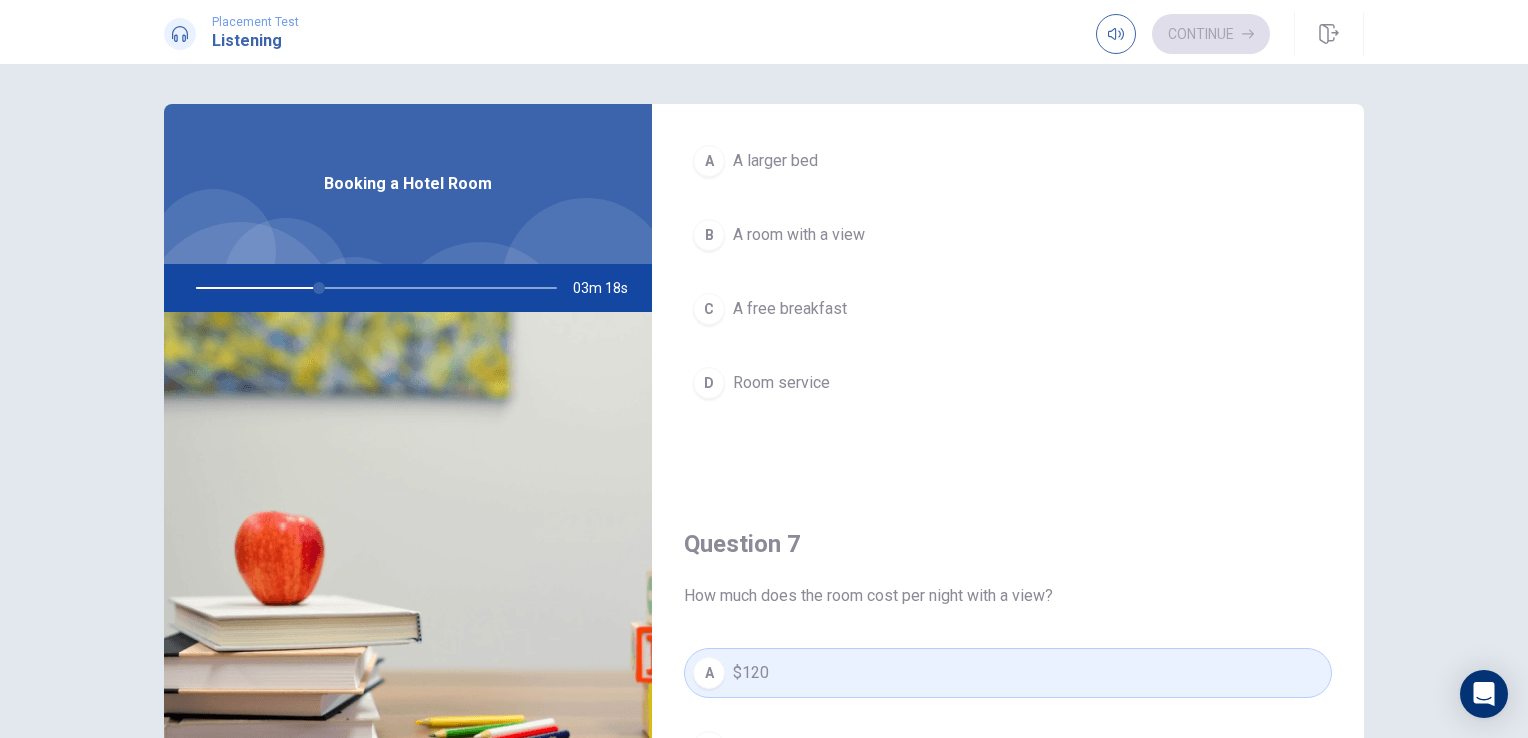 scroll, scrollTop: 0, scrollLeft: 0, axis: both 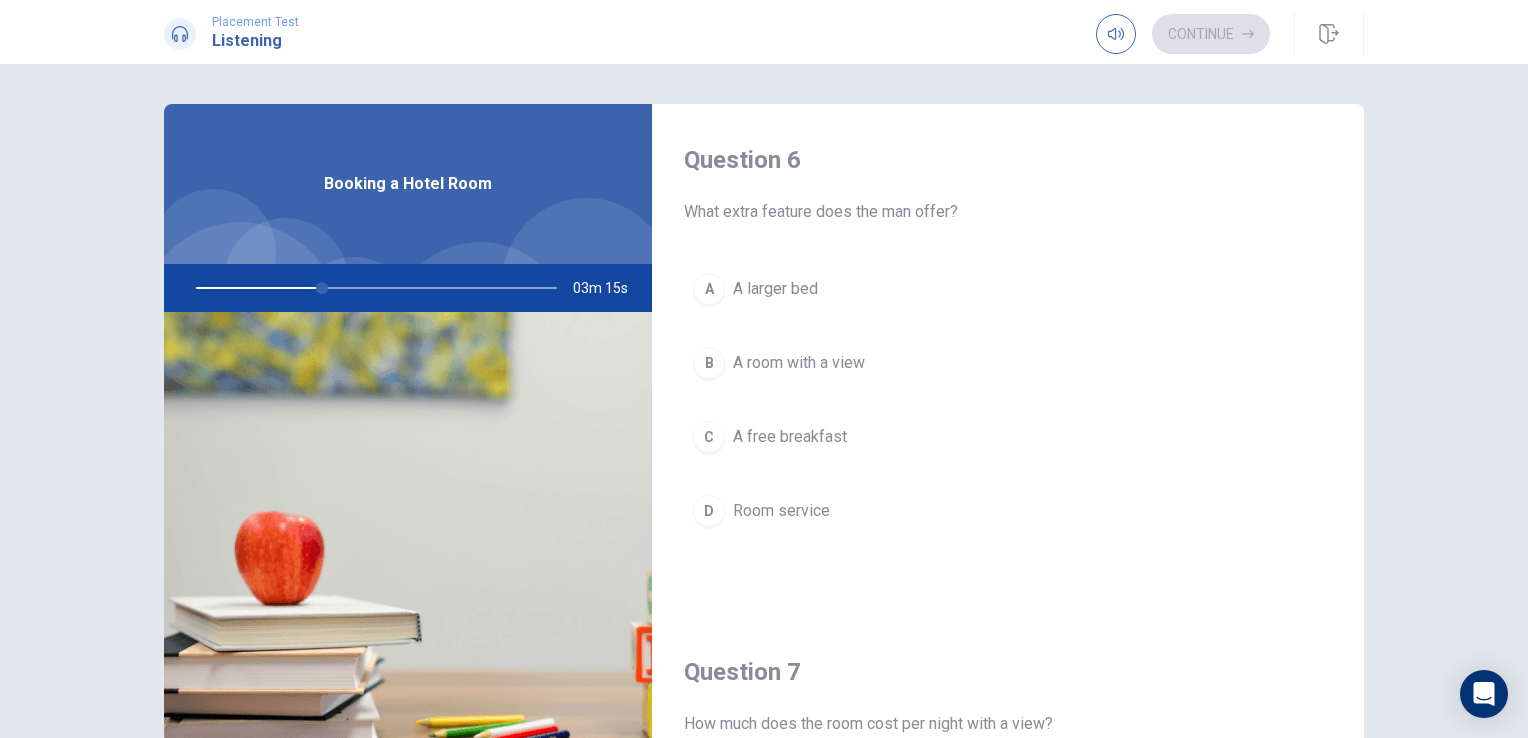 click on "B A room with a view" at bounding box center [1008, 363] 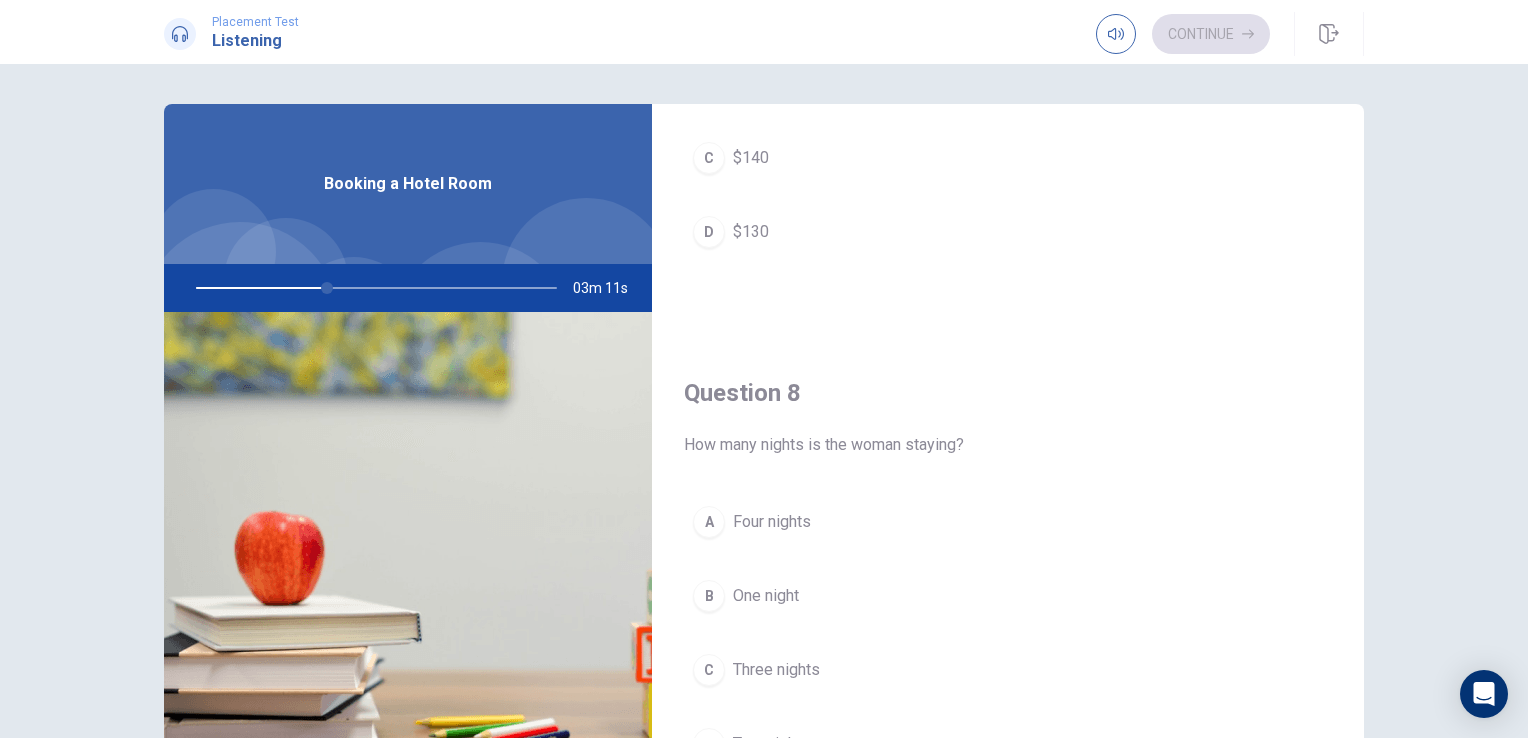 scroll, scrollTop: 1000, scrollLeft: 0, axis: vertical 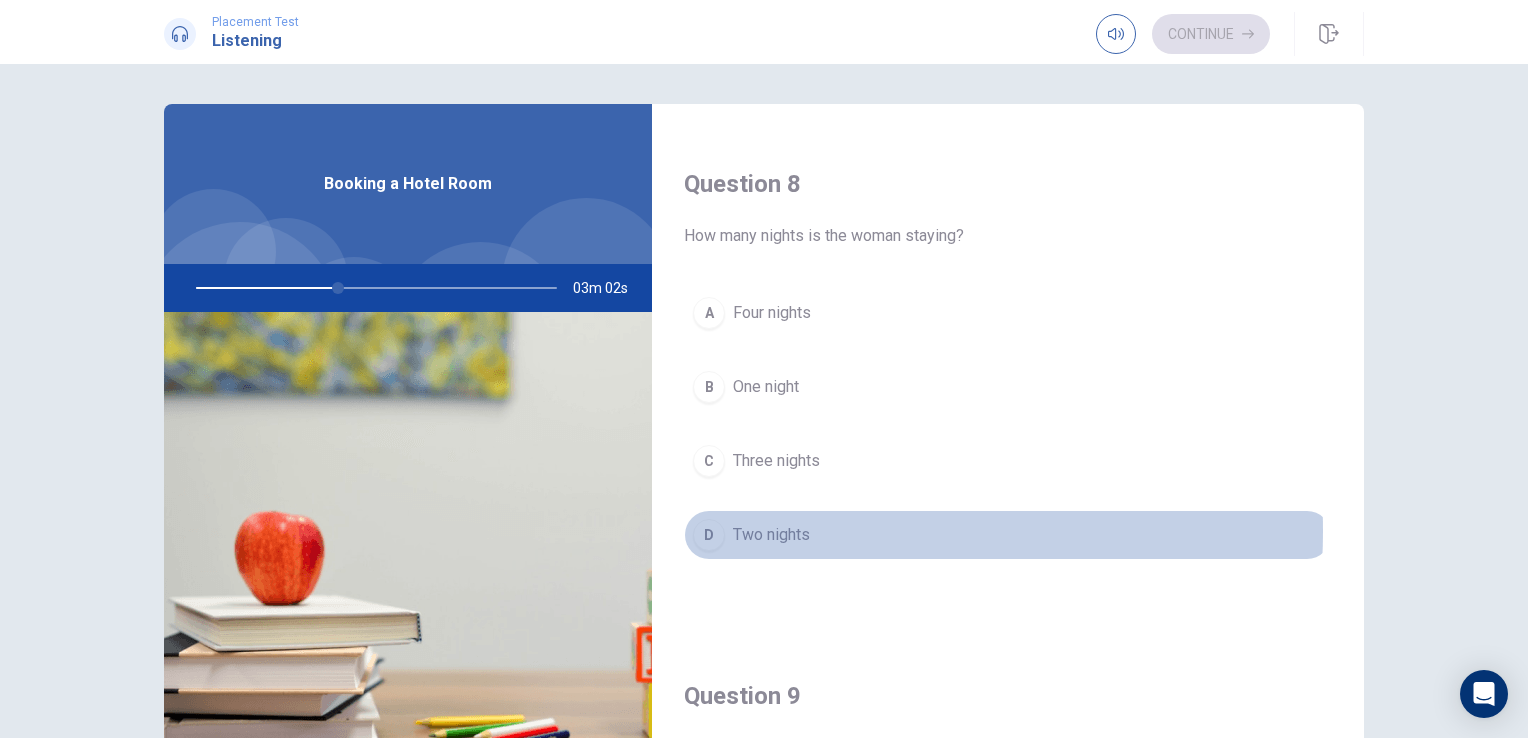 click on "Two nights" at bounding box center (771, 535) 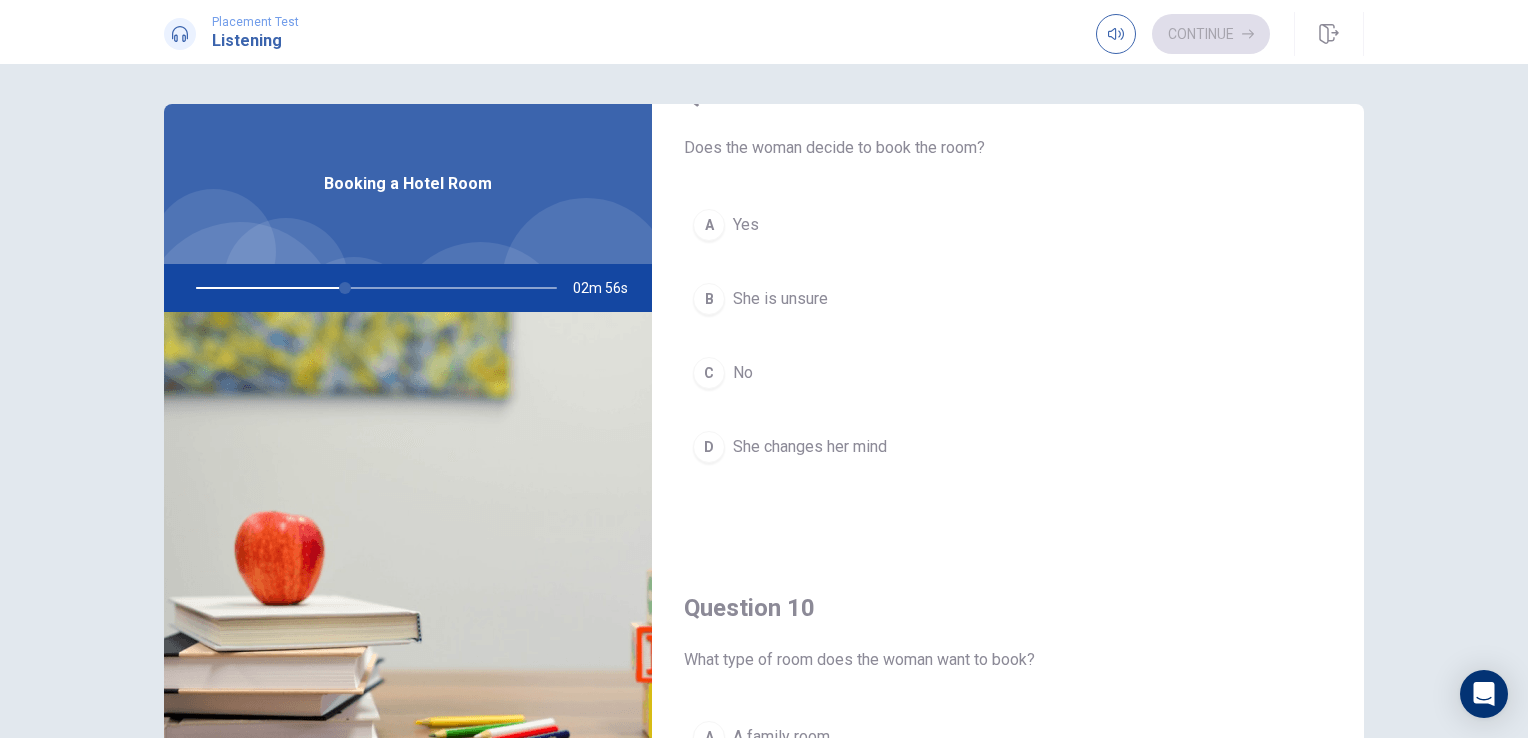 scroll, scrollTop: 1500, scrollLeft: 0, axis: vertical 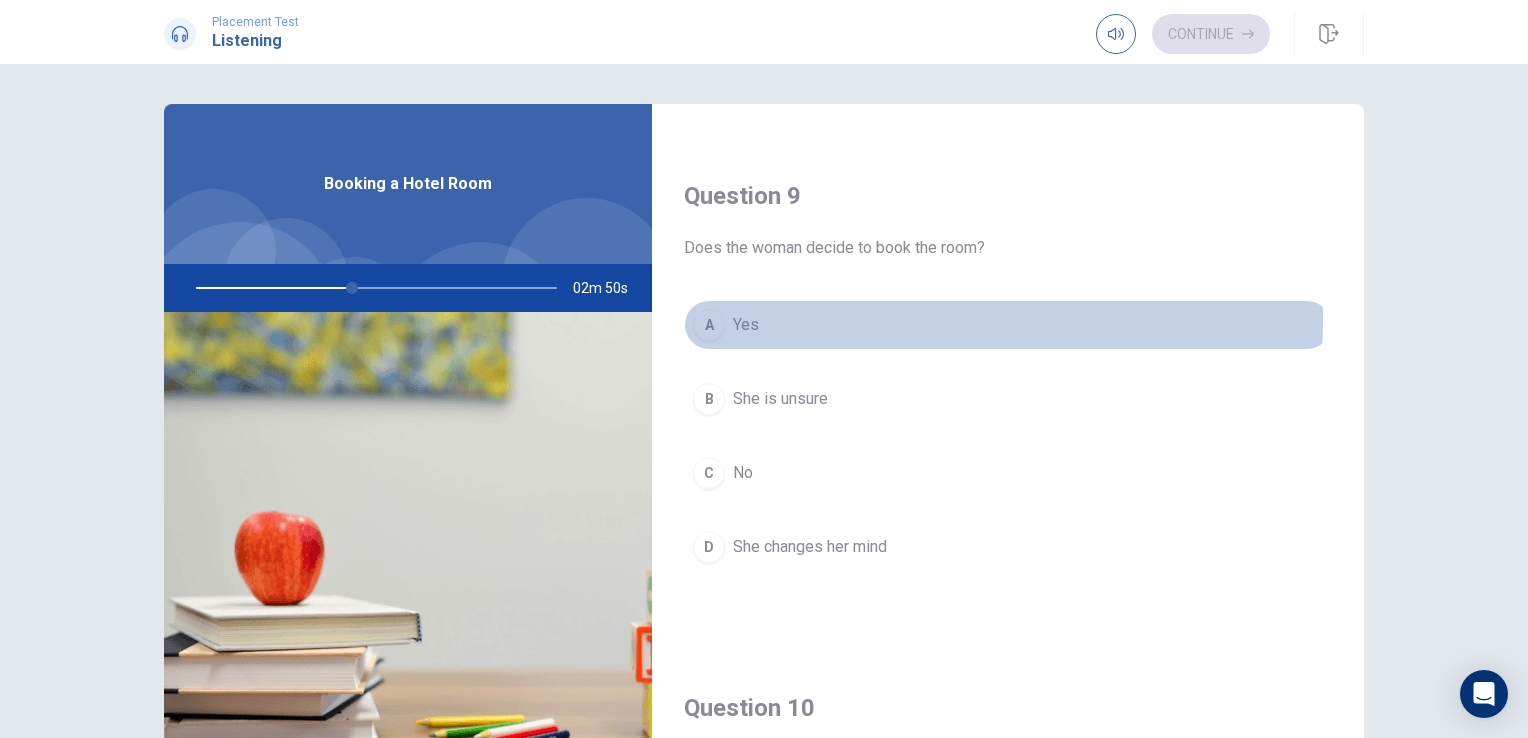 click on "Yes" at bounding box center [746, 325] 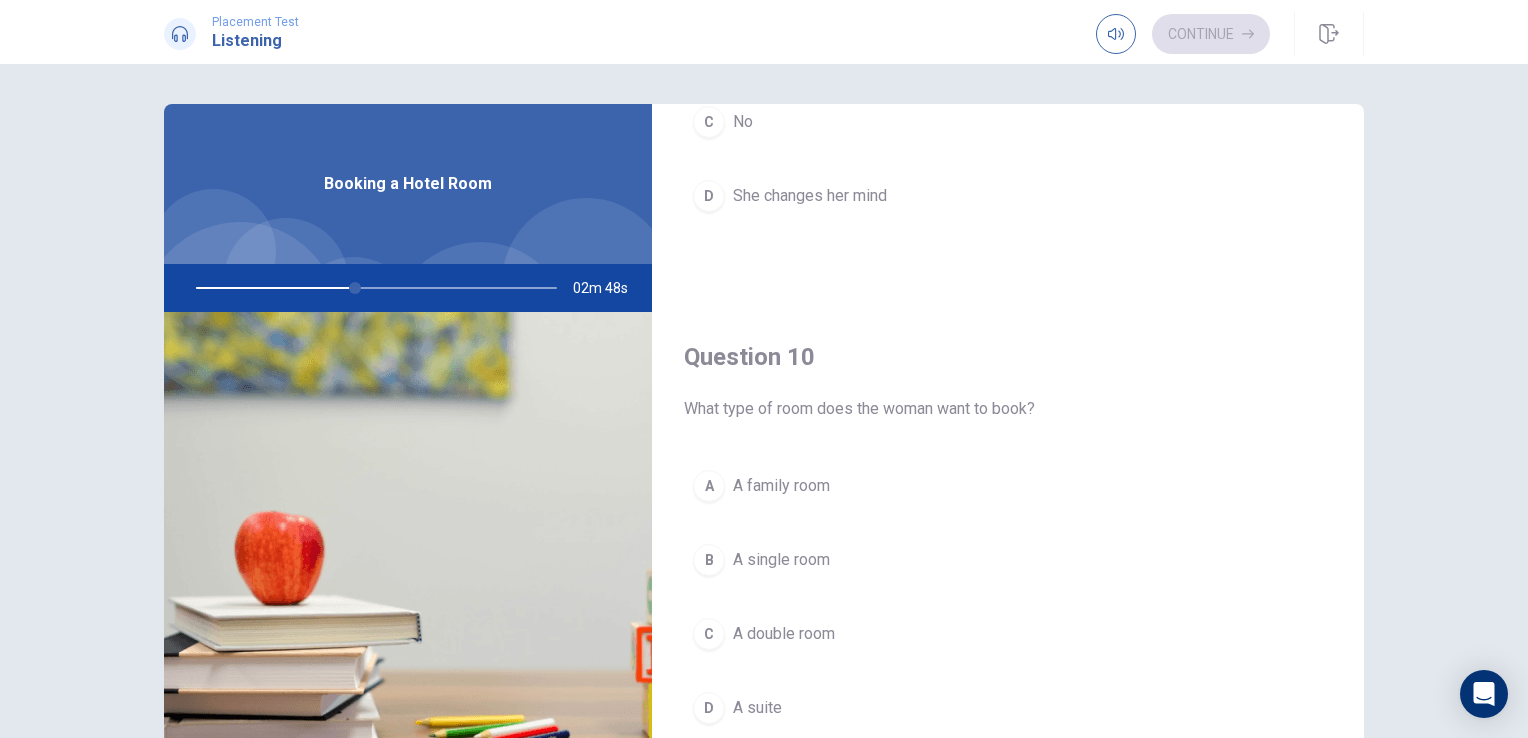 scroll, scrollTop: 1856, scrollLeft: 0, axis: vertical 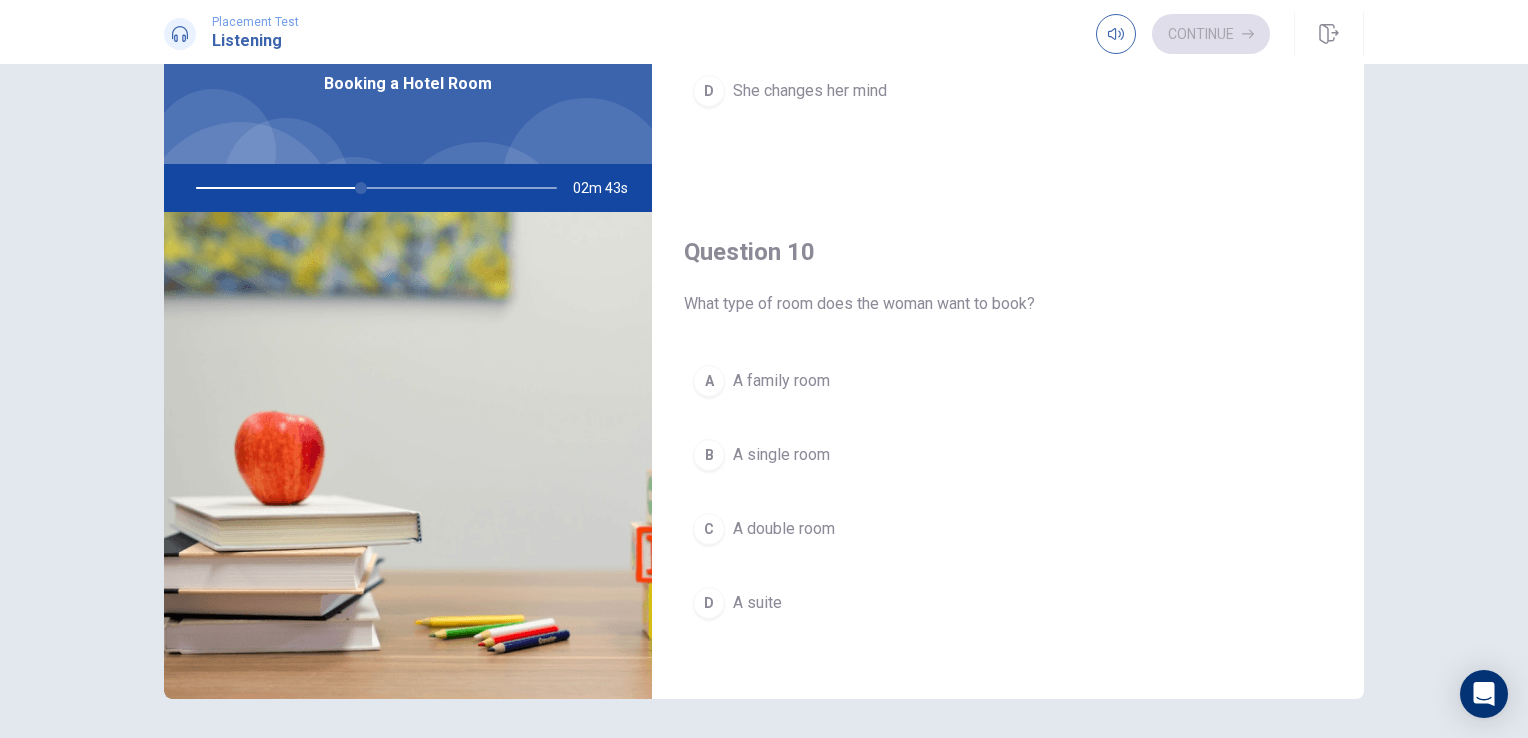 click at bounding box center [372, 188] 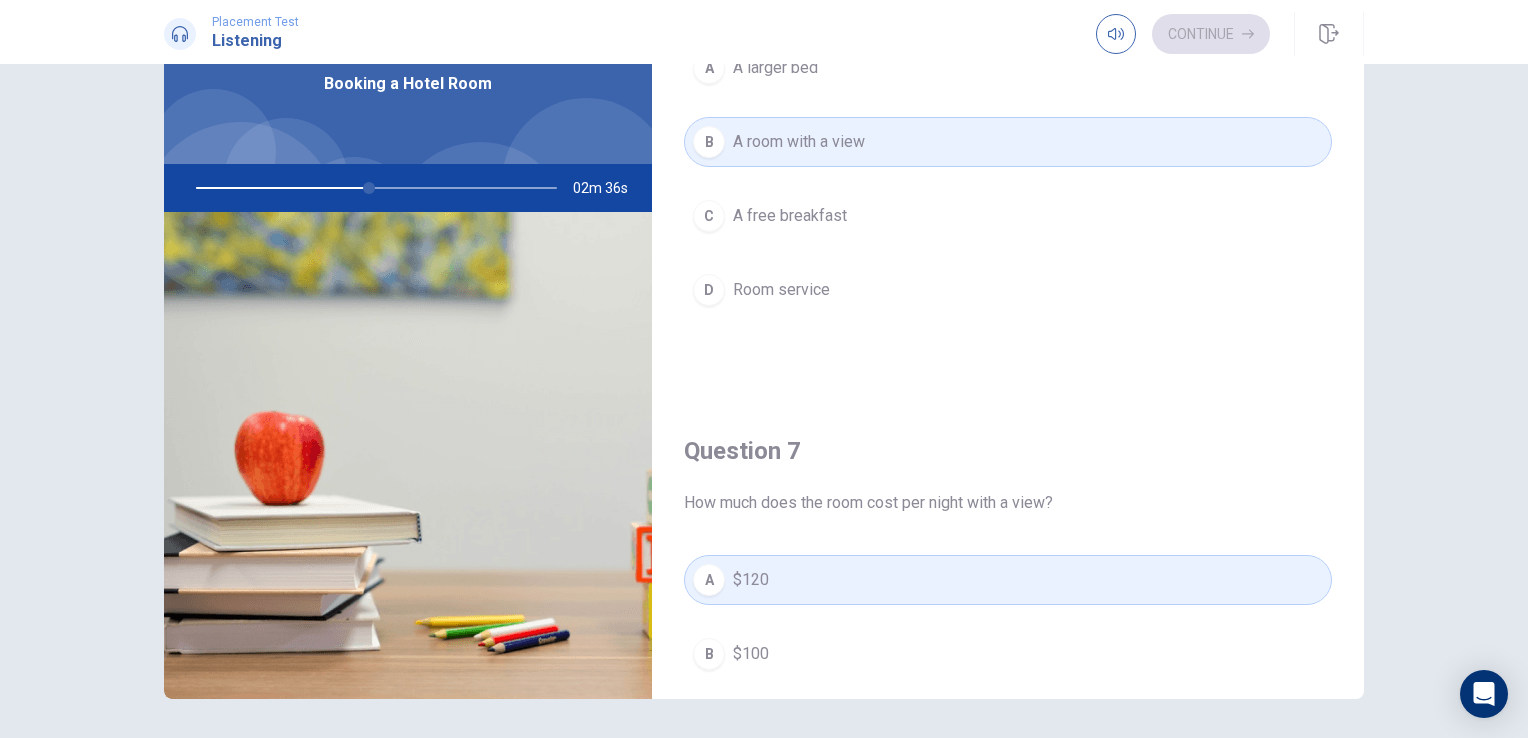 scroll, scrollTop: 0, scrollLeft: 0, axis: both 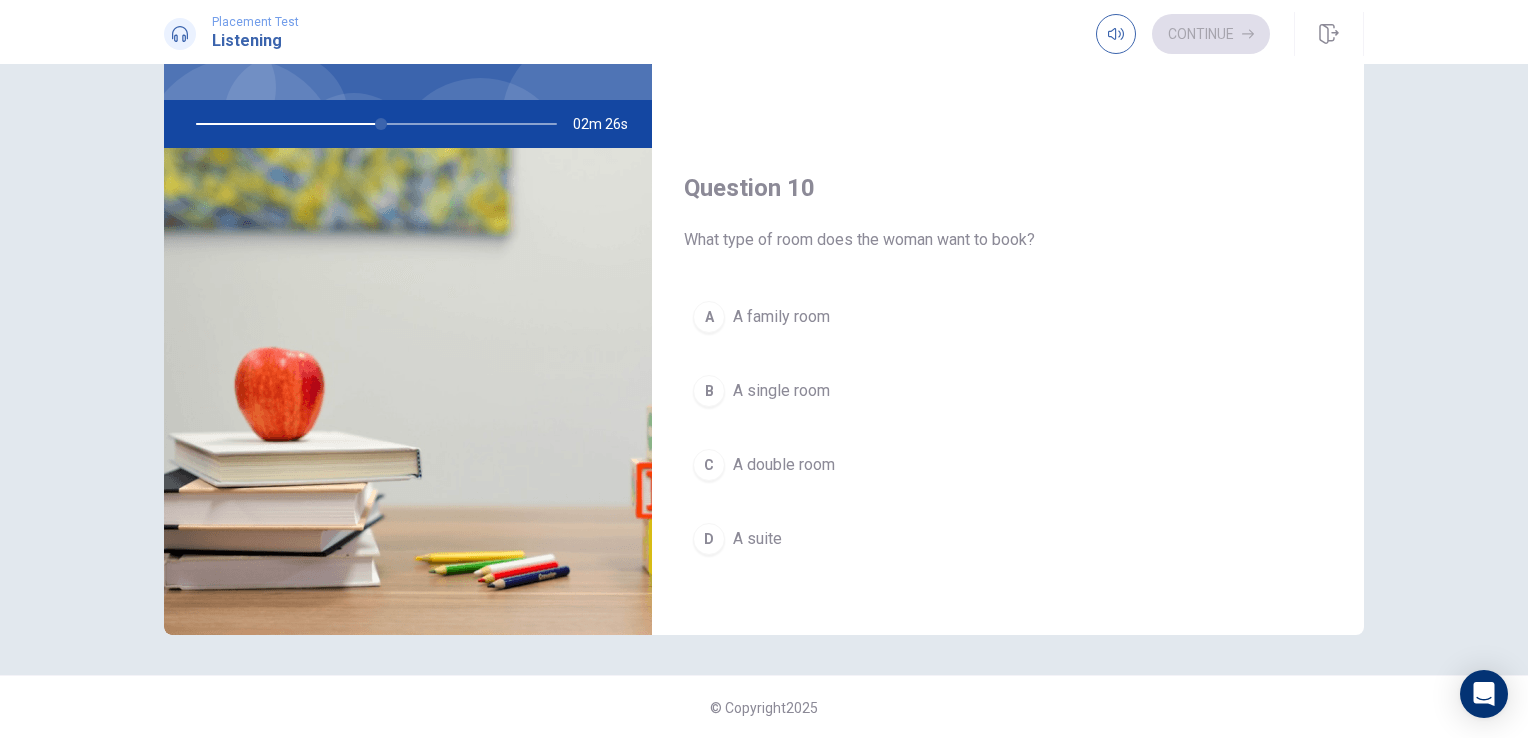 click on "A single room" at bounding box center [781, 391] 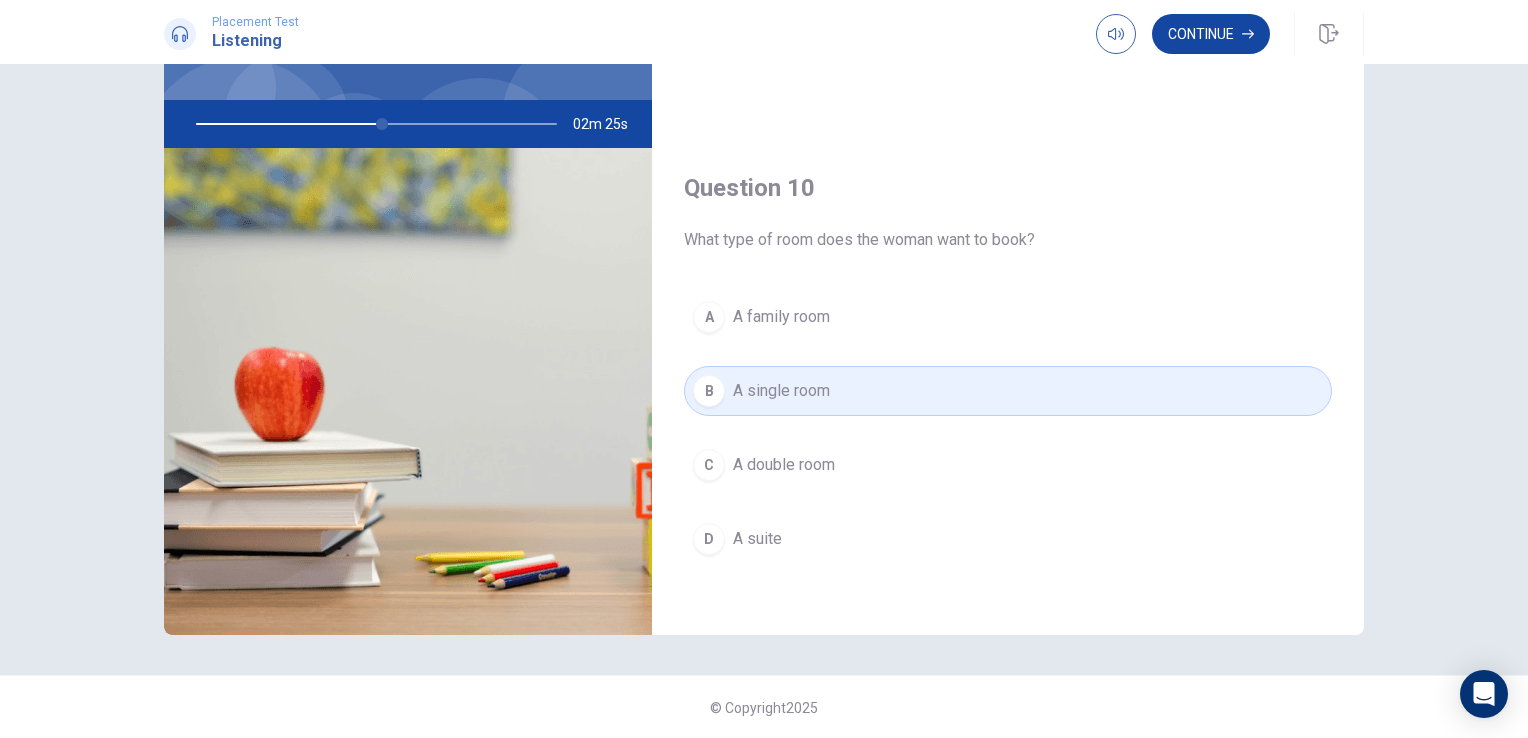 click on "Continue" at bounding box center (1211, 34) 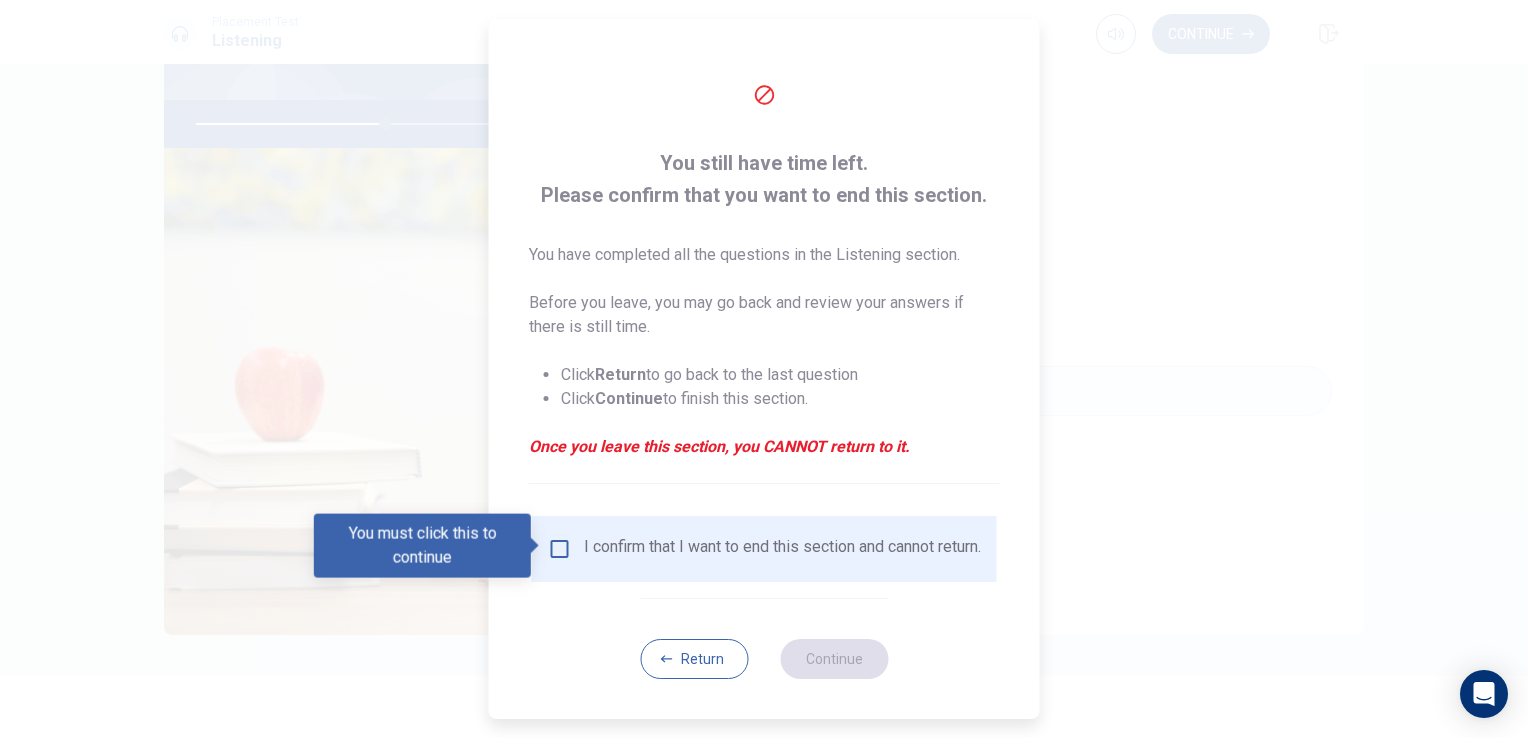 click at bounding box center (560, 549) 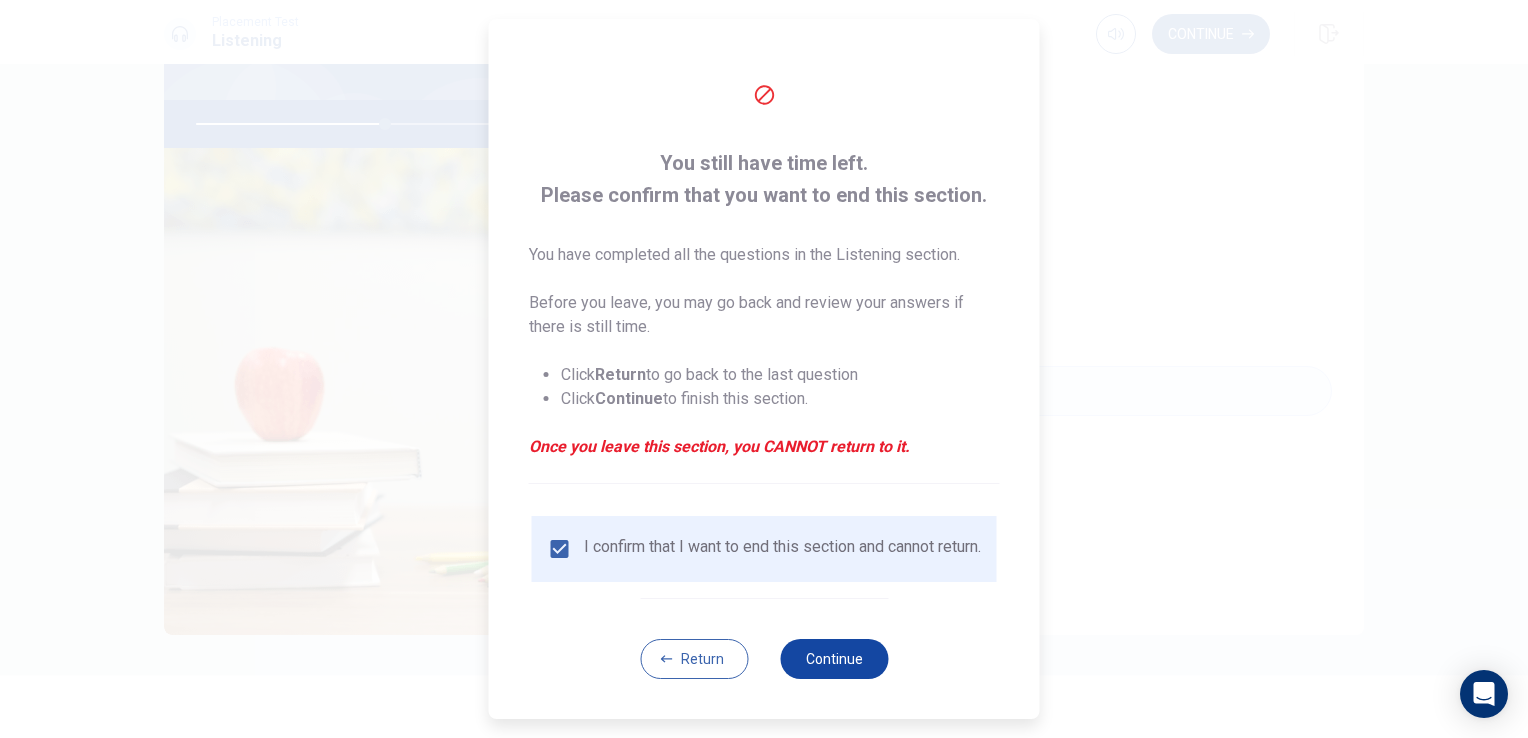 click on "Continue" at bounding box center [834, 659] 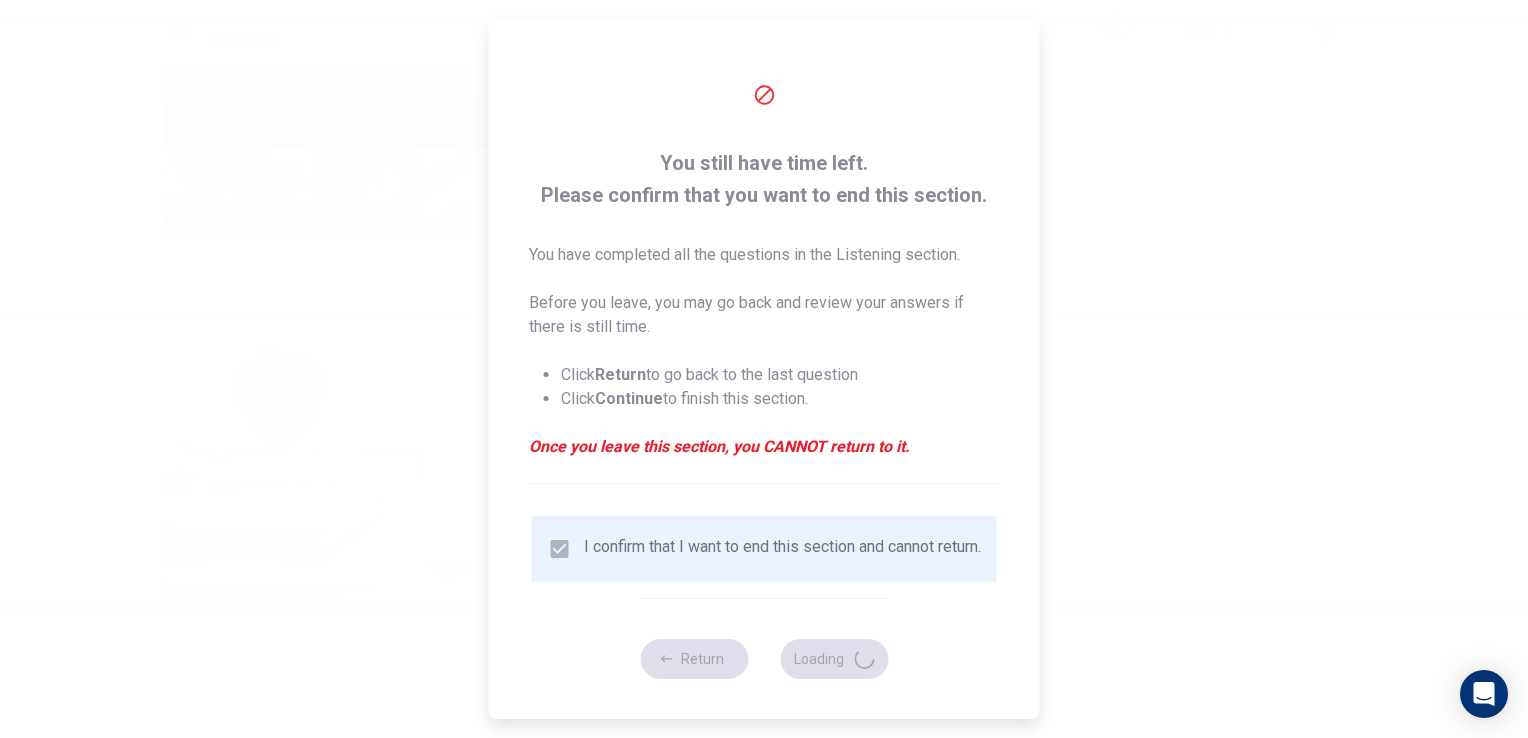type on "53" 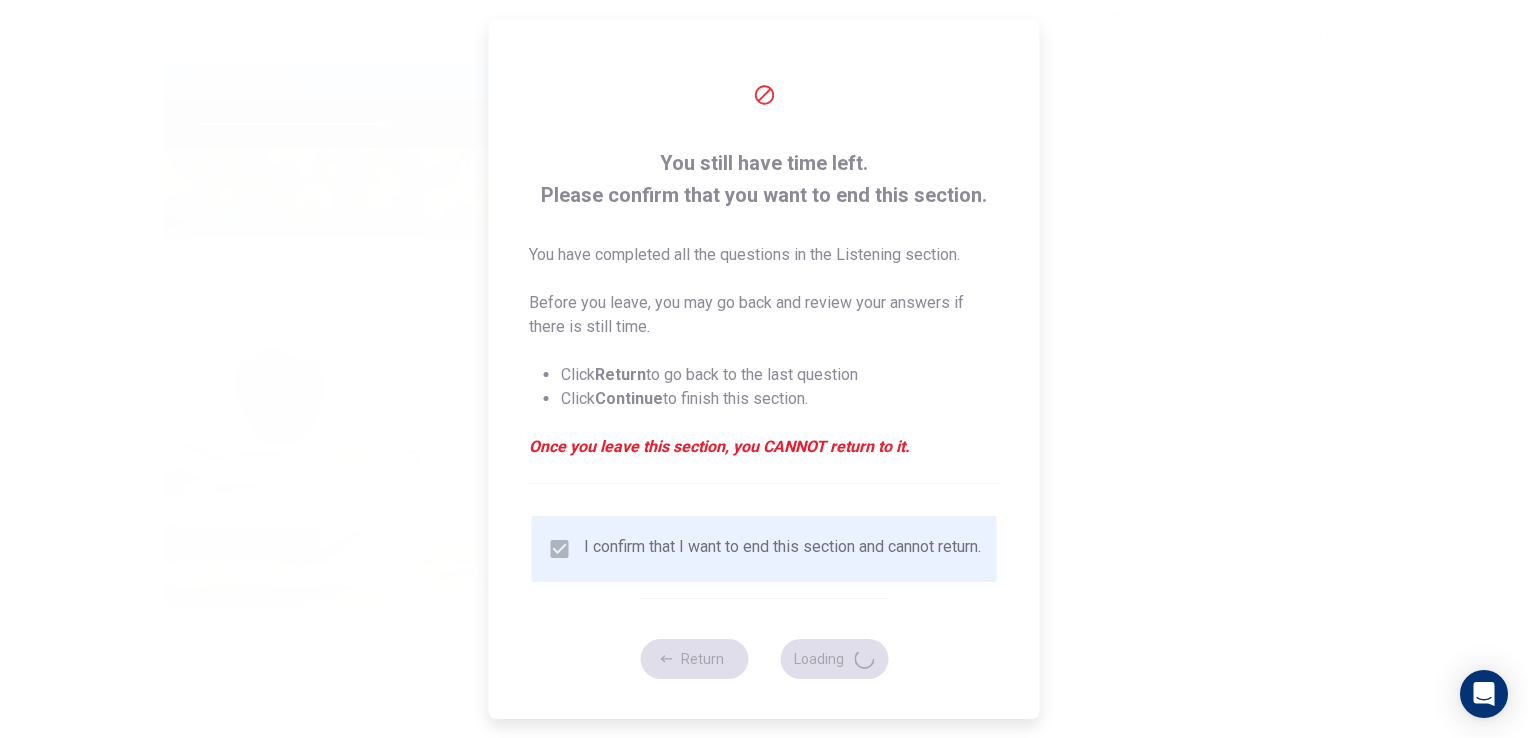 scroll, scrollTop: 0, scrollLeft: 0, axis: both 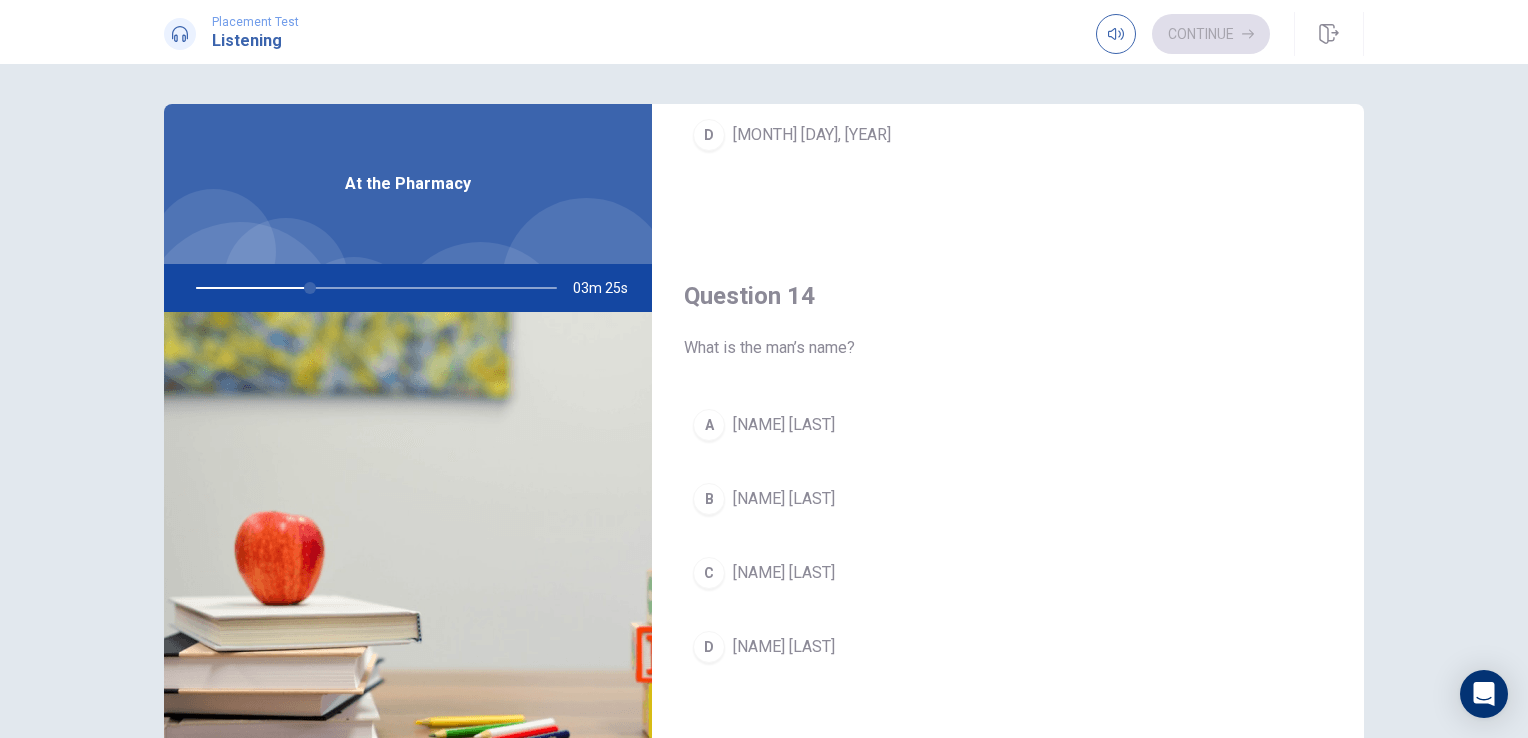 click on "A [NAME] [LAST]" at bounding box center [1008, 425] 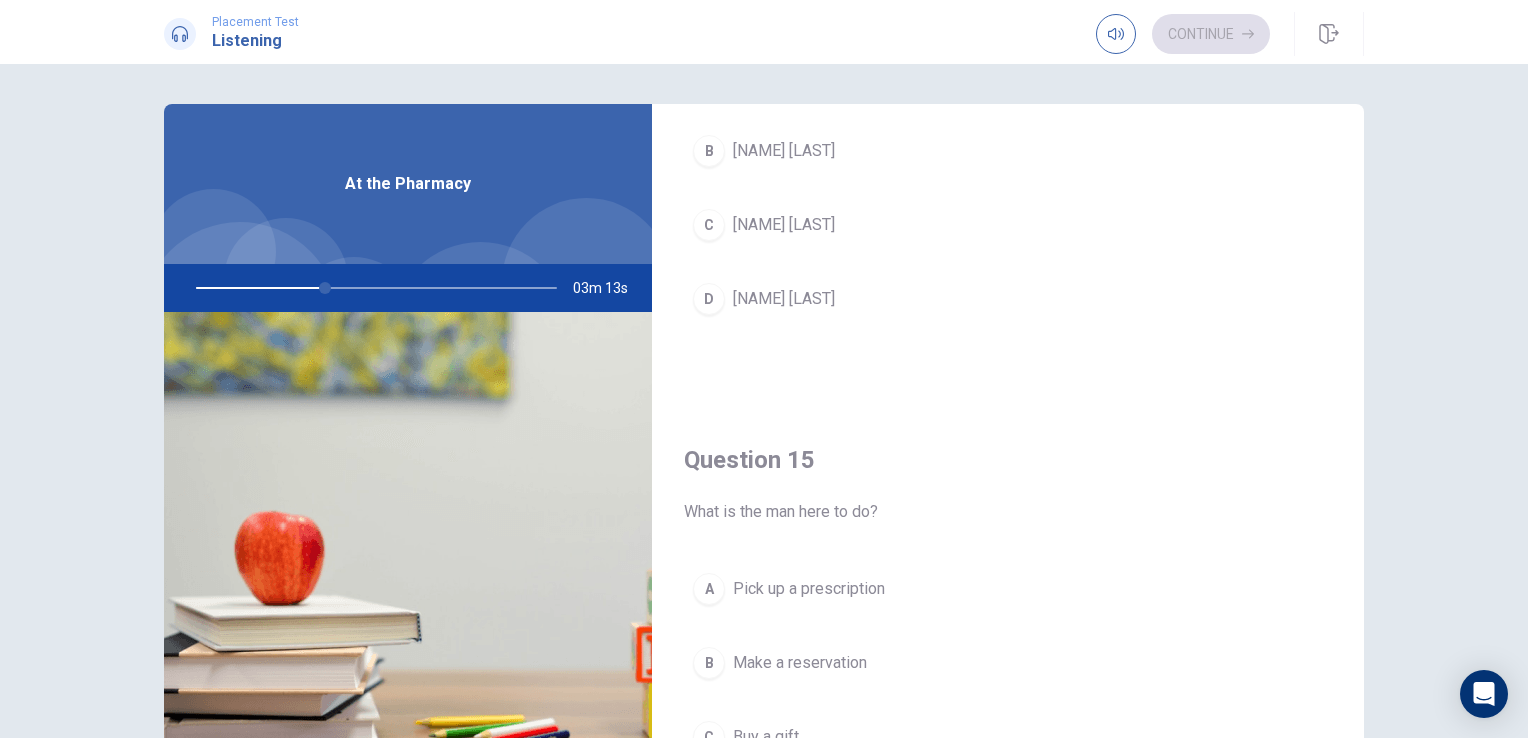 scroll, scrollTop: 1856, scrollLeft: 0, axis: vertical 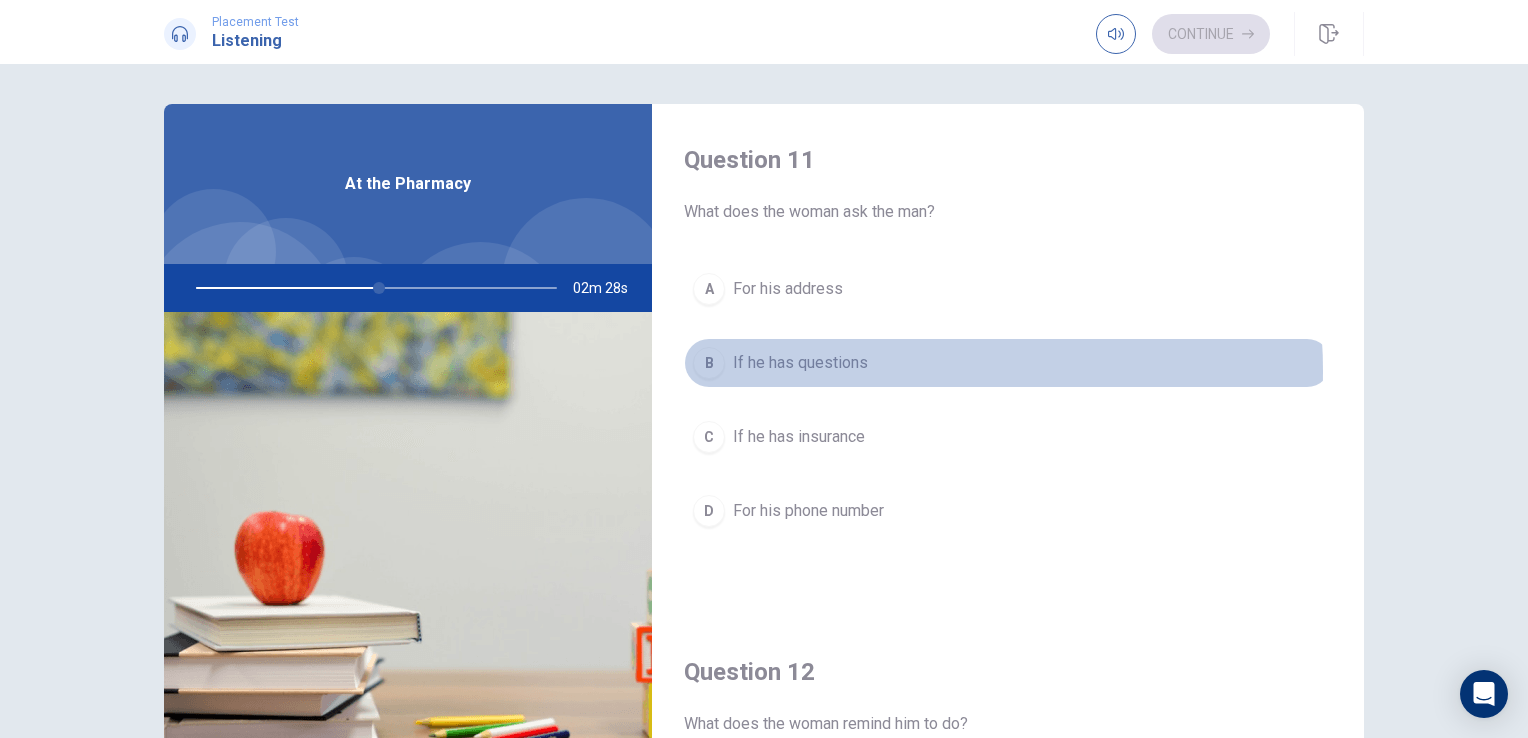 click on "If he has questions" at bounding box center [800, 363] 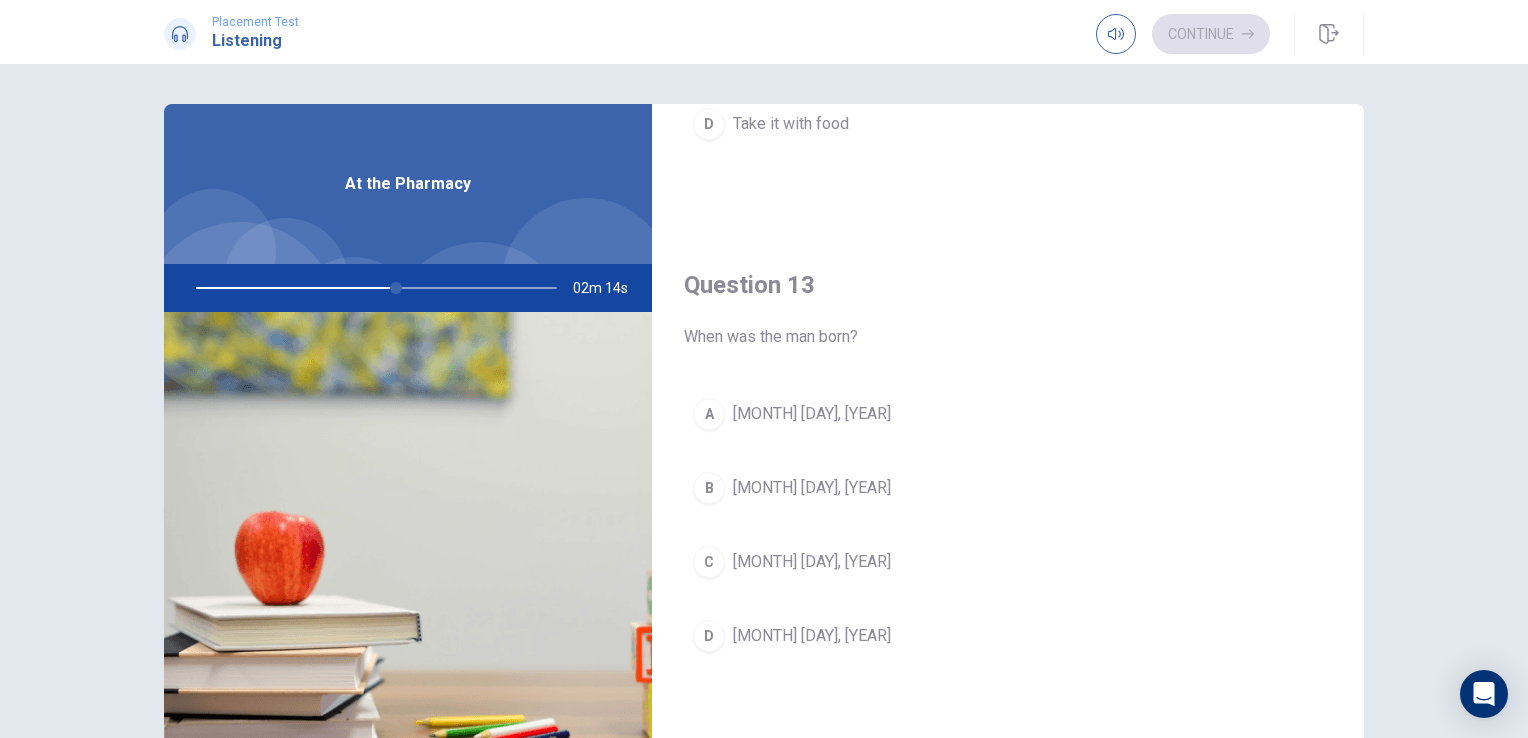 scroll, scrollTop: 900, scrollLeft: 0, axis: vertical 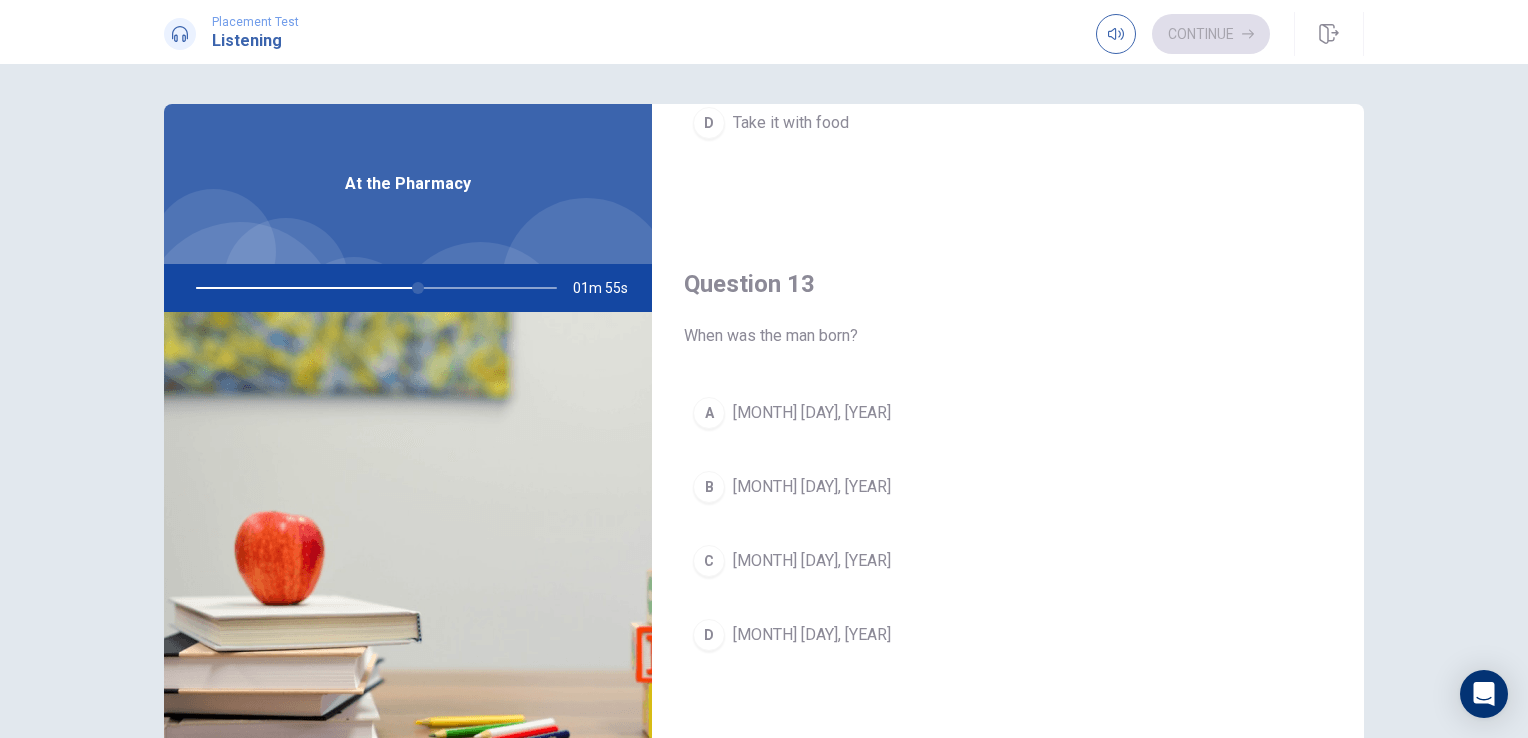 click on "B [MONTH] [DAY], [YEAR]" at bounding box center [1008, 487] 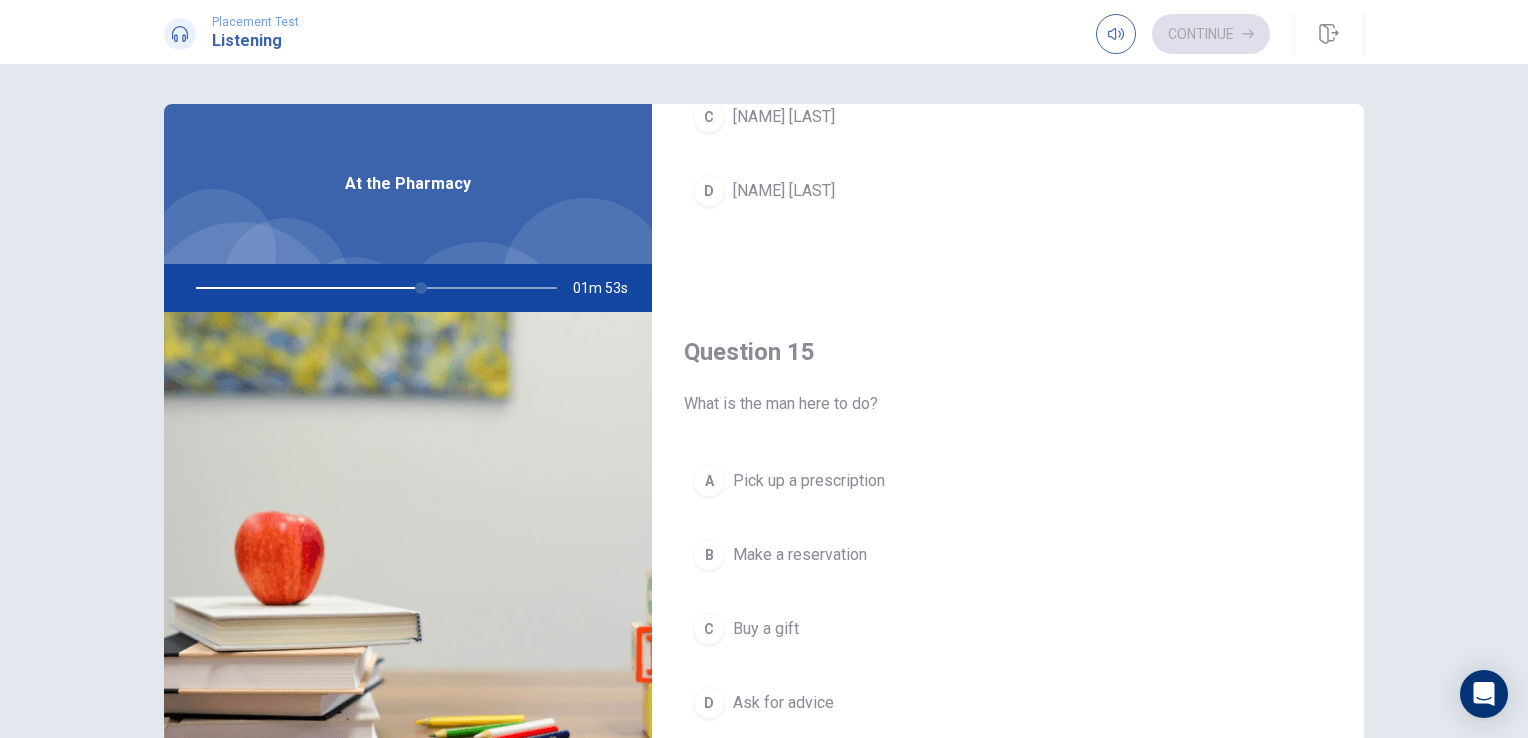 scroll, scrollTop: 1856, scrollLeft: 0, axis: vertical 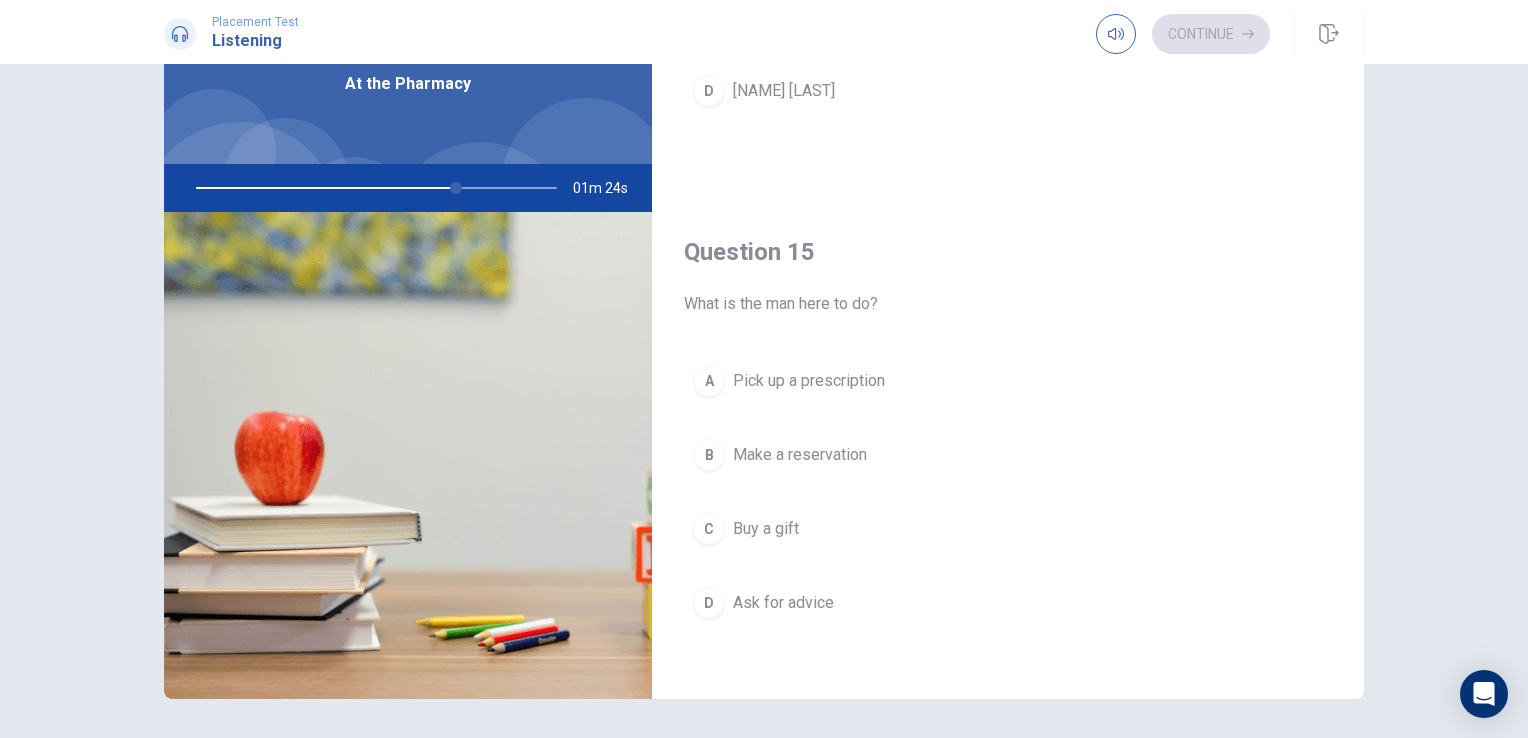 click on "Make a reservation" at bounding box center [800, 455] 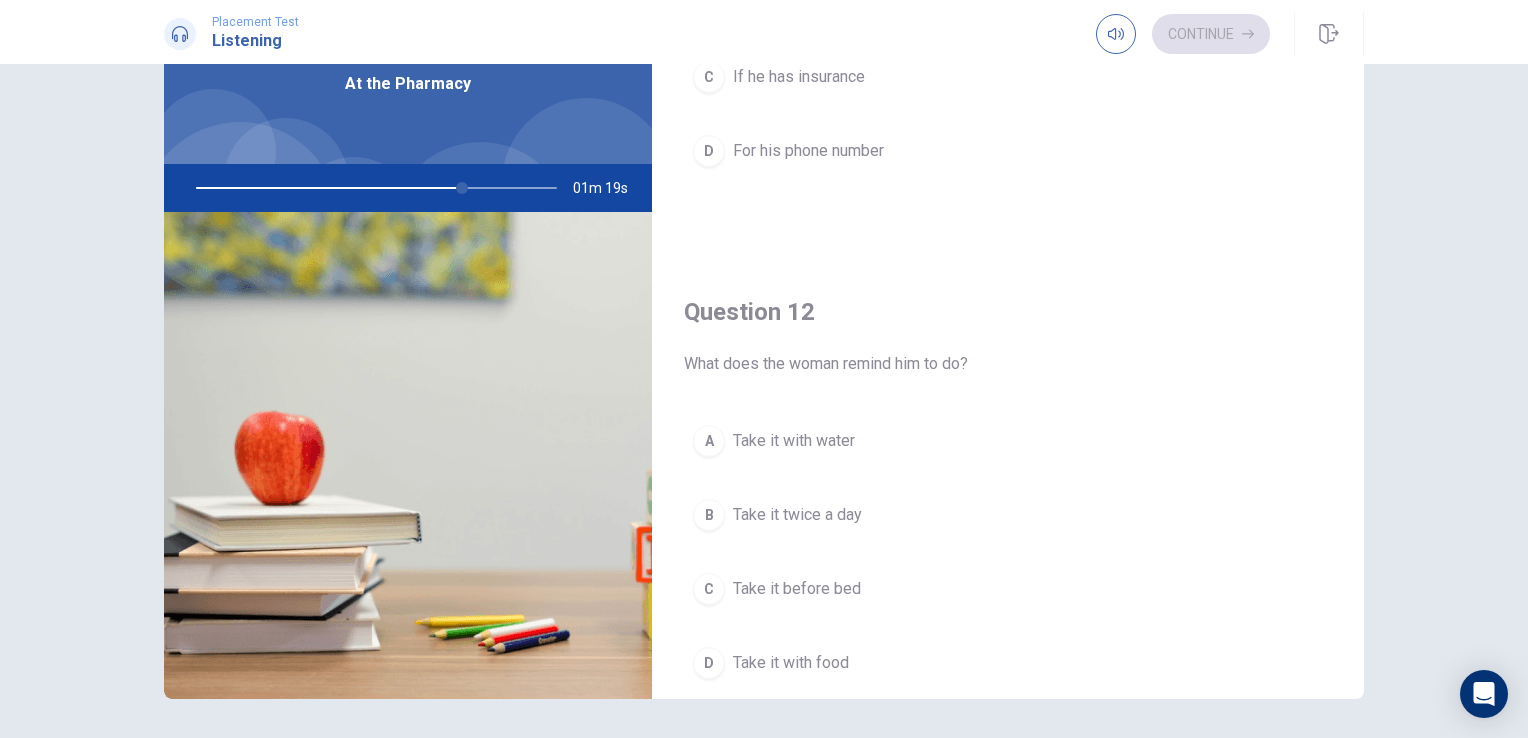scroll, scrollTop: 256, scrollLeft: 0, axis: vertical 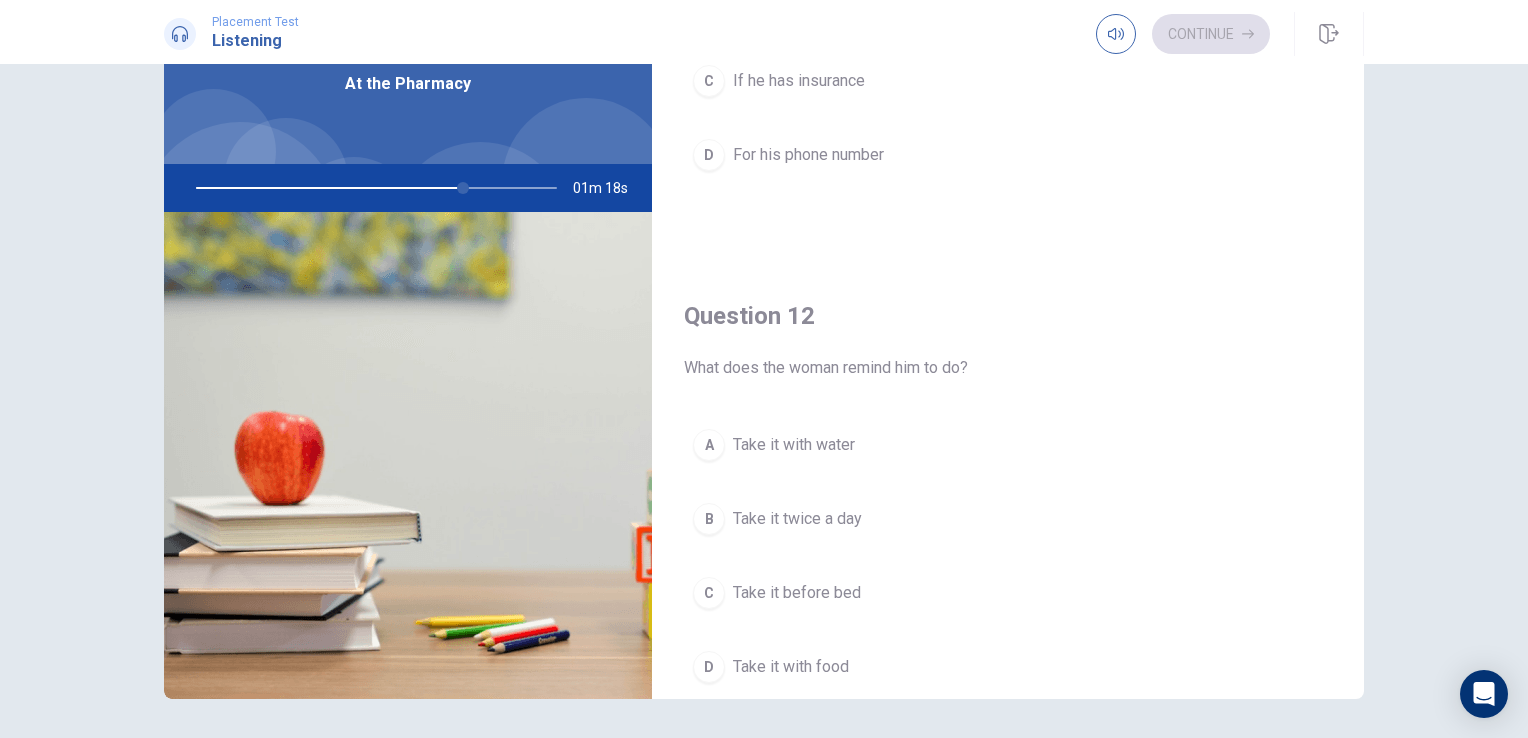 click on "D Take it with food" at bounding box center [1008, 667] 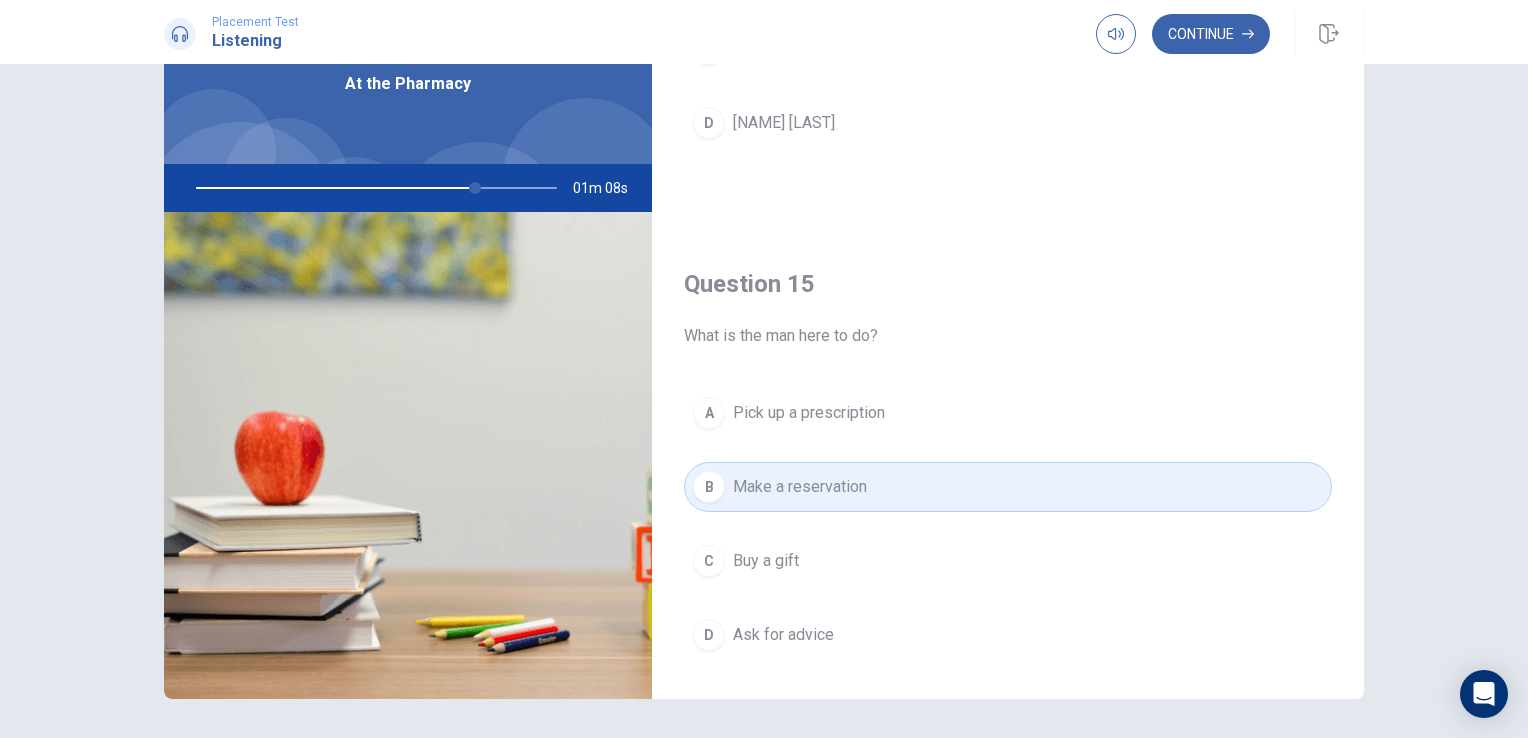 scroll, scrollTop: 1856, scrollLeft: 0, axis: vertical 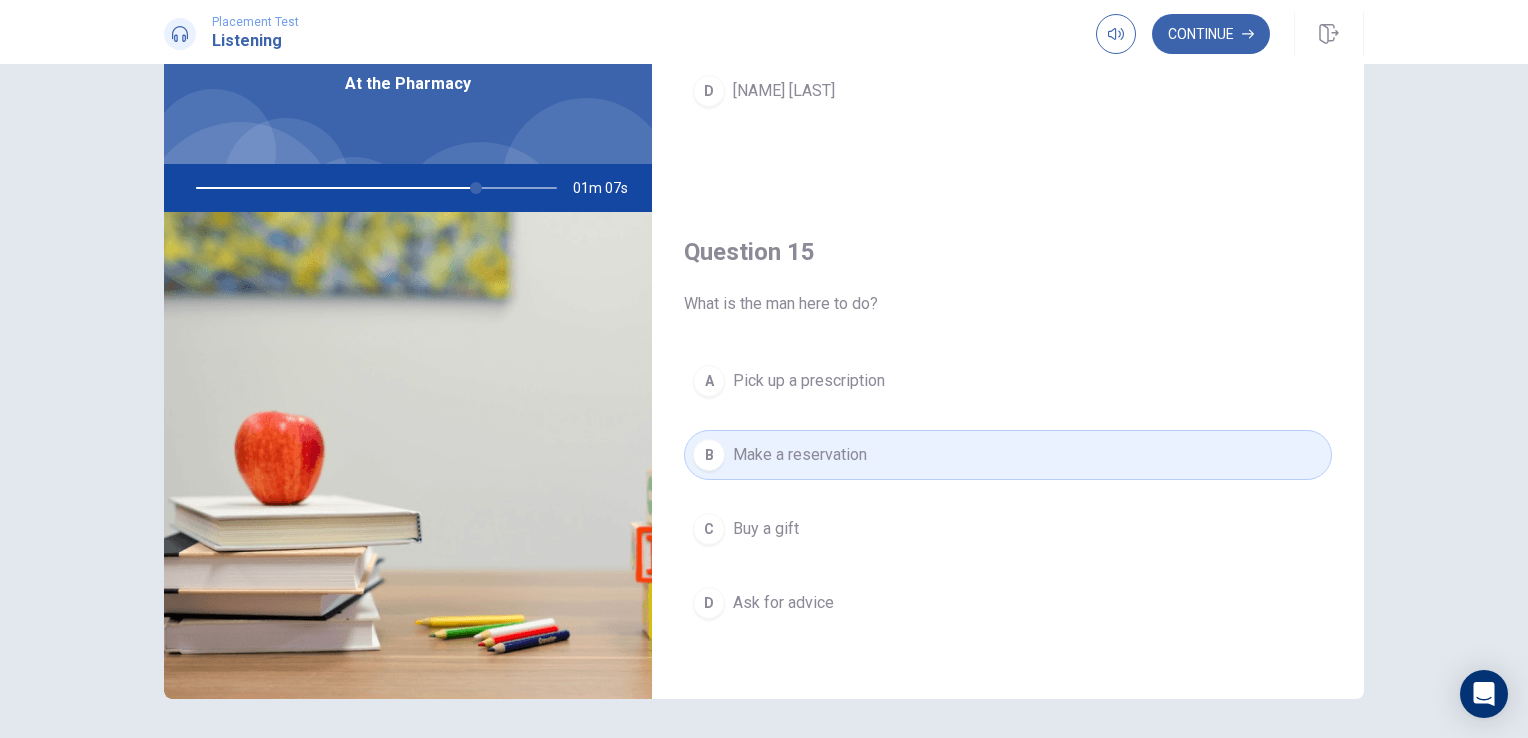 click on "Pick up a prescription" at bounding box center [809, 381] 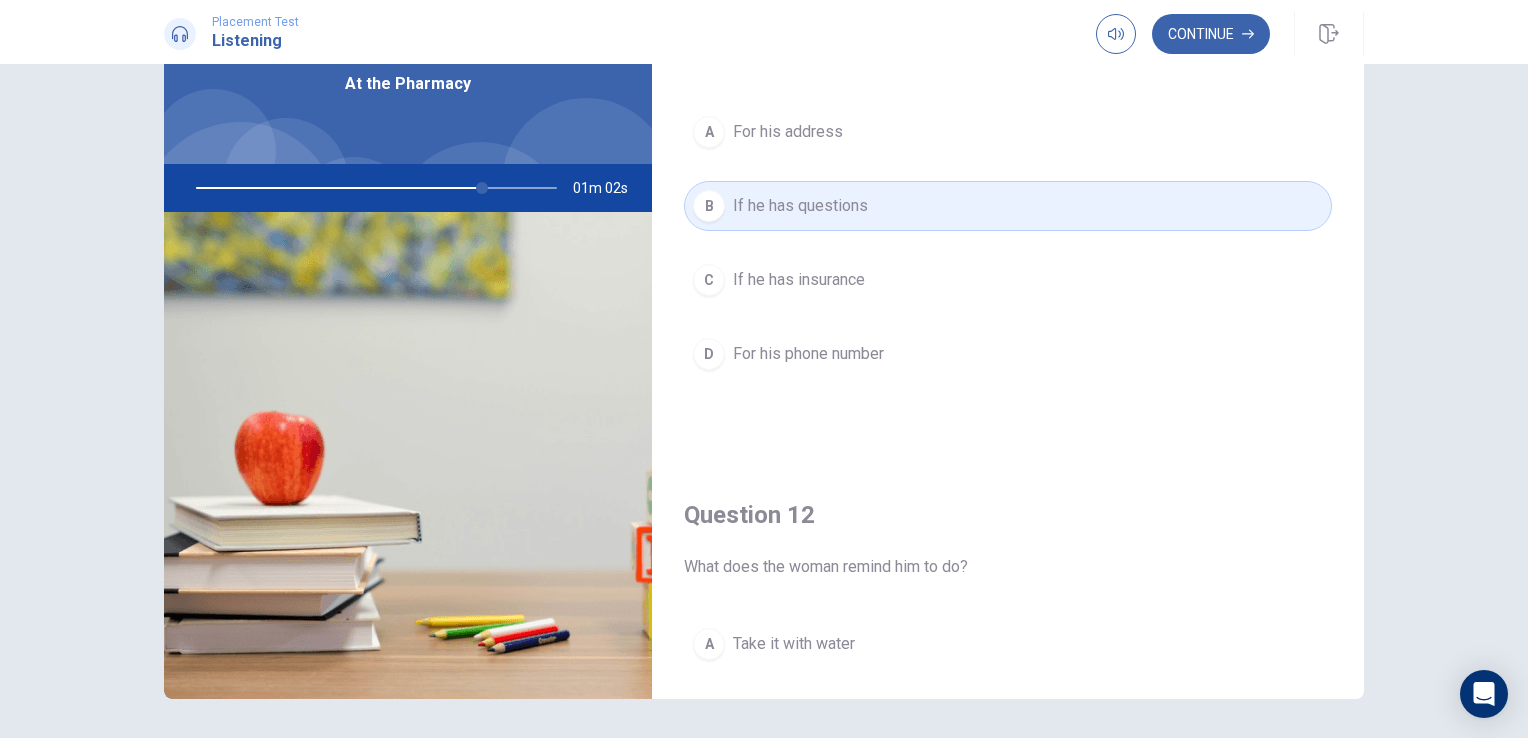 scroll, scrollTop: 56, scrollLeft: 0, axis: vertical 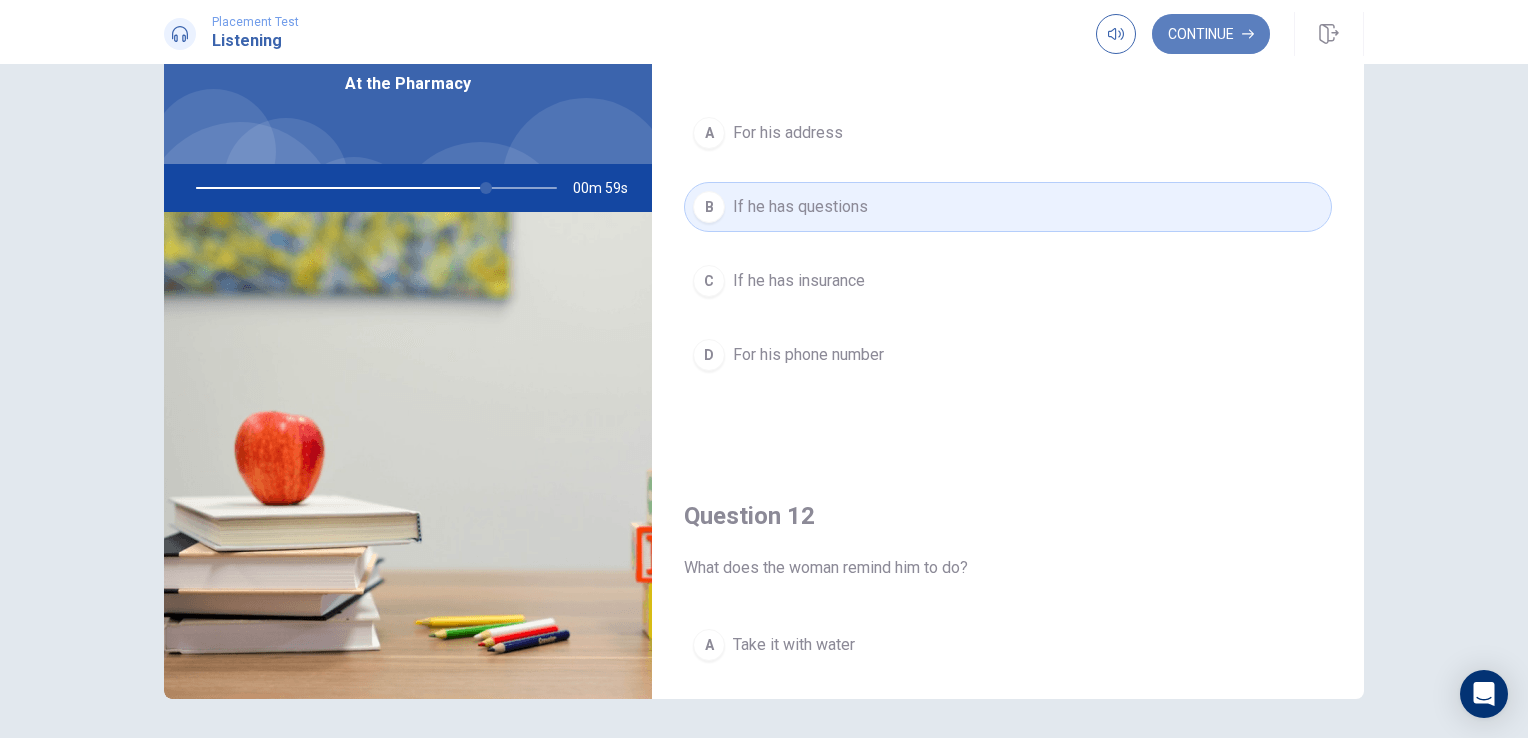 click on "Continue" at bounding box center [1211, 34] 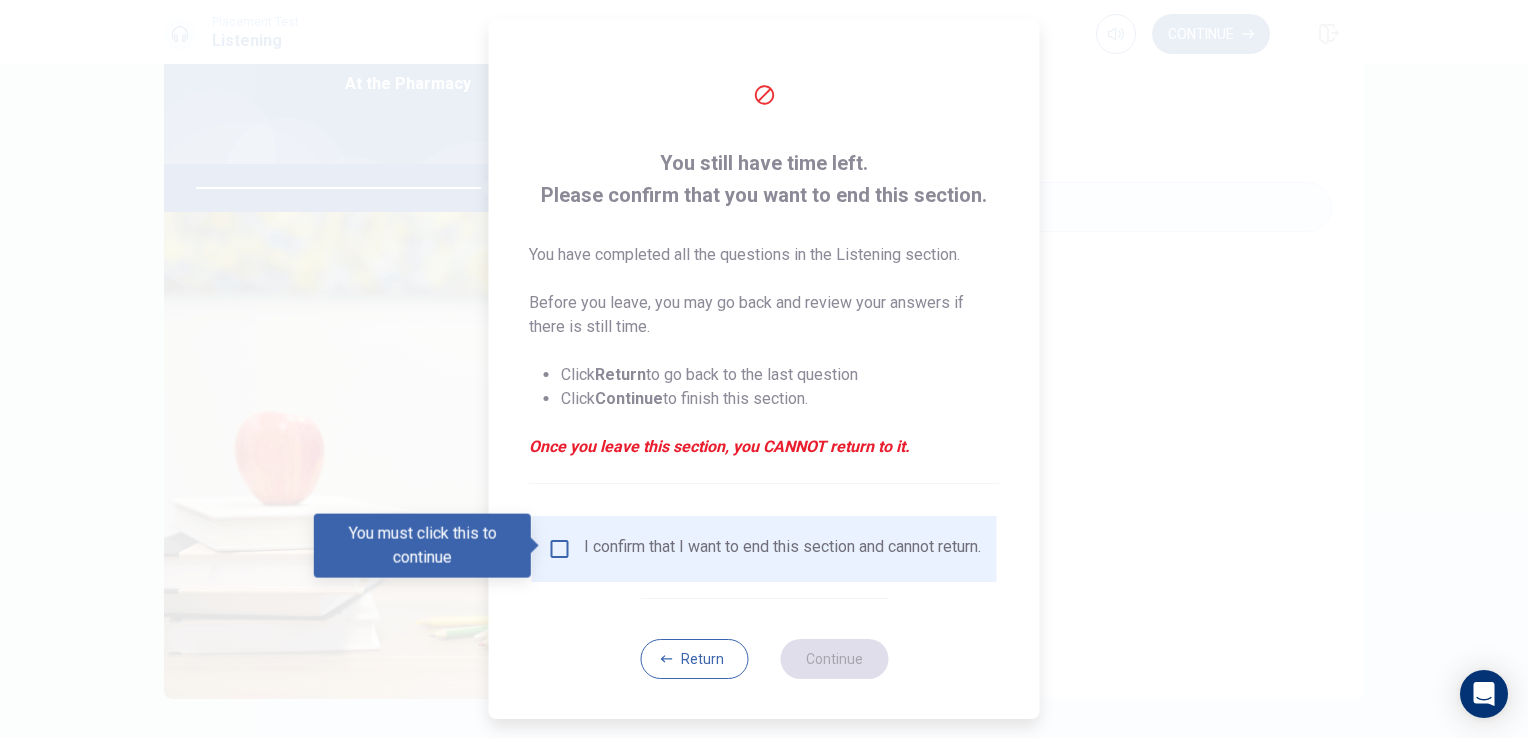 click at bounding box center [560, 549] 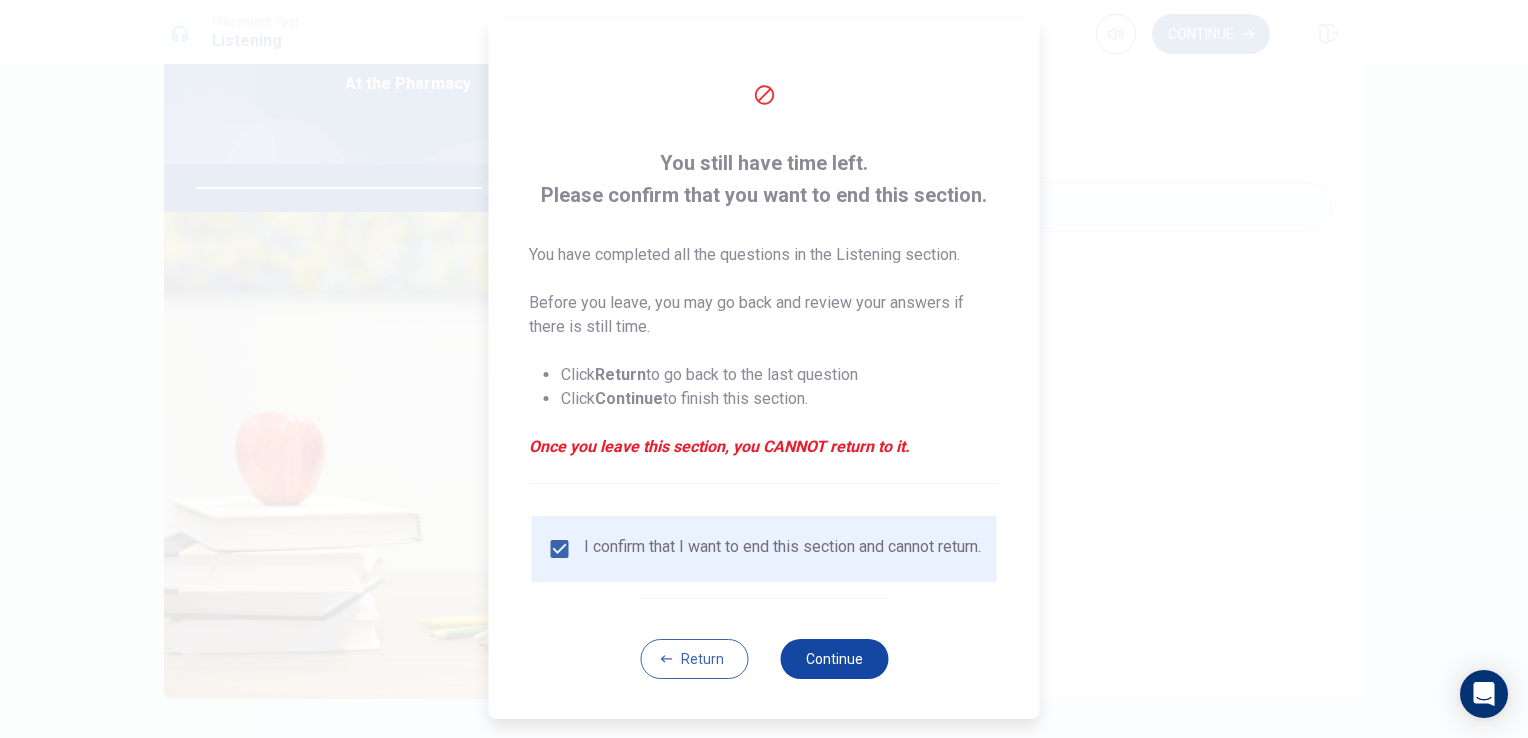 click on "Continue" at bounding box center (834, 659) 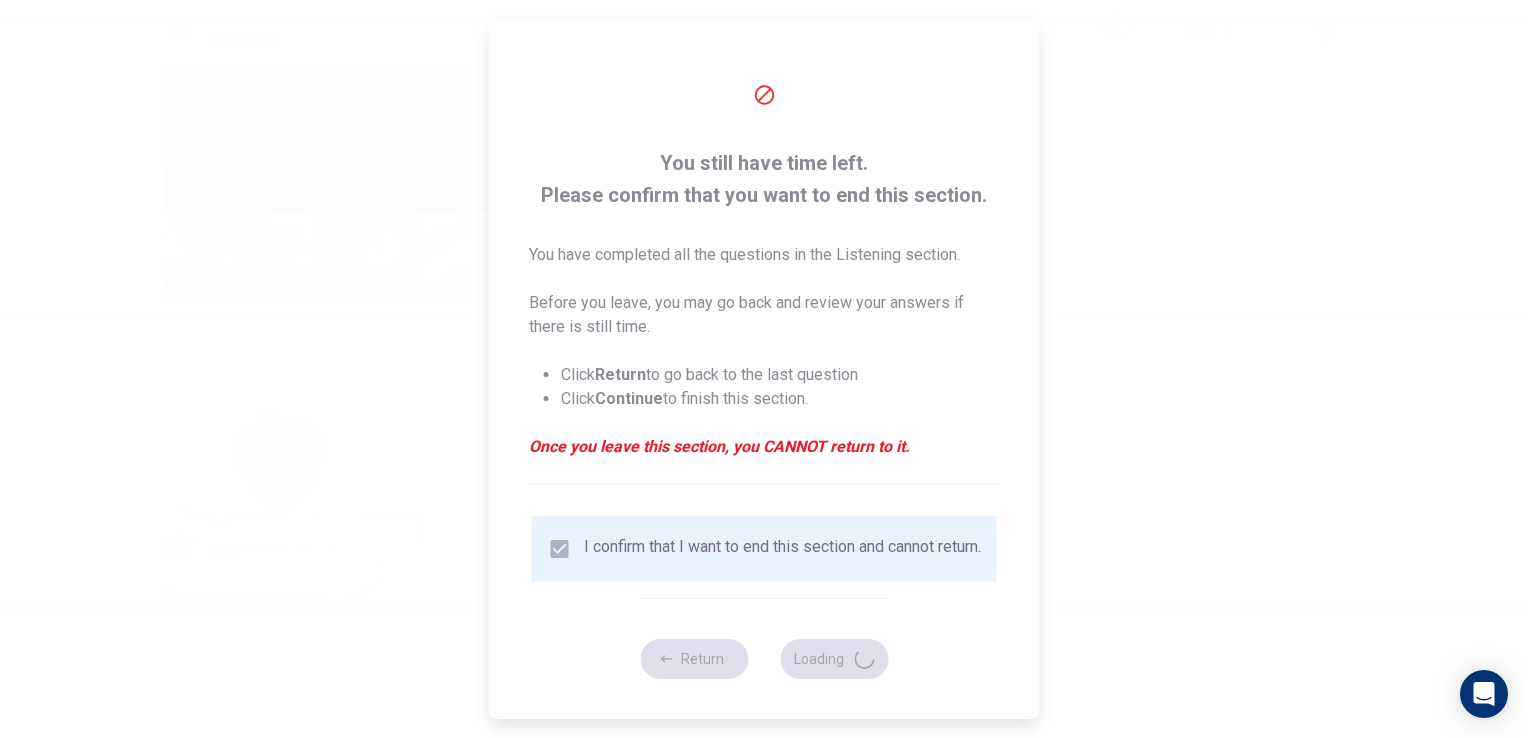 type on "82" 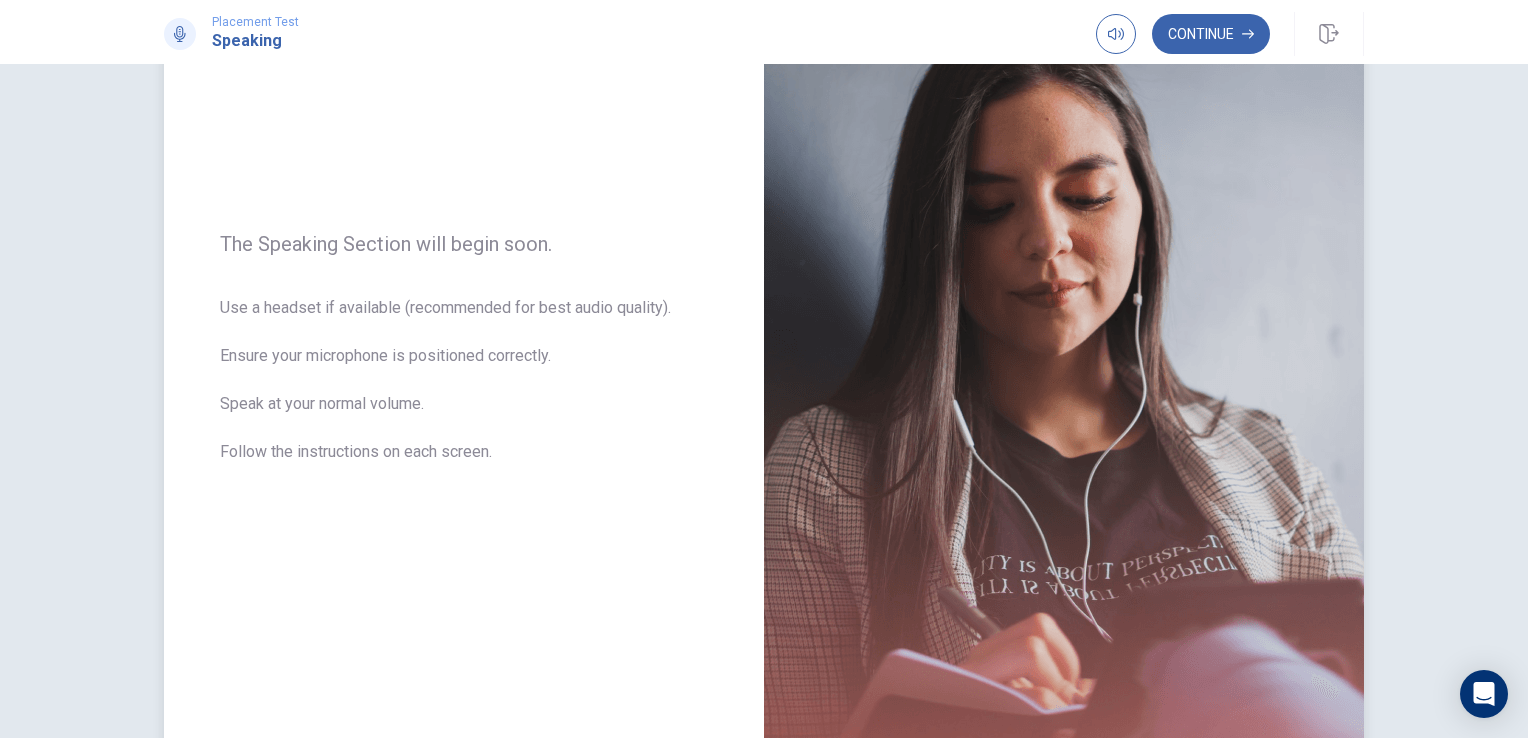 scroll, scrollTop: 341, scrollLeft: 0, axis: vertical 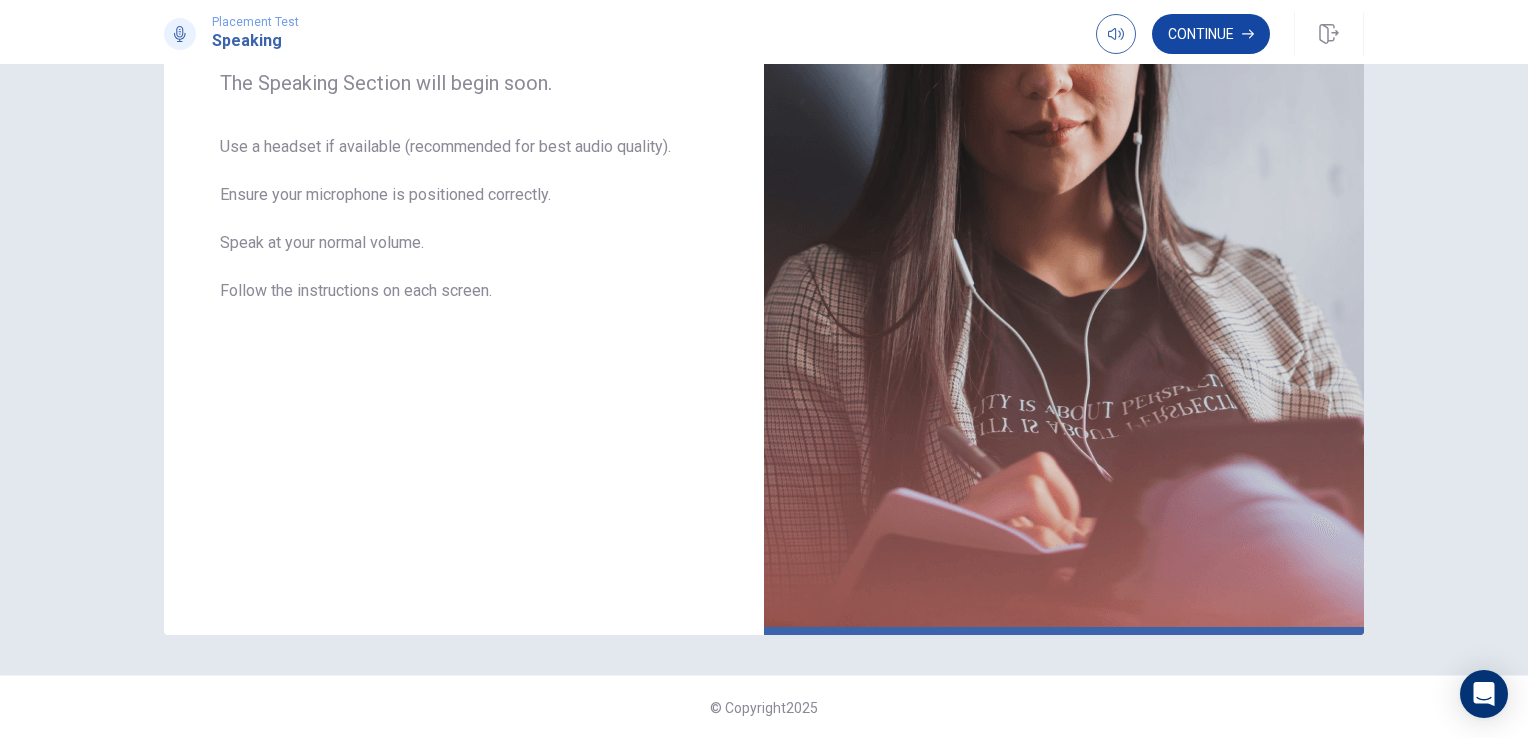 click on "Continue" at bounding box center (1211, 34) 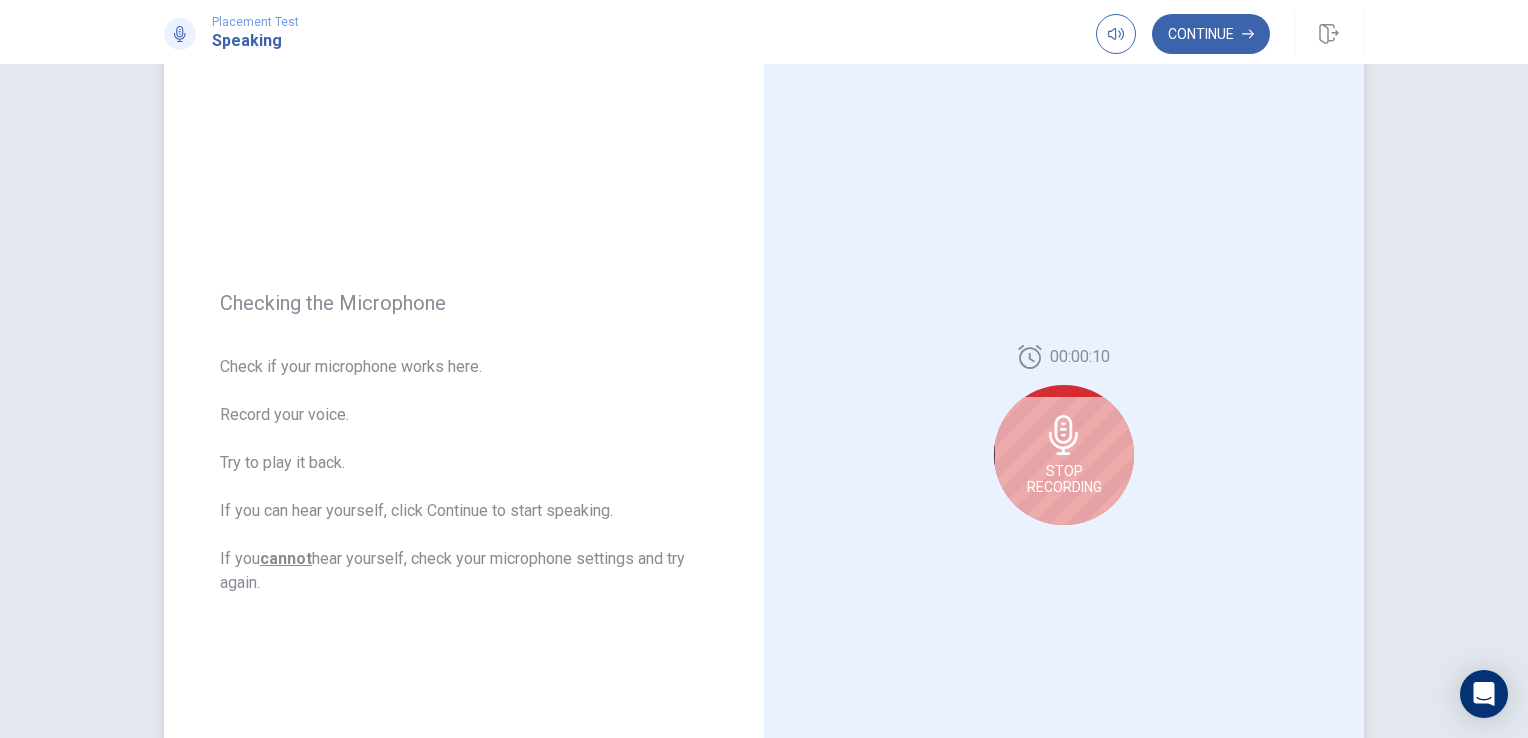 scroll, scrollTop: 141, scrollLeft: 0, axis: vertical 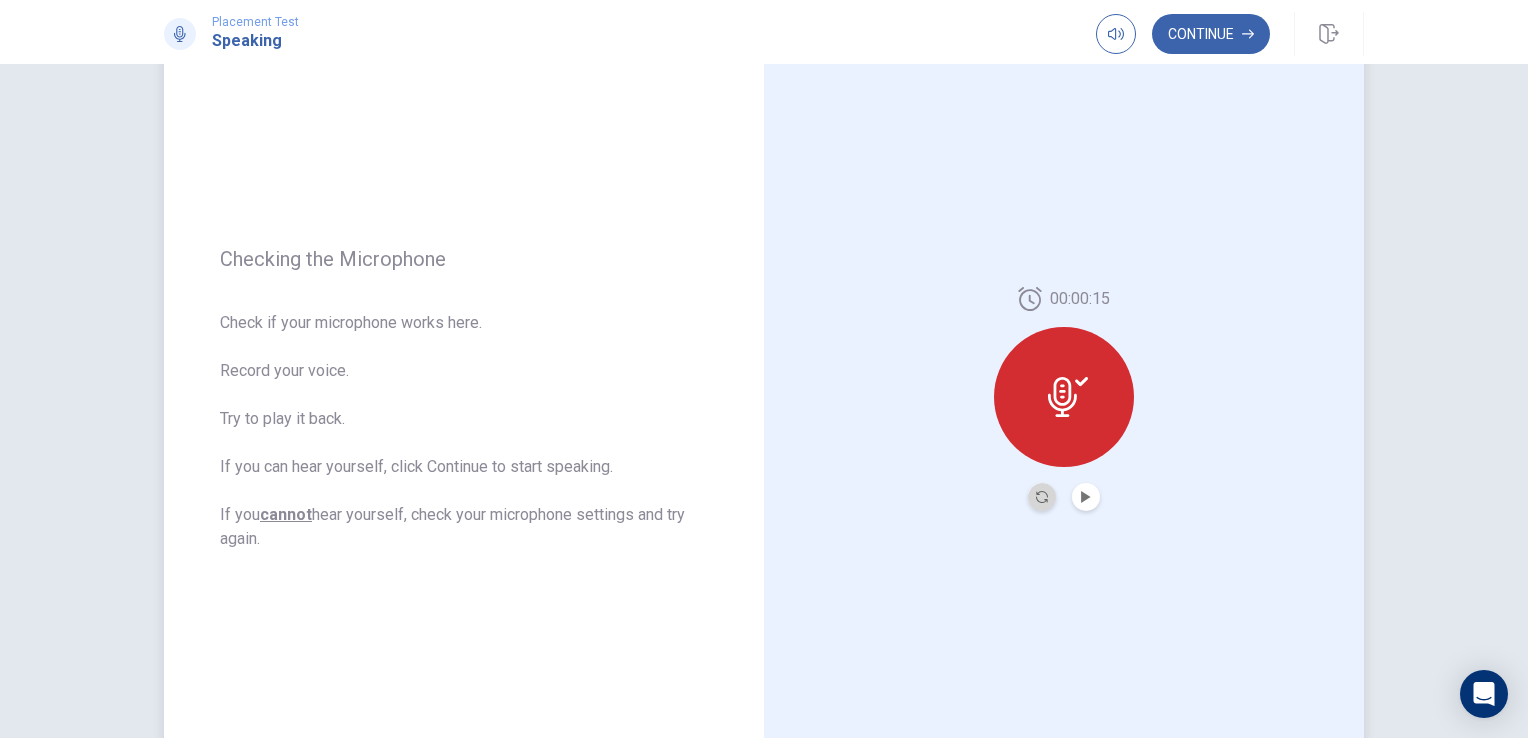 click at bounding box center [1042, 497] 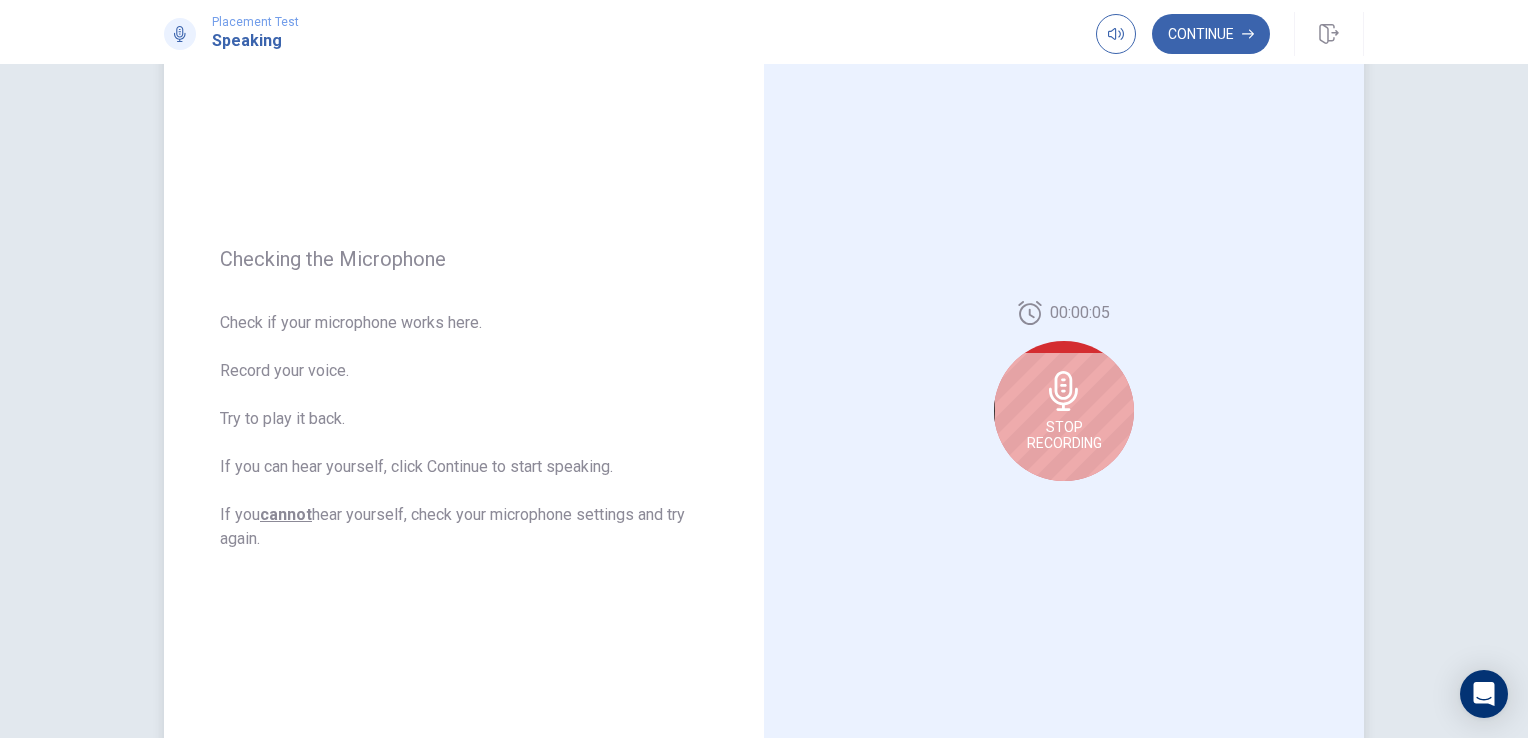click 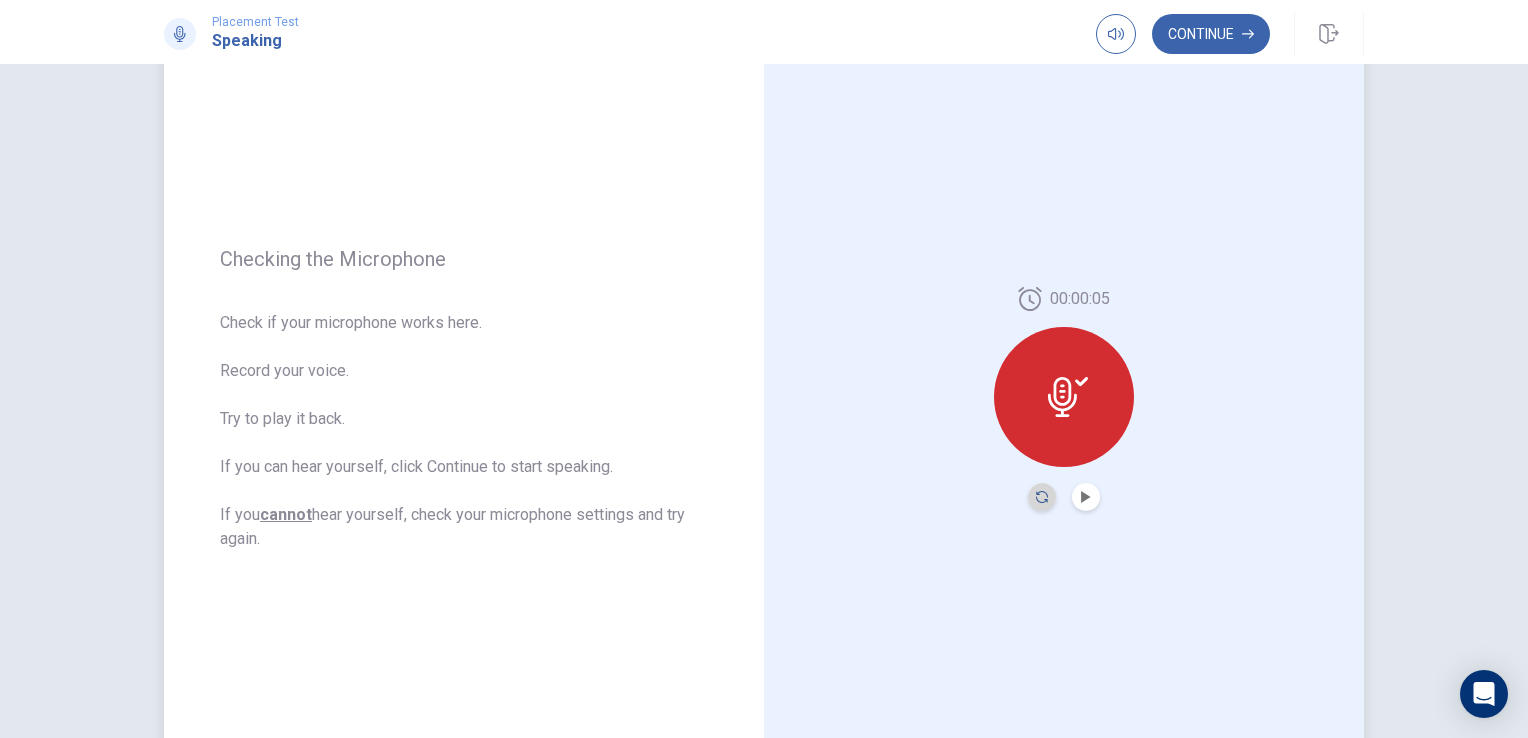 click 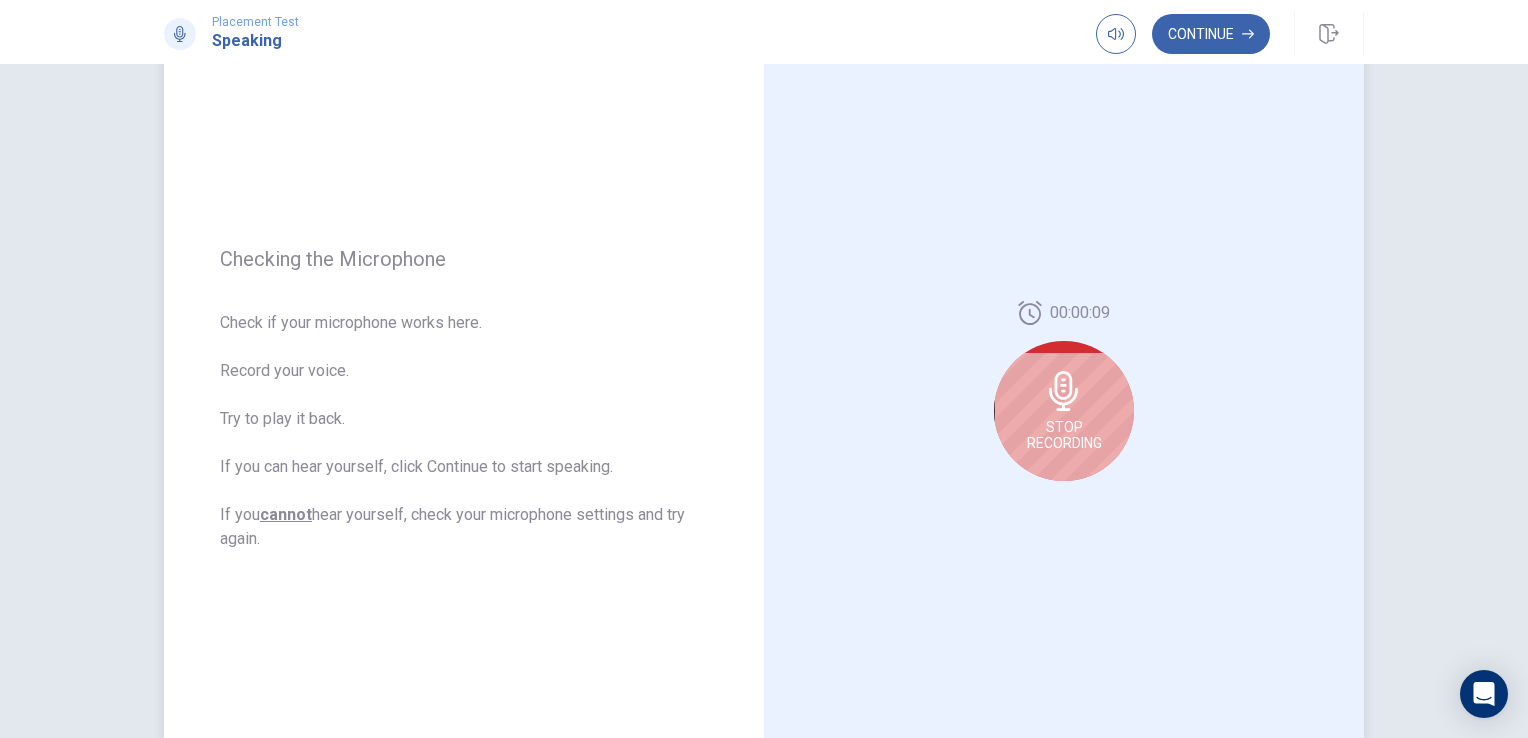 click on "Stop   Recording" at bounding box center (1064, 411) 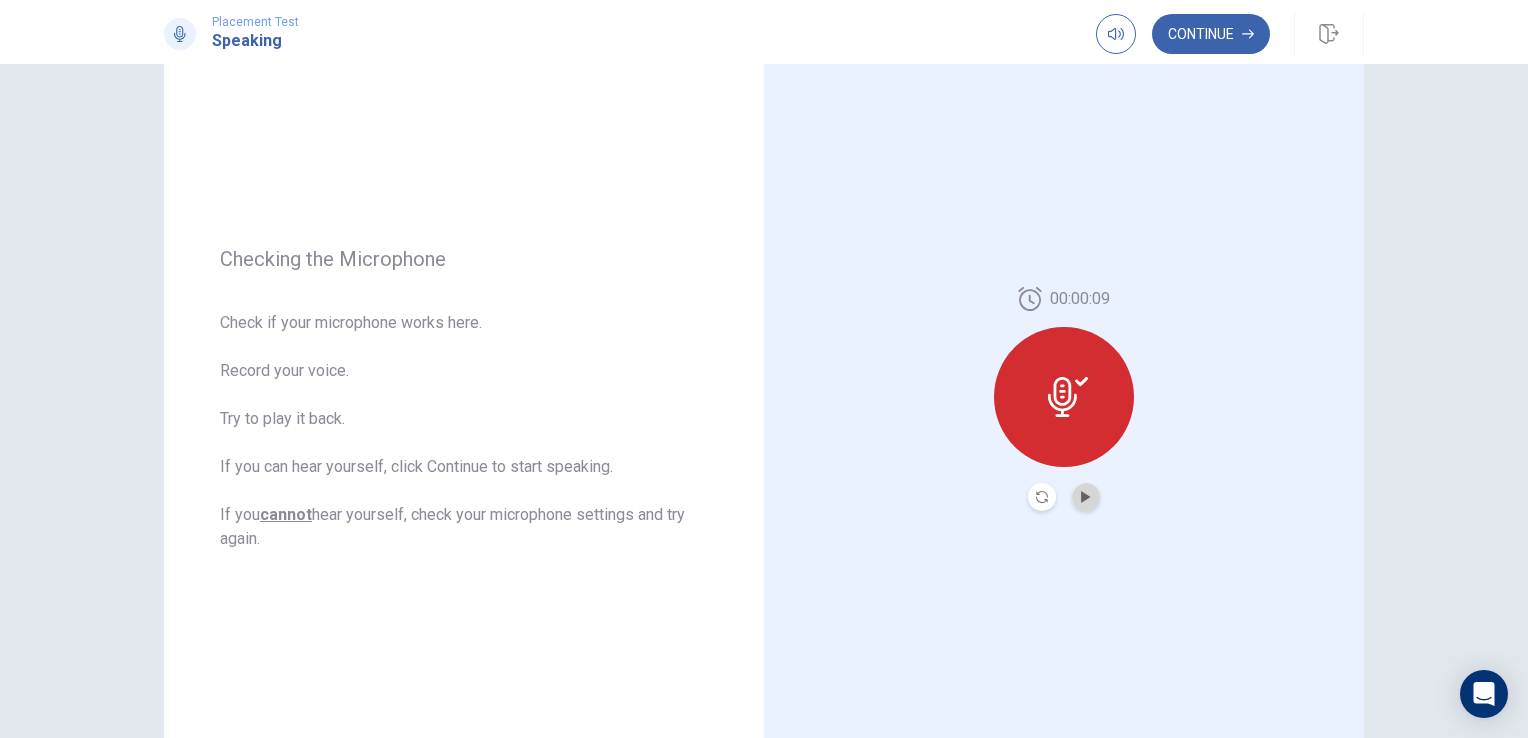 click at bounding box center [1086, 497] 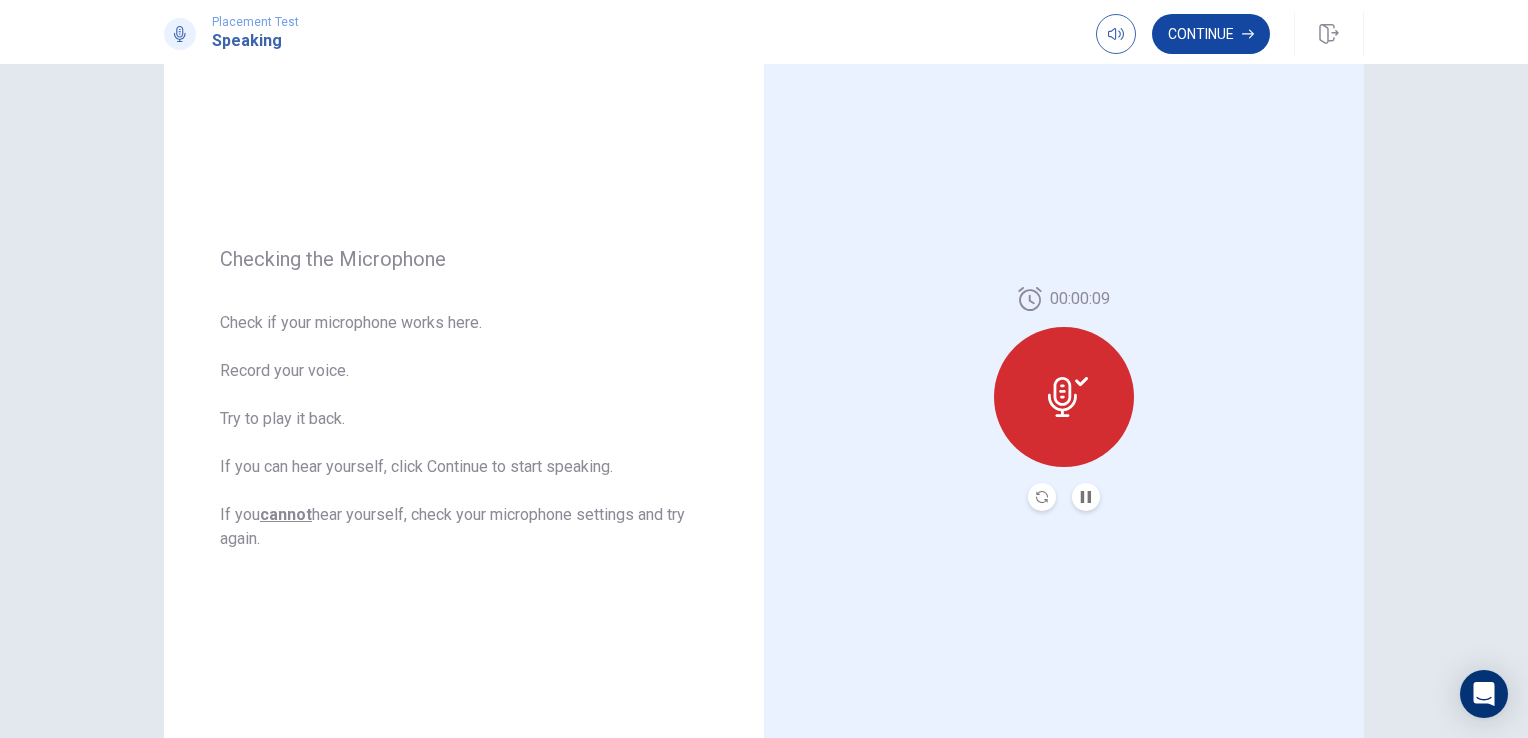 click on "Continue" at bounding box center [1211, 34] 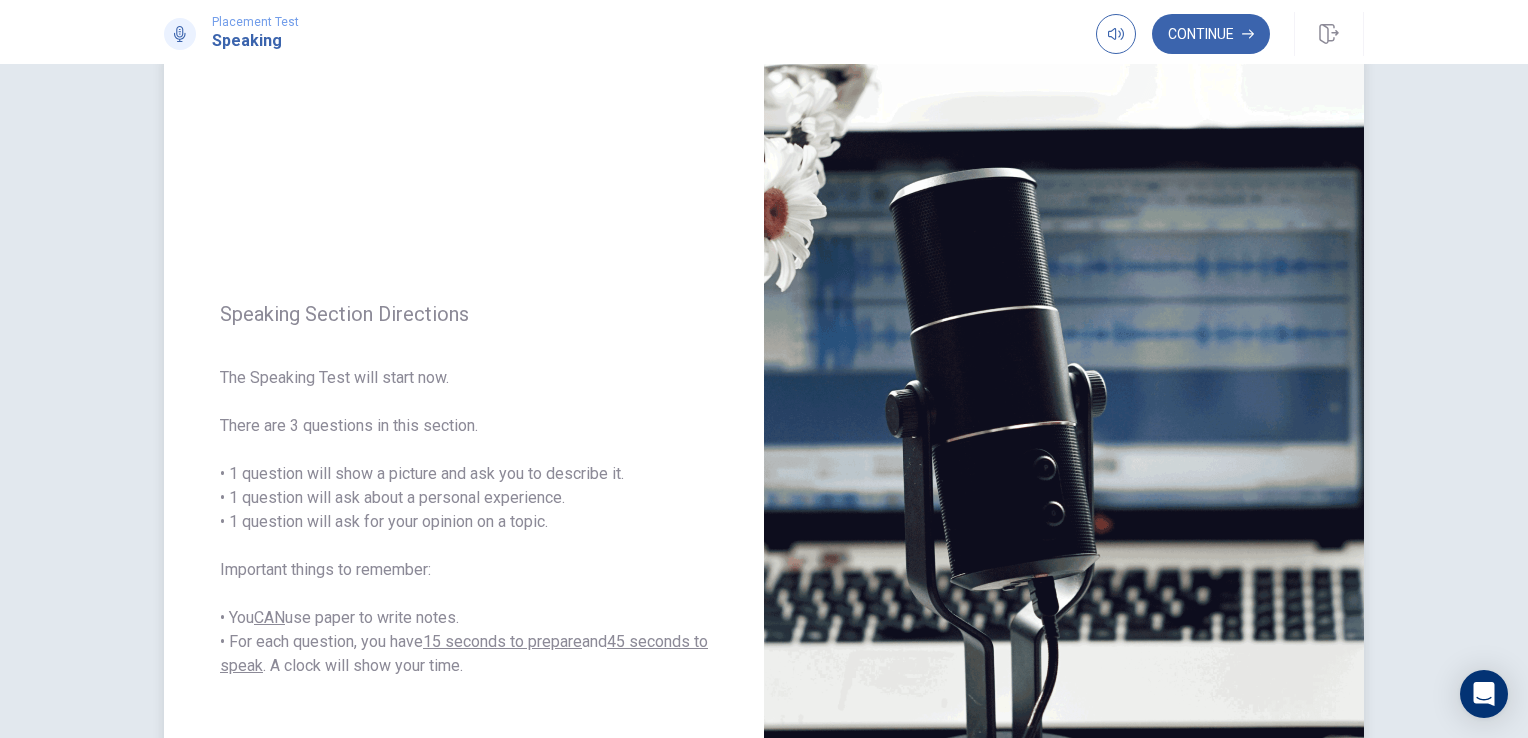 scroll, scrollTop: 41, scrollLeft: 0, axis: vertical 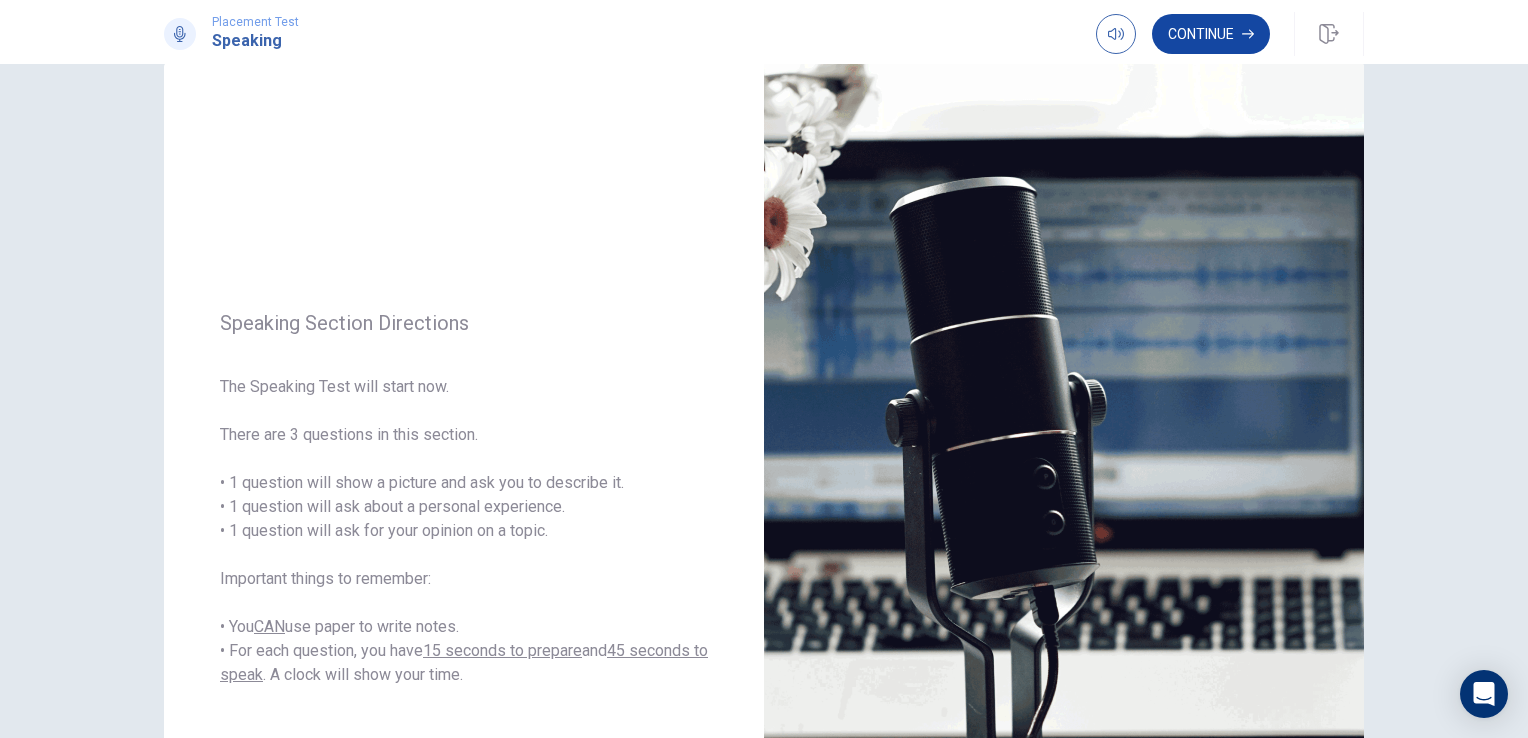 click on "Continue" at bounding box center (1211, 34) 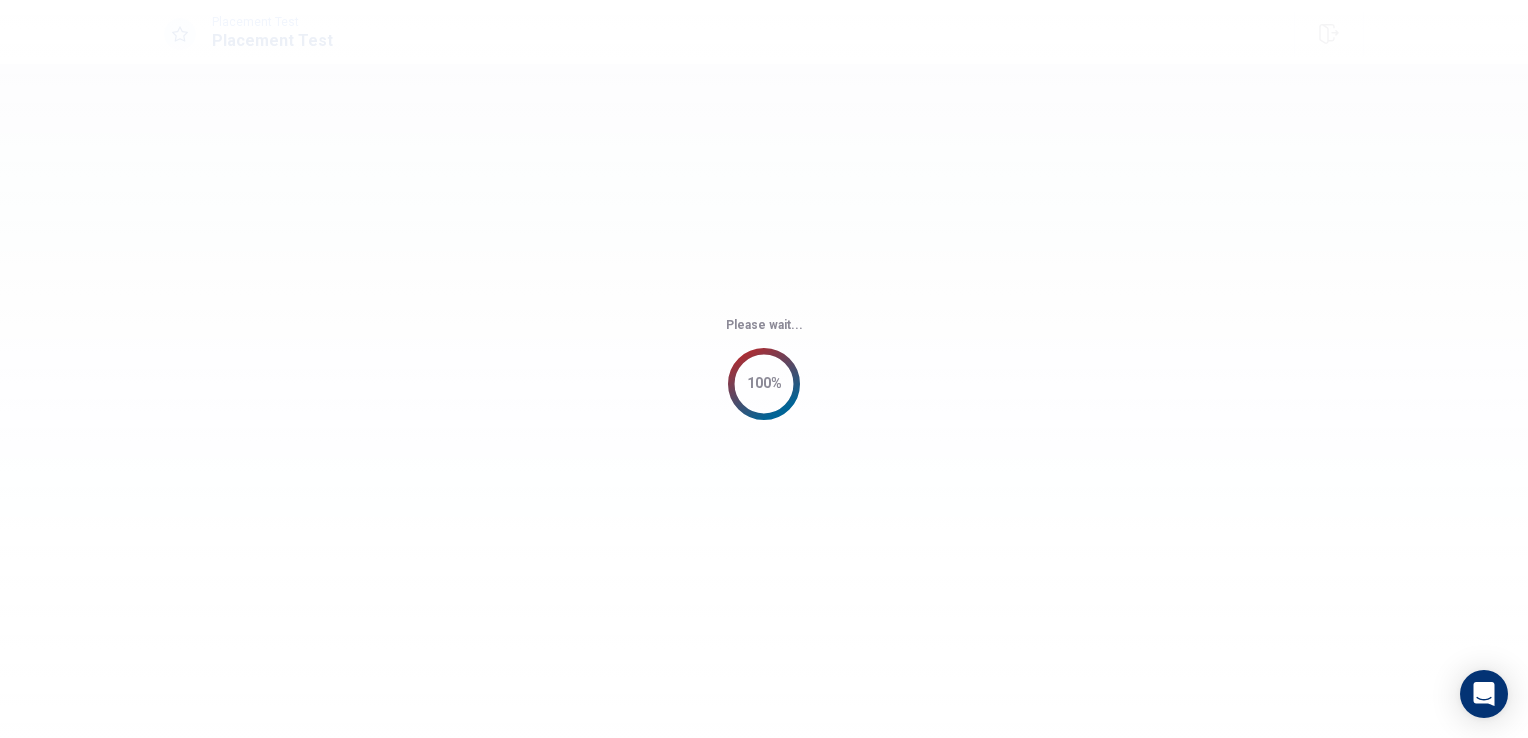 scroll, scrollTop: 0, scrollLeft: 0, axis: both 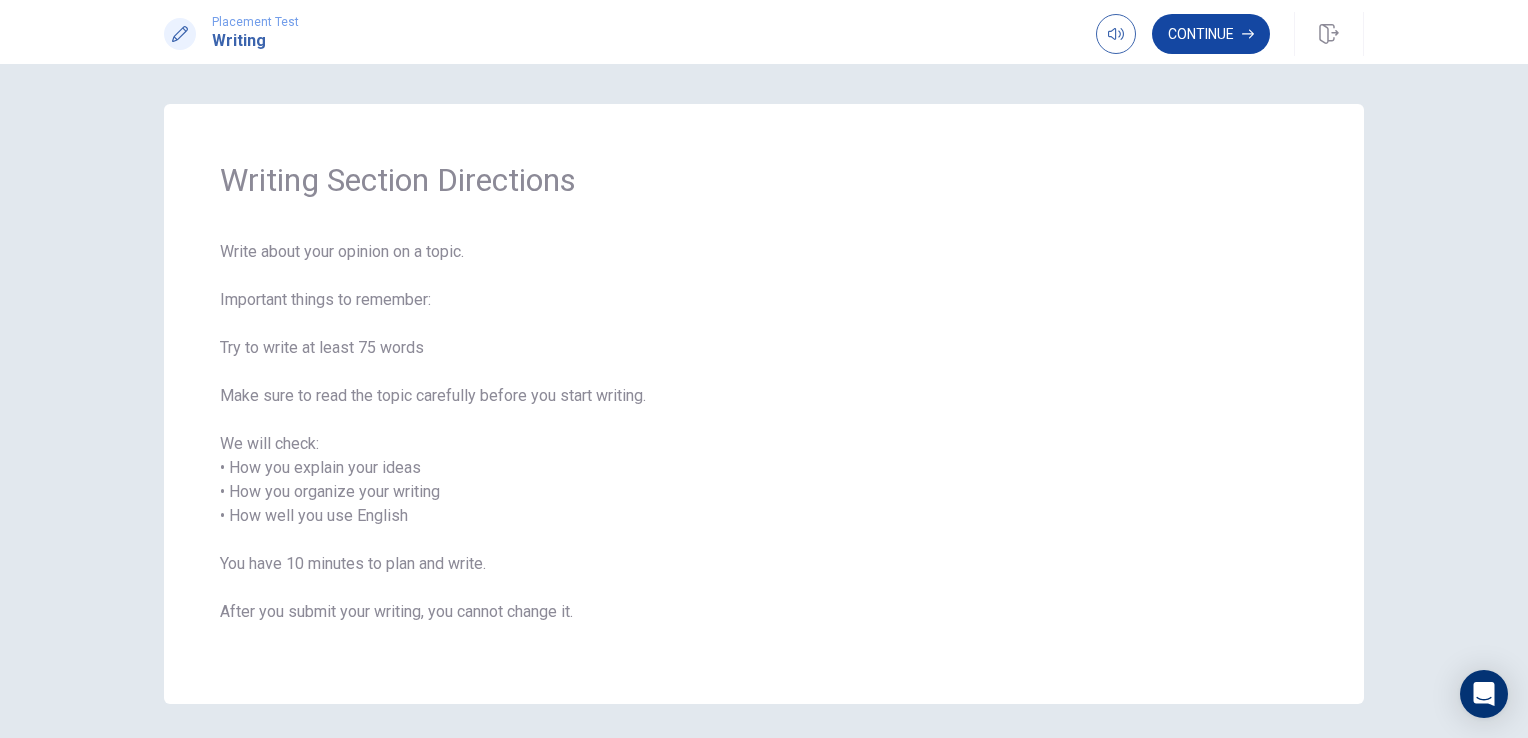 click on "Continue" at bounding box center (1211, 34) 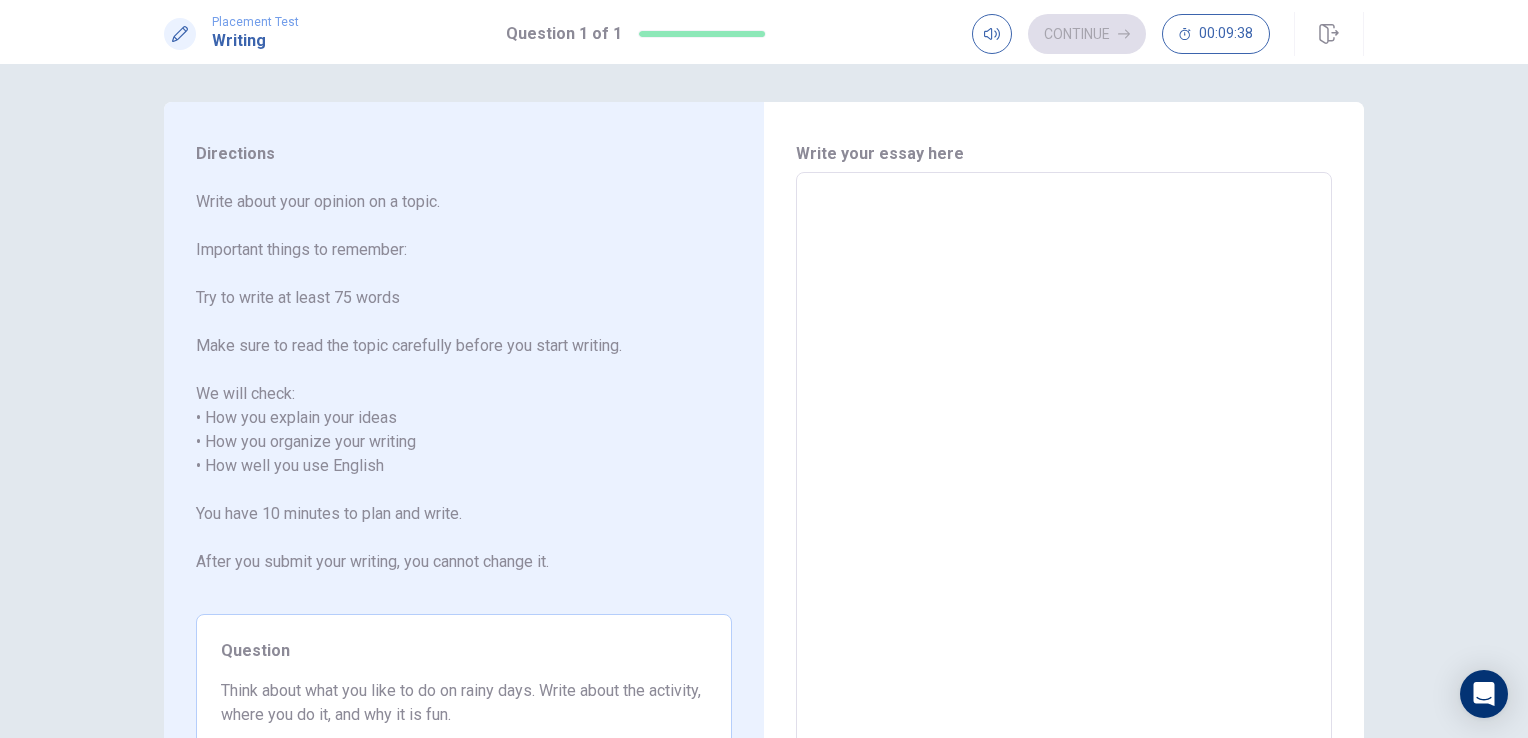 scroll, scrollTop: 0, scrollLeft: 0, axis: both 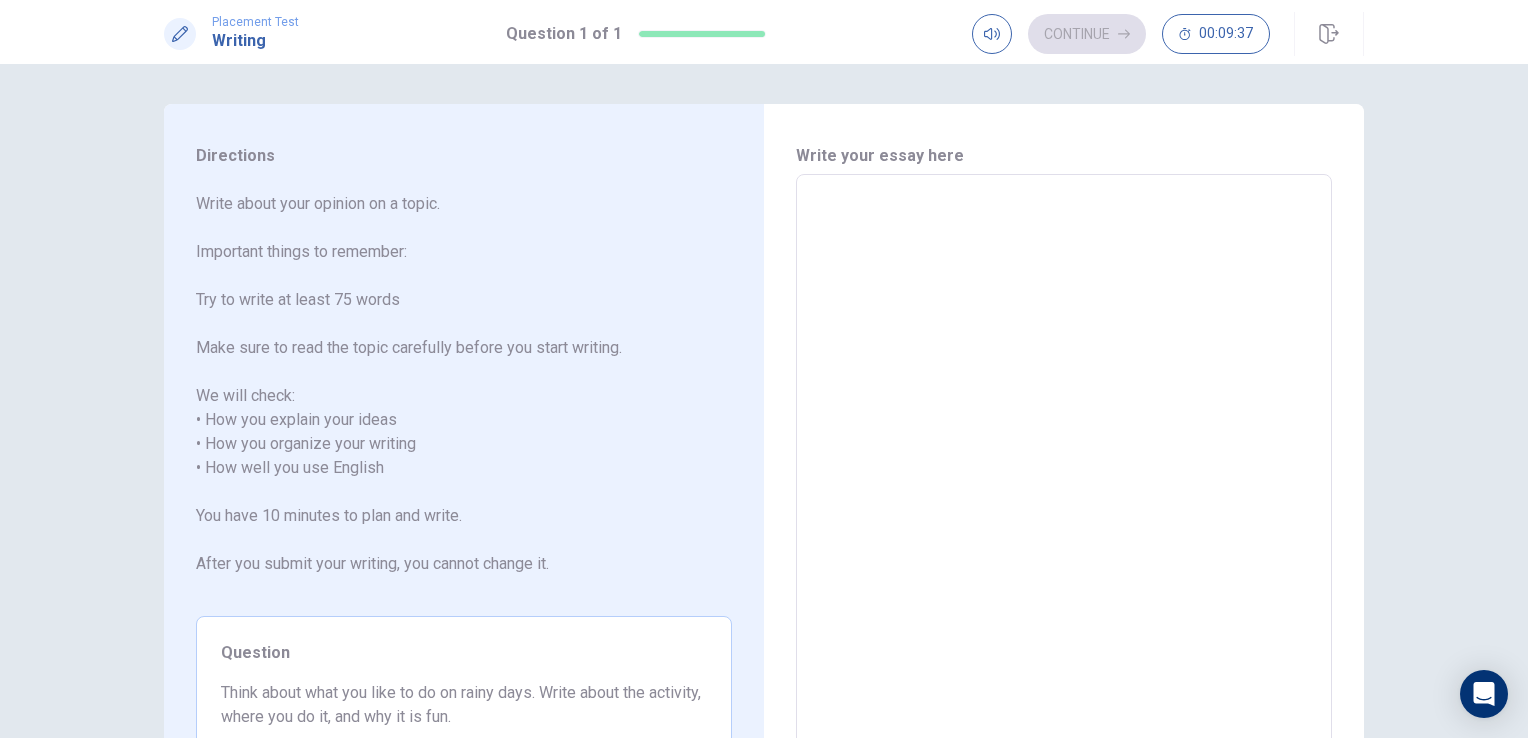 click at bounding box center (1064, 468) 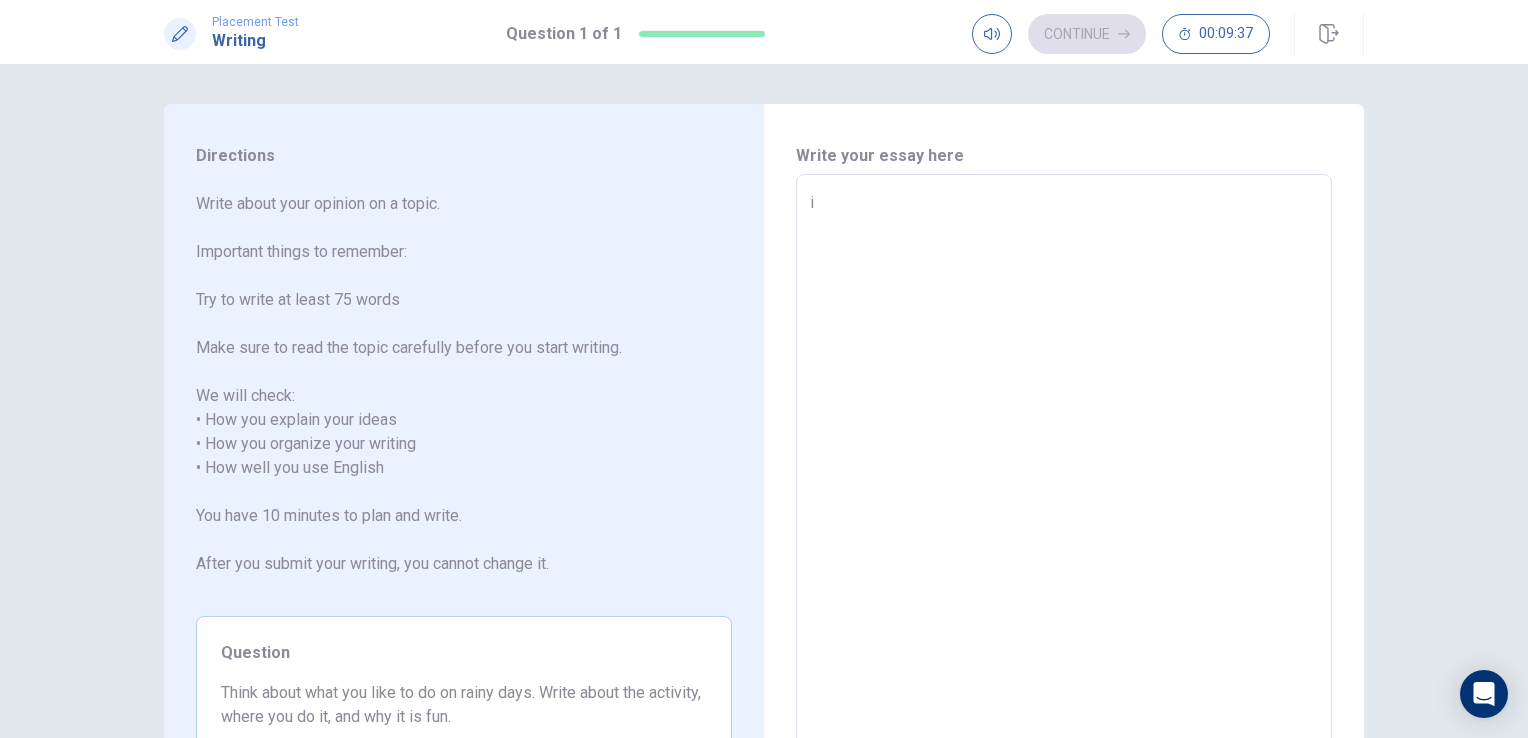type on "x" 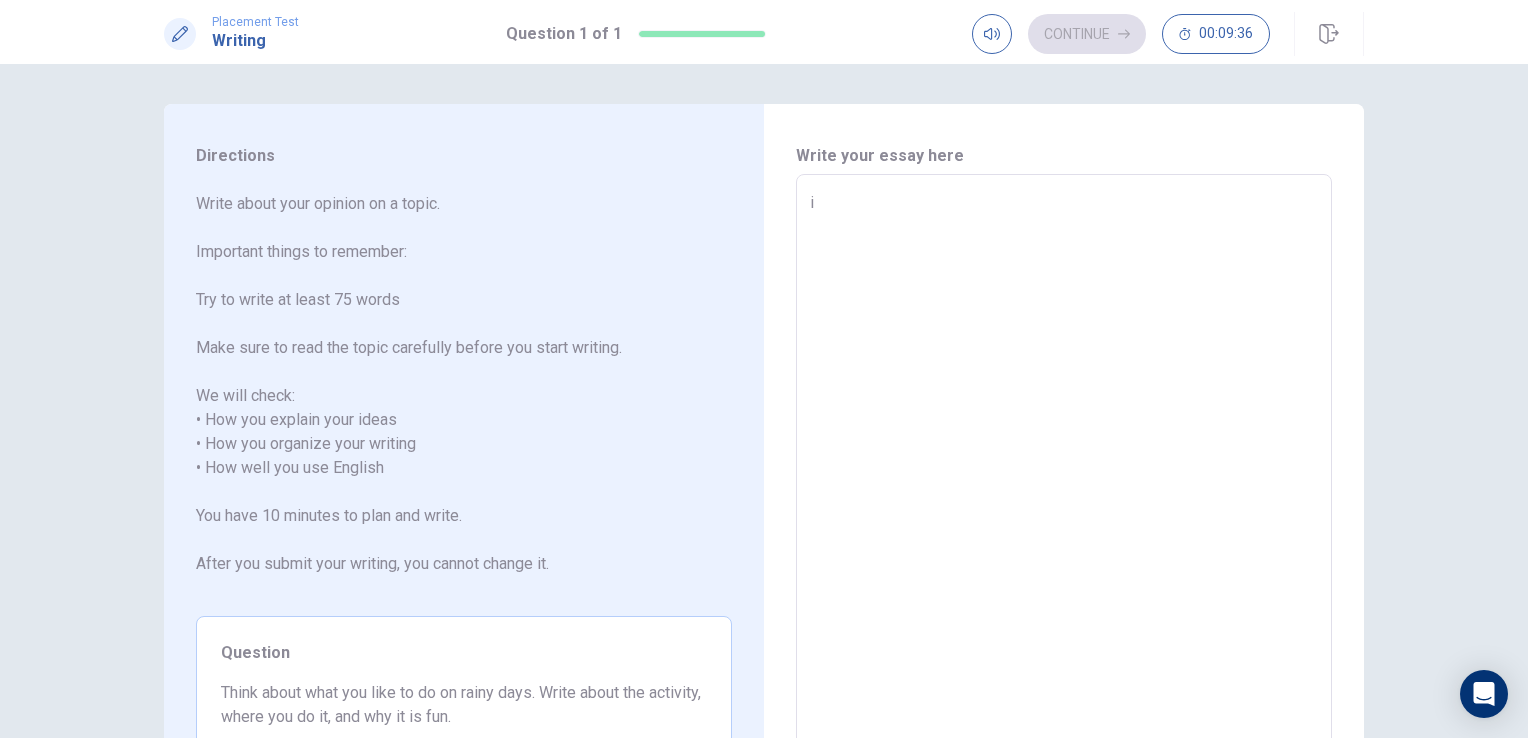 type on "in" 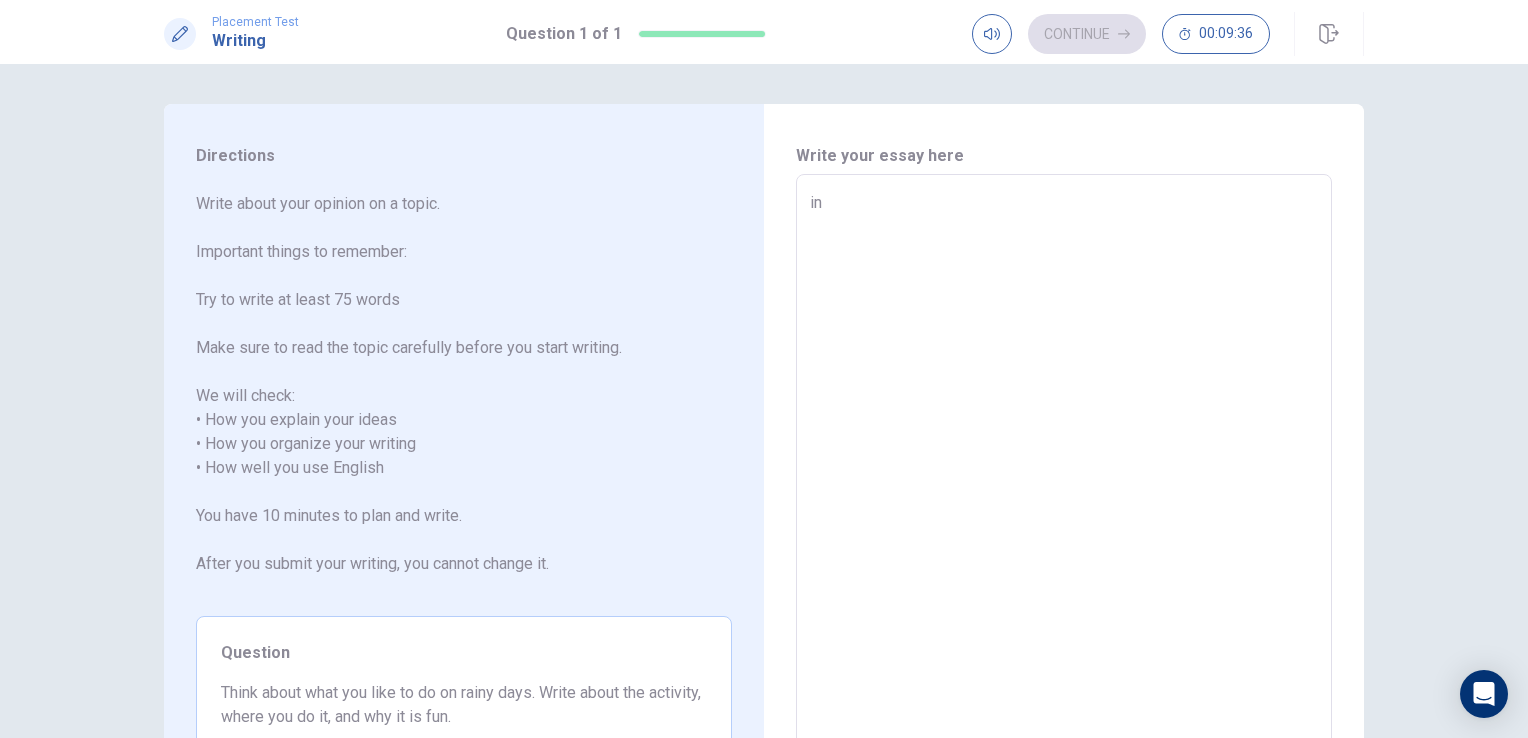 type on "x" 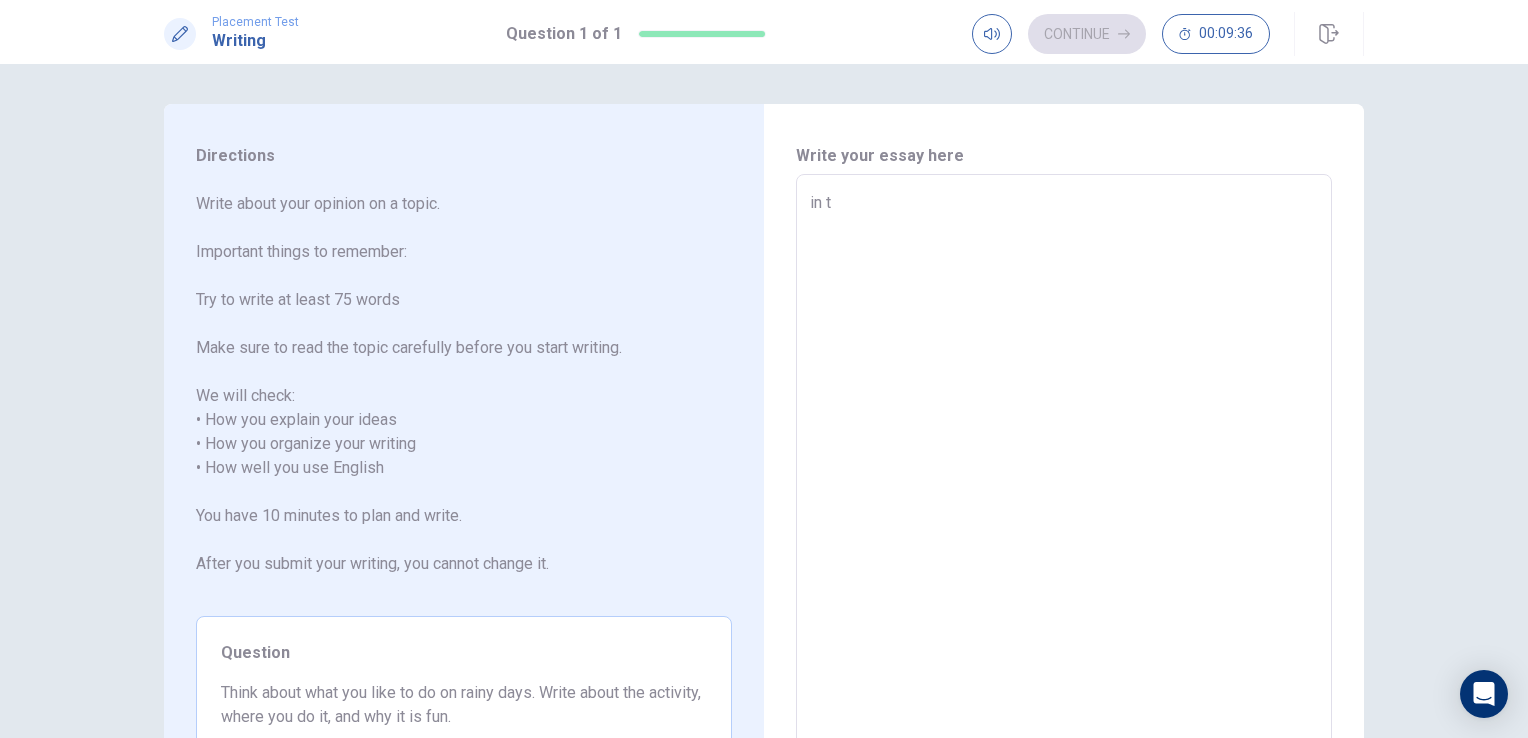 type on "x" 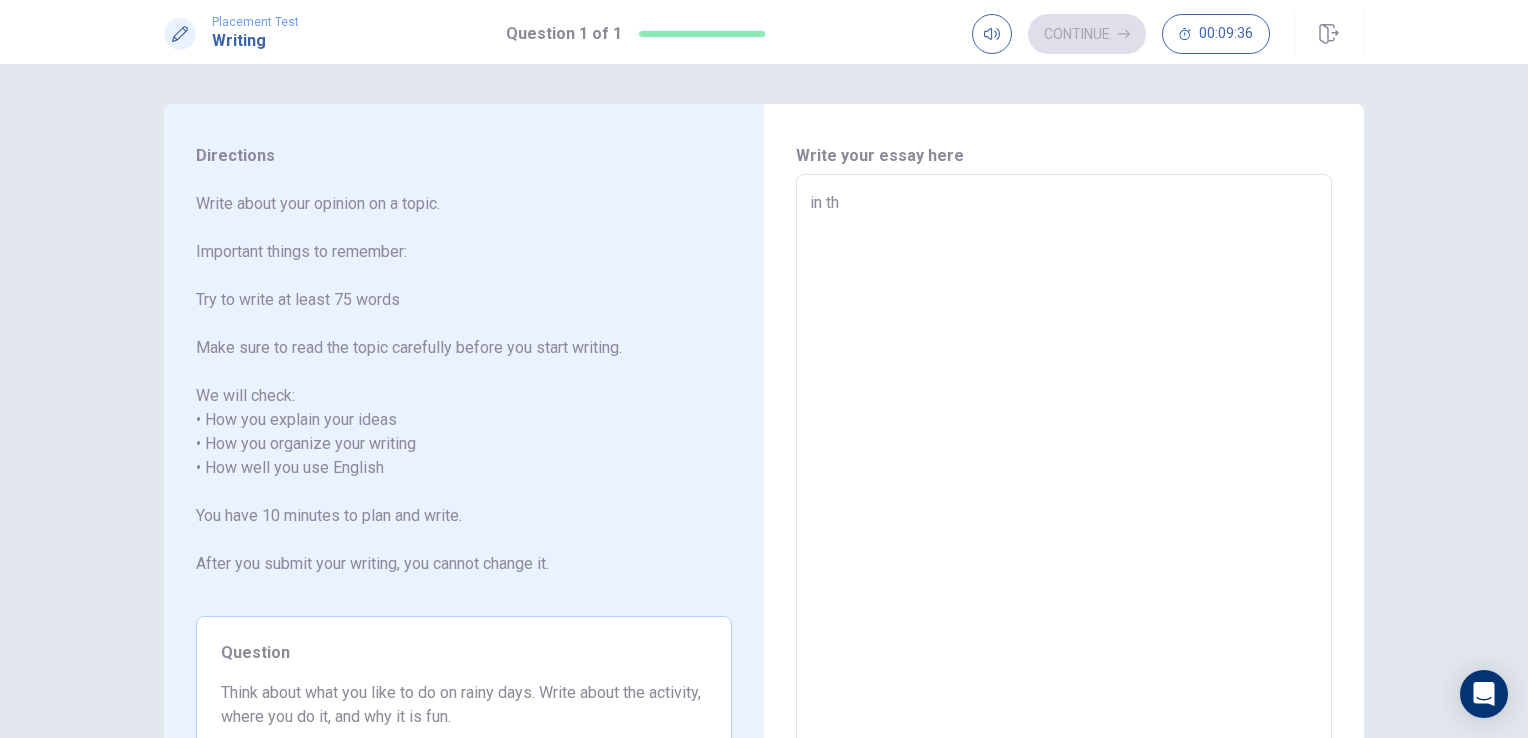 type on "x" 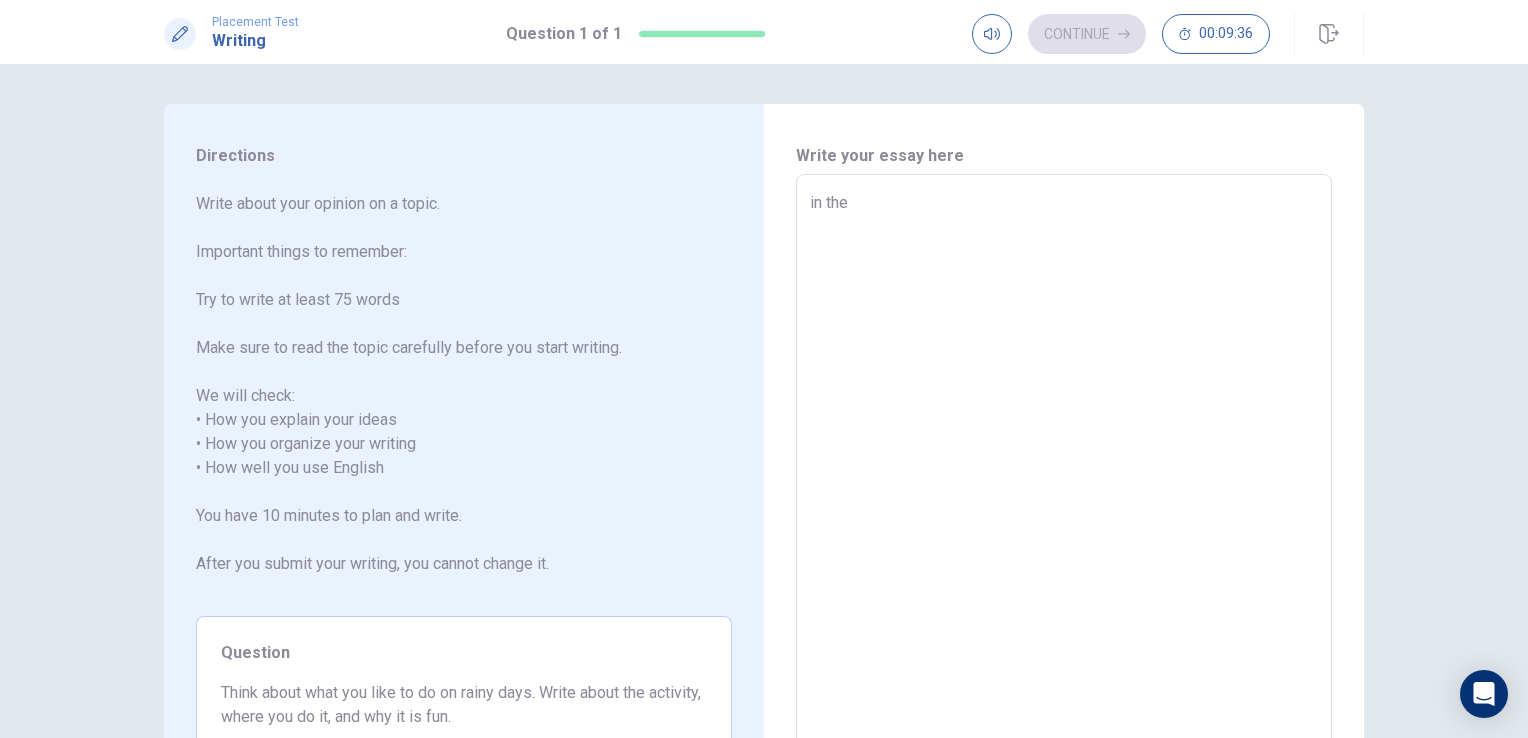 type on "in the" 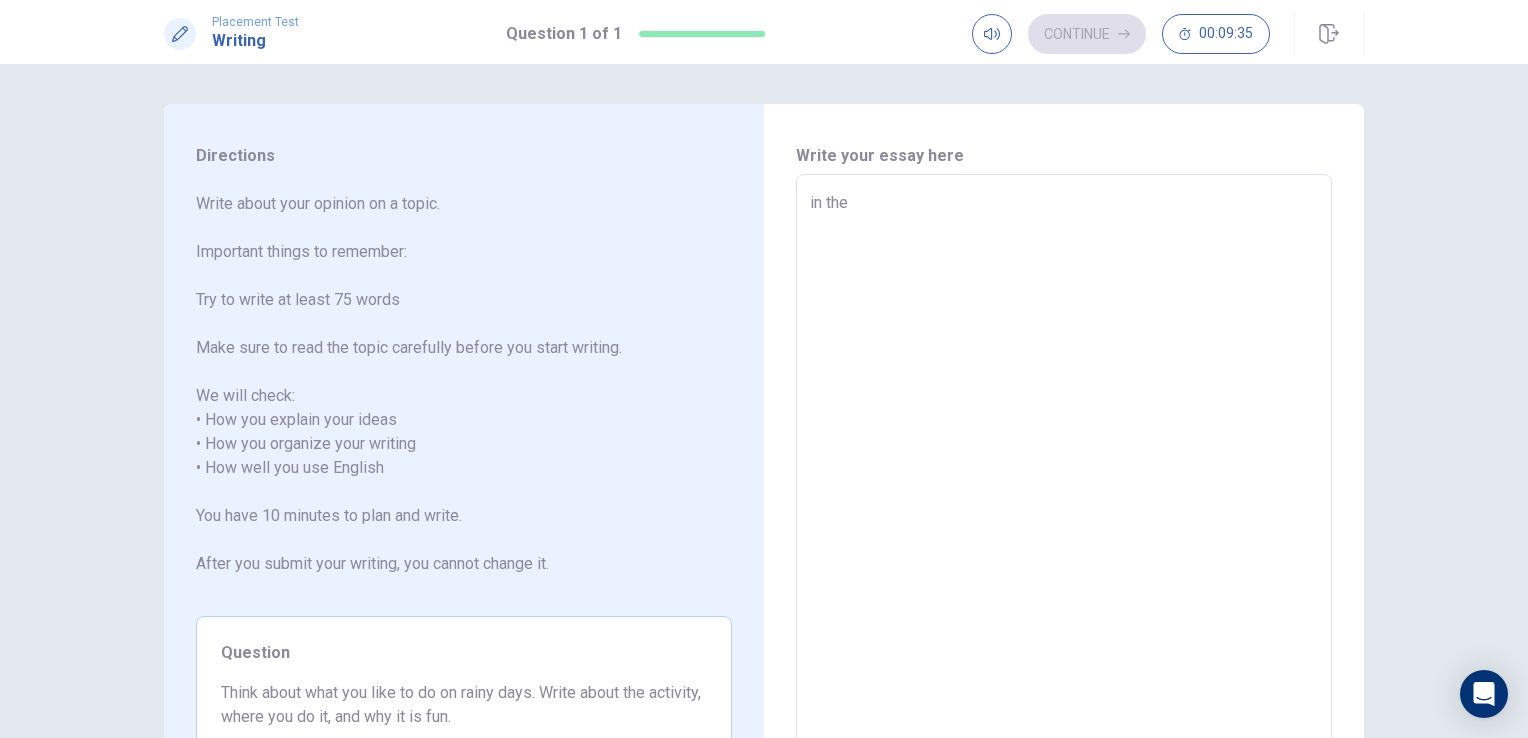 type on "in the d" 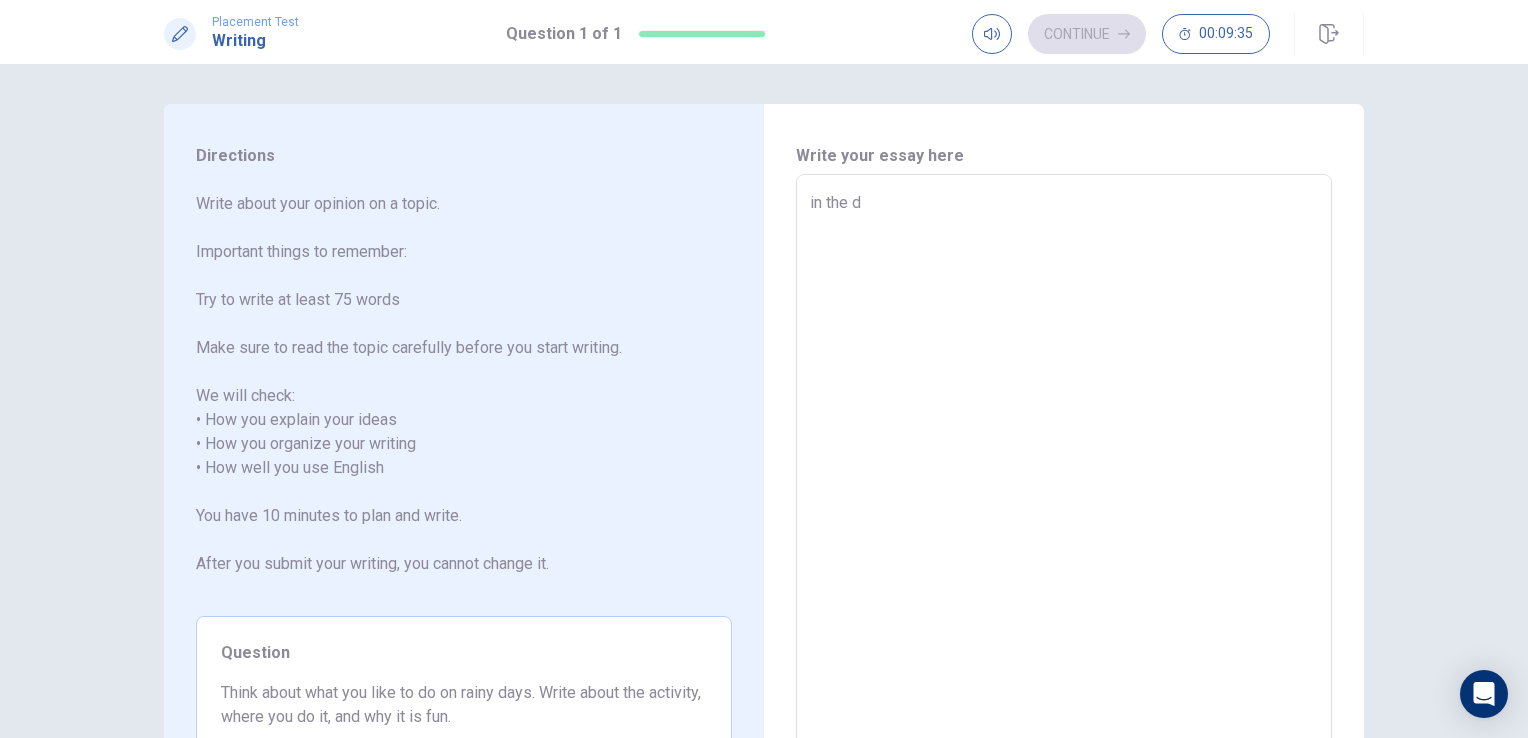 type on "x" 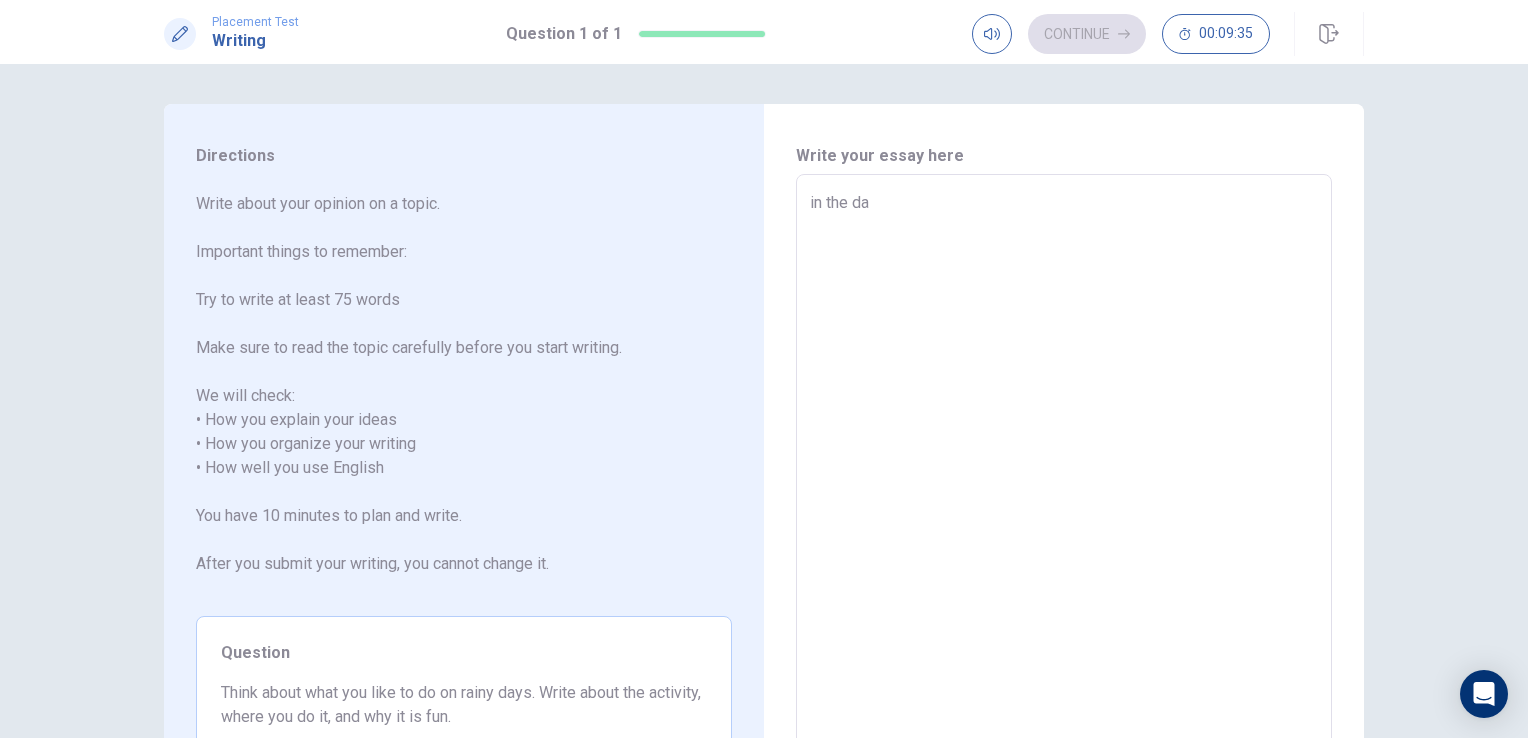 type on "x" 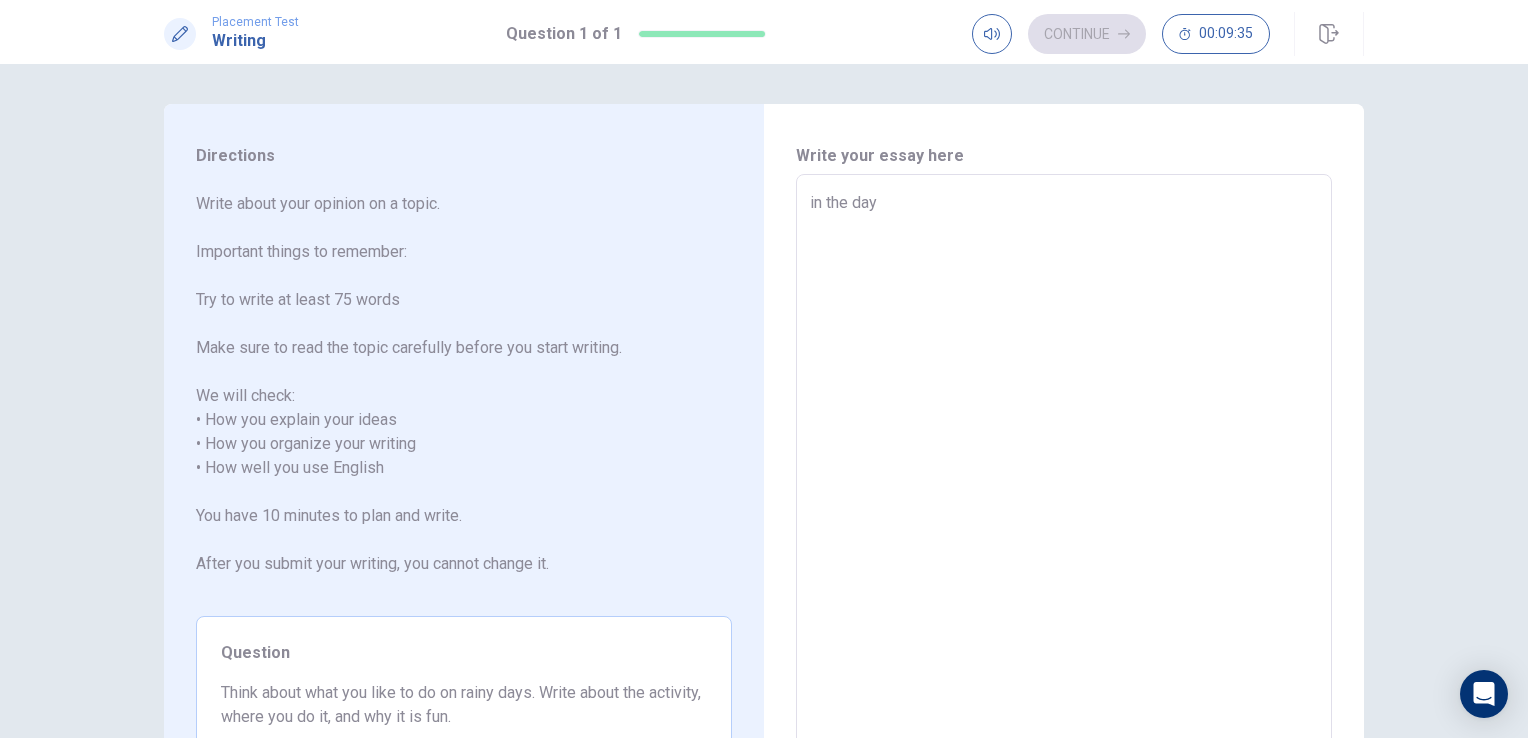 type on "x" 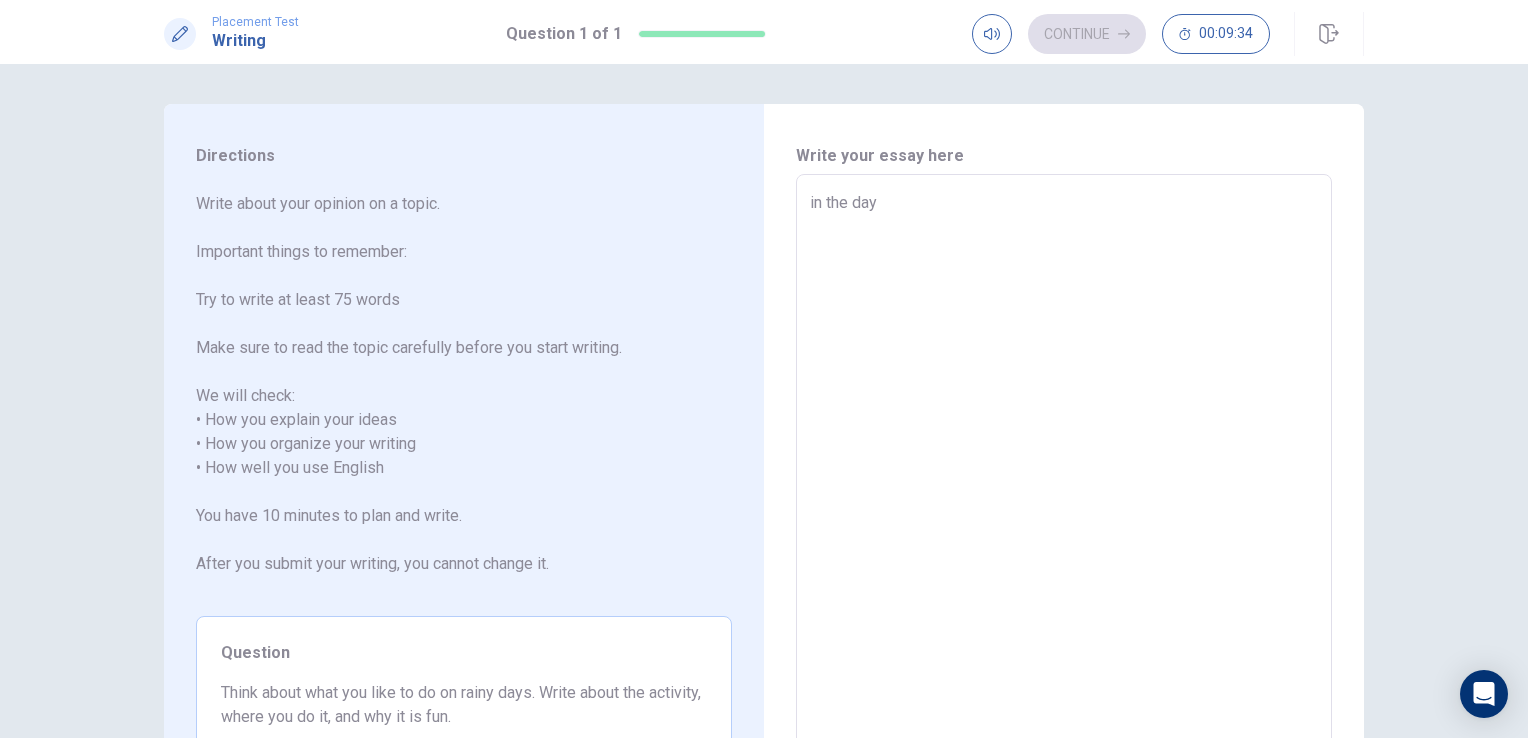 type on "in the days" 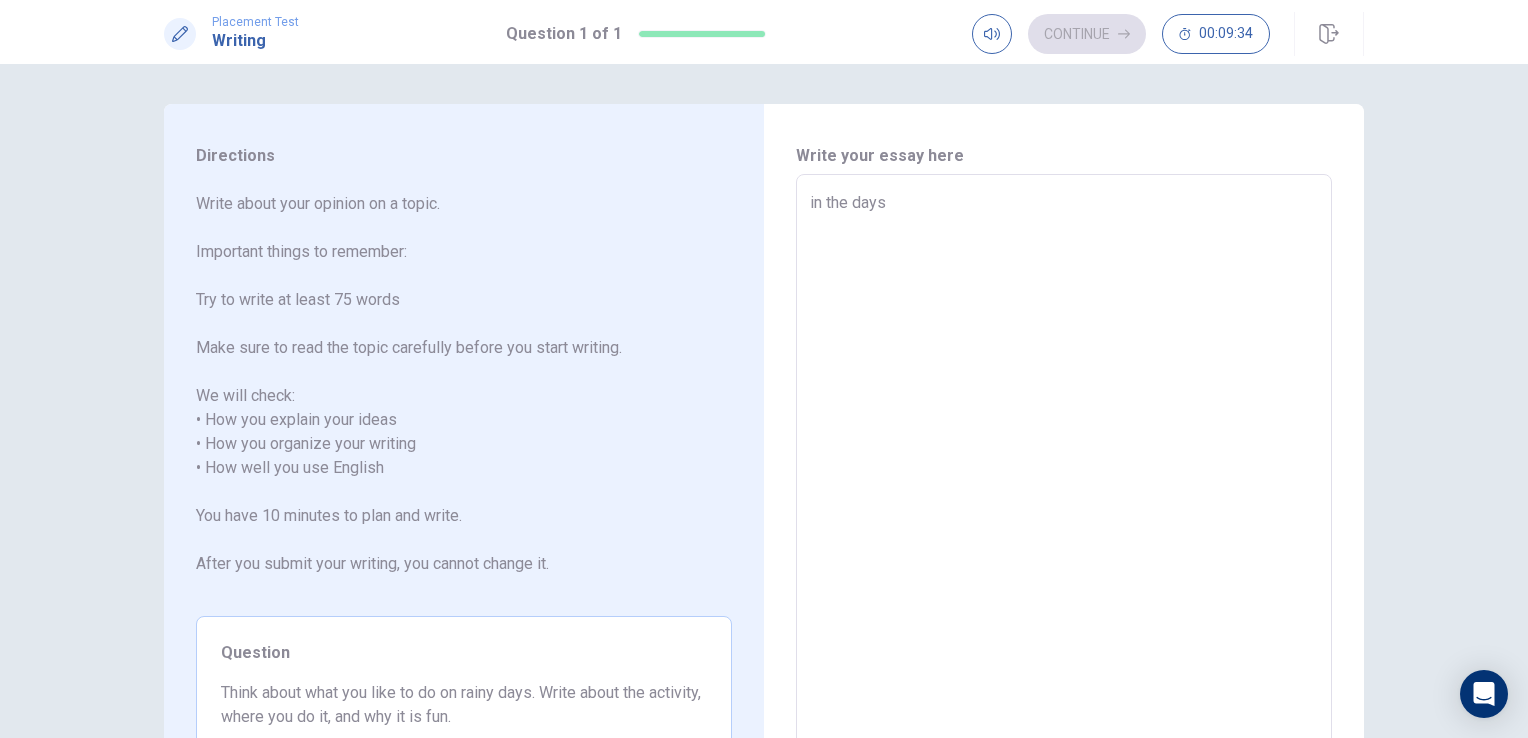 type on "x" 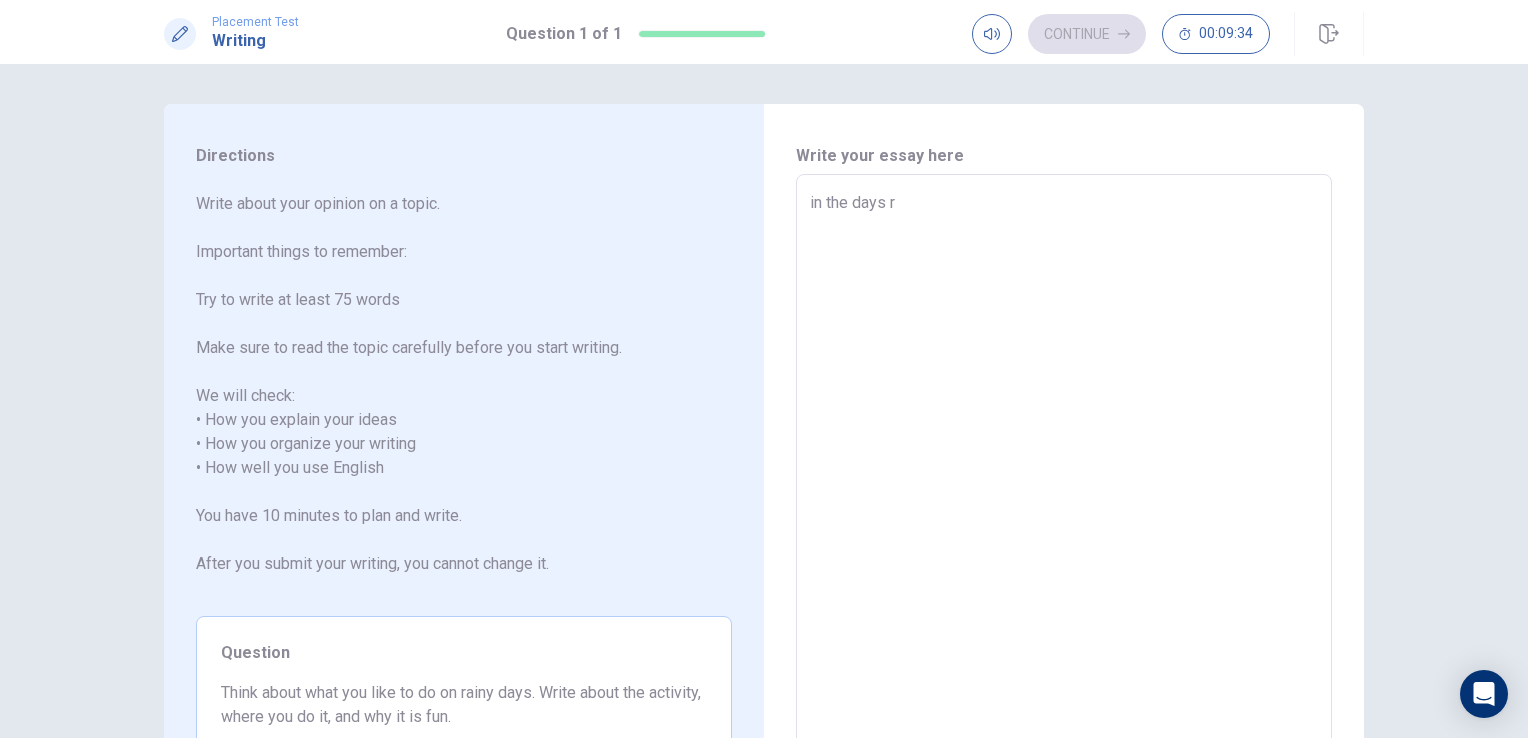 type on "x" 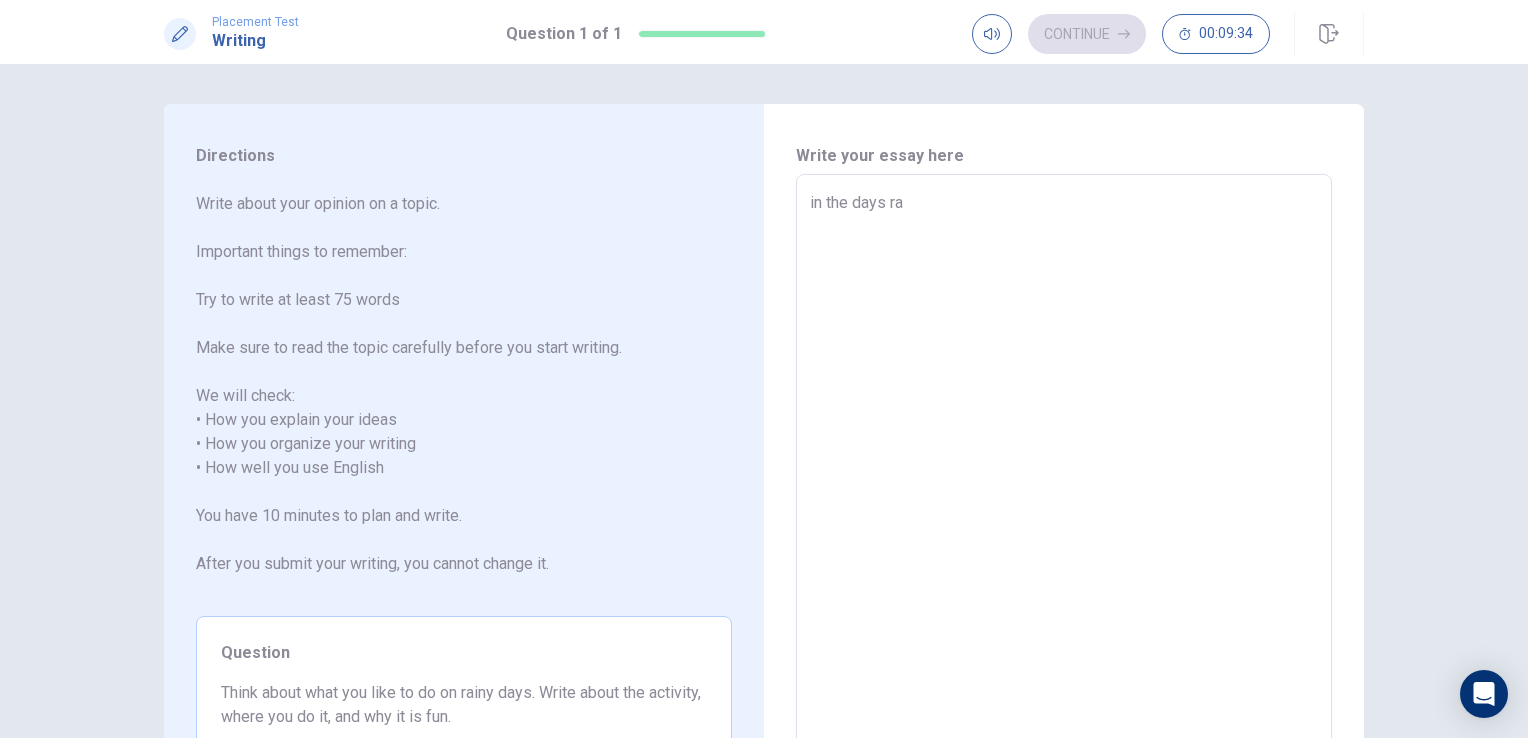 type on "x" 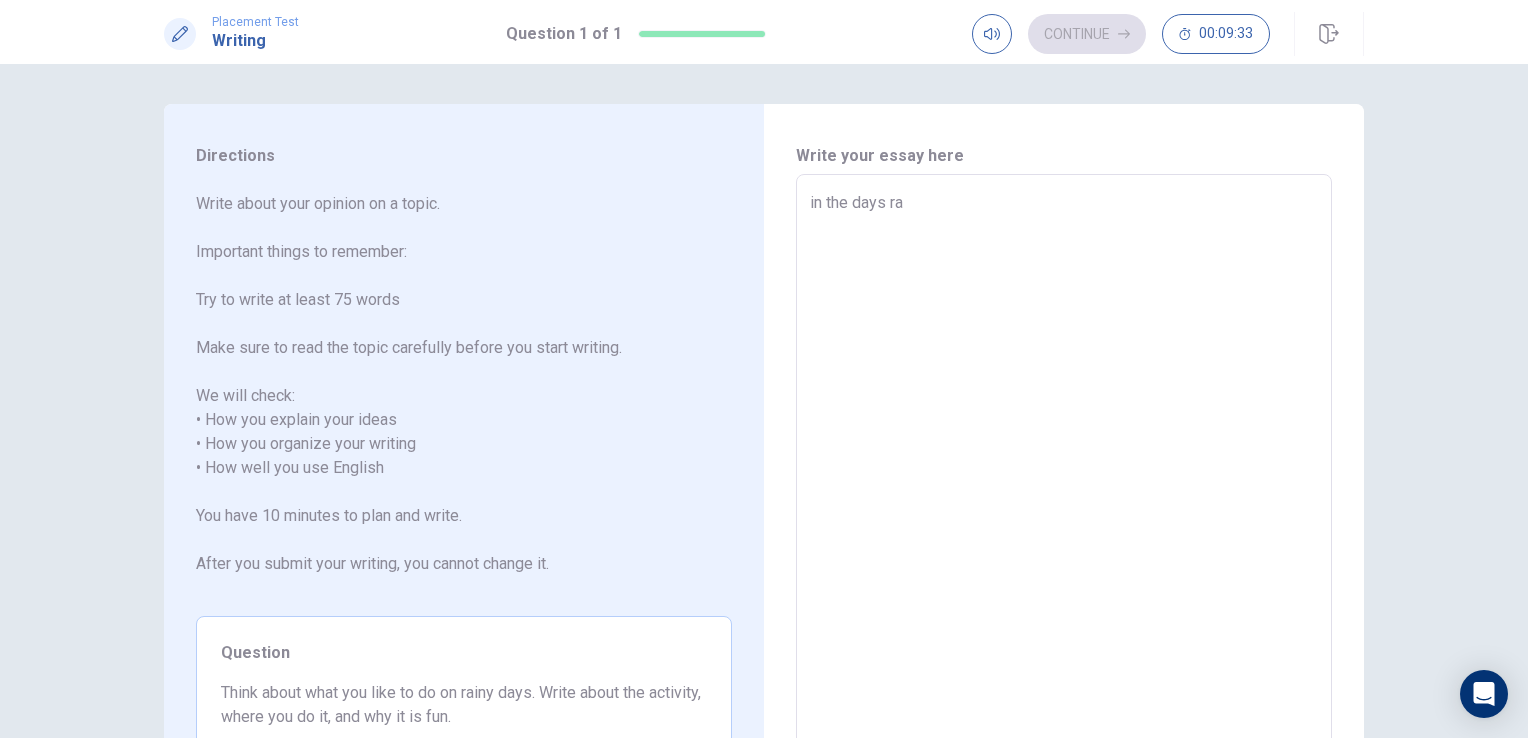 type on "in the days rai" 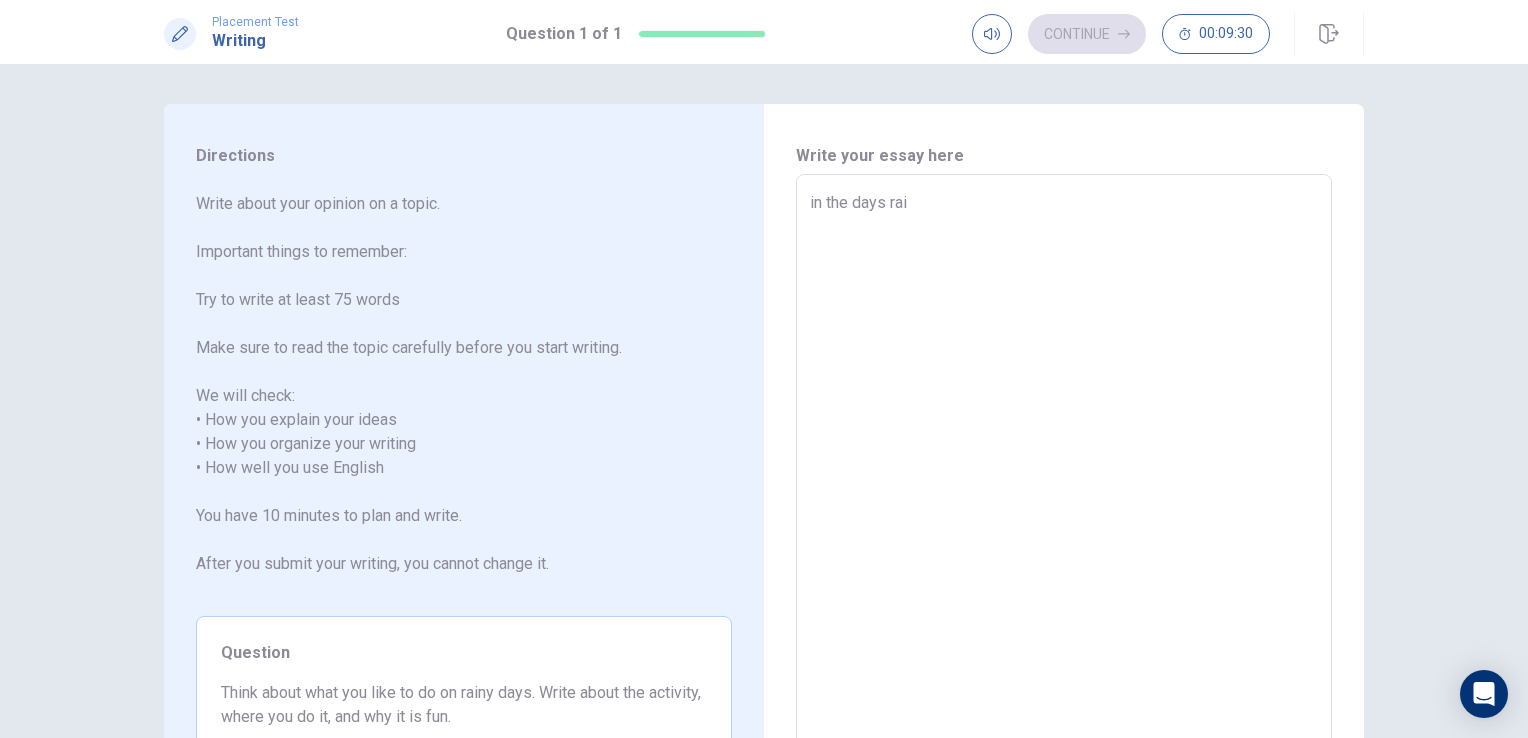 type on "x" 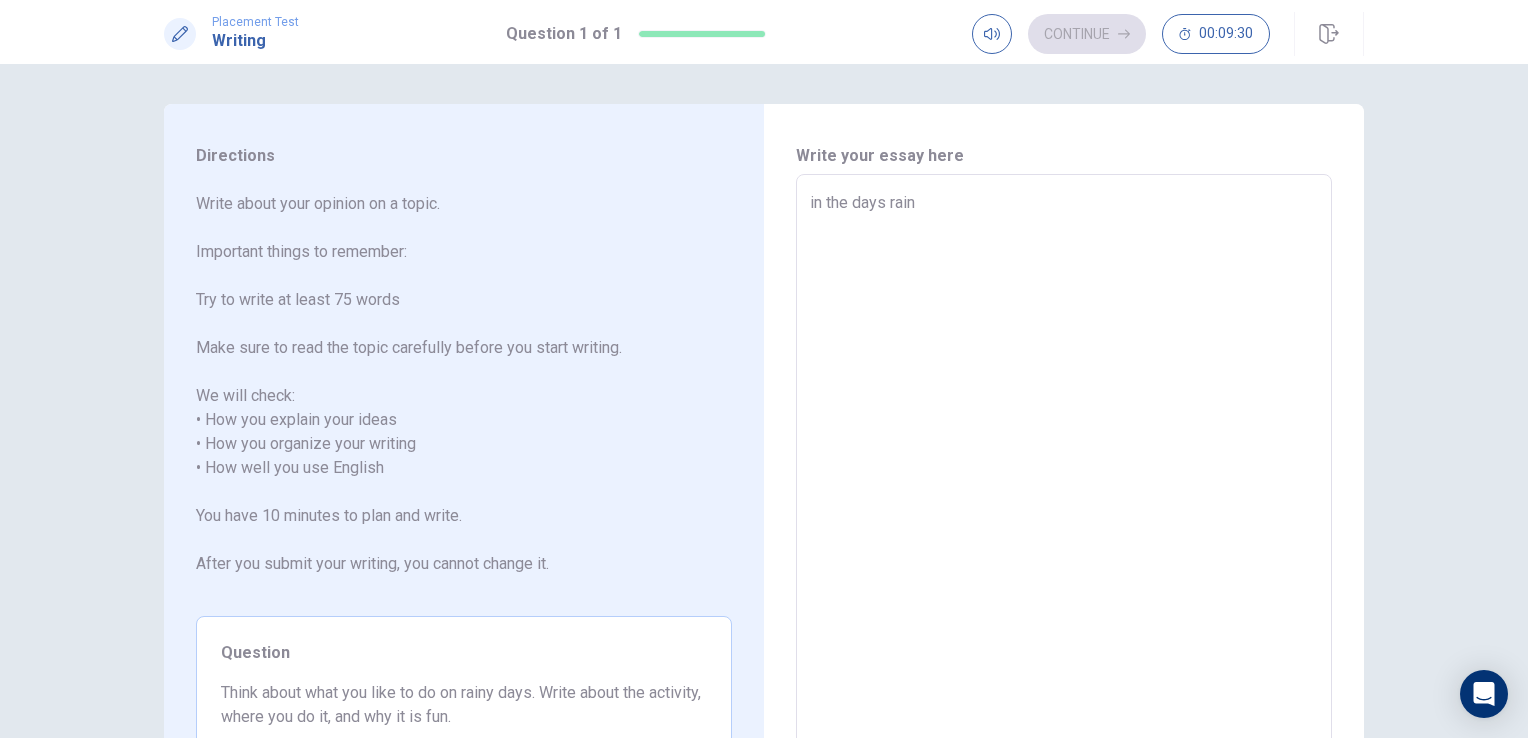 type on "x" 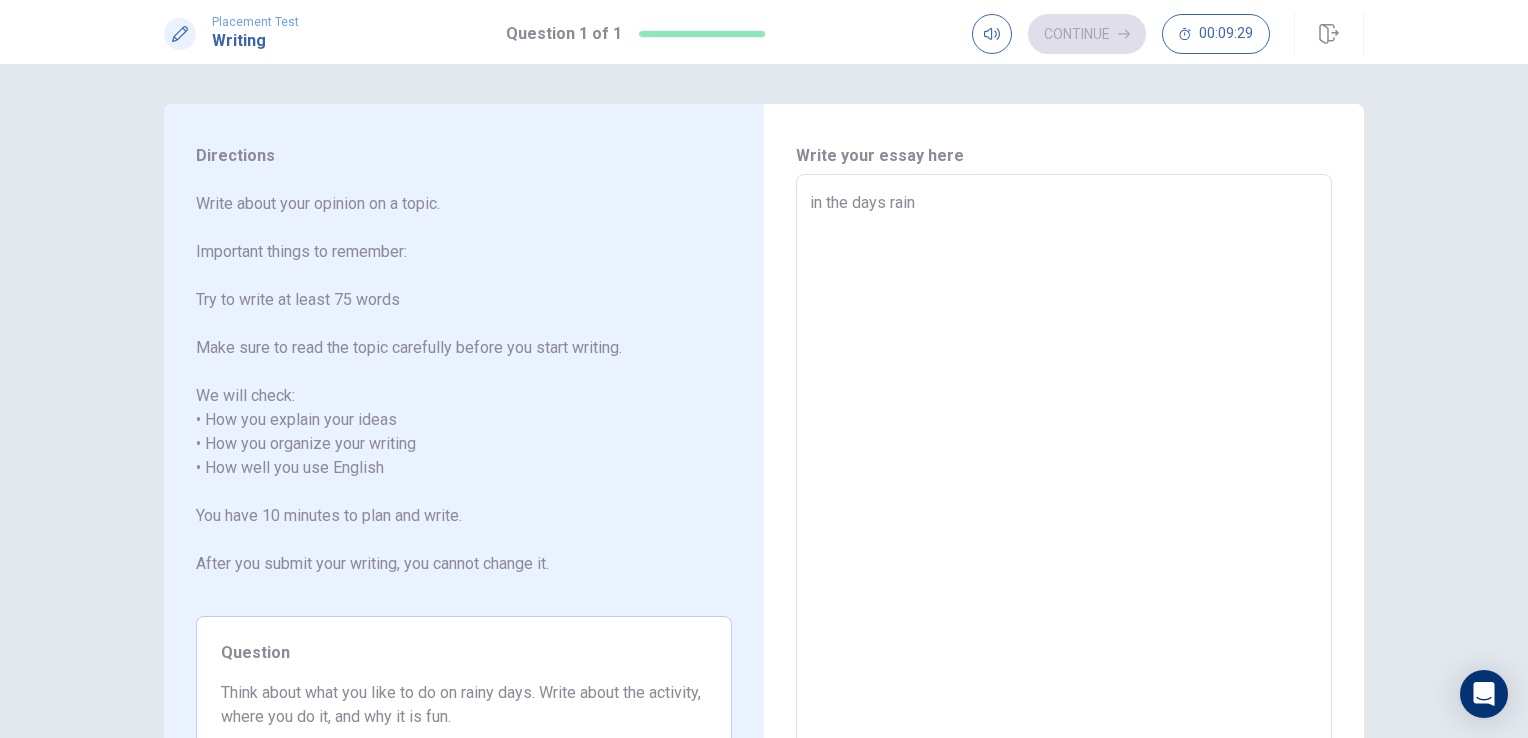 type on "in the days rainy" 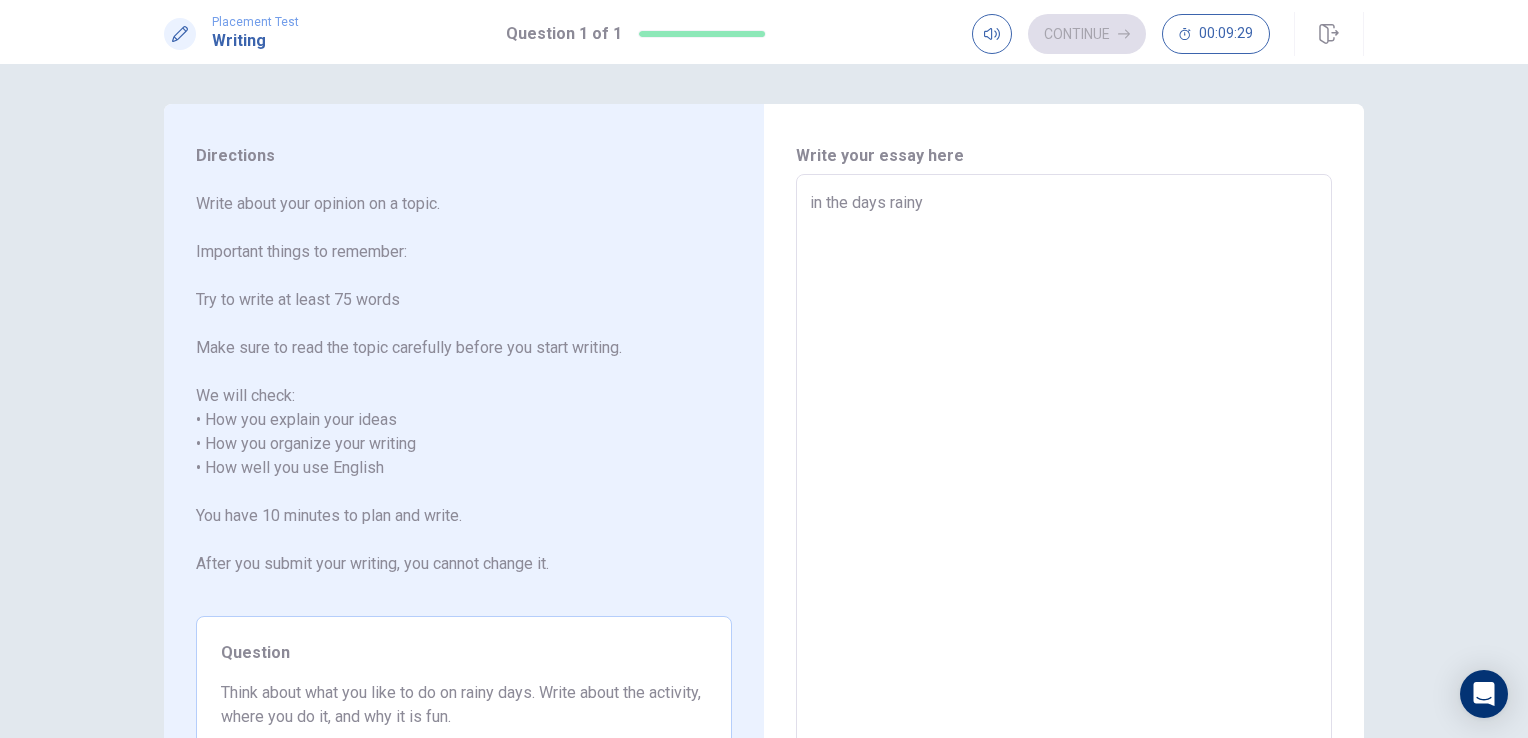 type on "x" 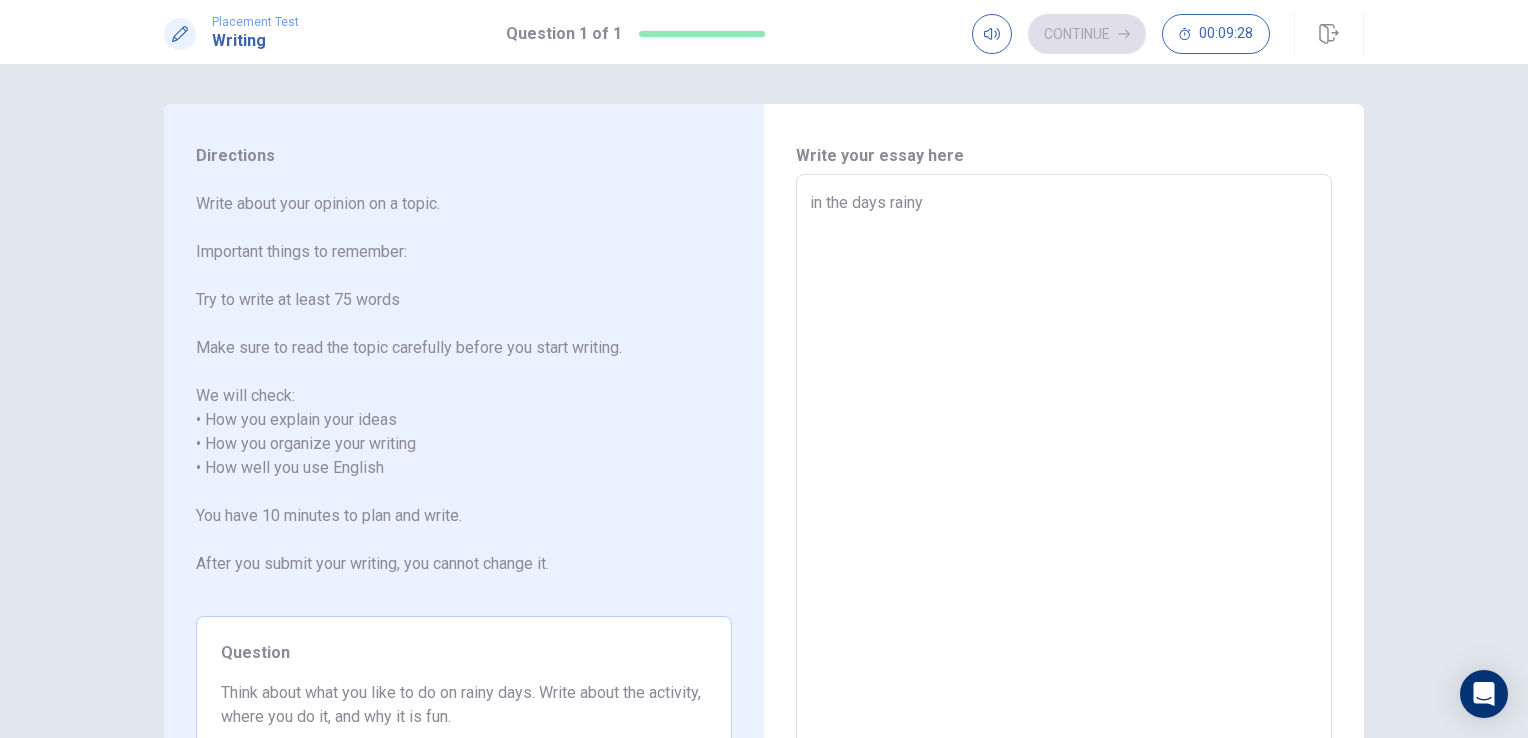 type on "in the days rainy i" 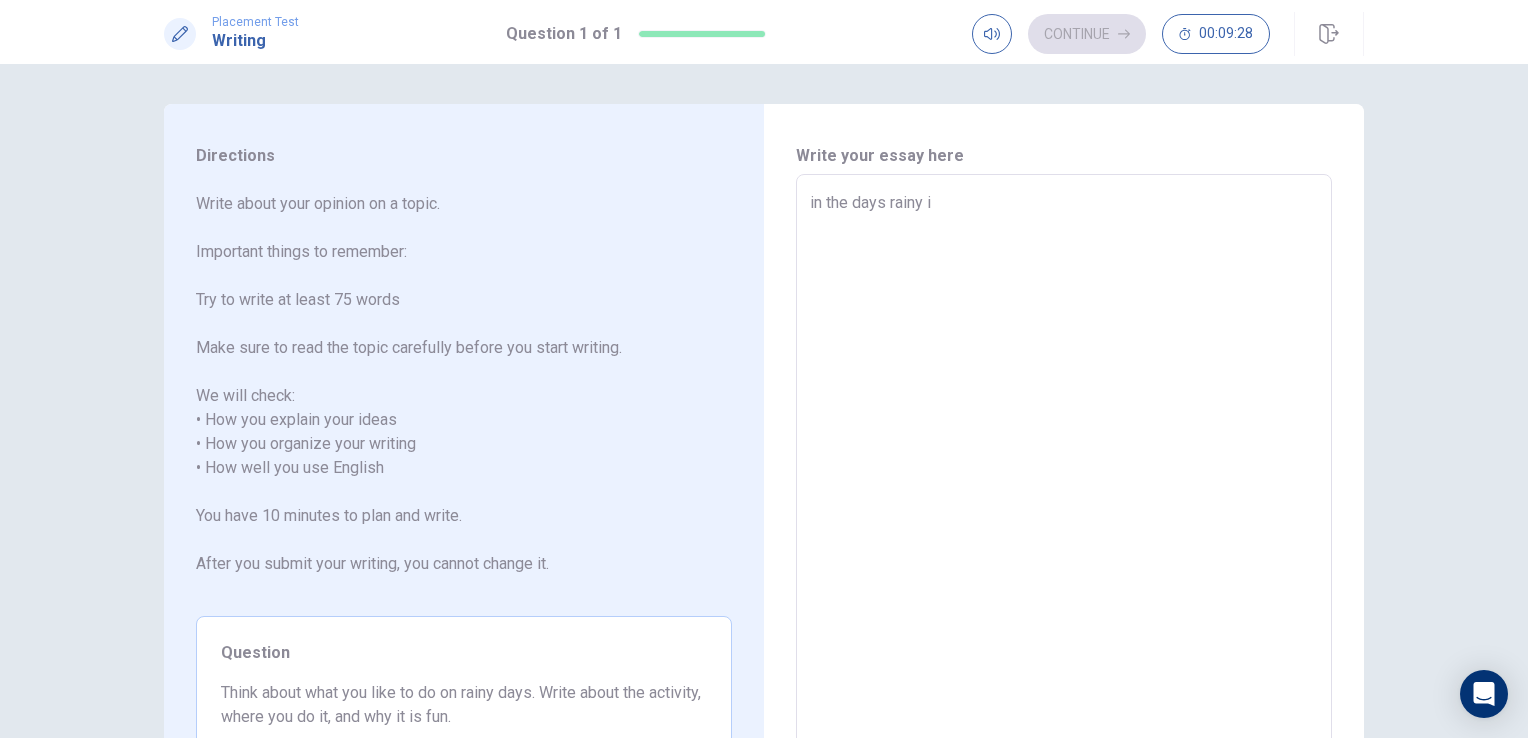 type on "x" 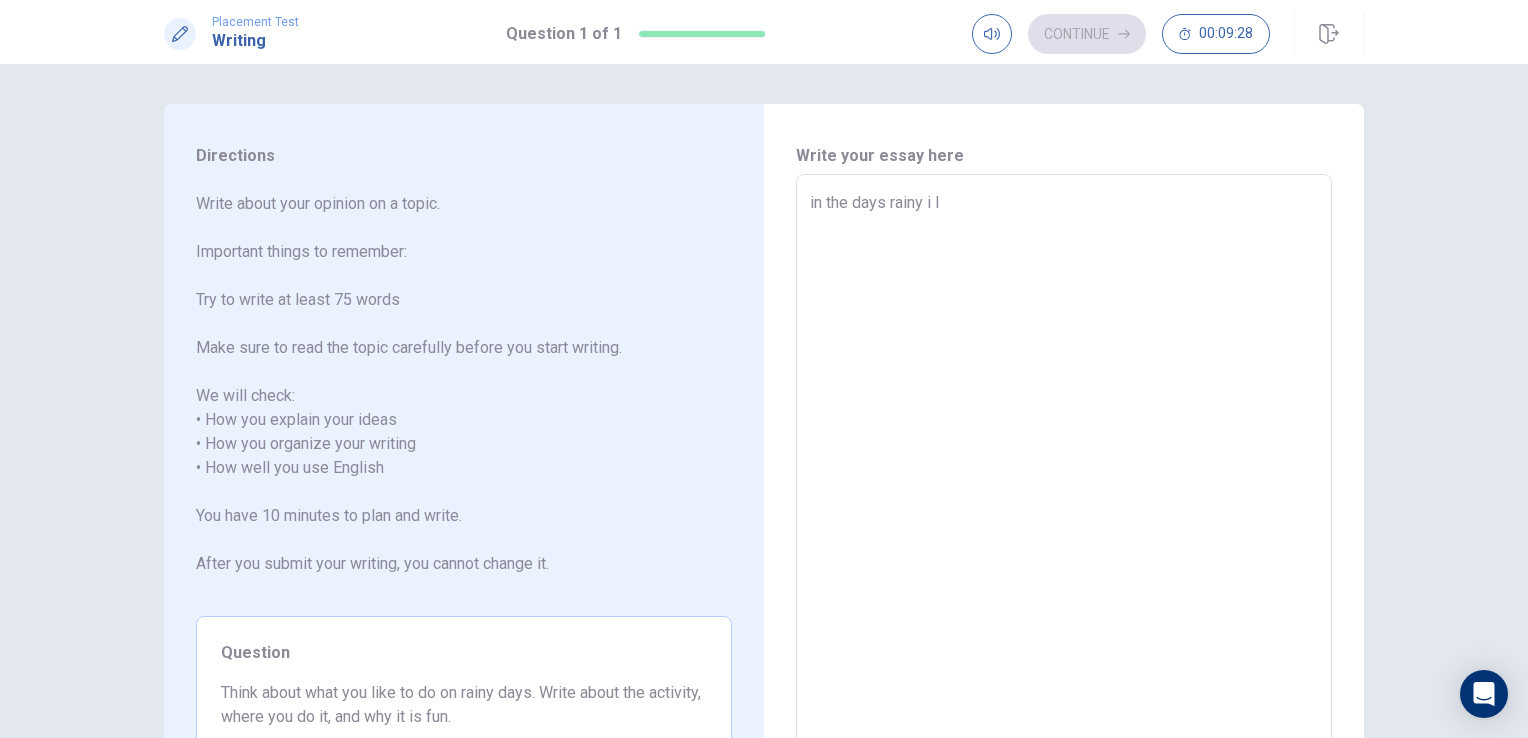 type on "x" 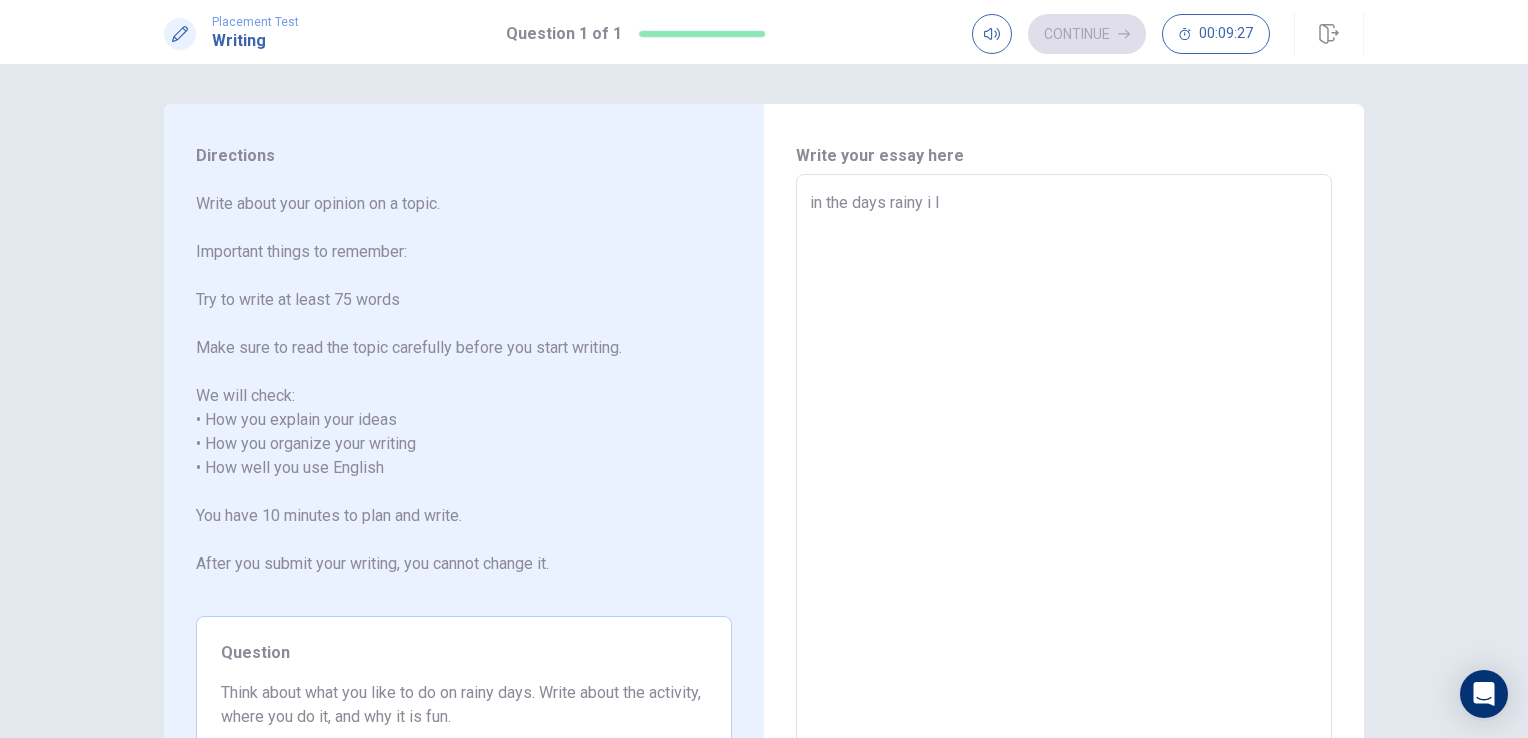 type on "in the days rainy i li" 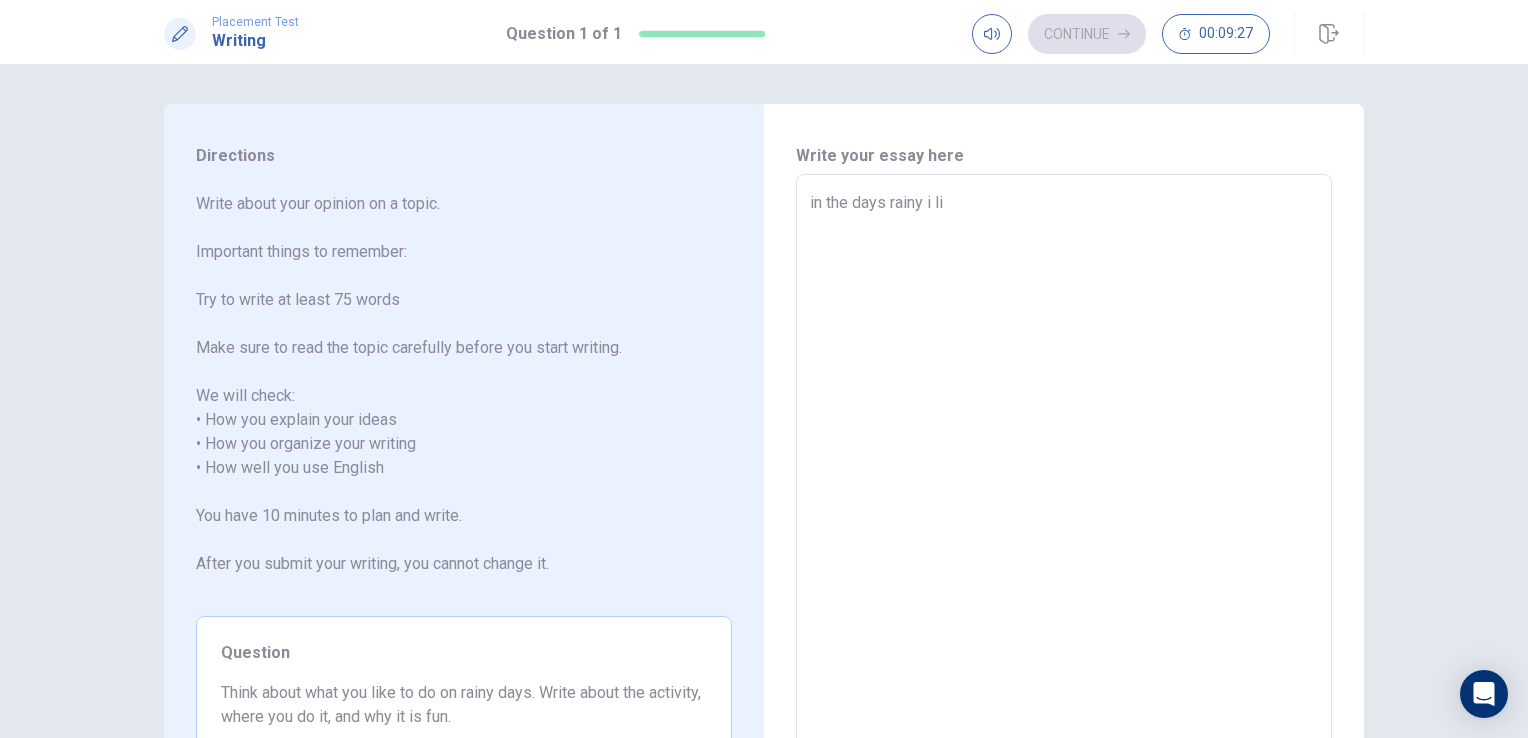 type on "x" 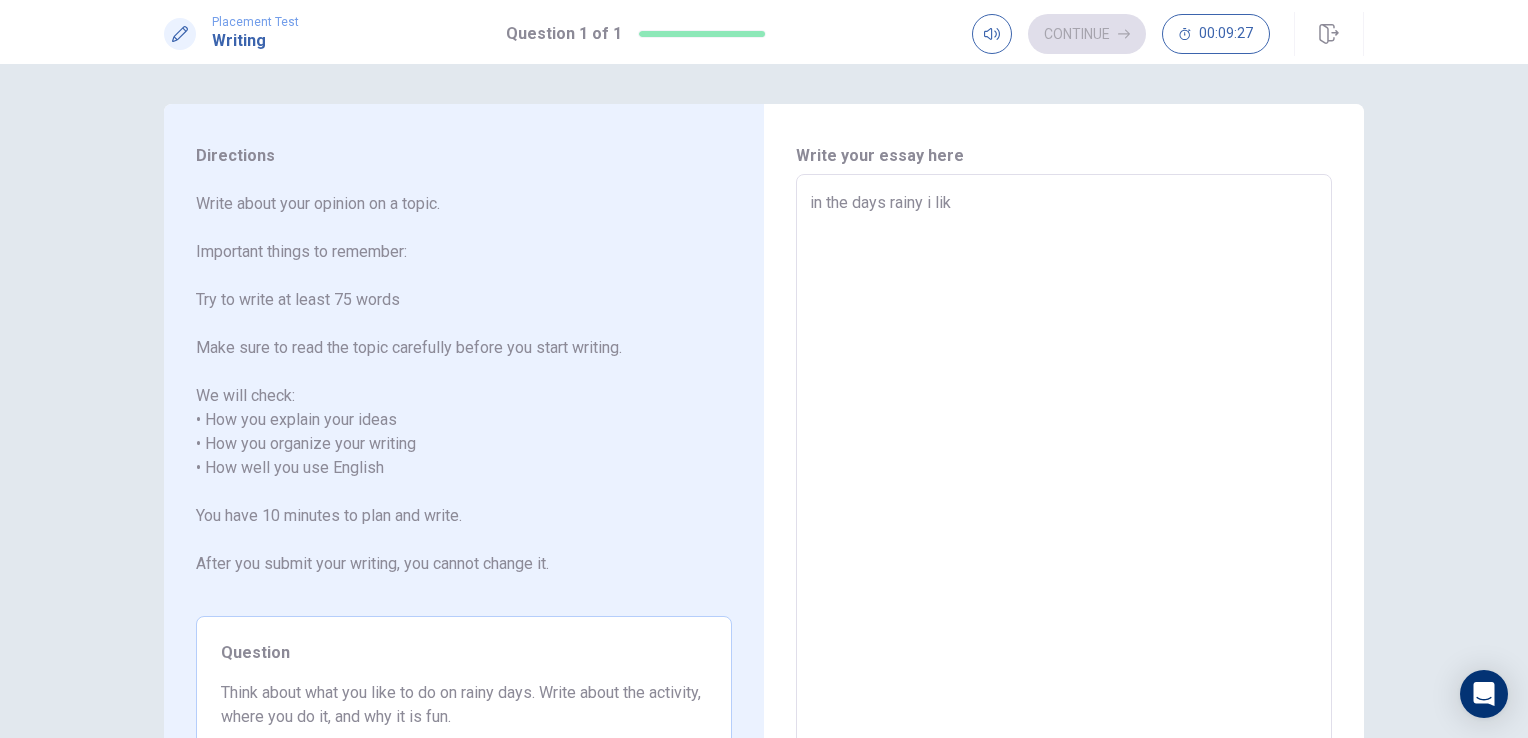 type on "x" 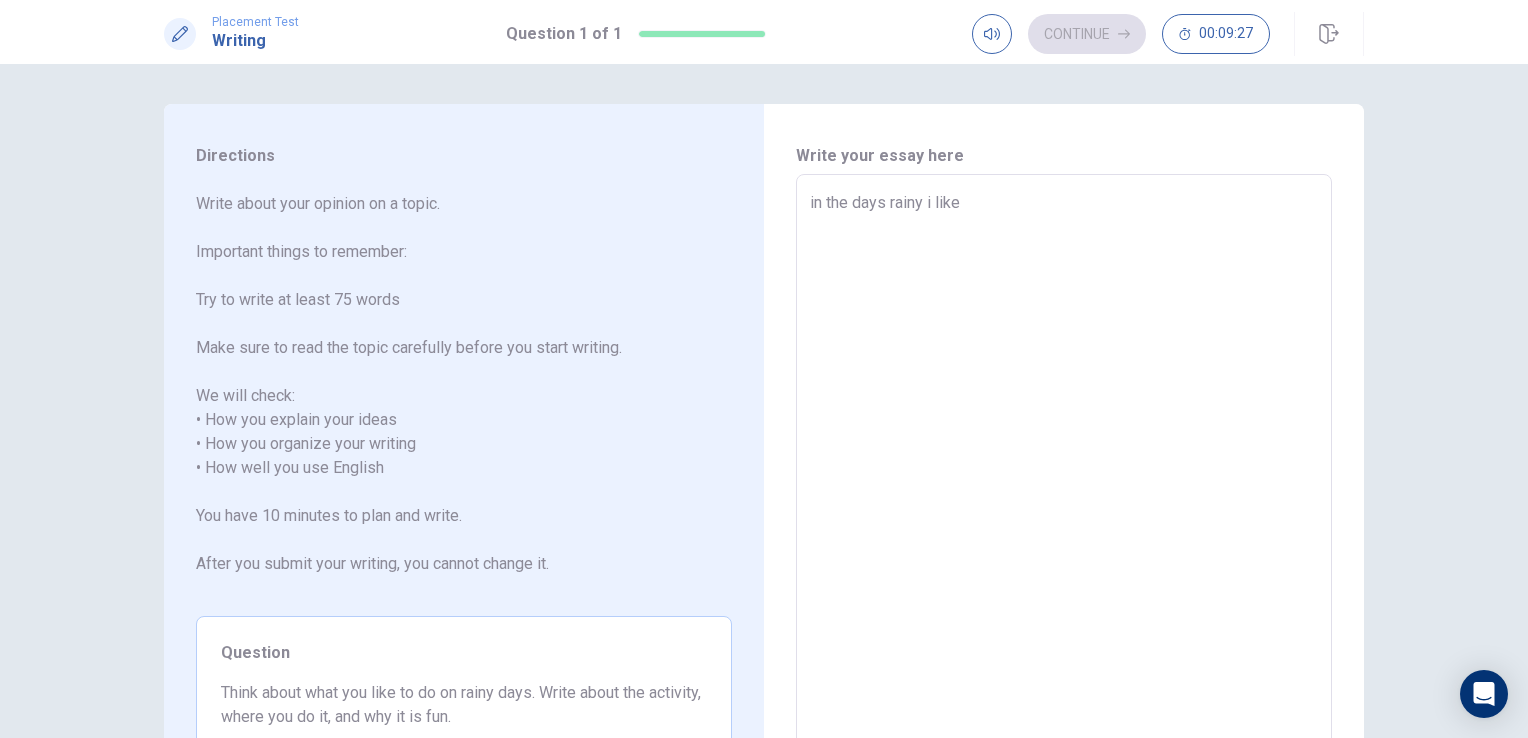 type on "x" 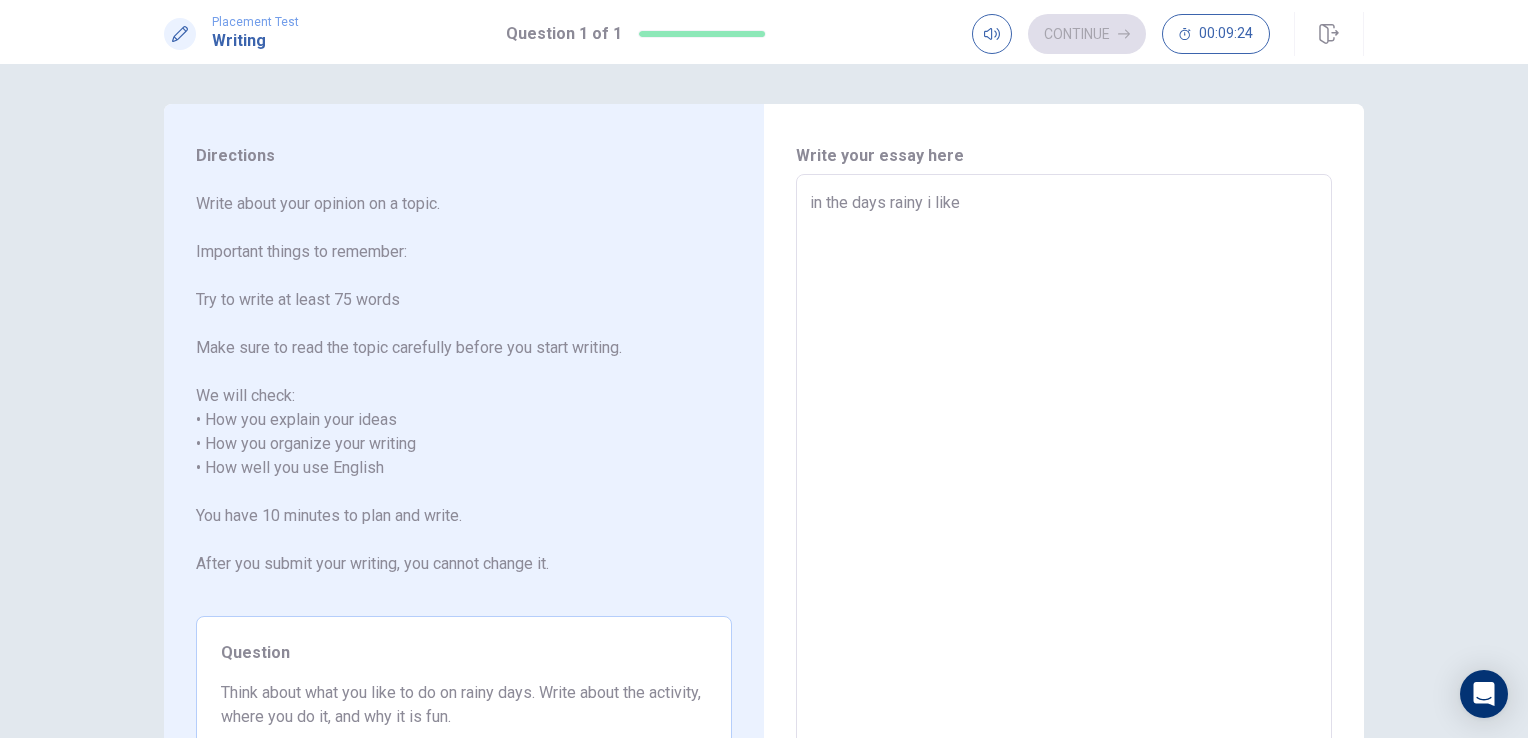 type on "x" 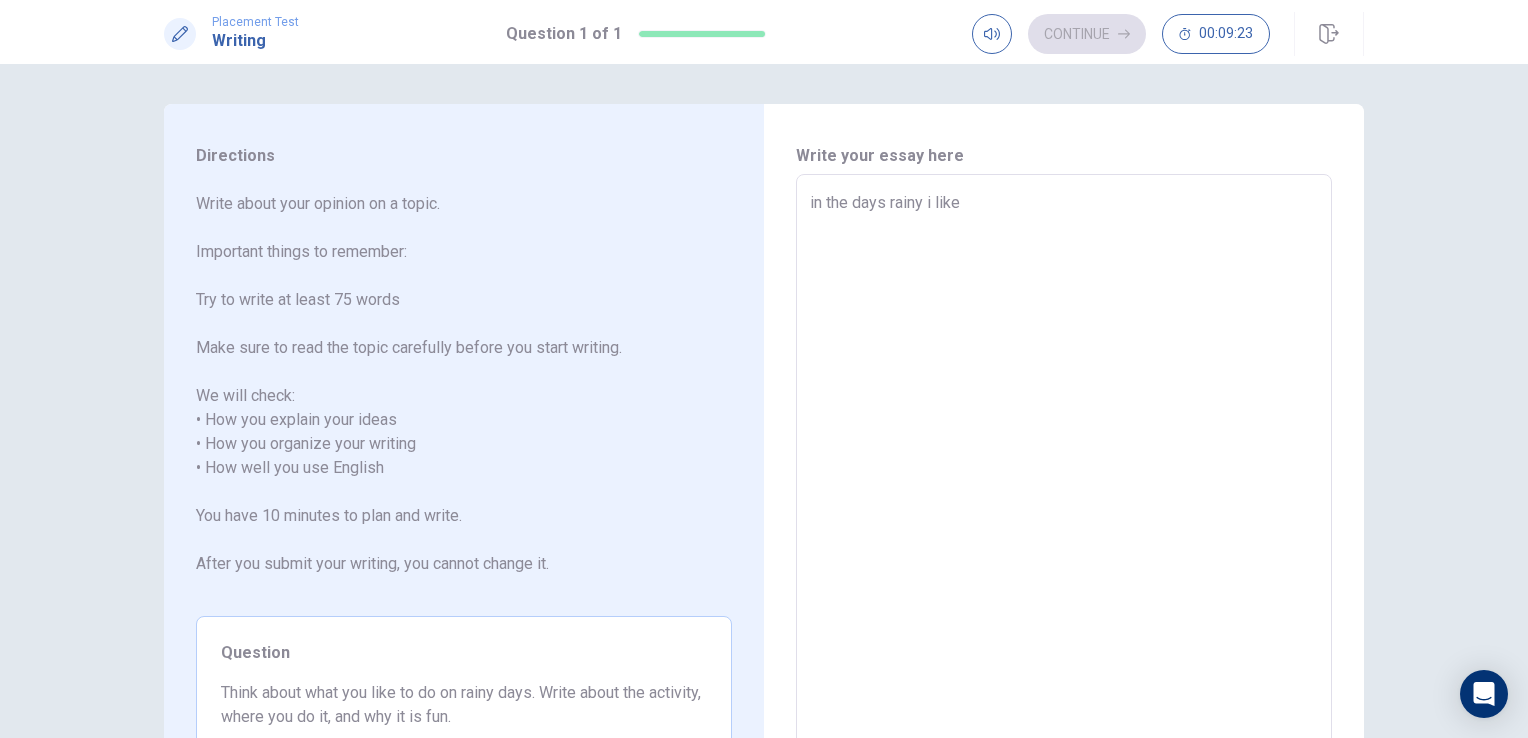 type on "in the days rainy i like s" 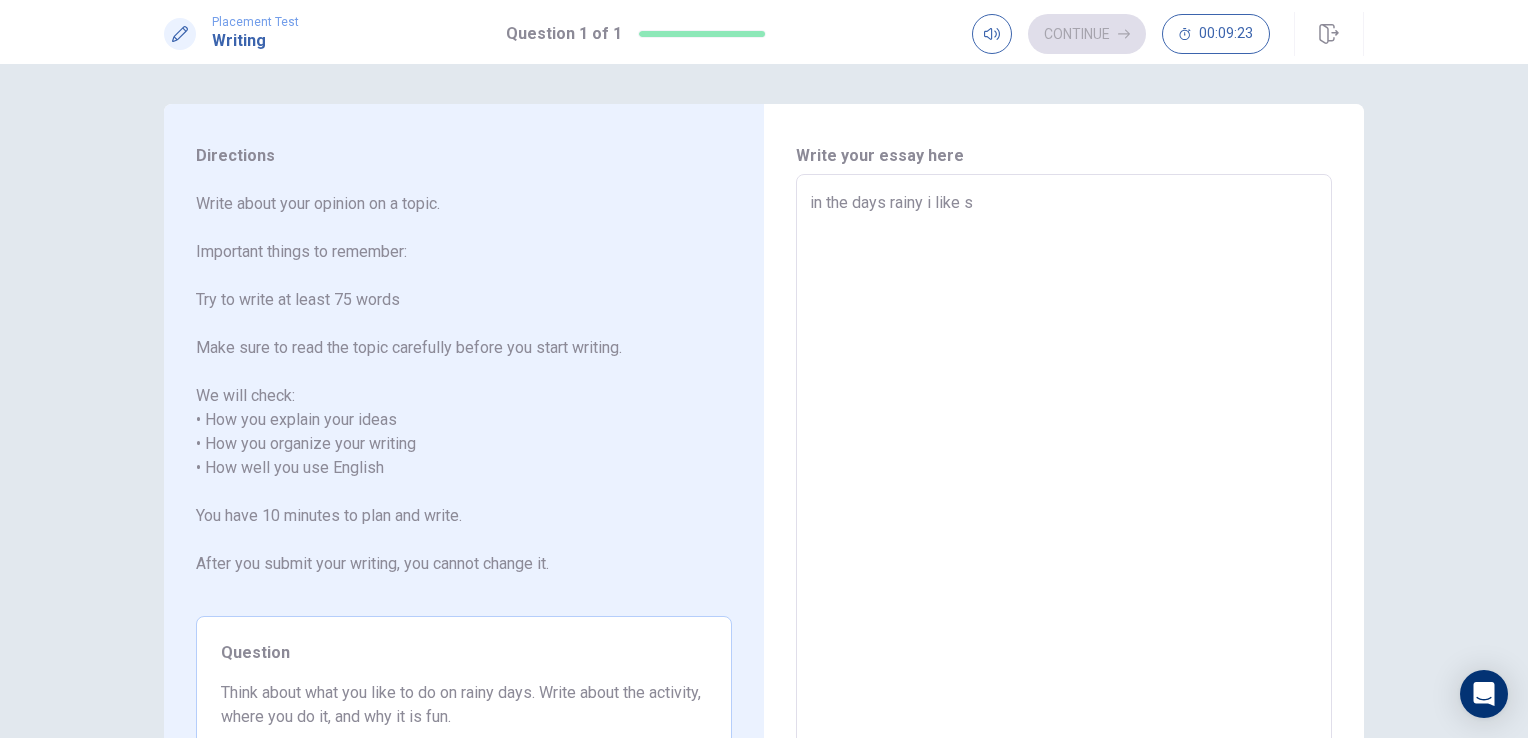 type on "x" 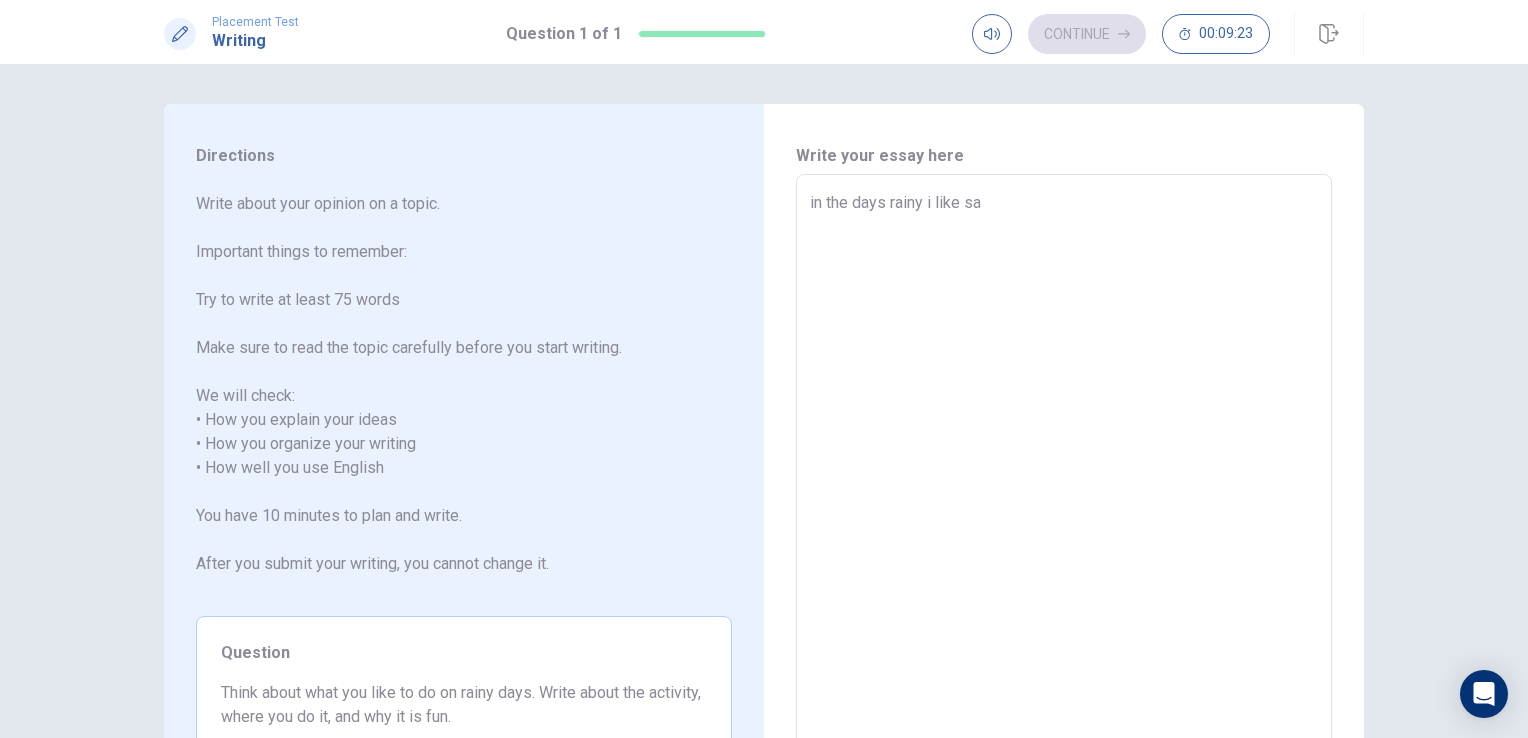 type on "x" 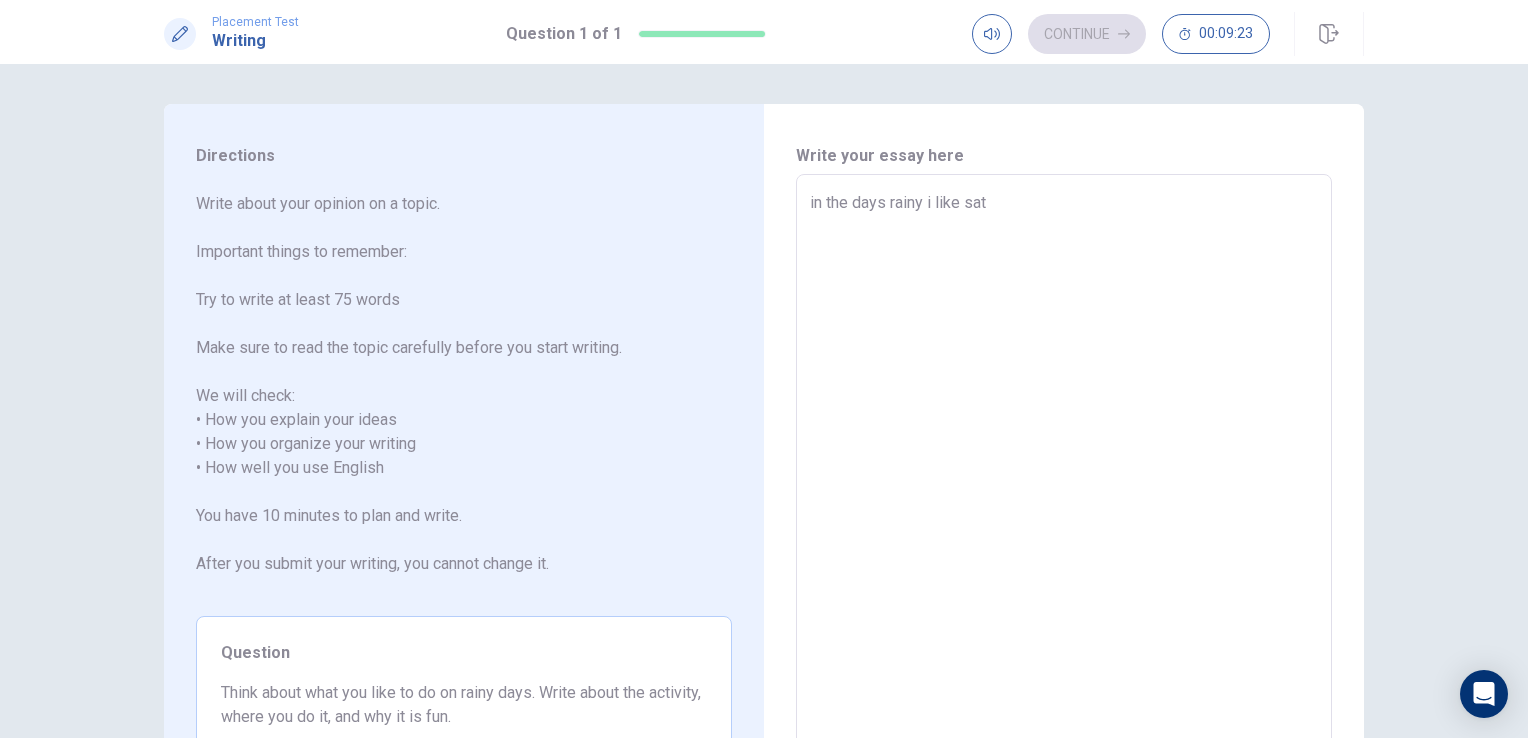 type on "x" 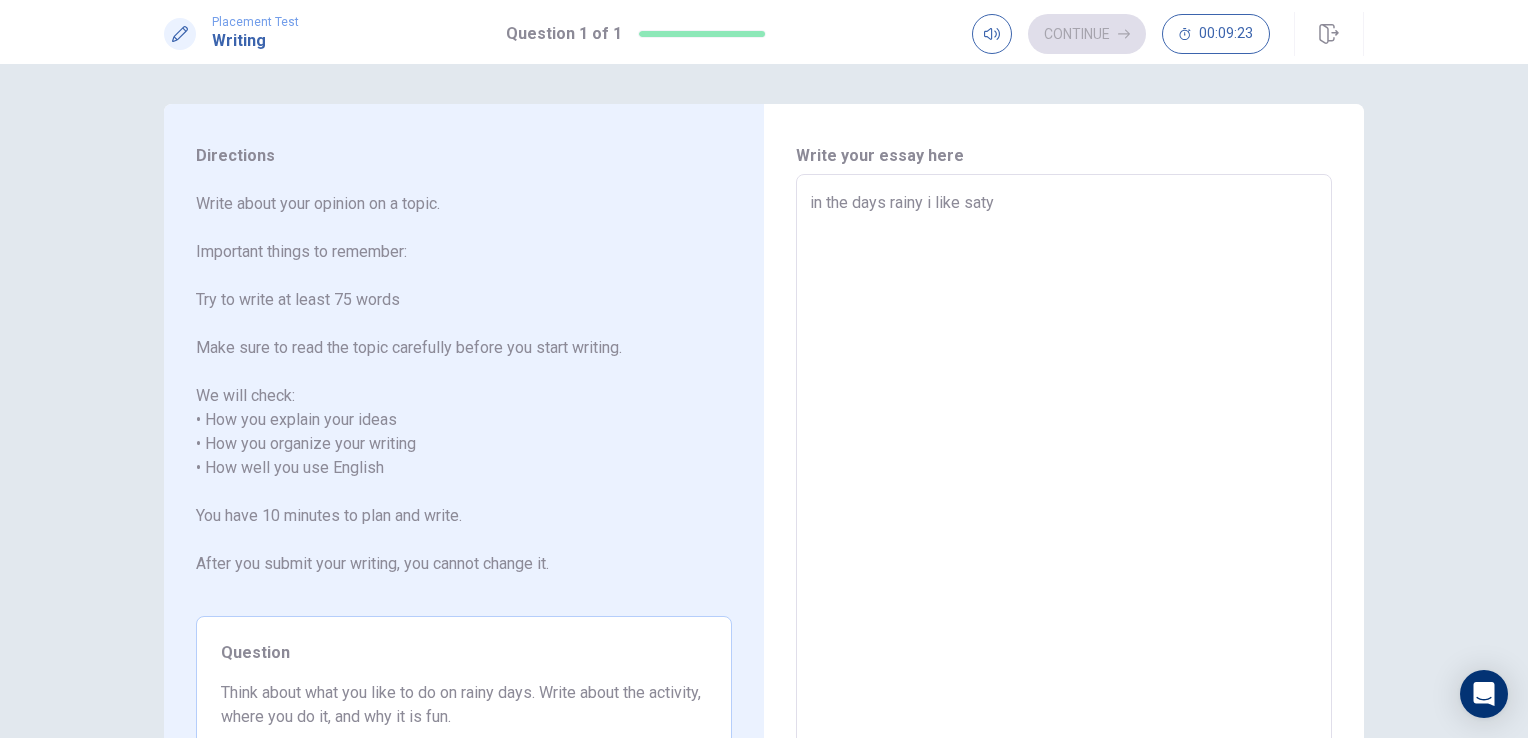 type on "x" 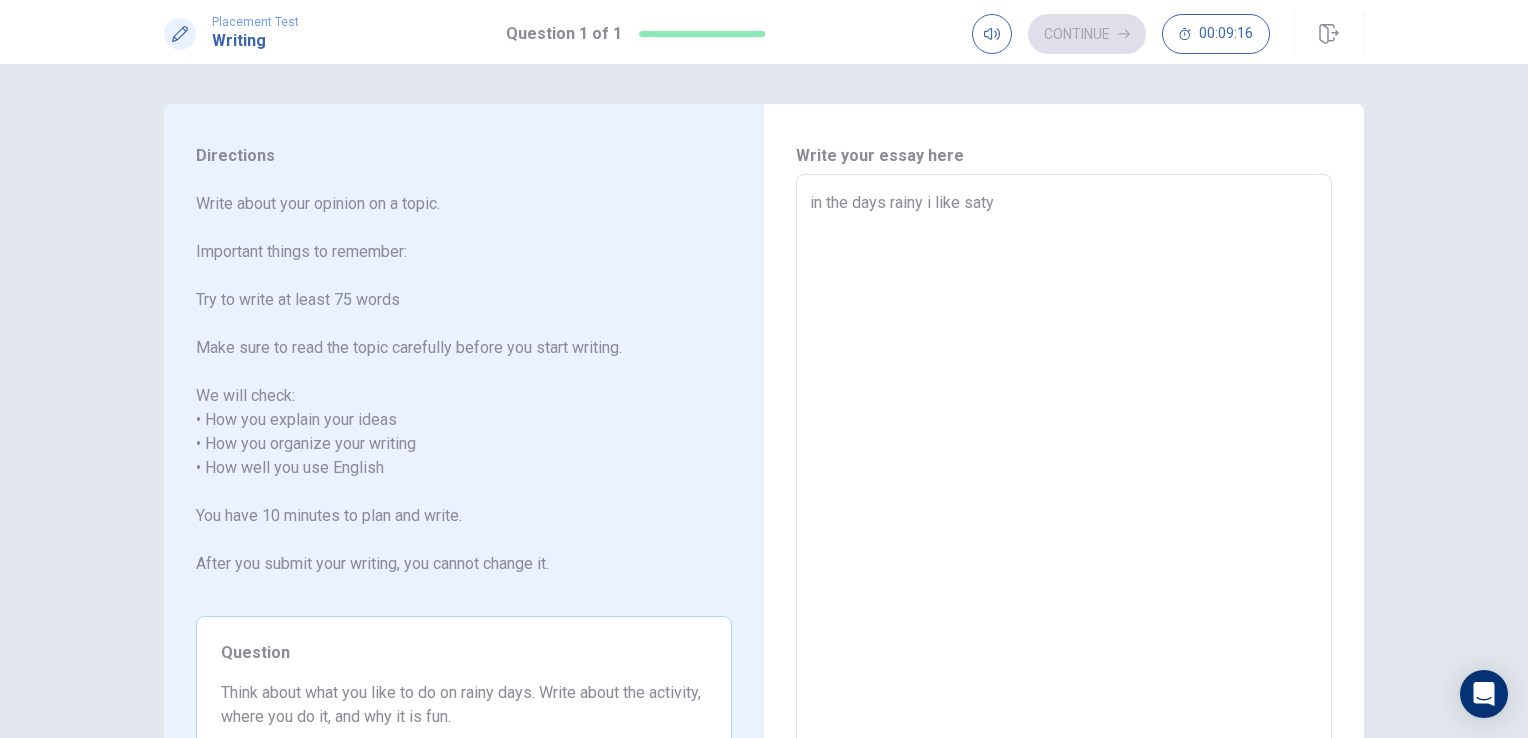 type on "x" 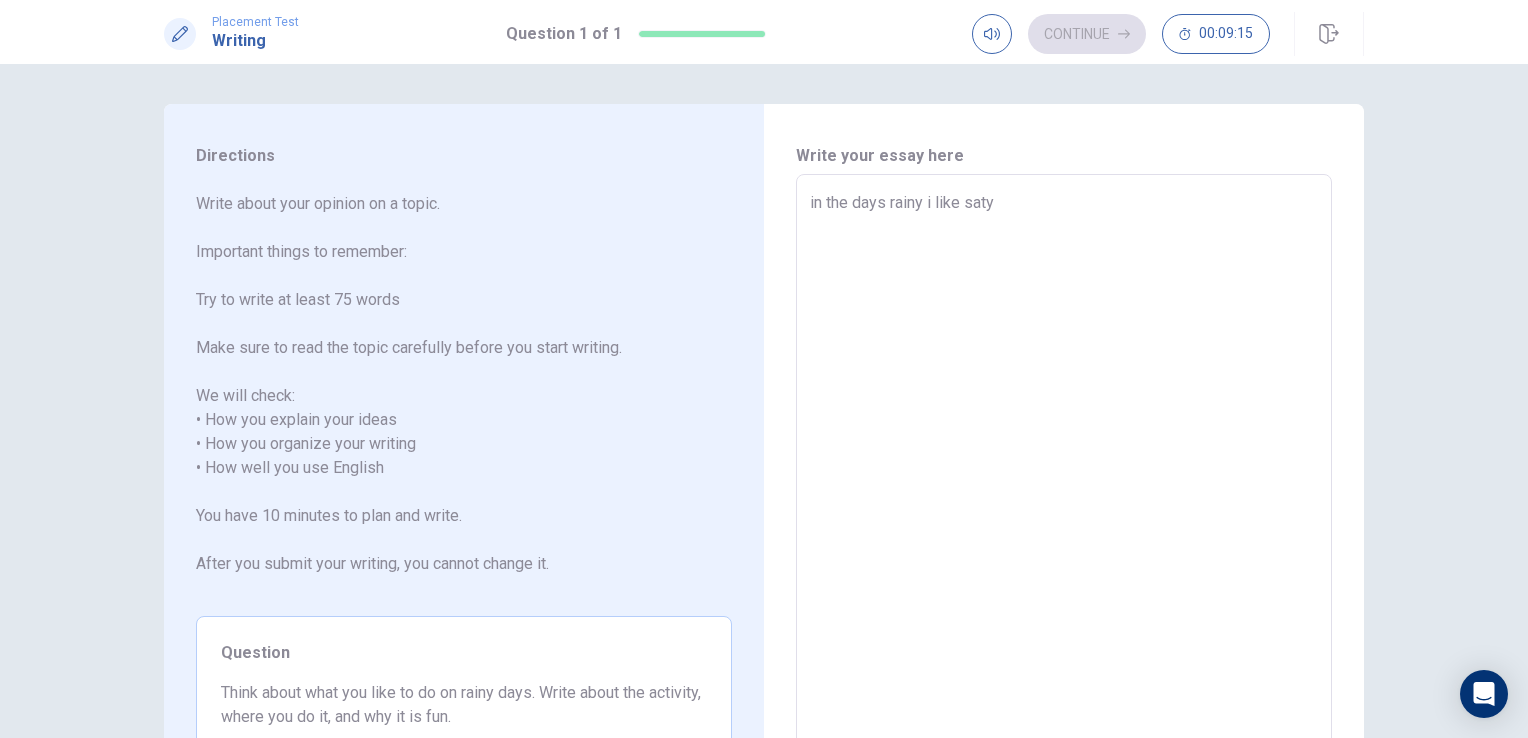 type on "in the days rainy i like saty" 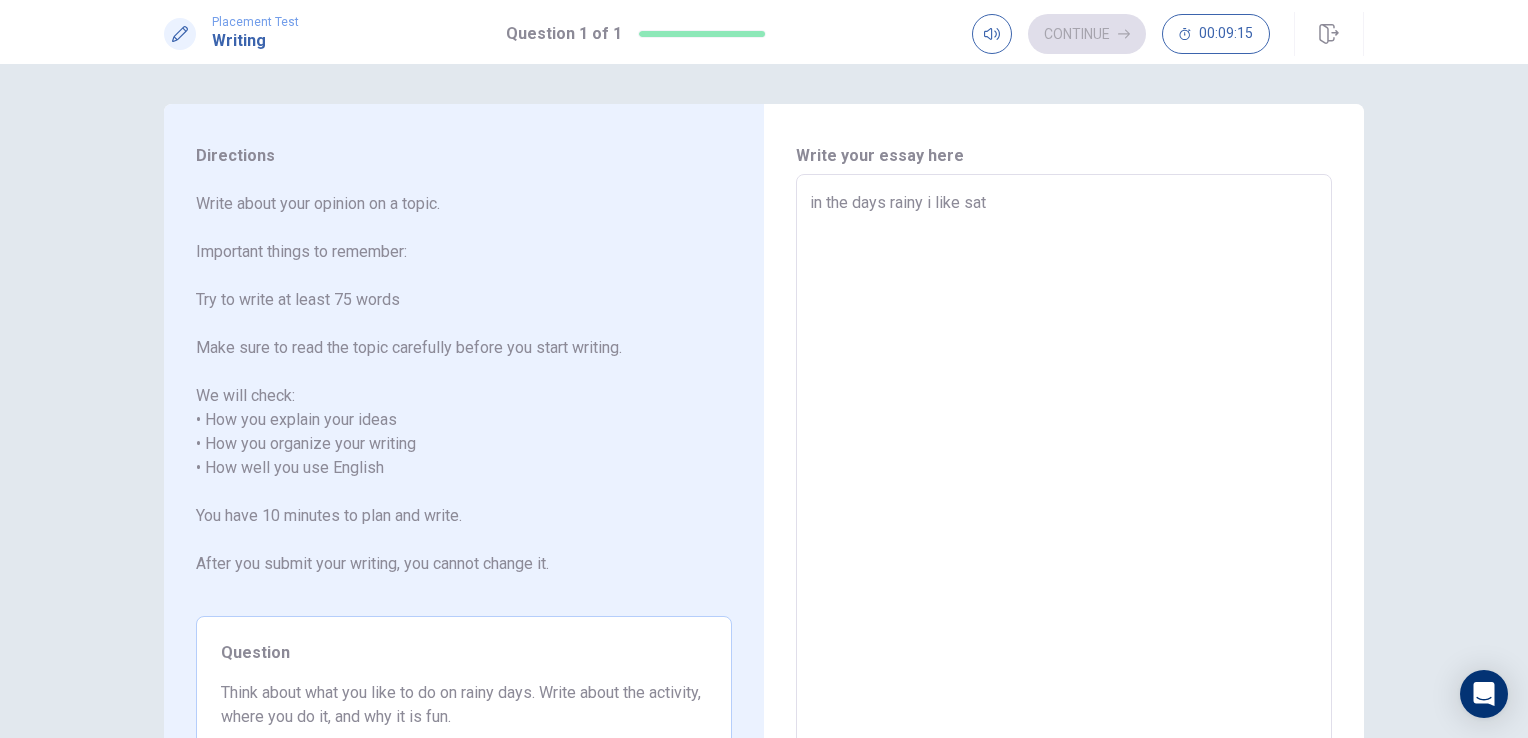 type on "x" 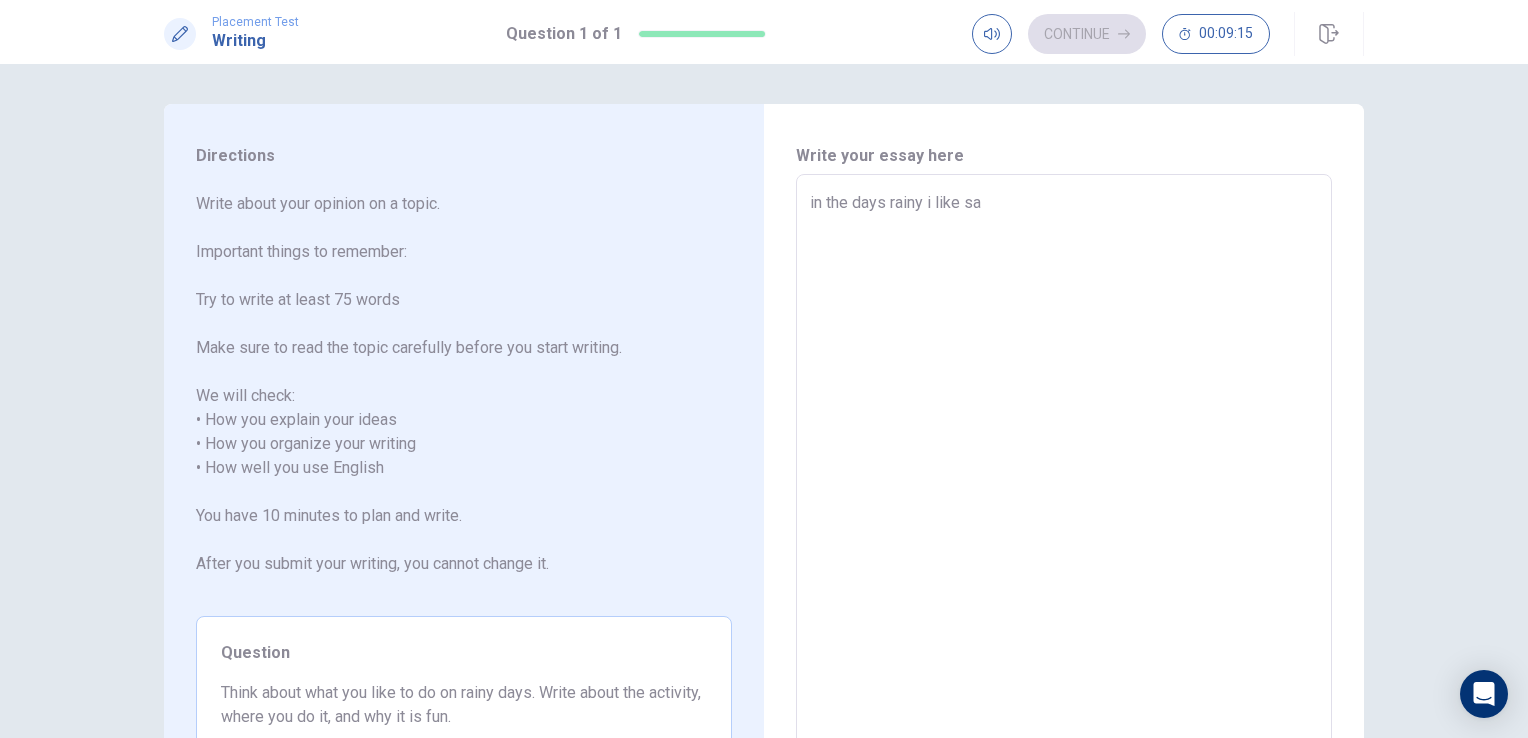 type on "x" 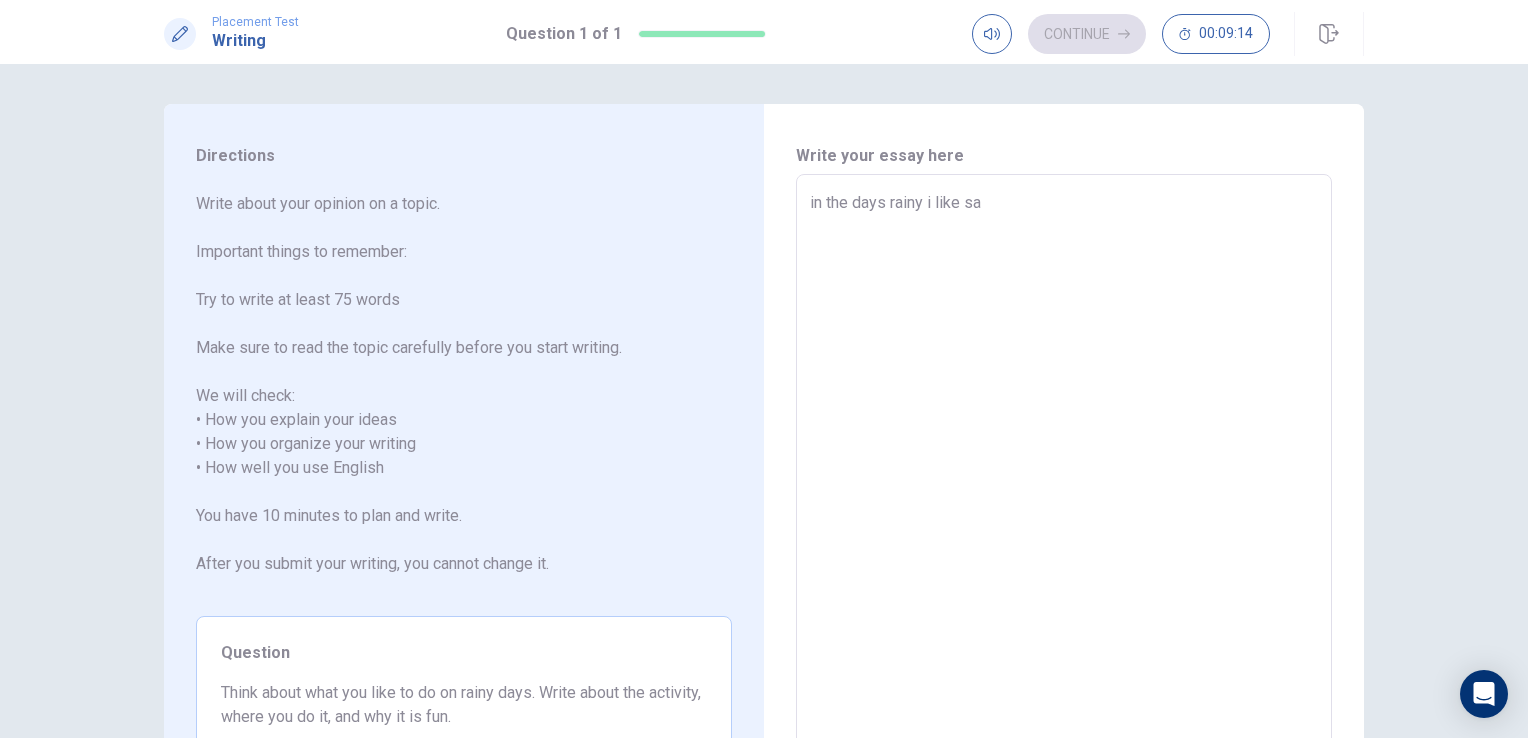 type on "in the days rainy i like s" 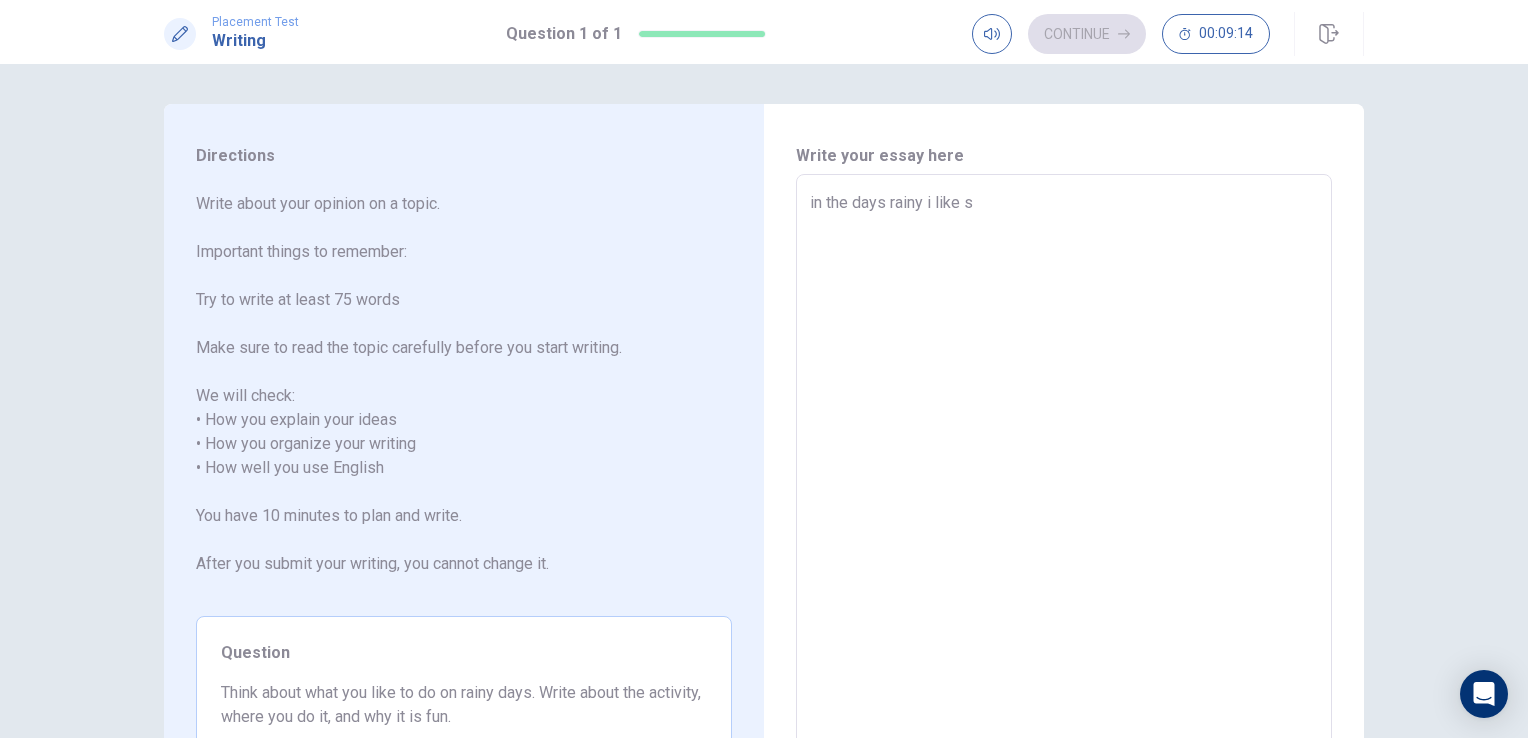 type on "x" 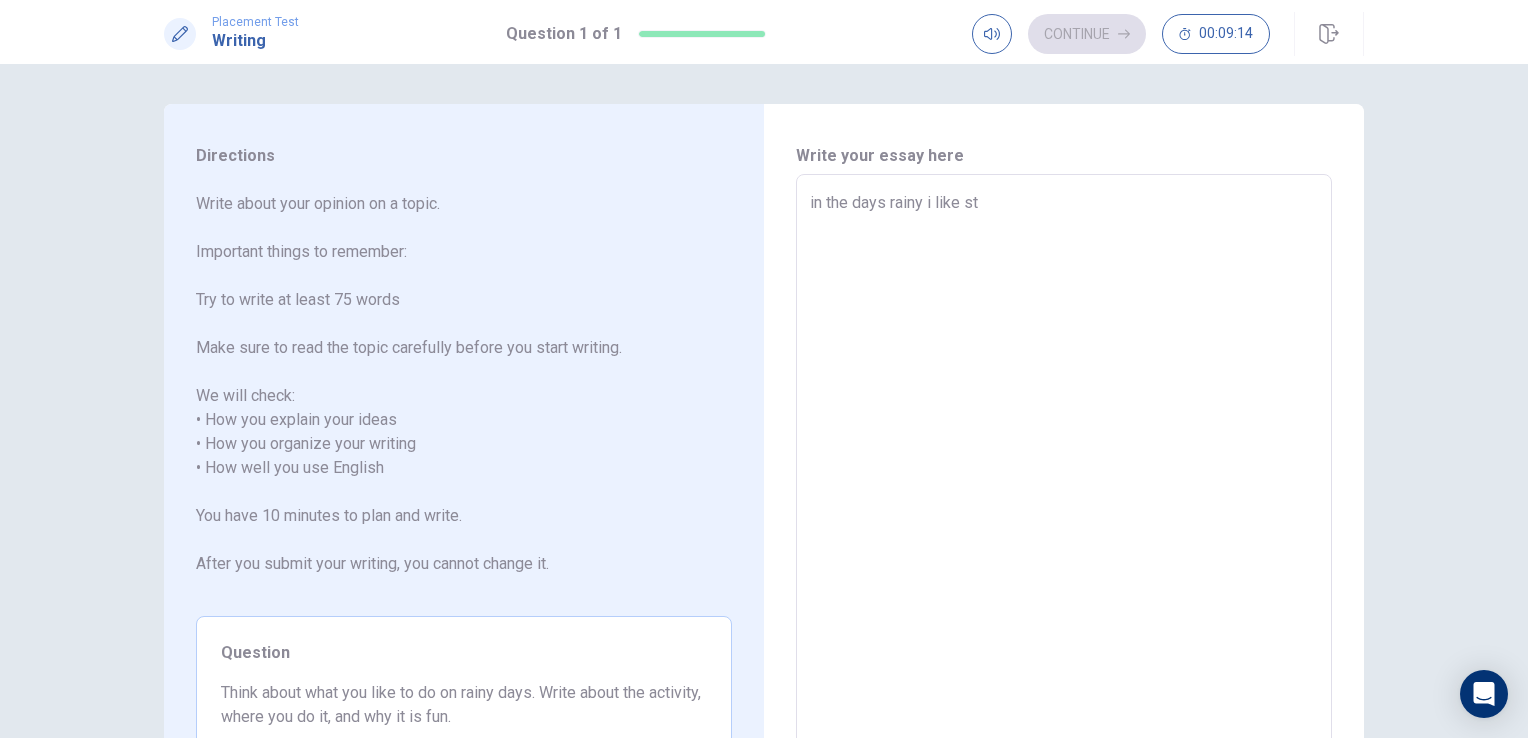 type on "x" 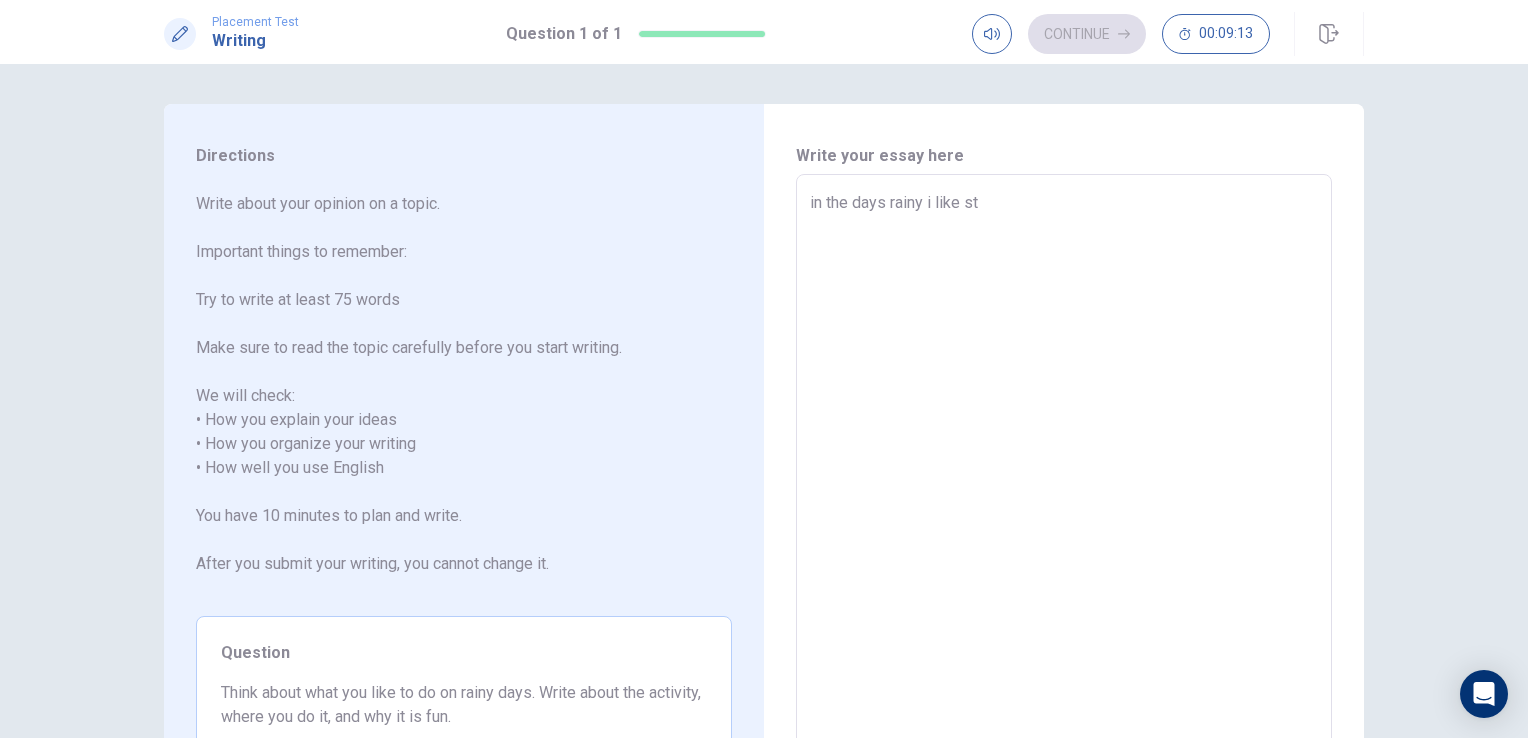 type on "in the days rainy i like sta" 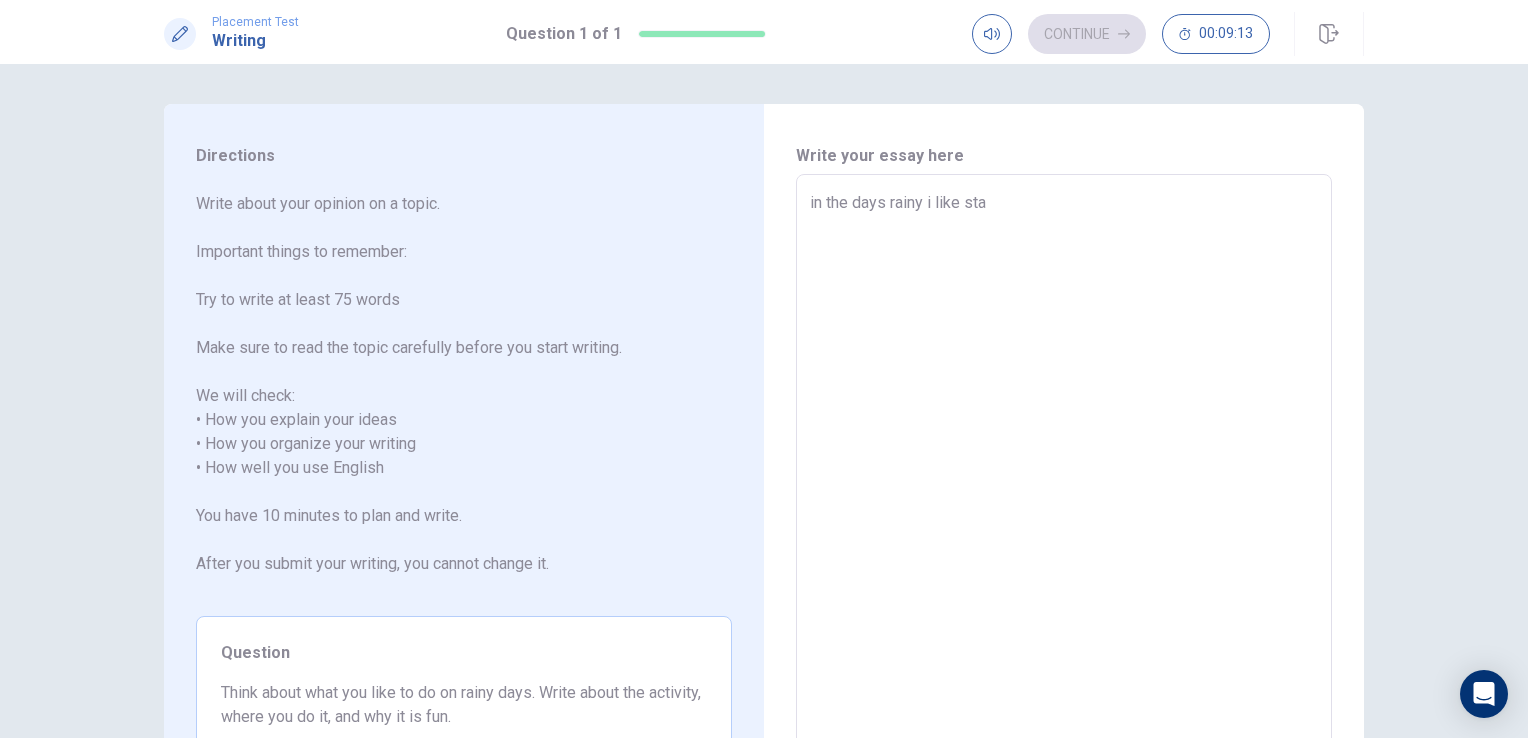 type on "x" 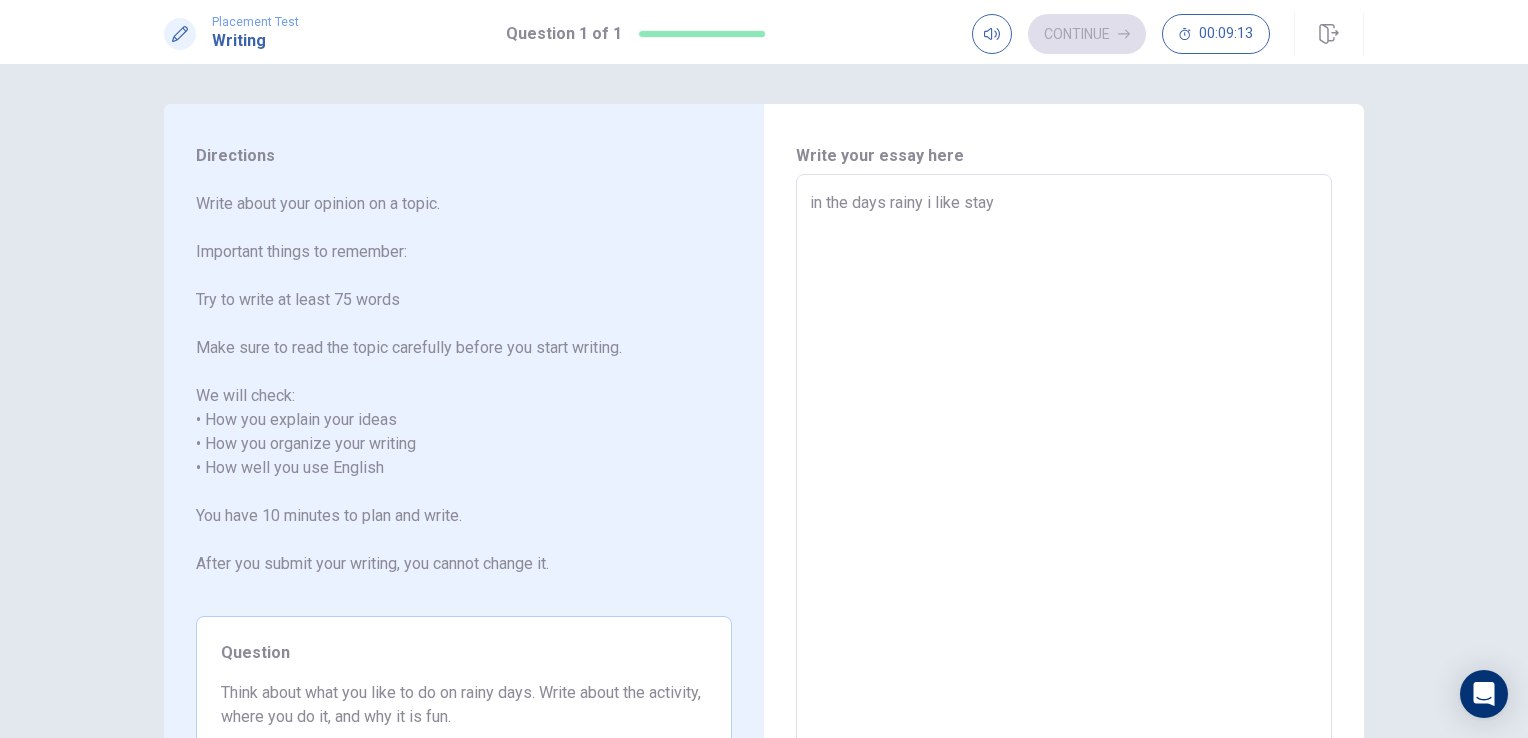 type on "x" 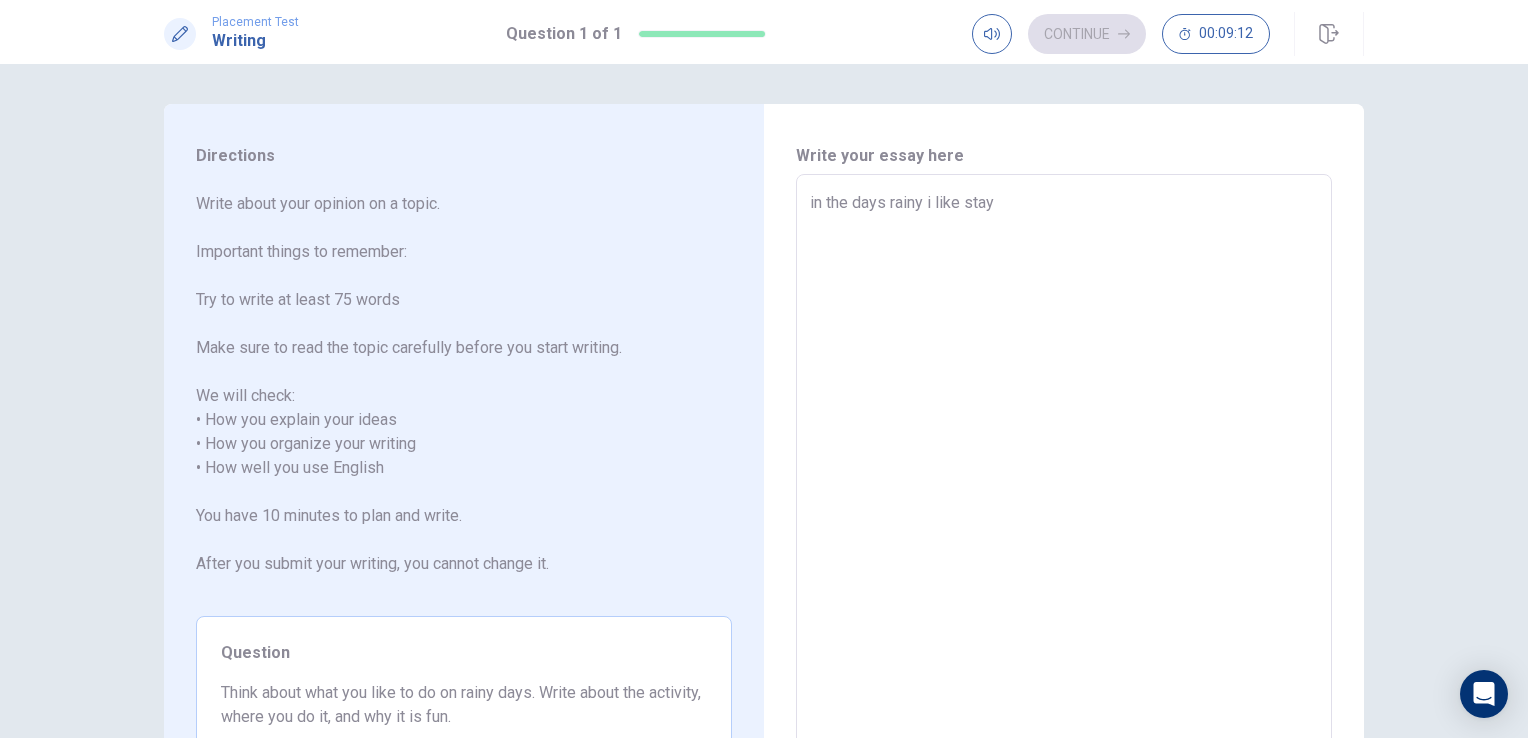 type on "in the days rainy i like stay i" 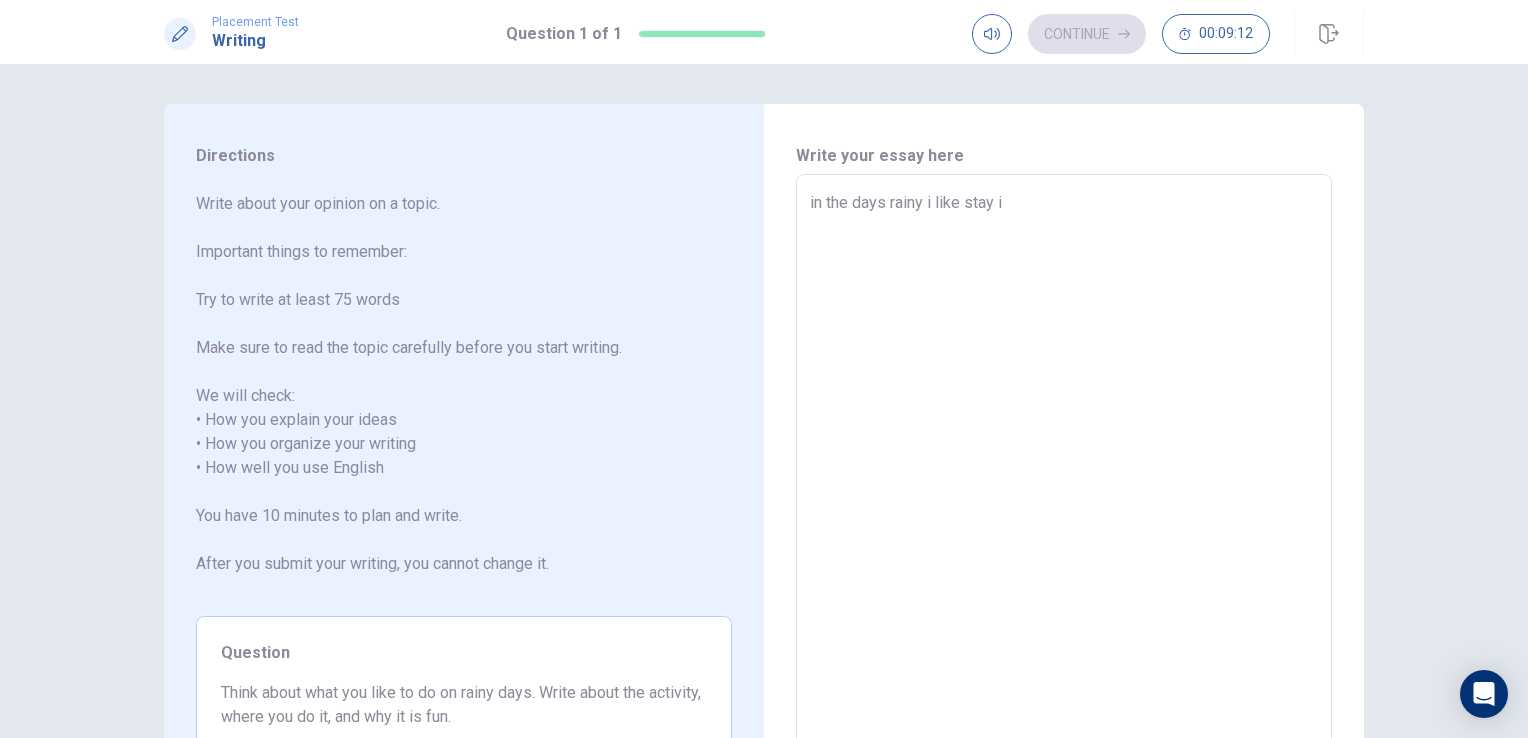 type on "x" 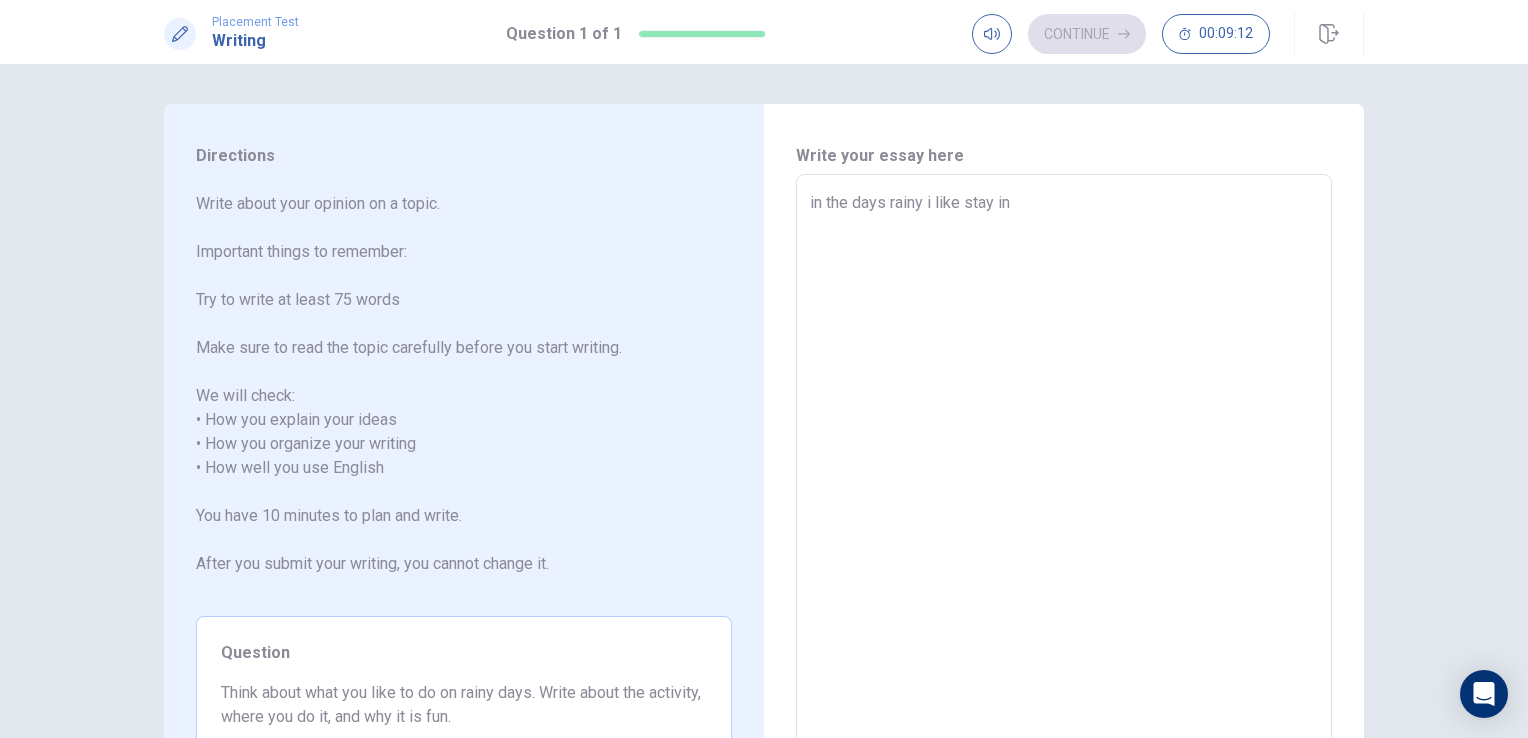 type on "x" 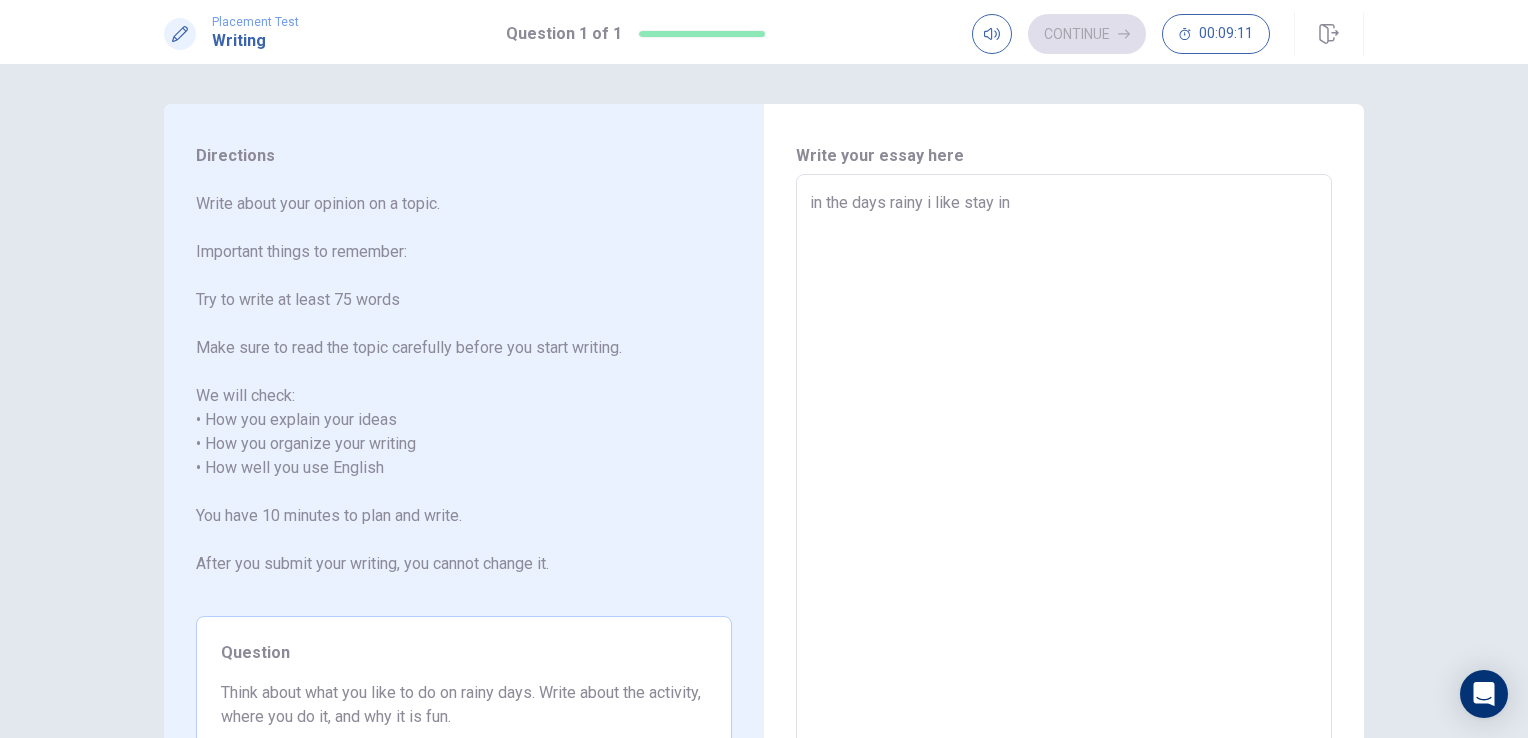 type on "in the days rainy i like stay in m" 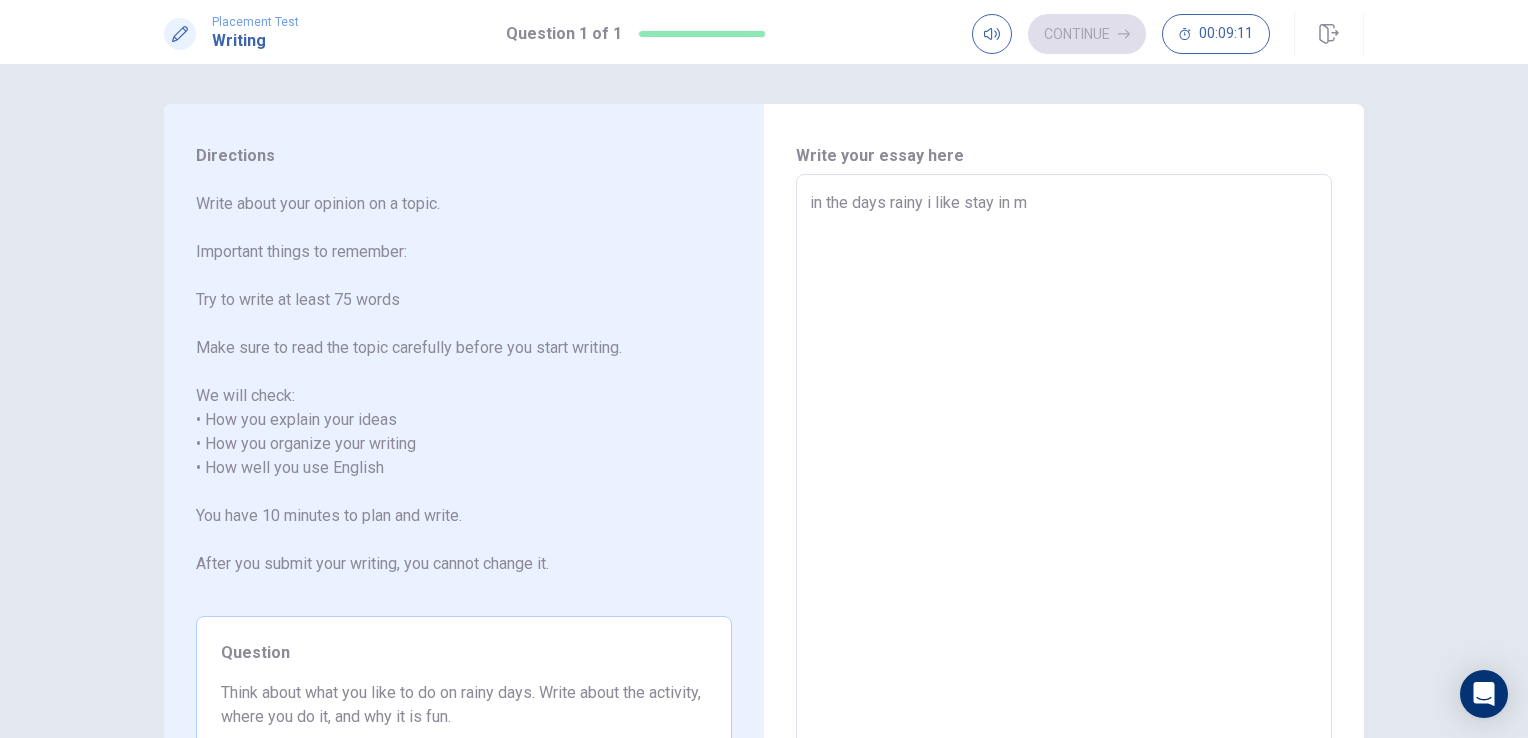 type on "x" 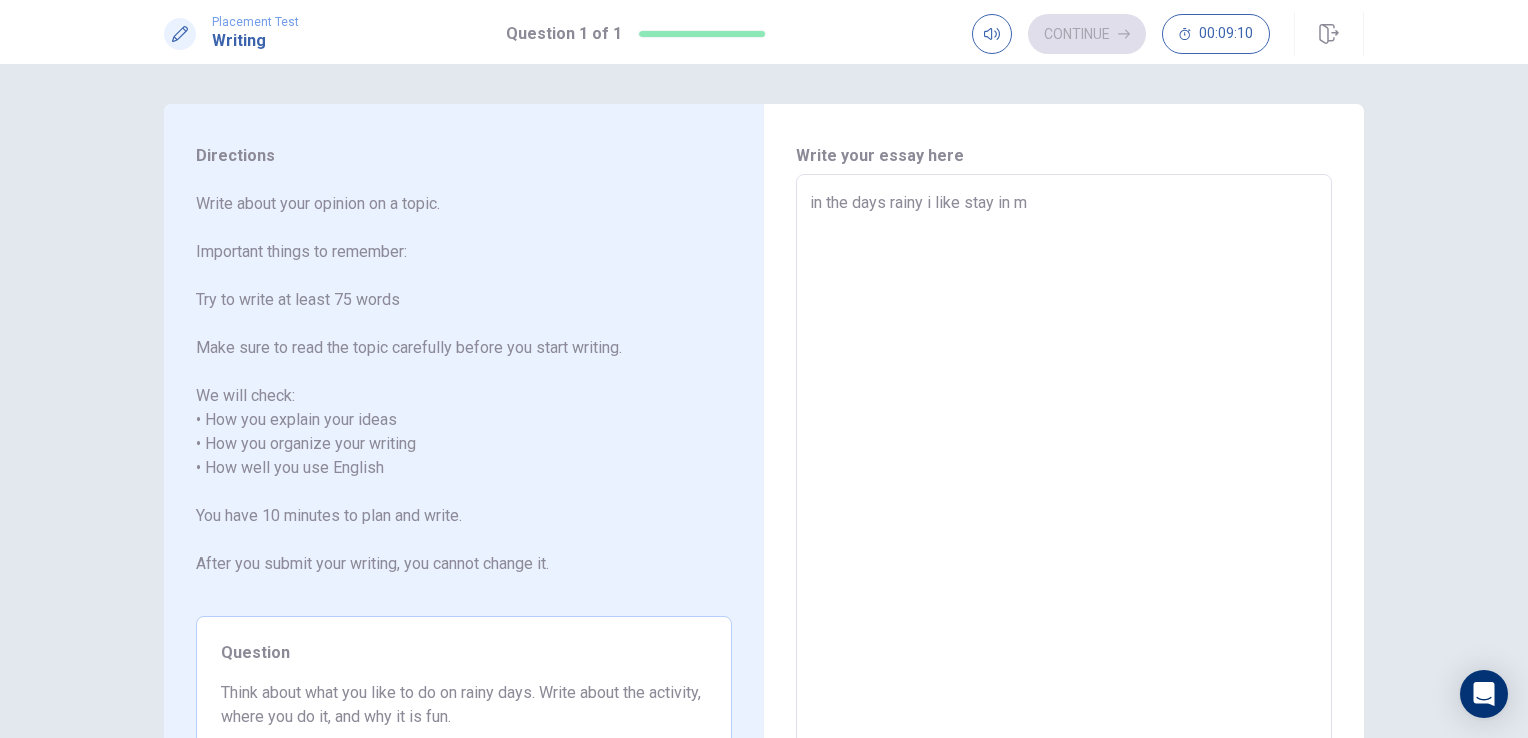 type on "in the days rainy i like stay in ma" 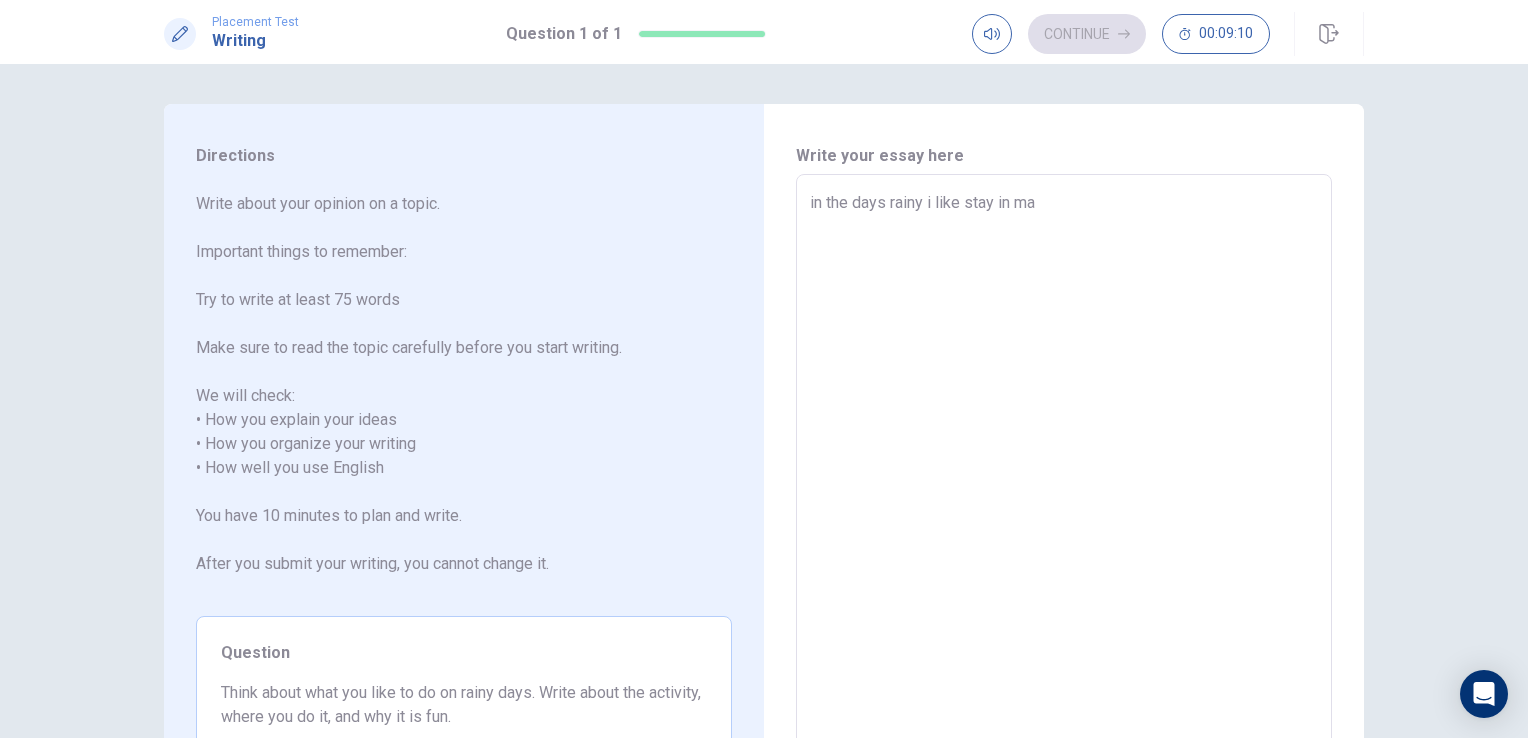 type on "x" 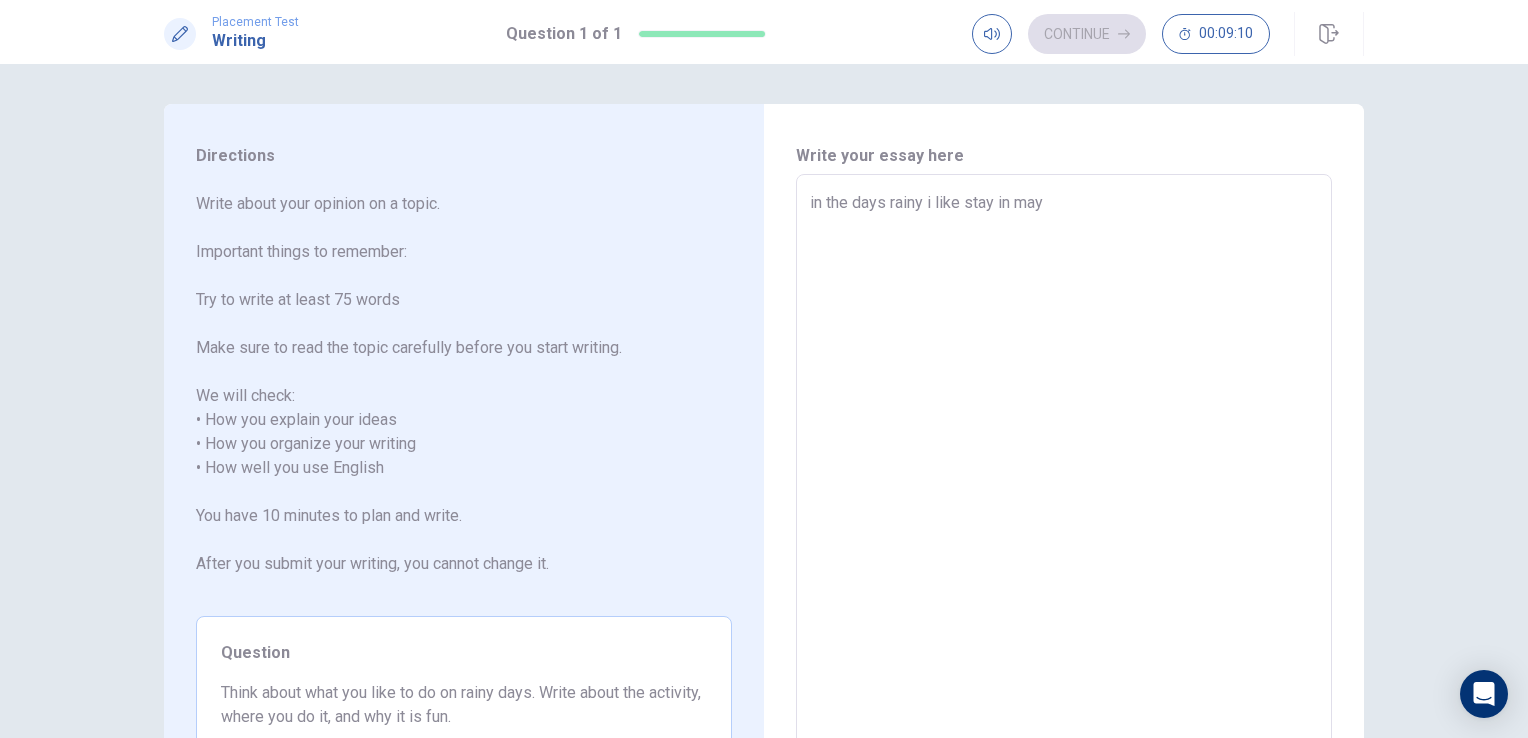 type on "x" 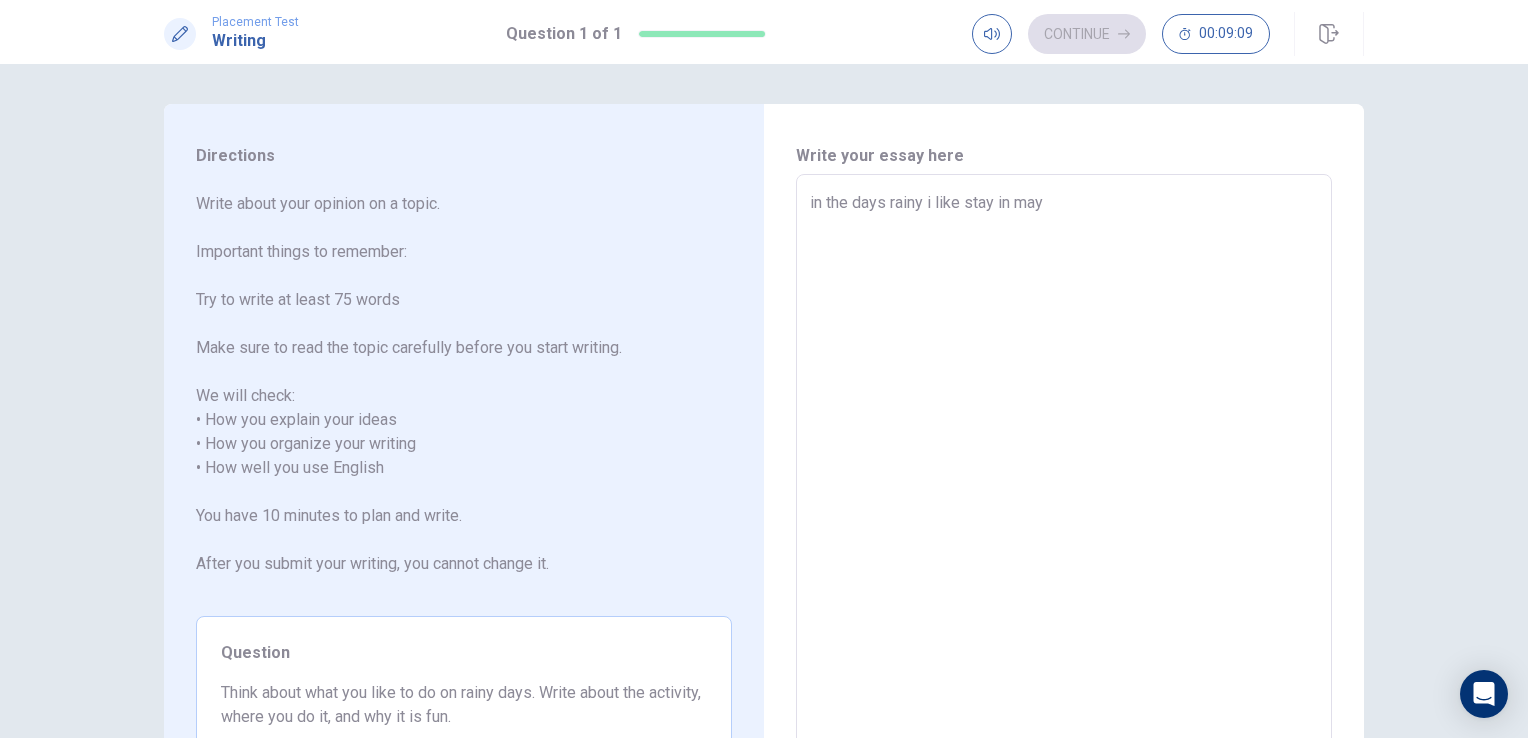 type on "in the days rainy i like stay in may h" 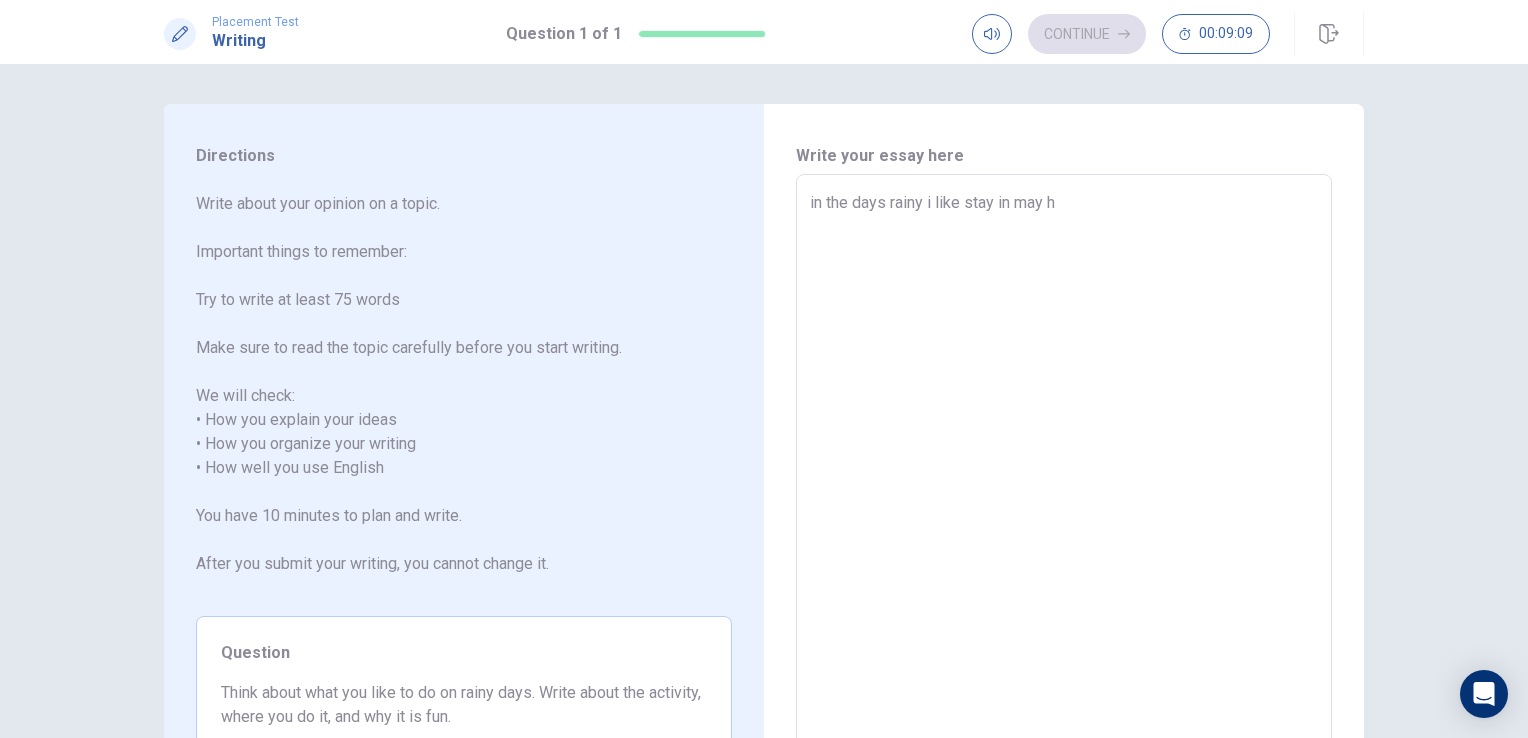 type on "x" 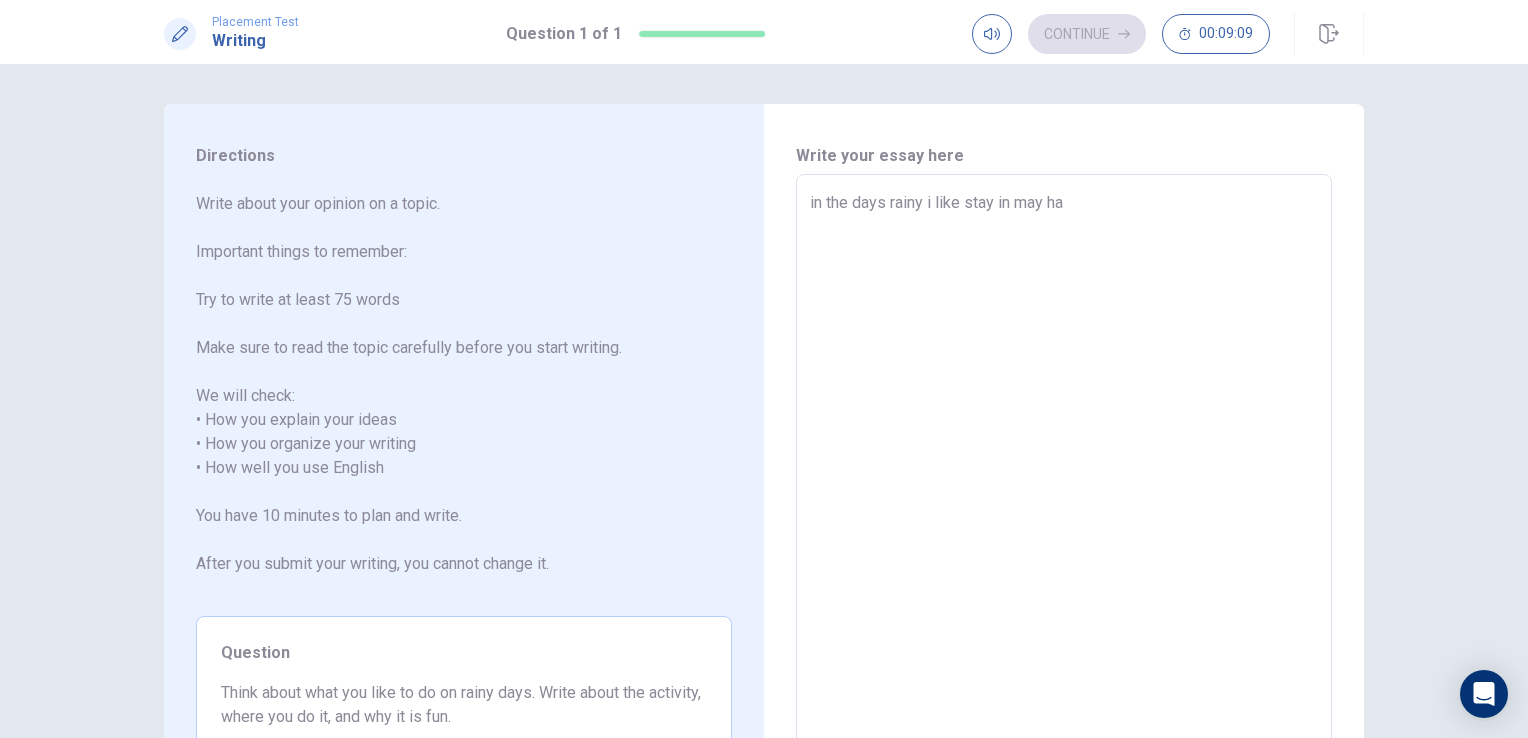 type on "x" 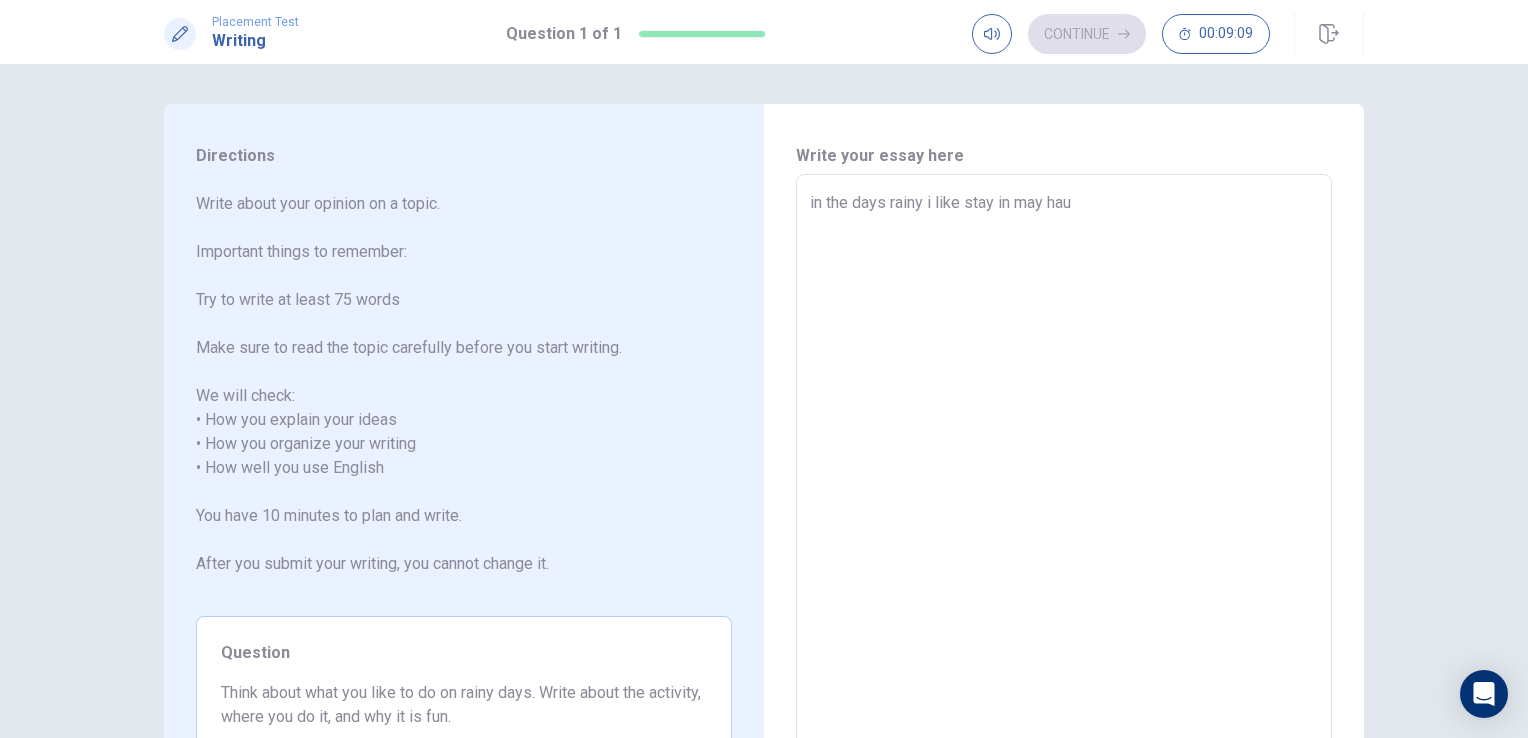 type on "x" 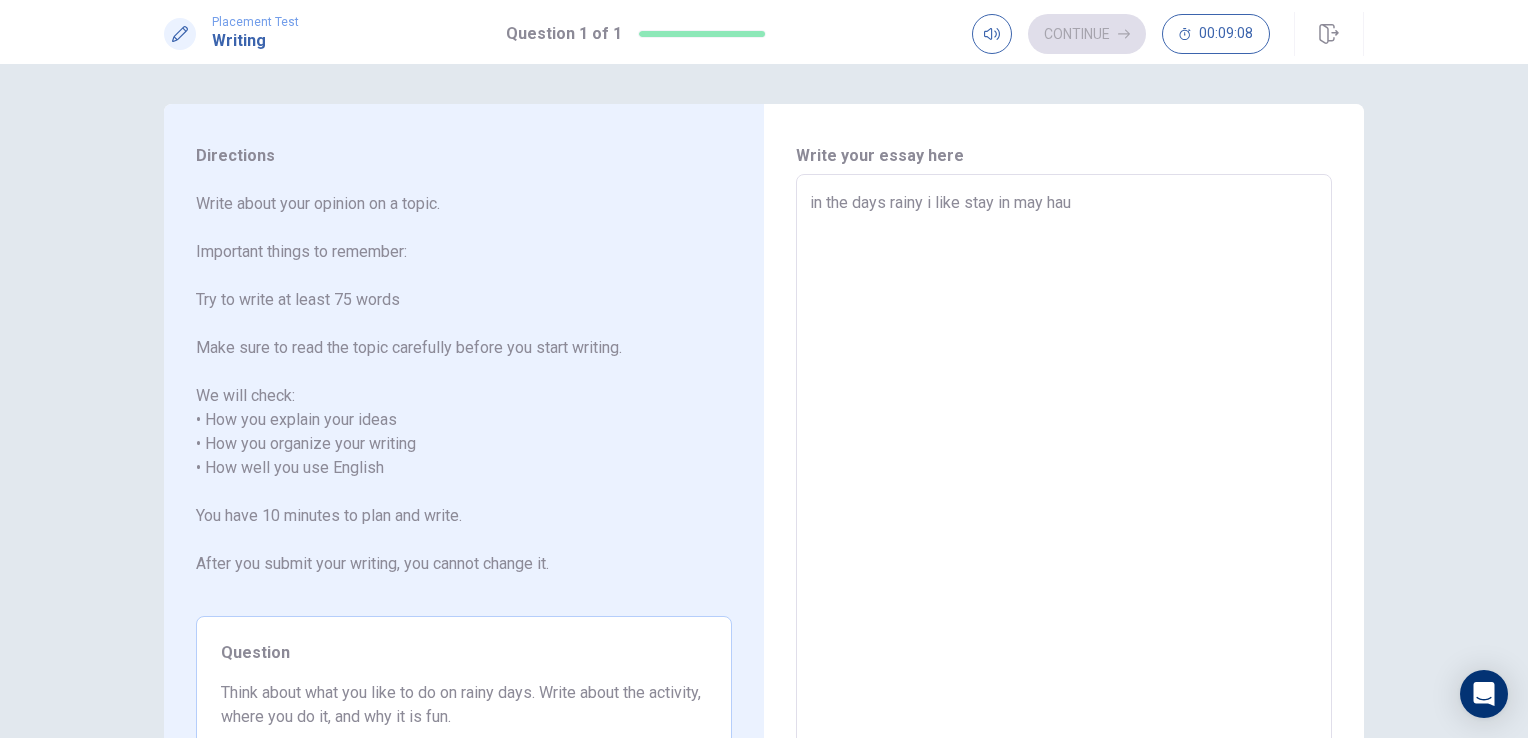 type on "in the days rainy i like stay in may haus" 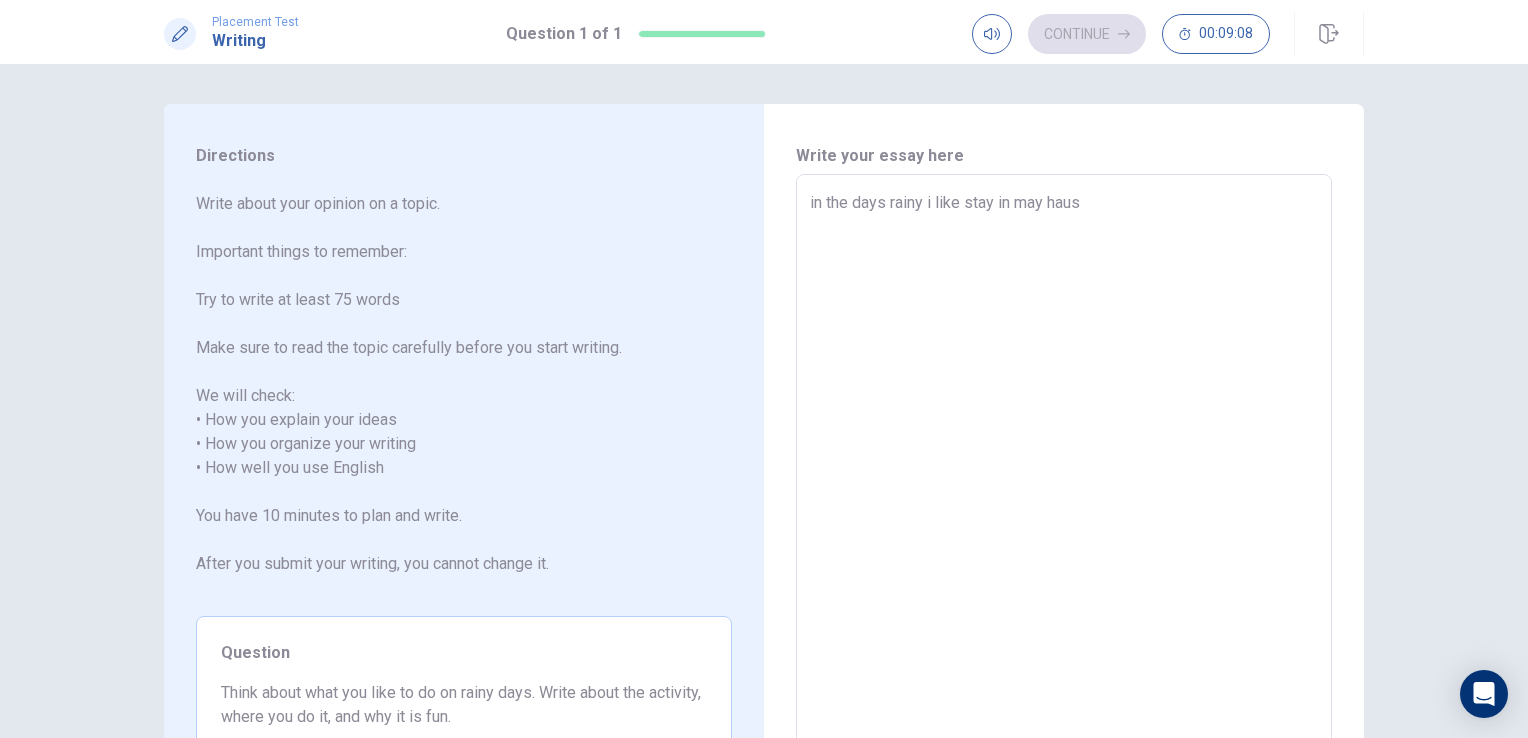 type on "x" 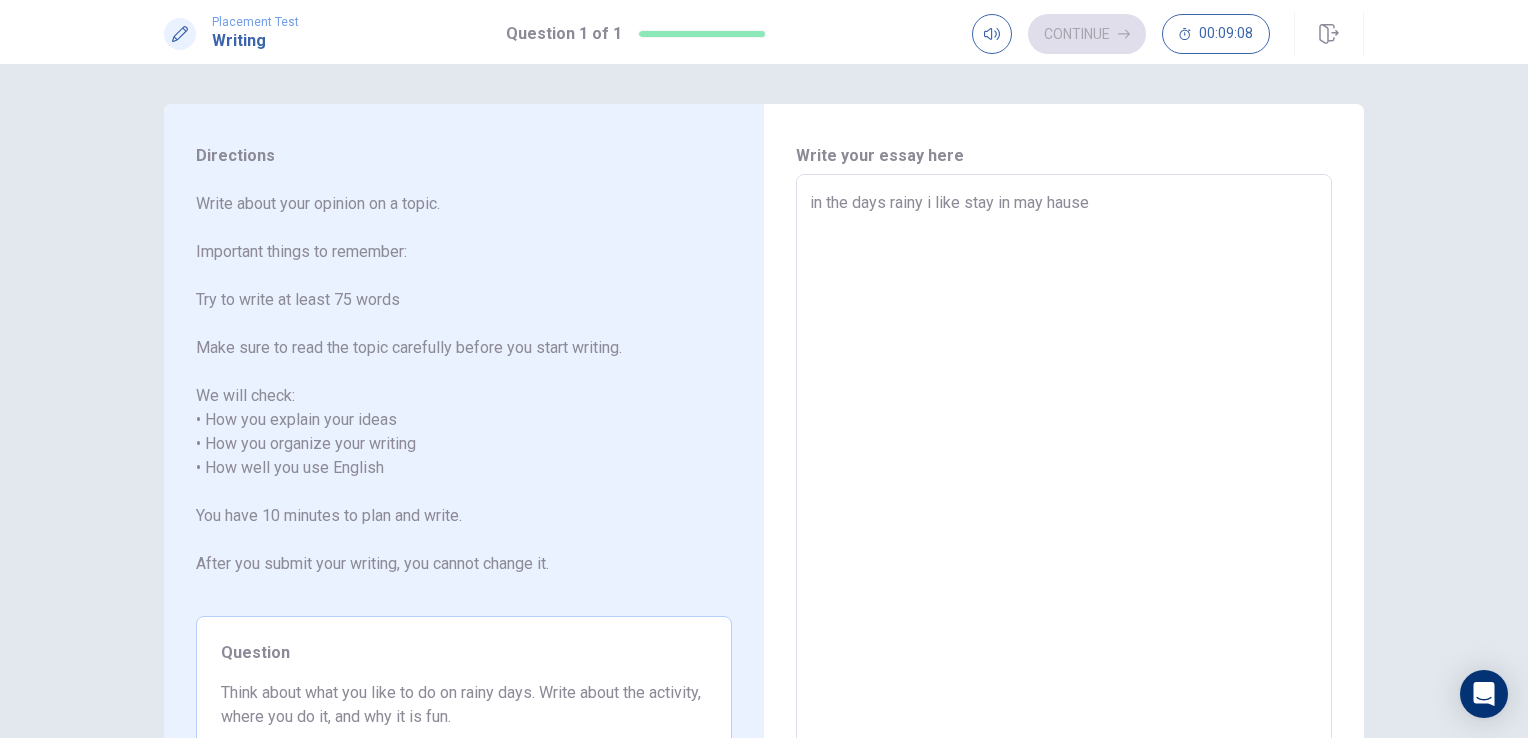 type on "x" 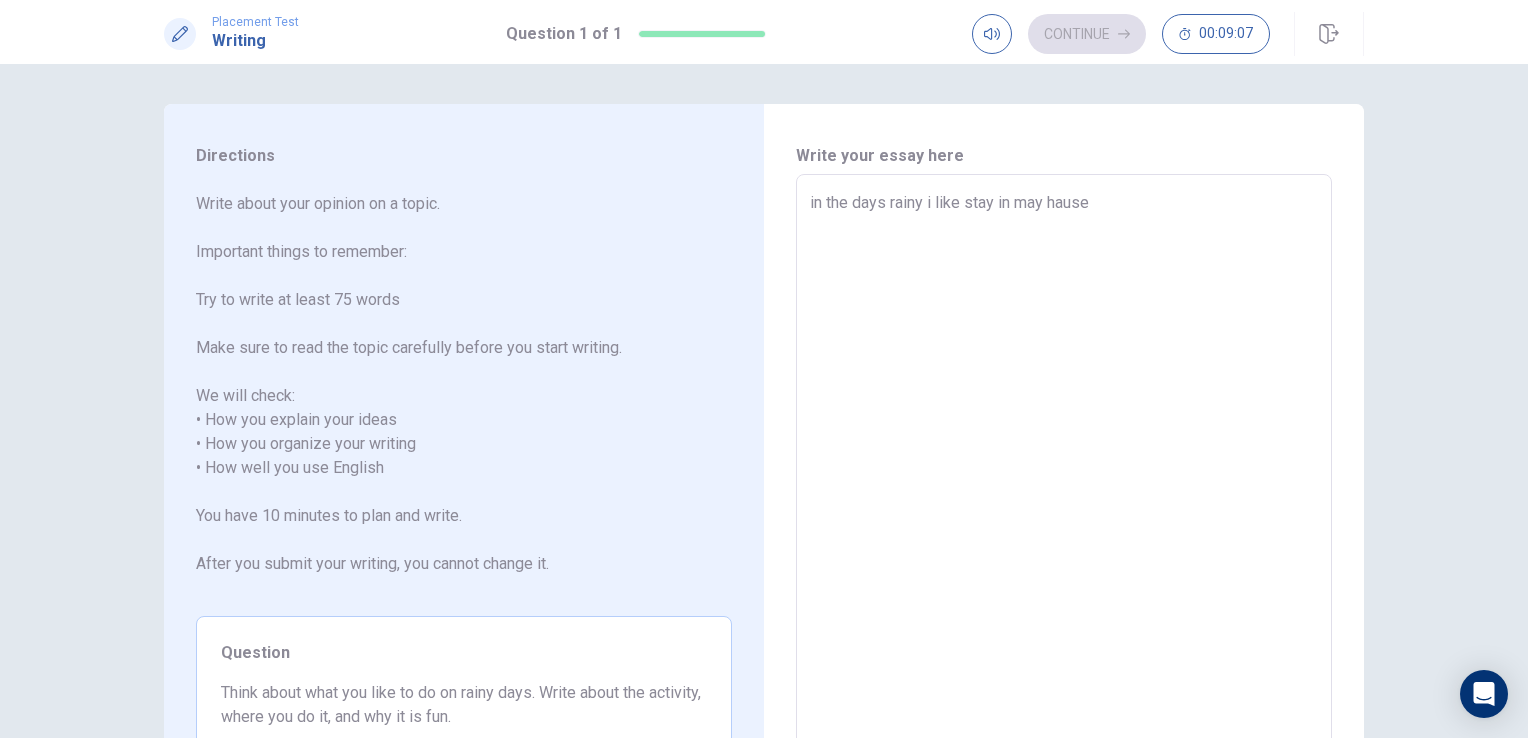 type on "in the days rainy i like stay in may hause" 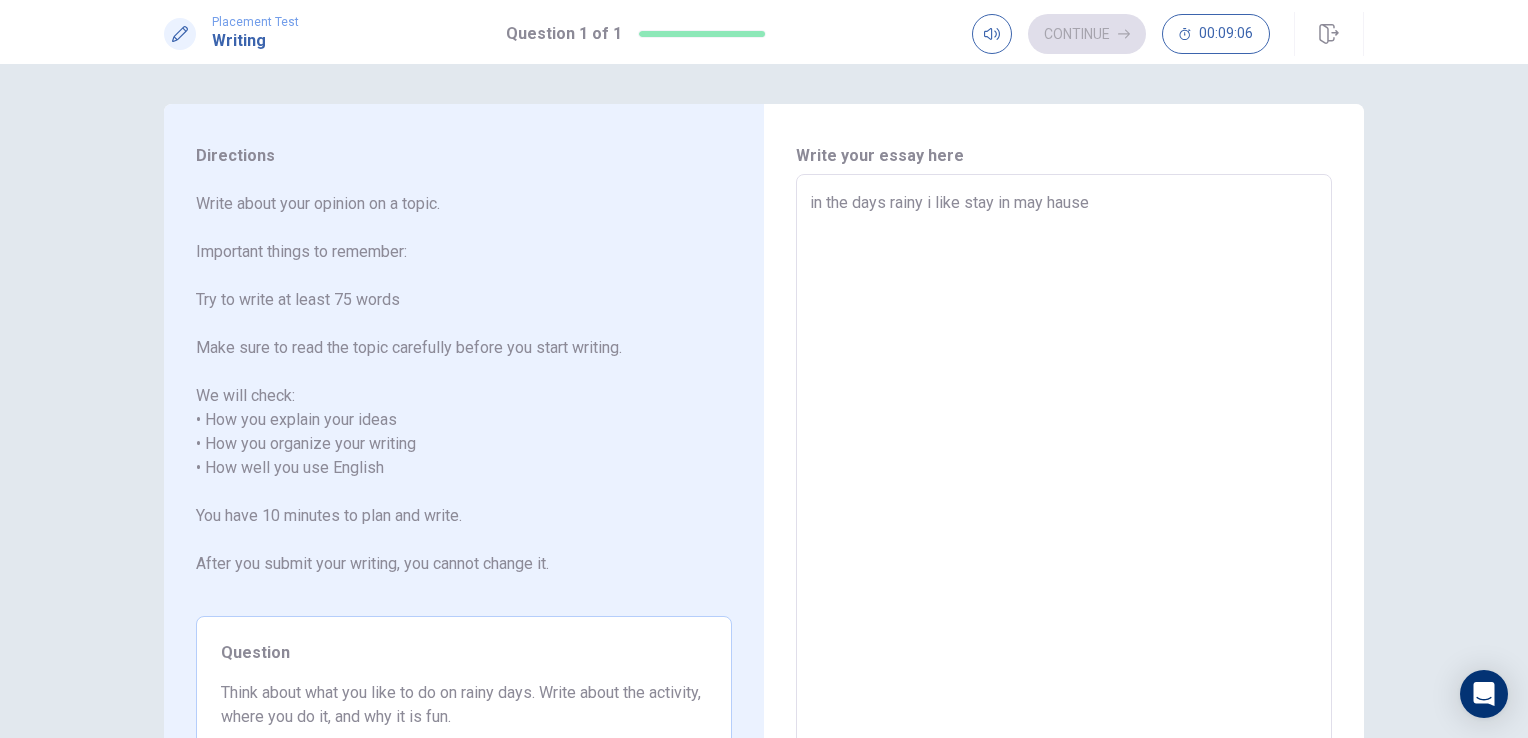 type on "in the days rainy i like stay in may hause" 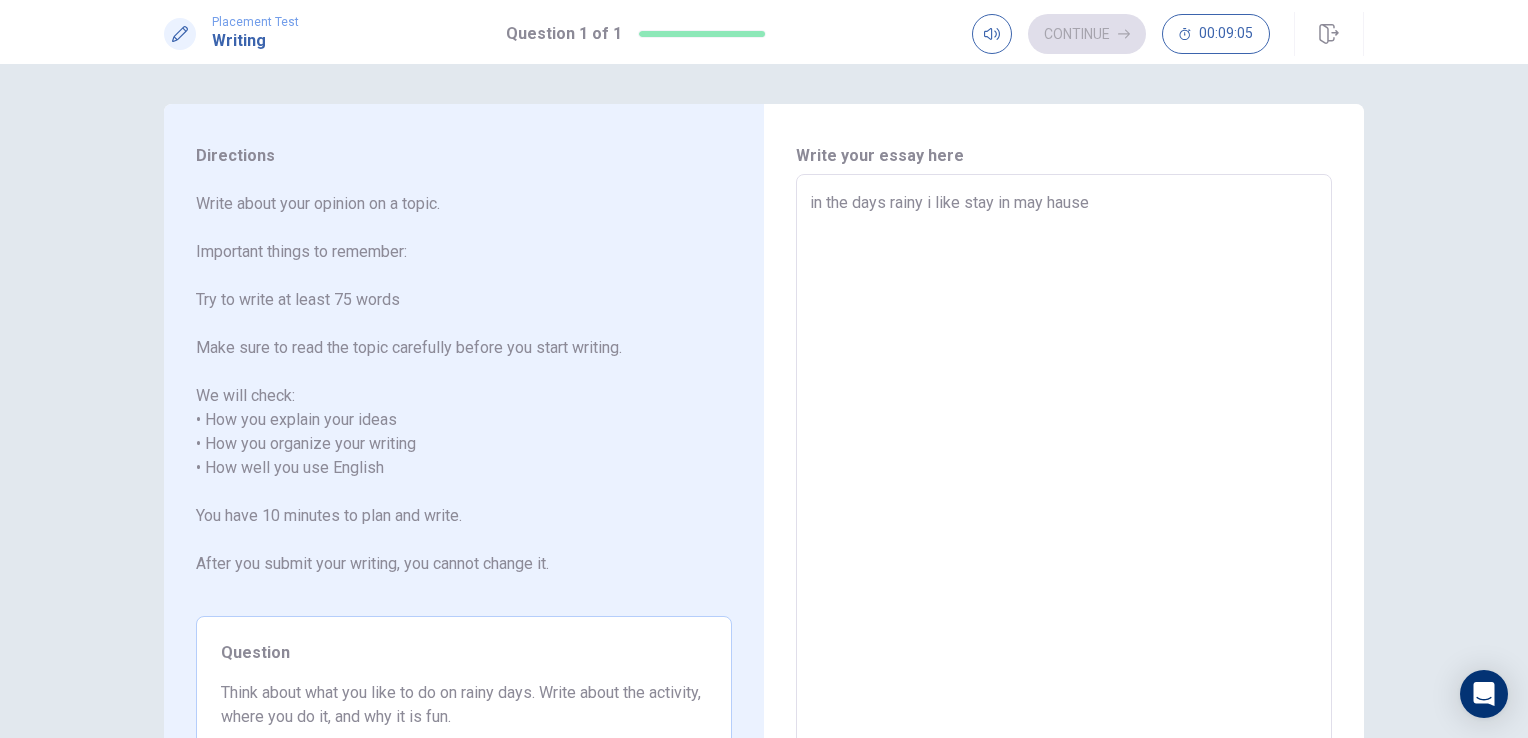 type on "in the days rainy i like stay in may hause" 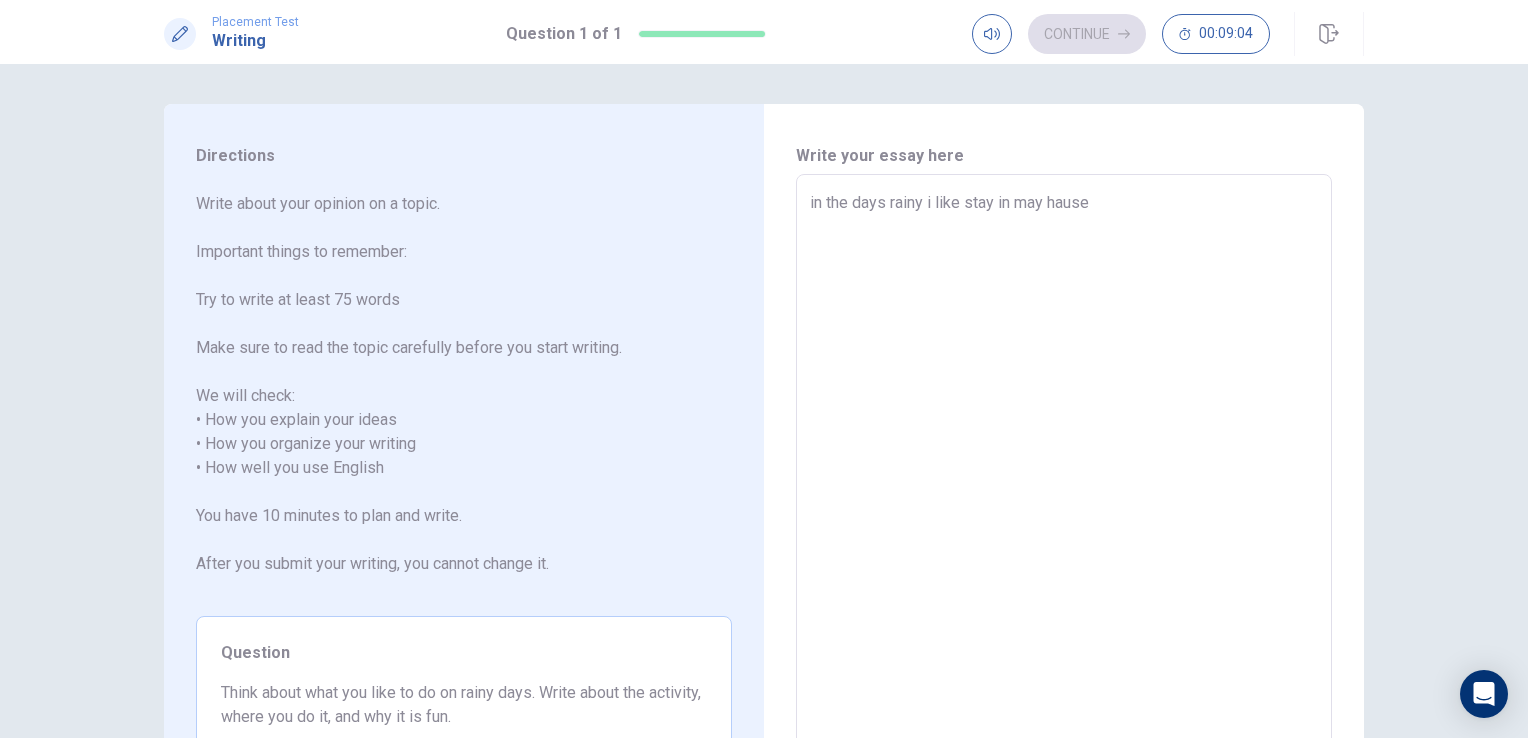type on "x" 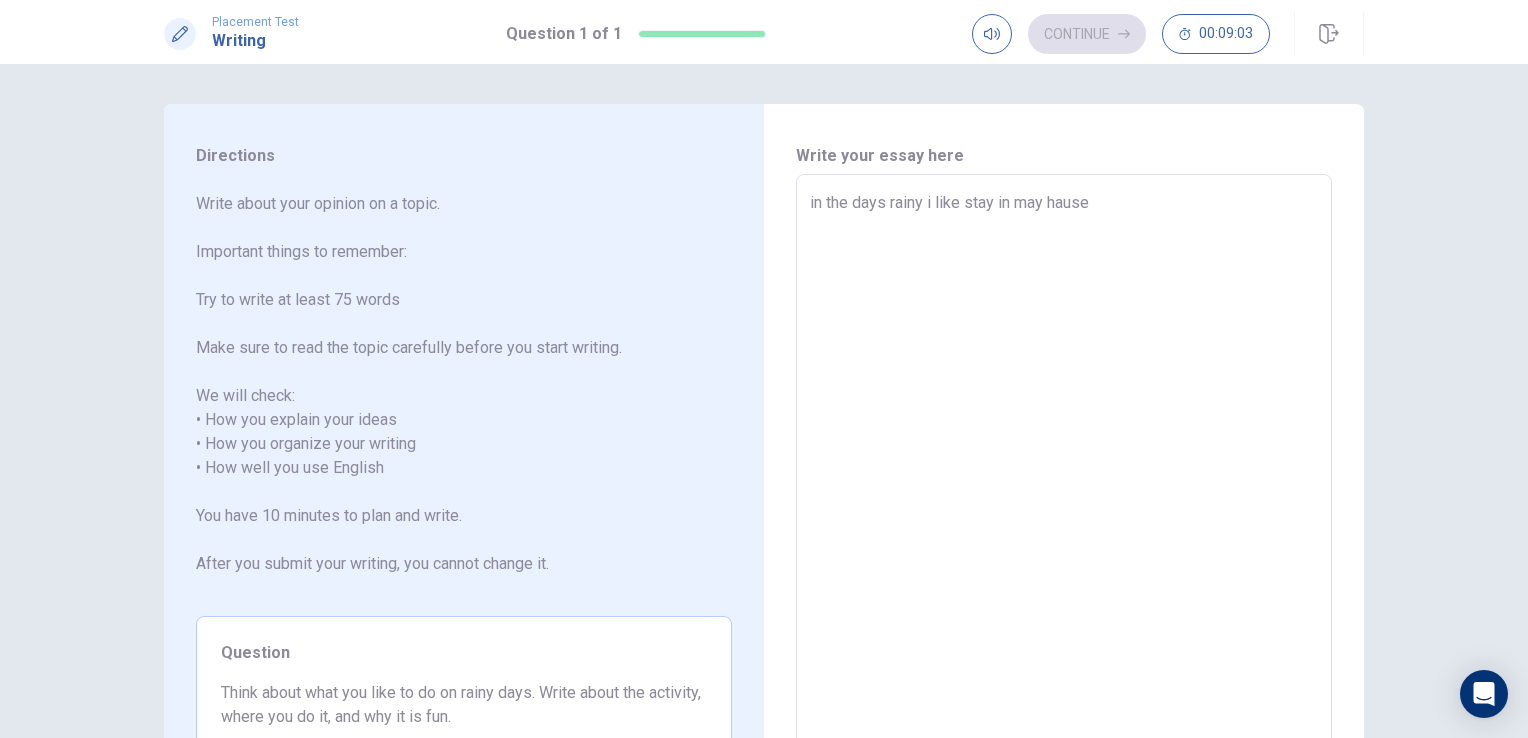 type on "in the days rainy i like stay in may hause w" 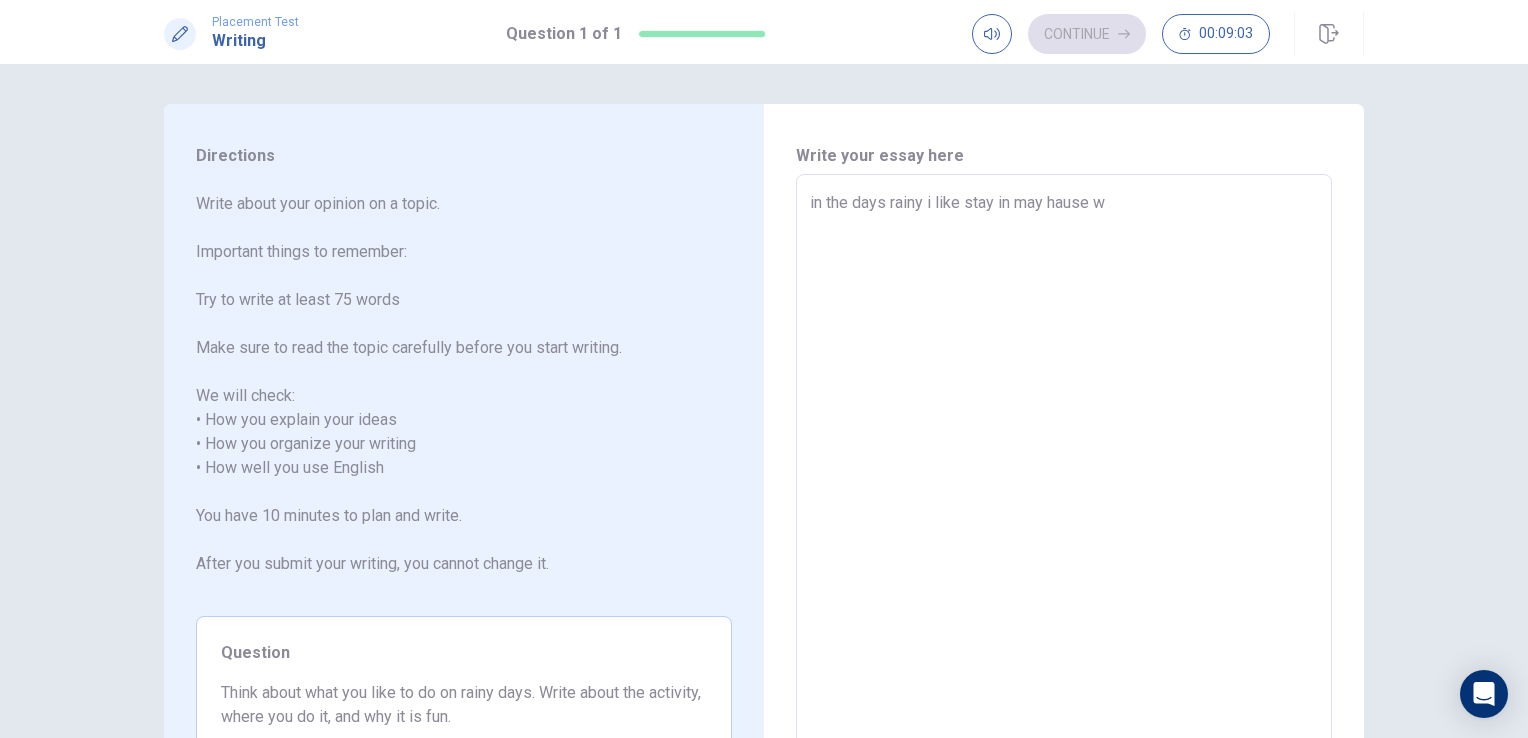 type on "x" 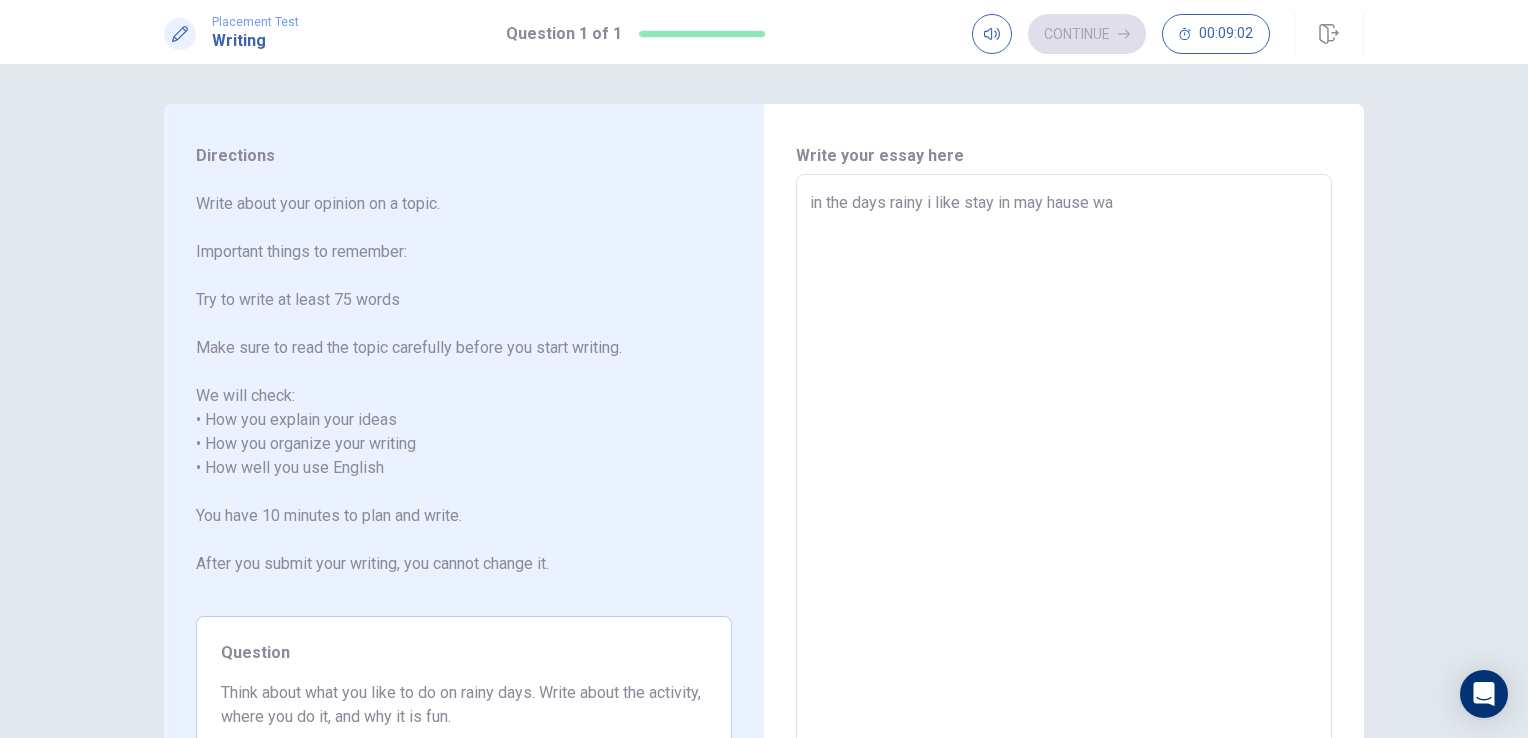 type on "x" 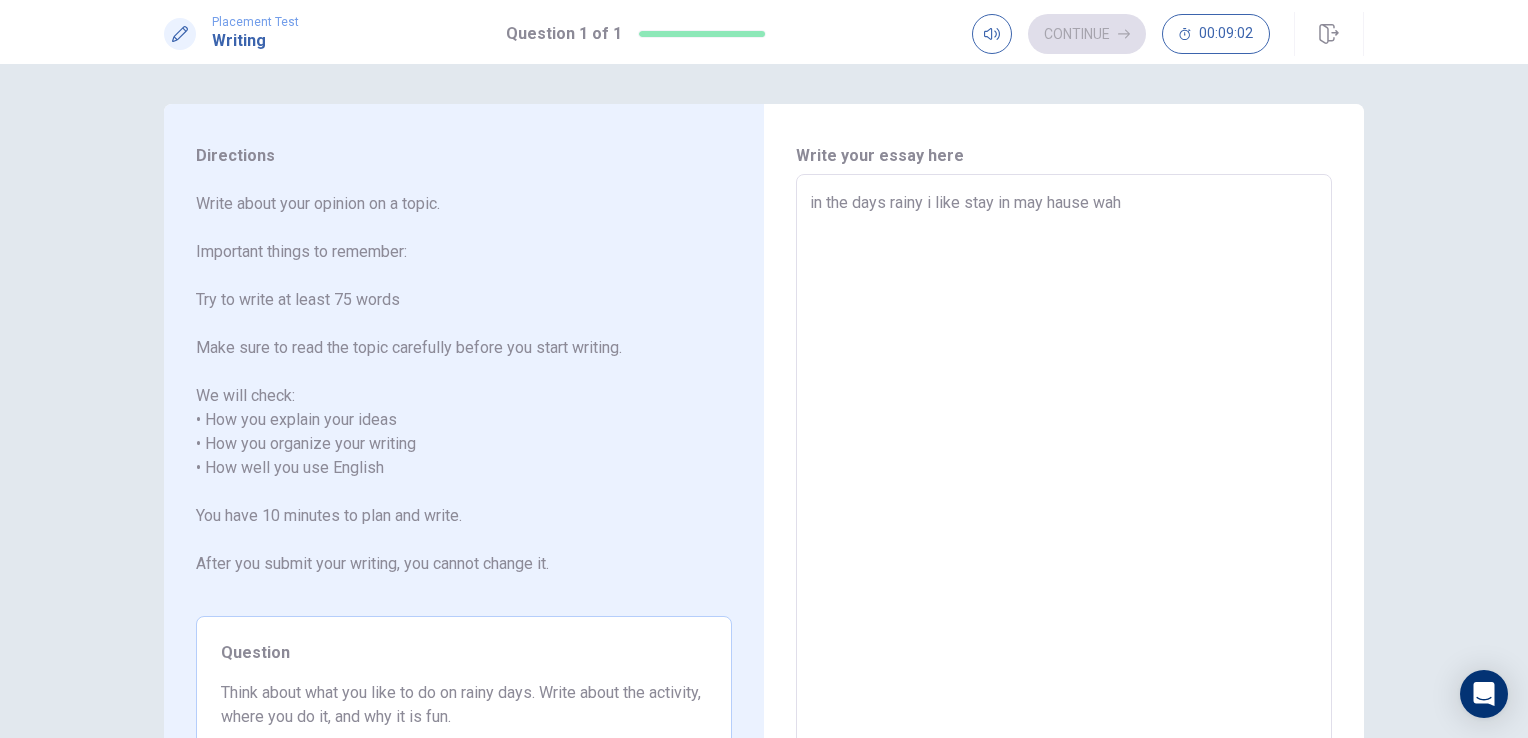 type on "x" 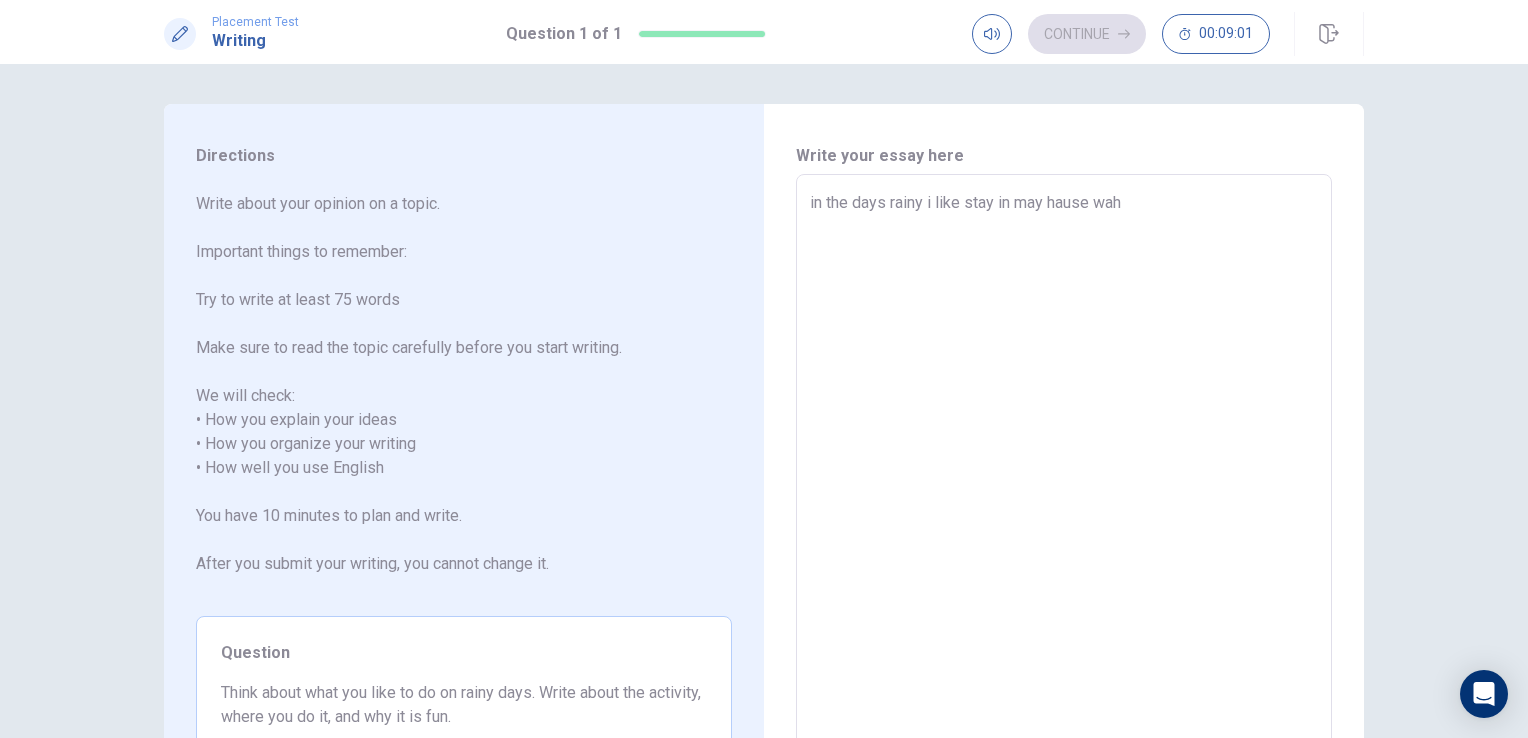 type on "in the days rainy i like stay in may hause wahc" 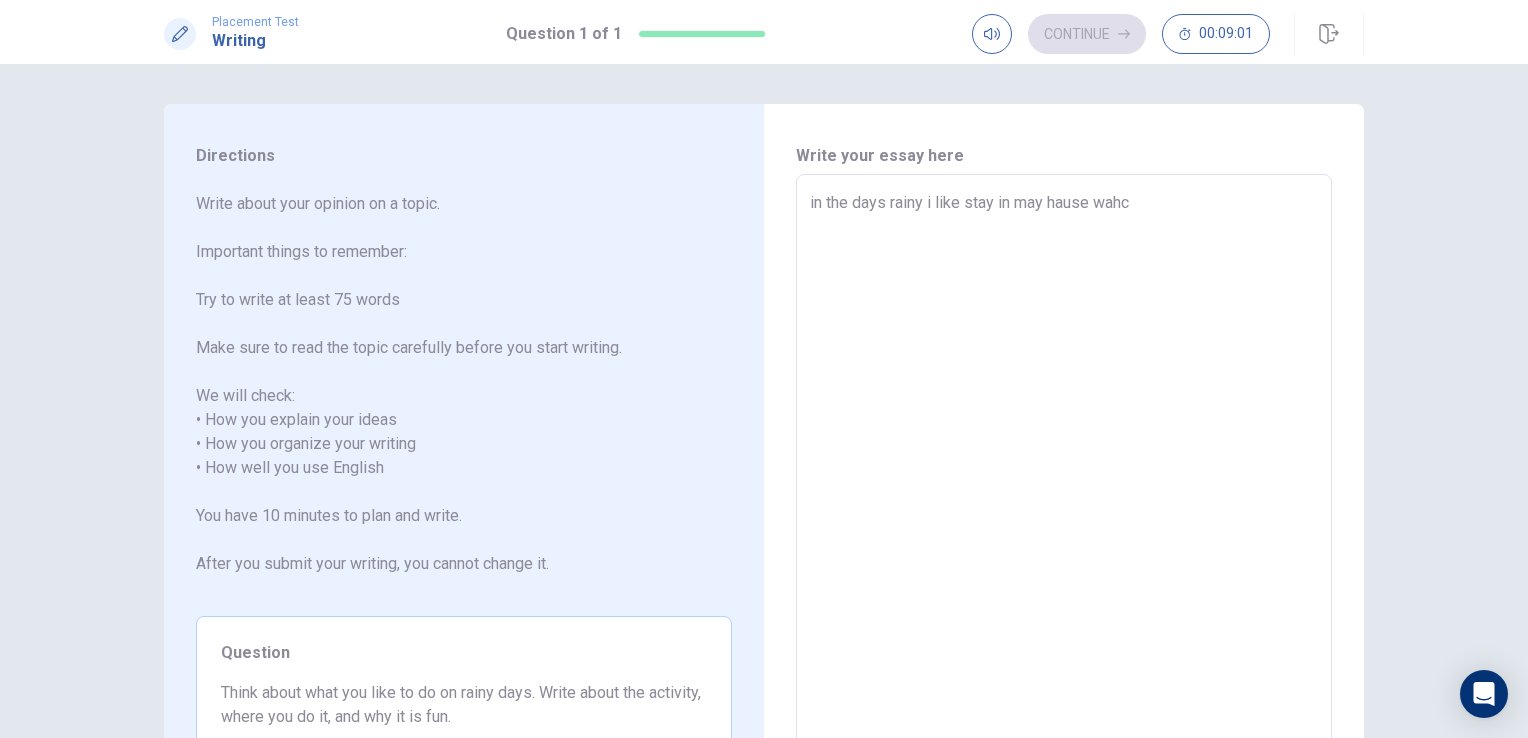 type on "x" 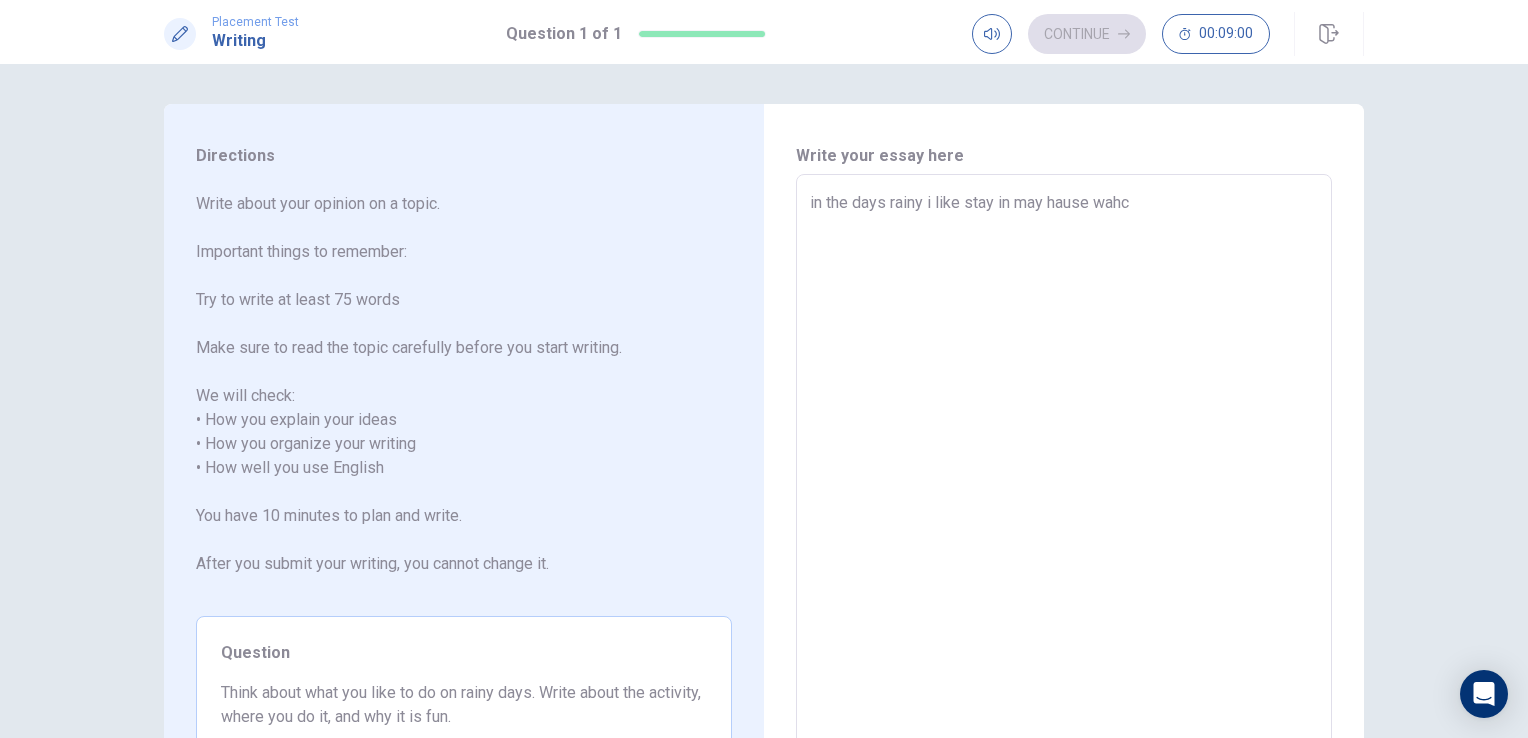 type on "in the days rainy i like stay in may hause wahct" 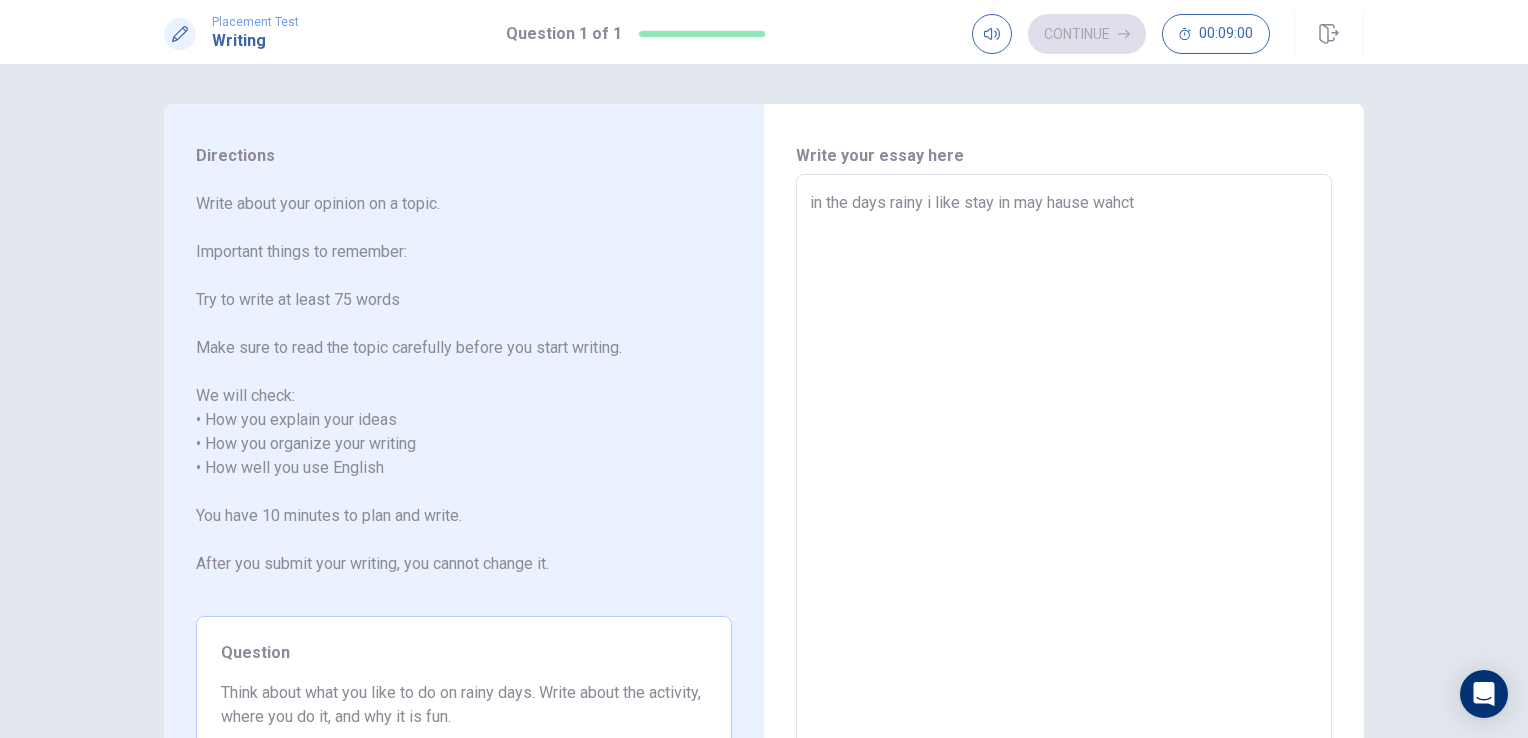 type on "x" 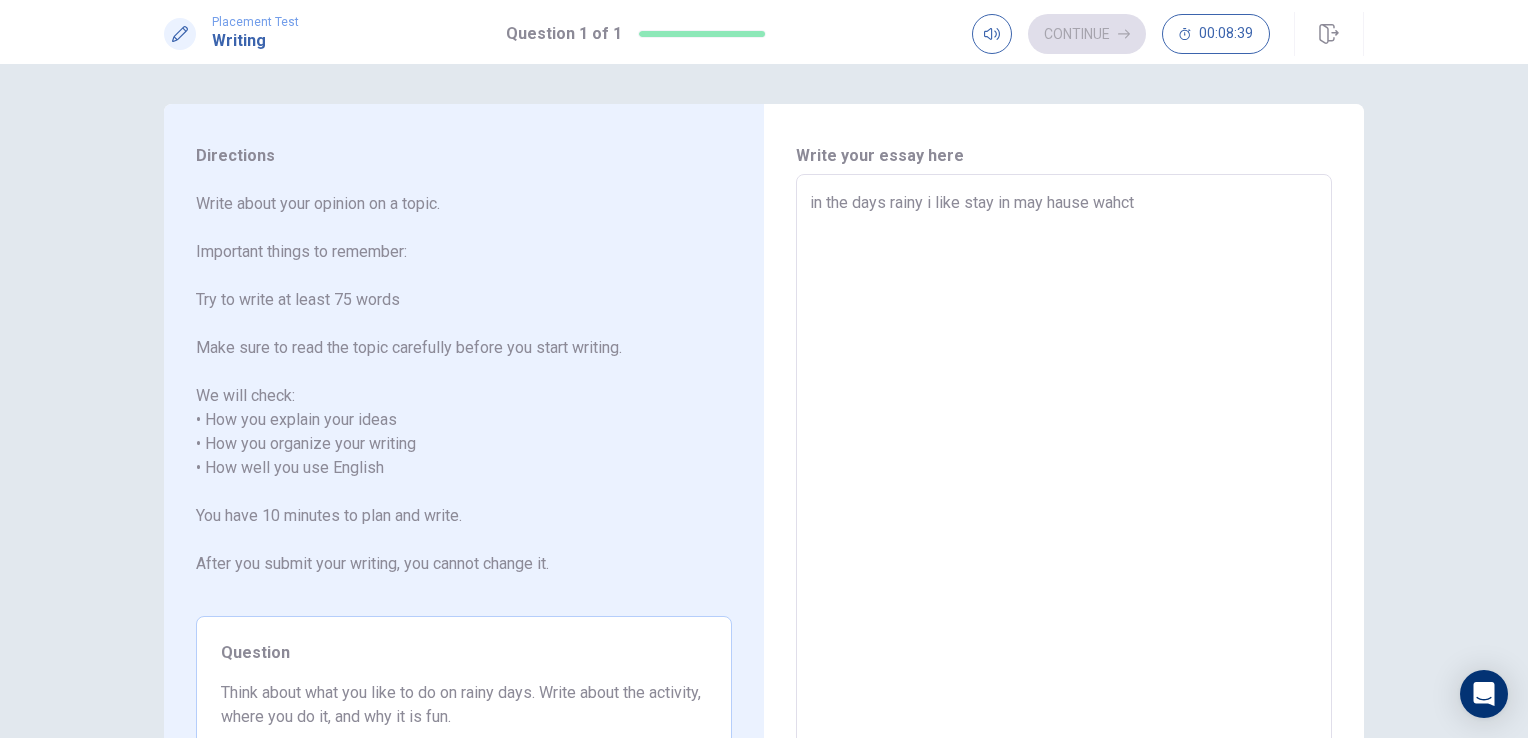 type on "x" 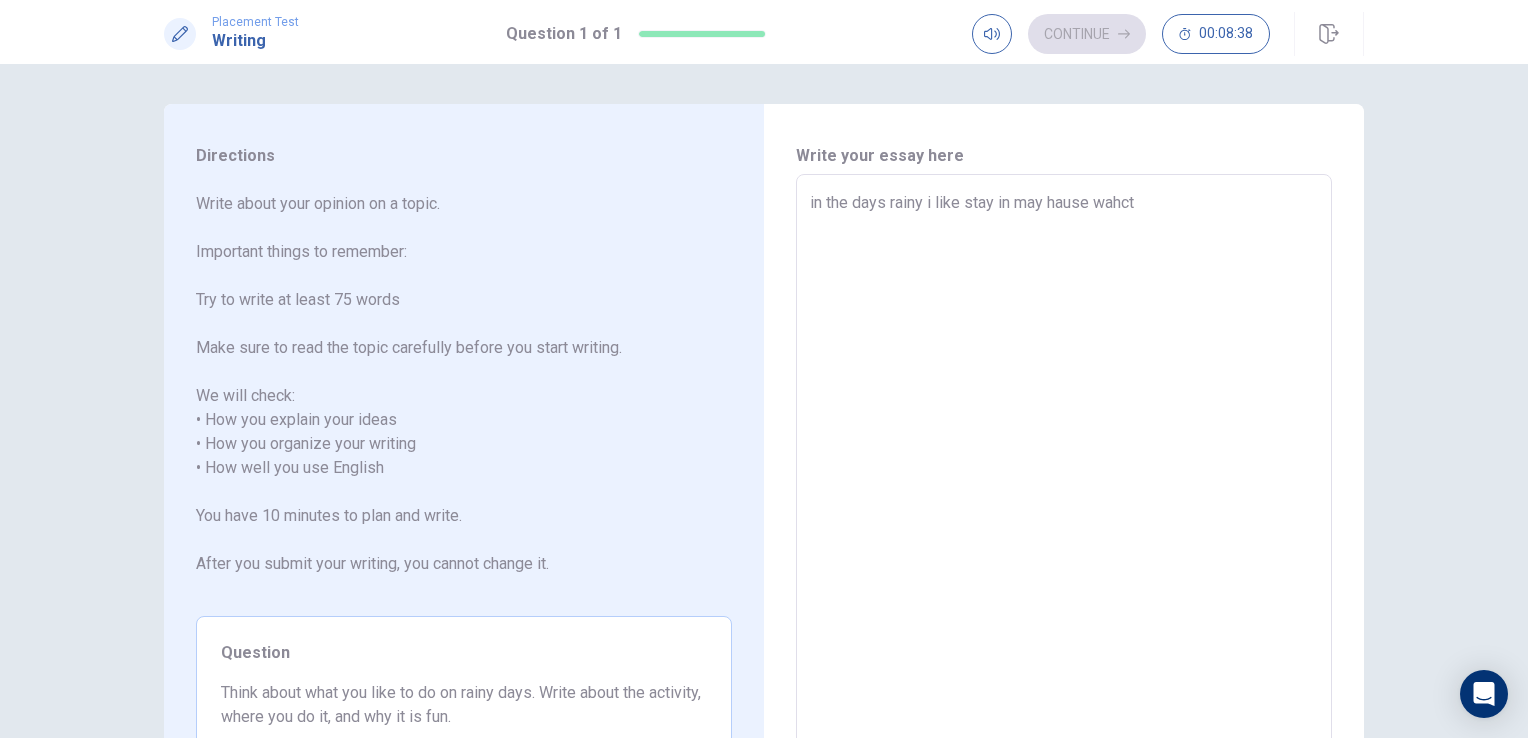 type on "in the days rainy i like stay in may hause wahct" 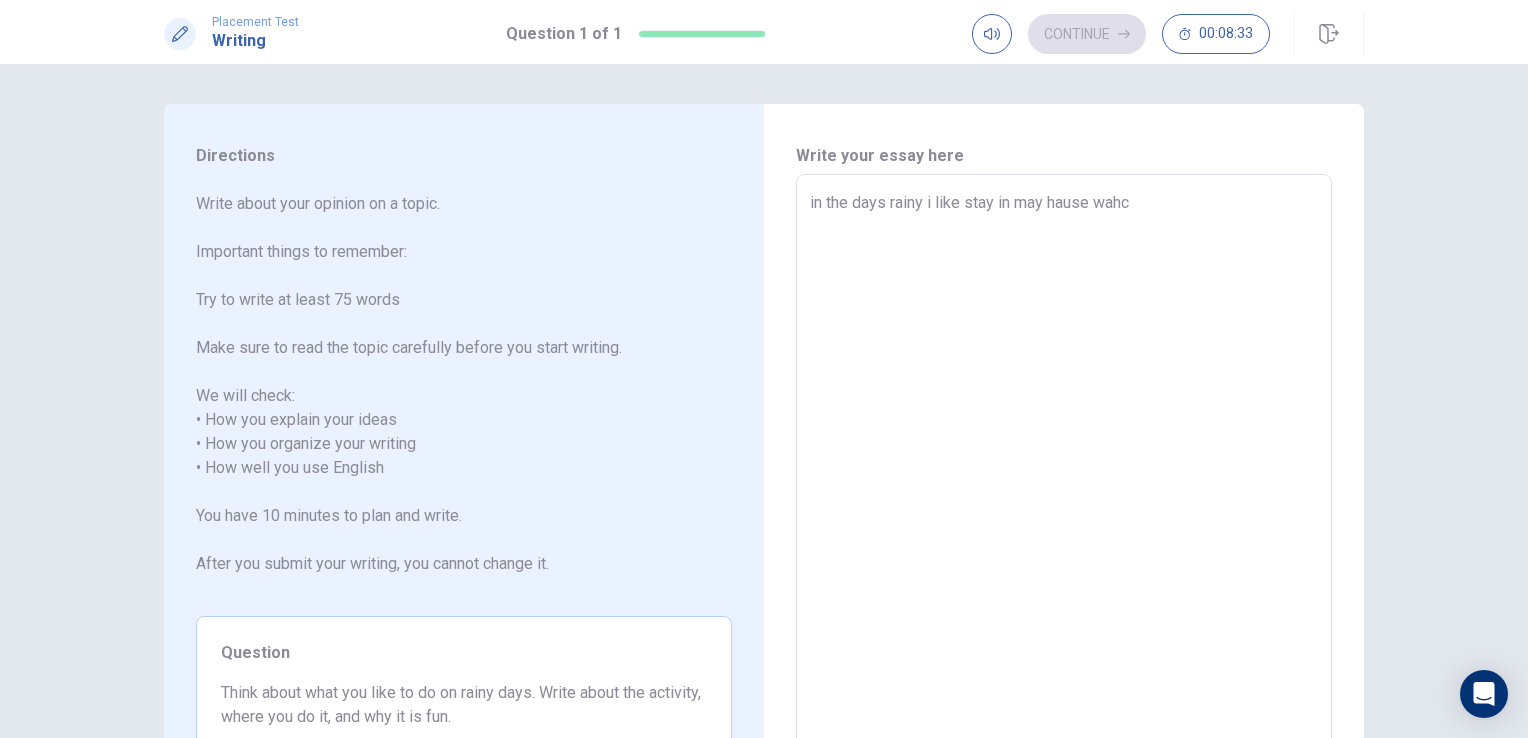 type on "x" 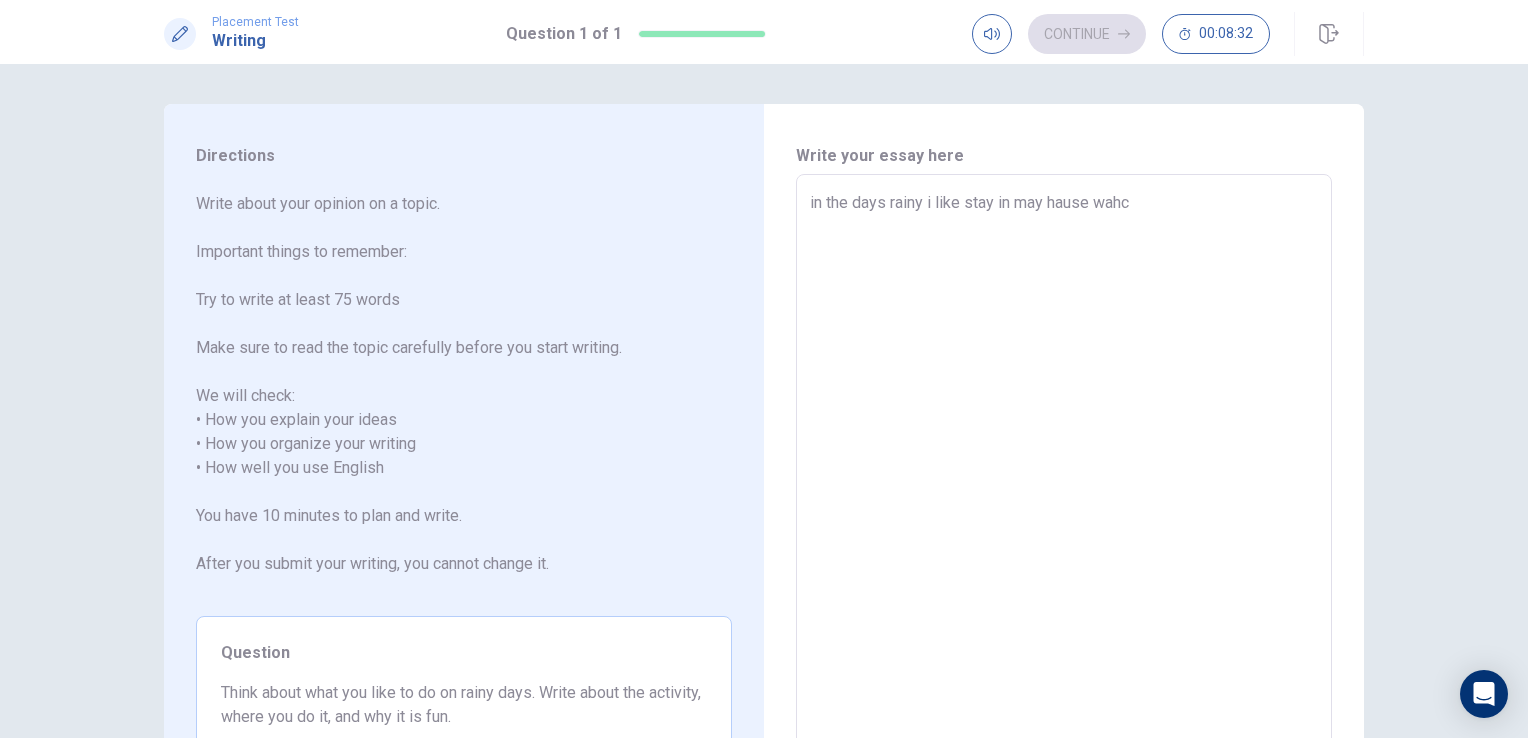 type on "in the days rainy i like stay in may hause wahch" 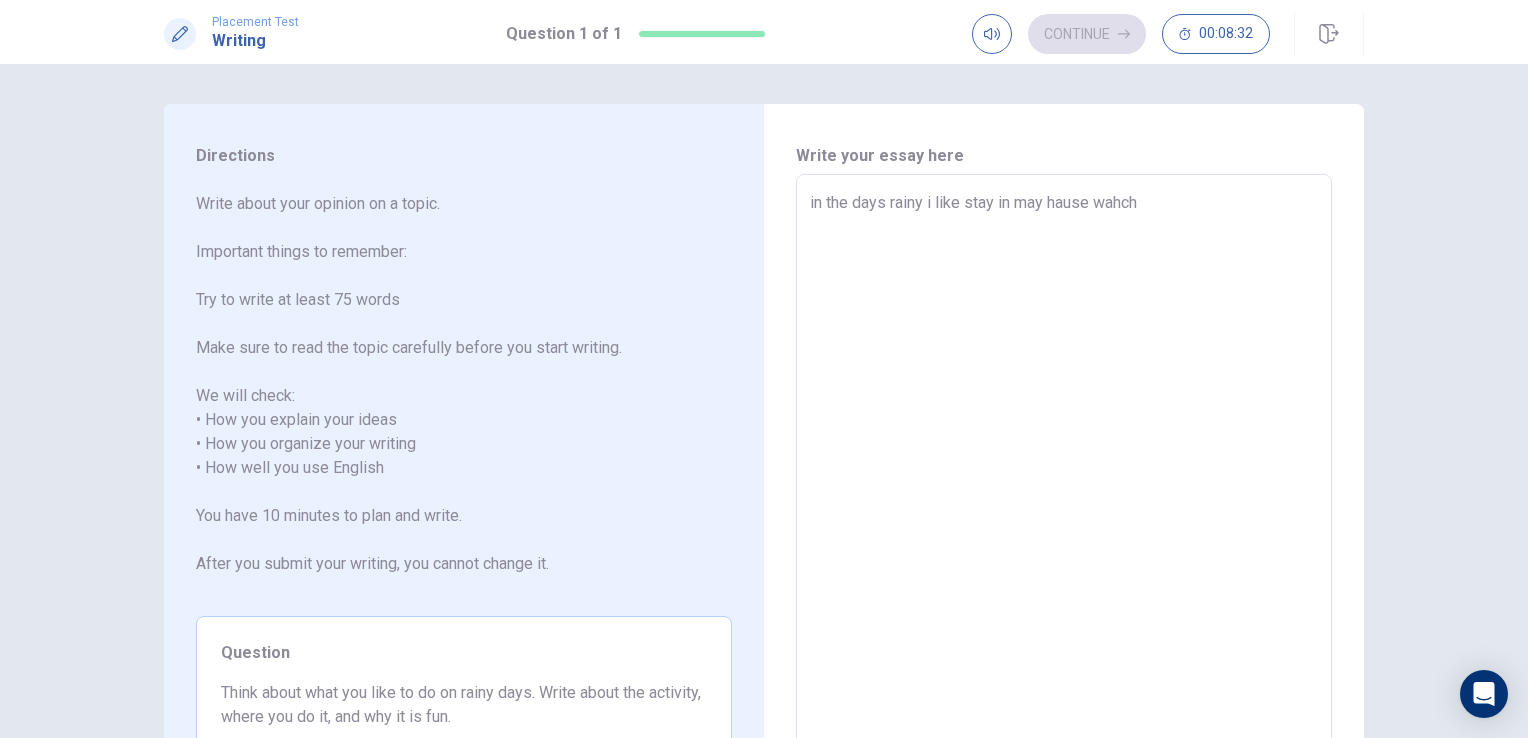 type on "x" 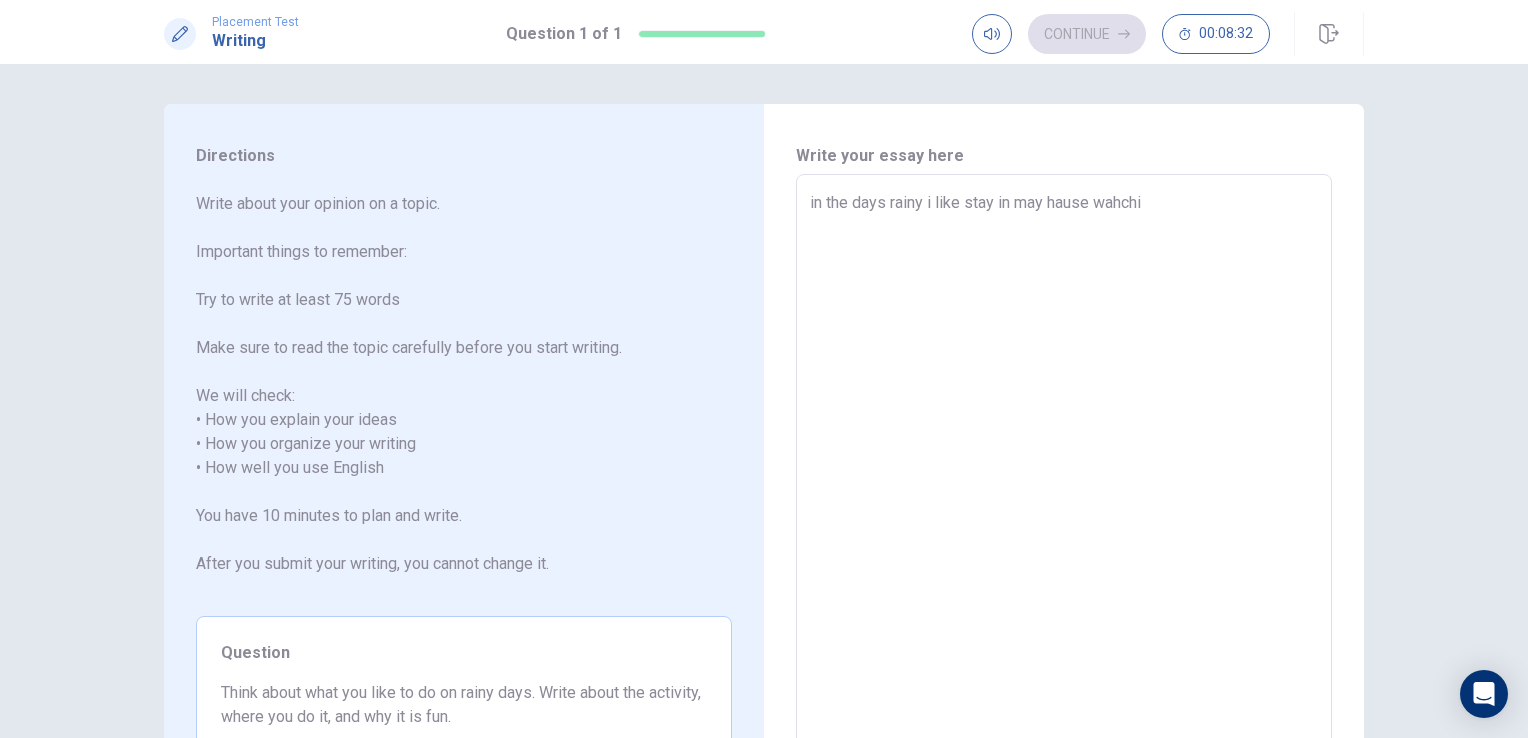 type on "x" 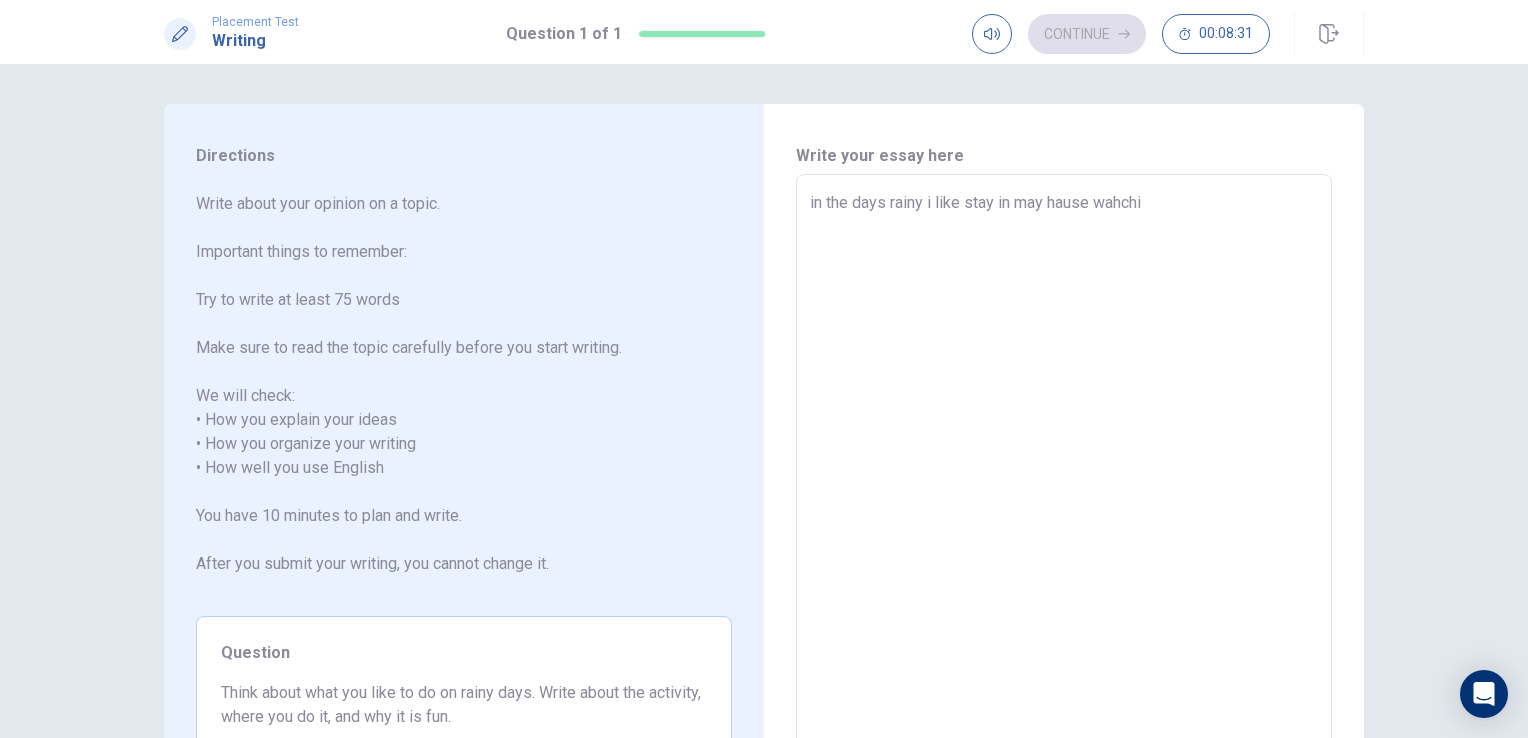 type on "in the days rainy i like stay in may hause wahchin" 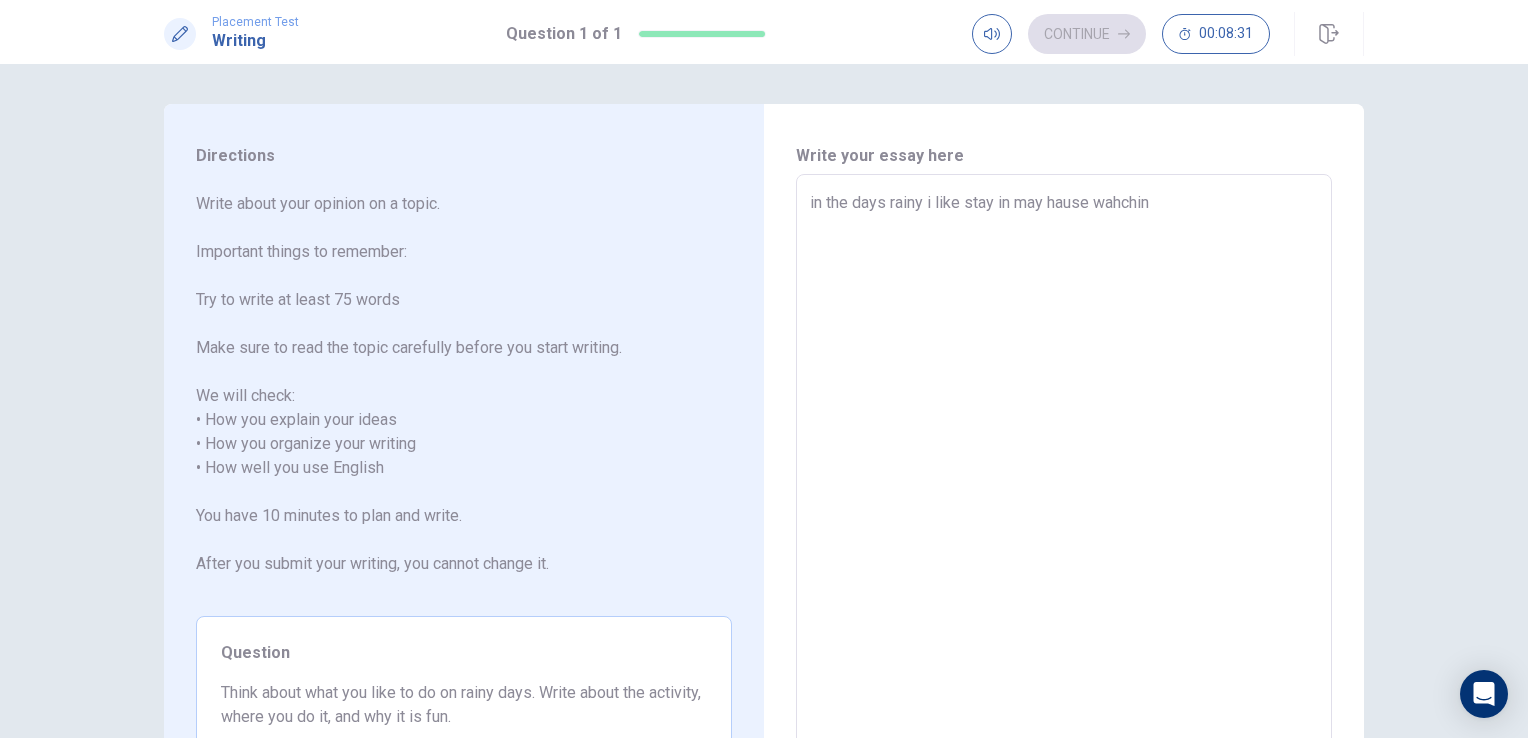 type on "x" 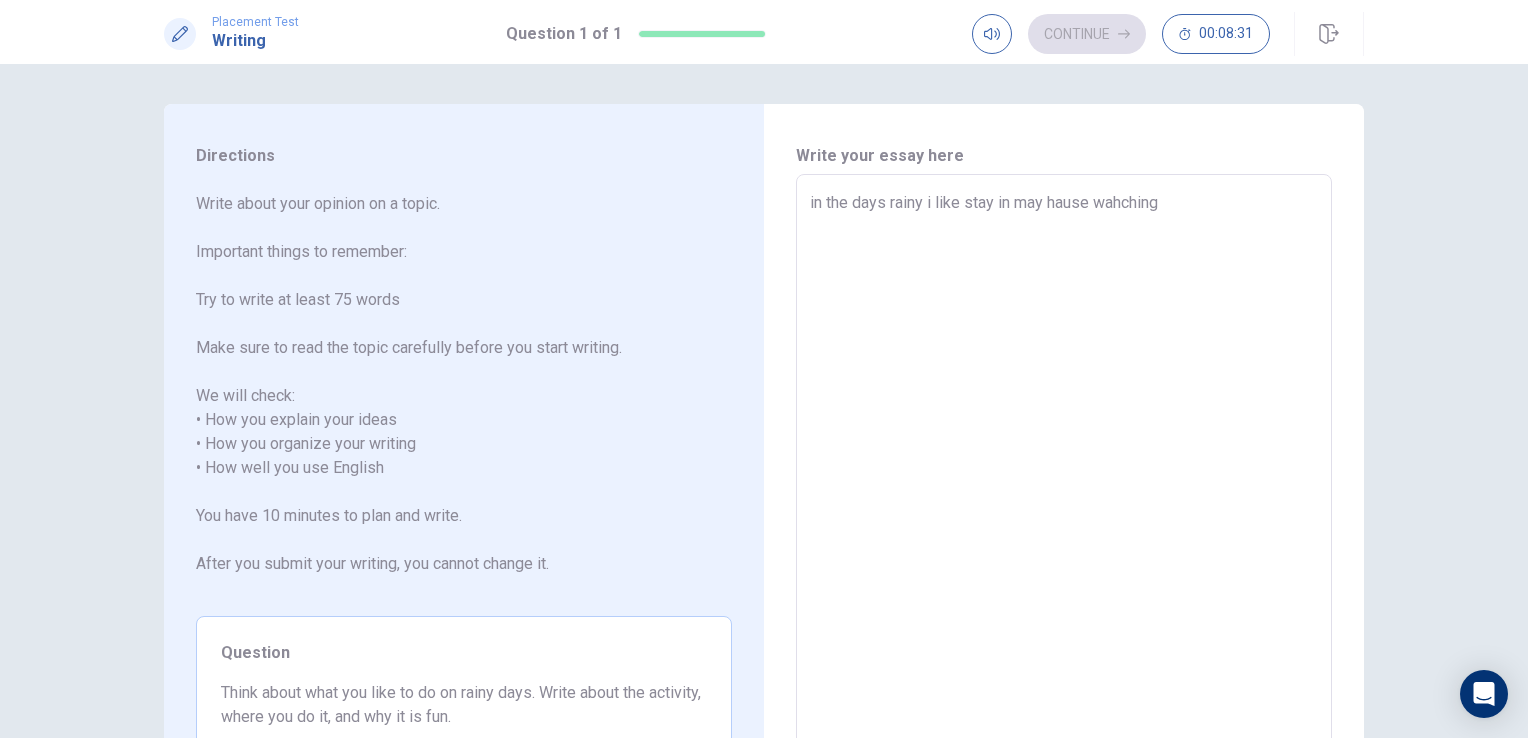 type on "x" 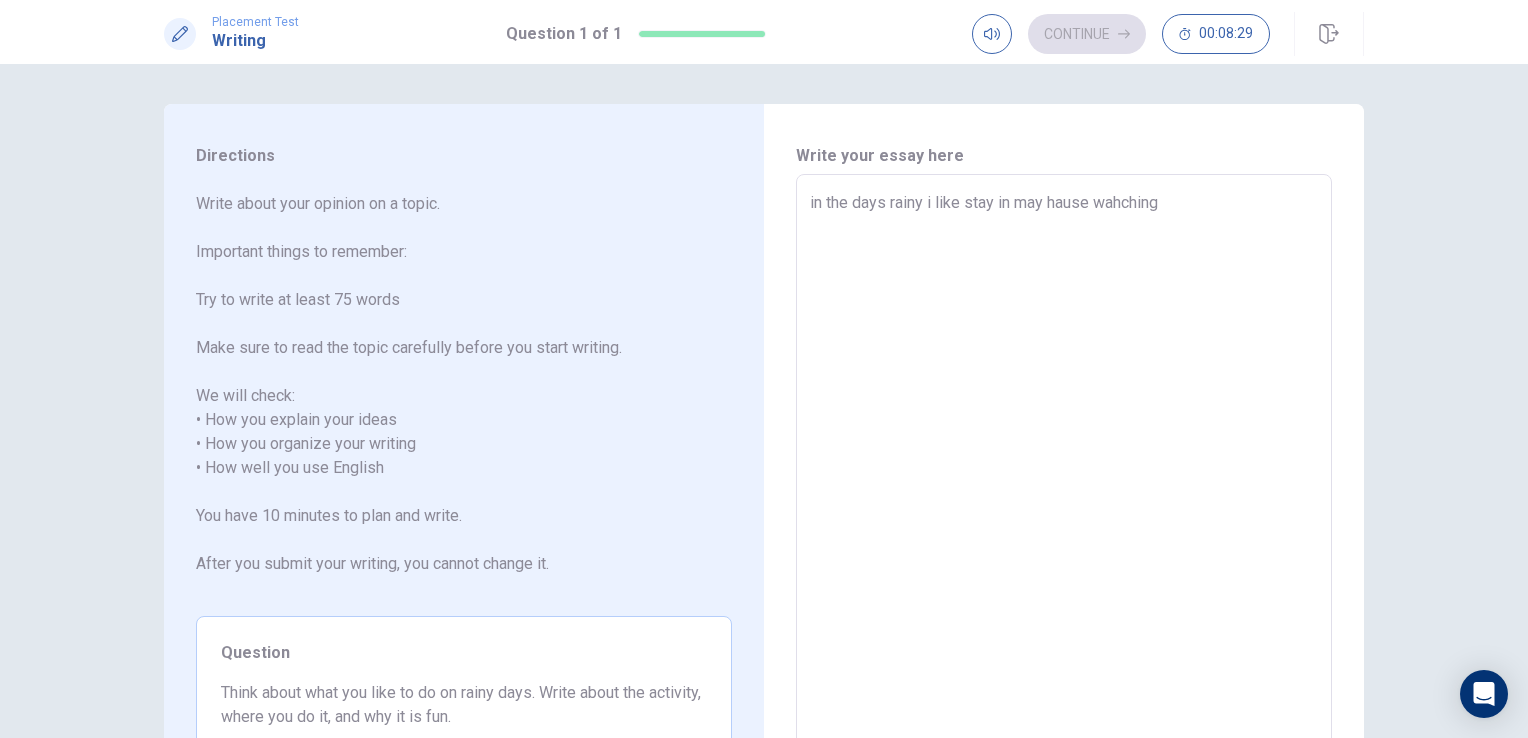type on "x" 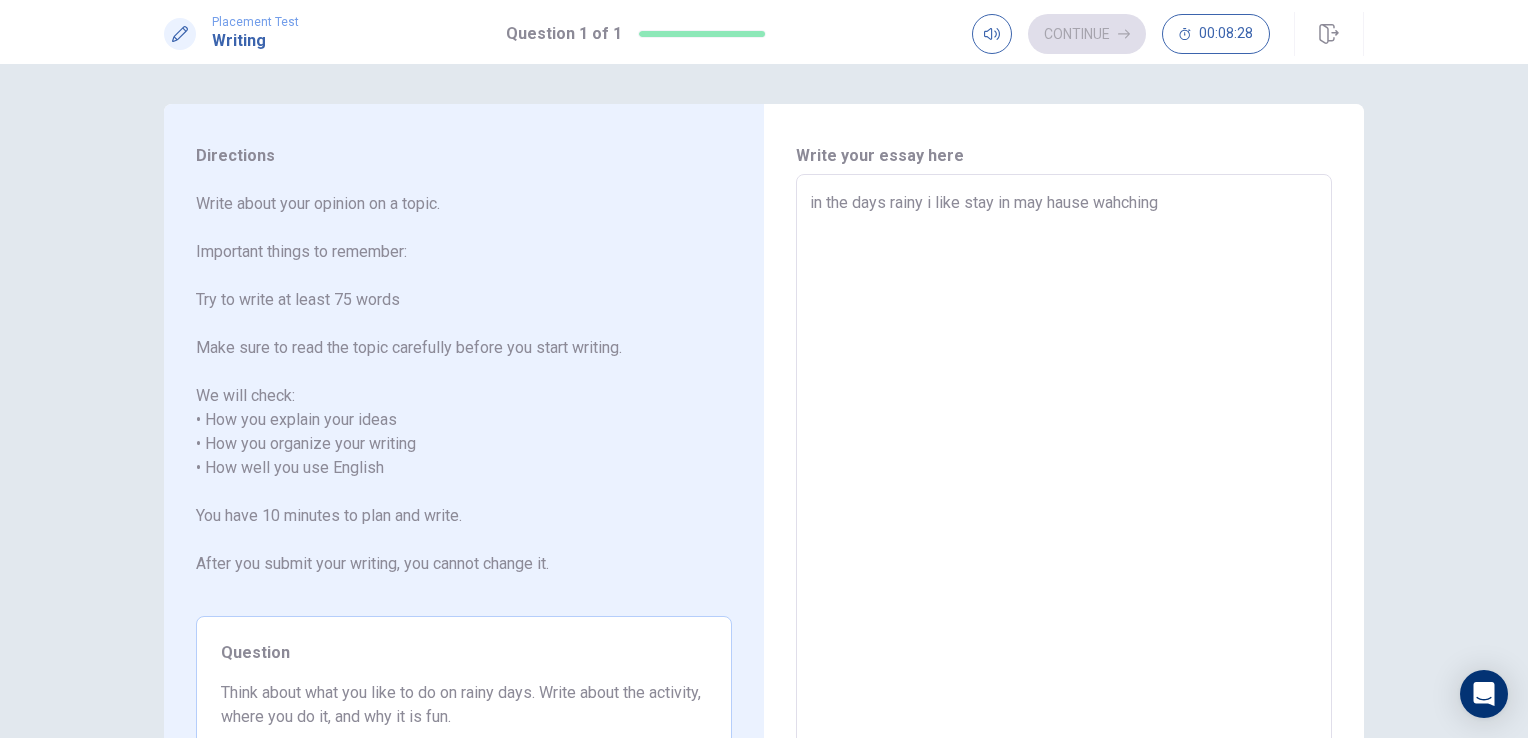 type on "in the days rainy i like stay in may hause wahching m" 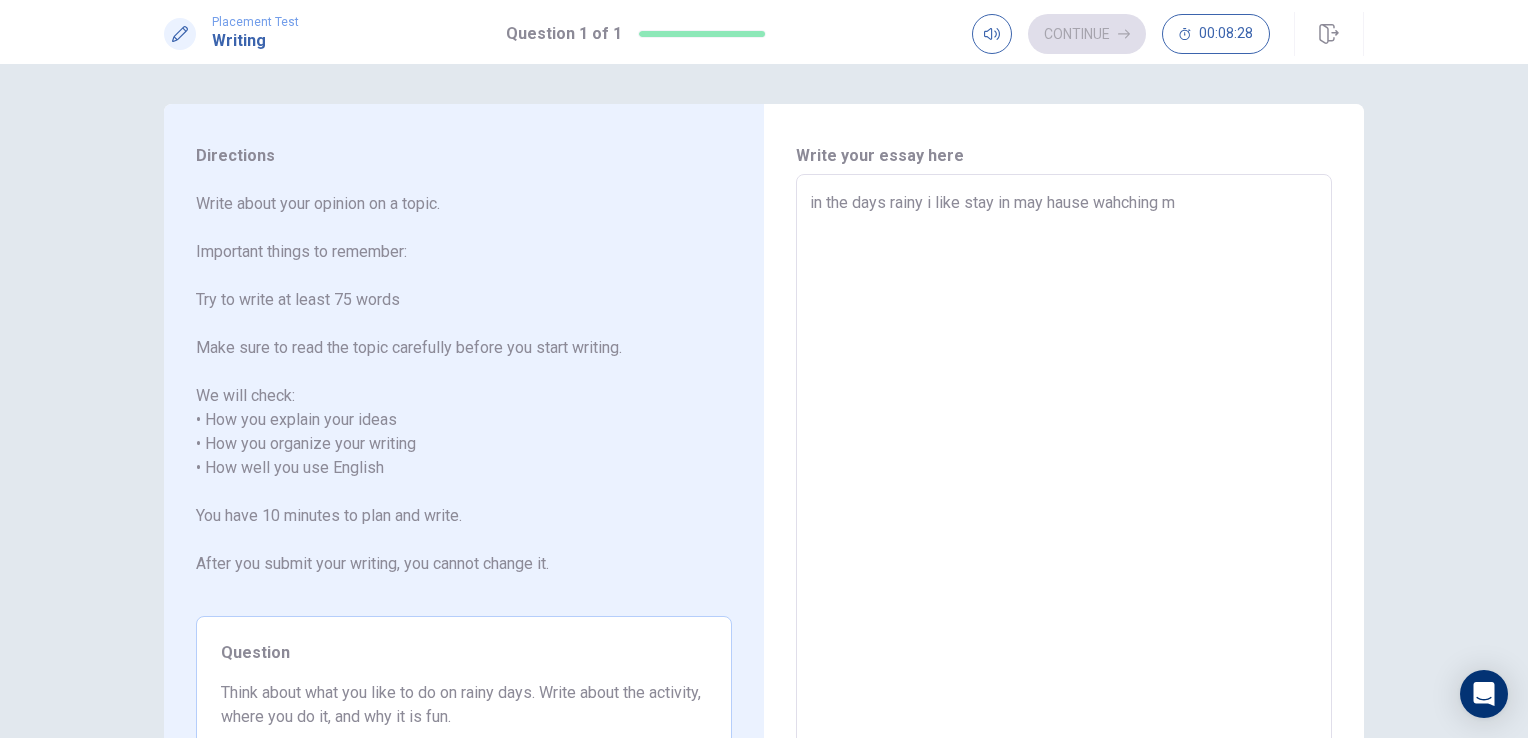 type on "x" 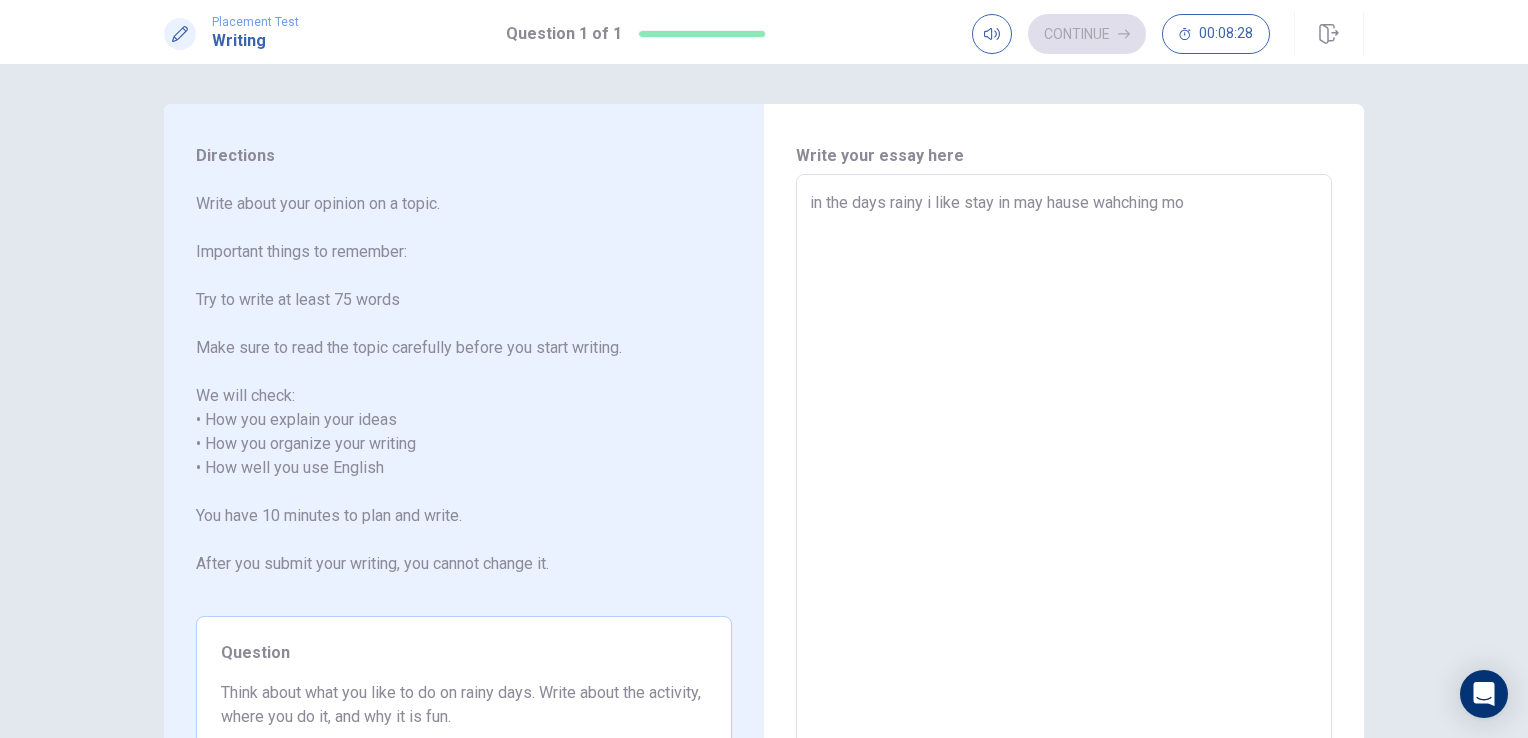 type on "x" 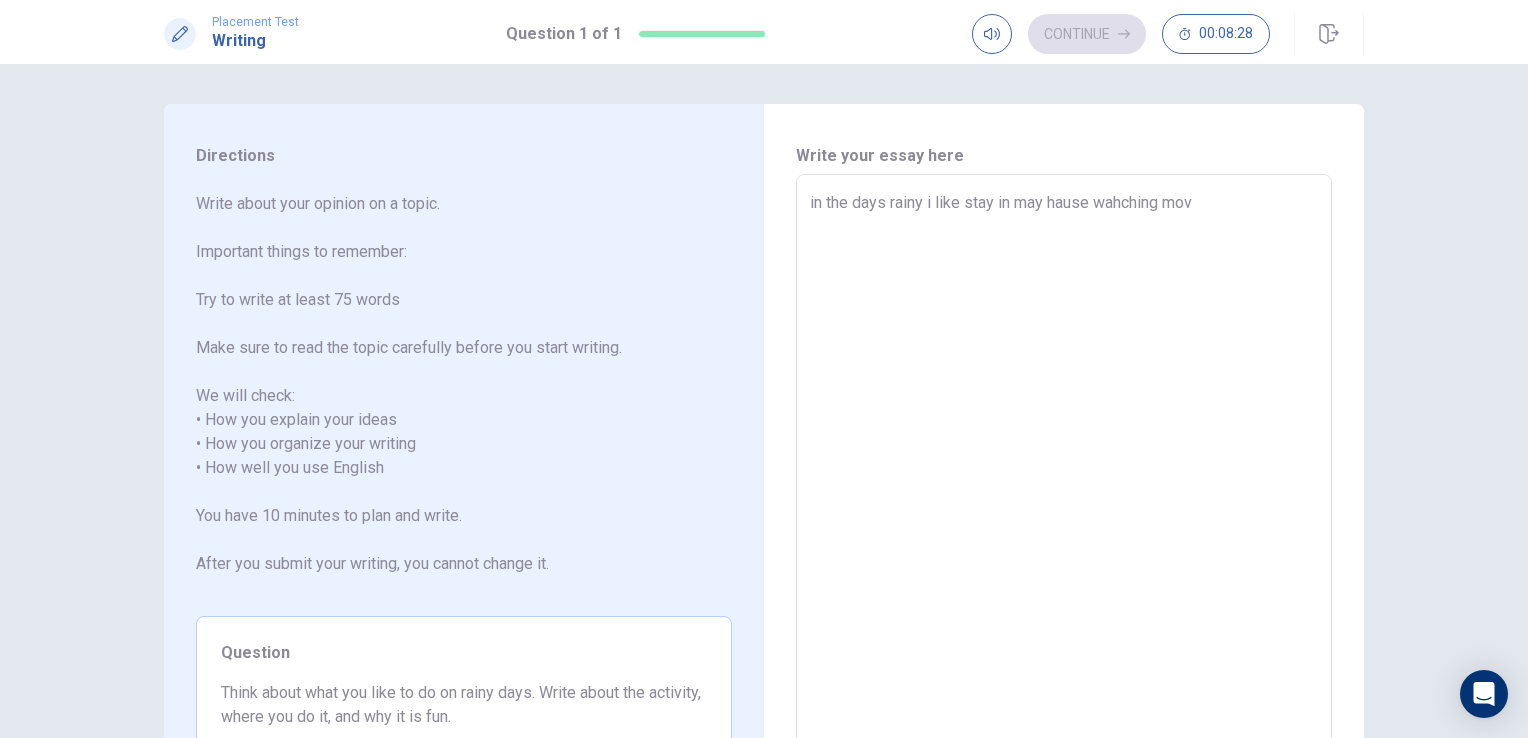 type on "x" 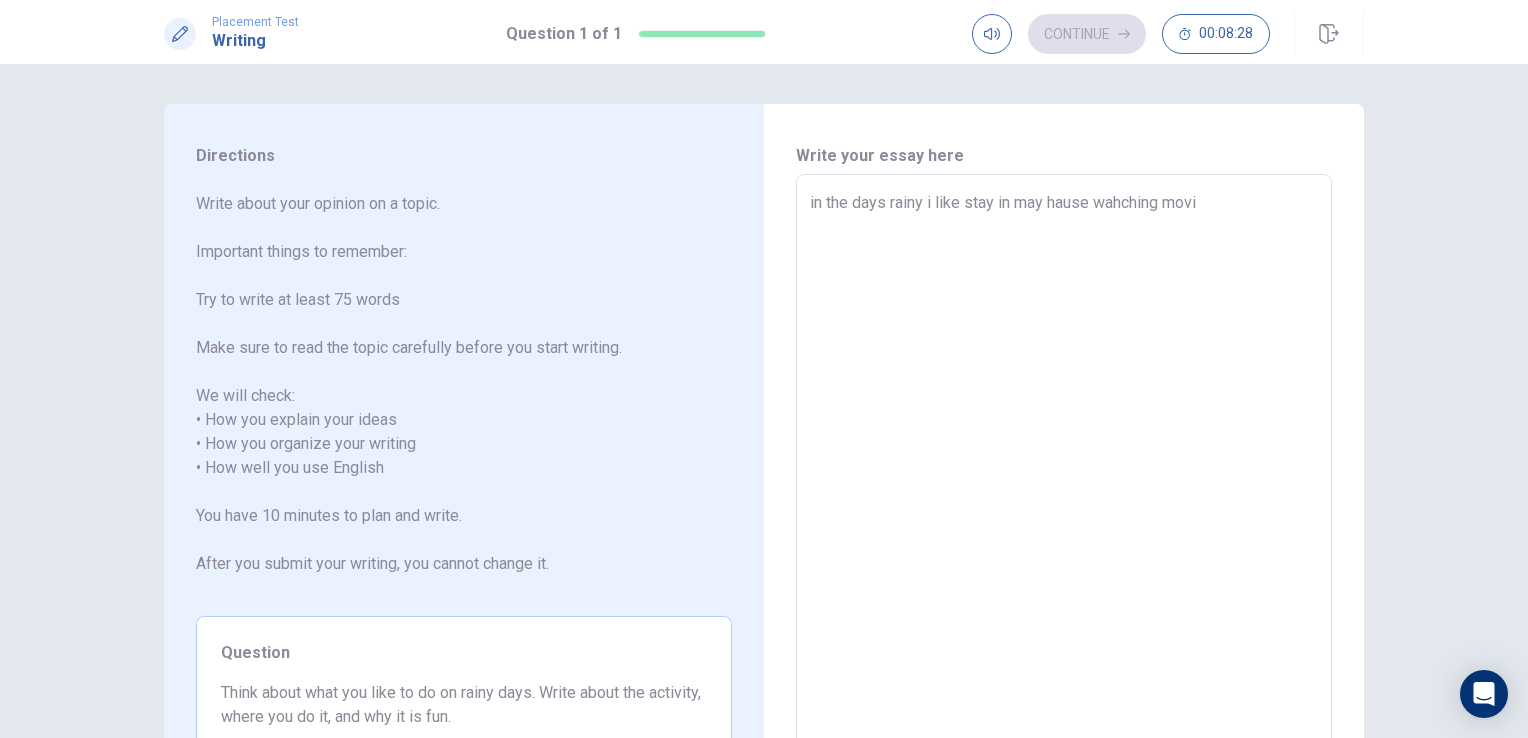 type on "x" 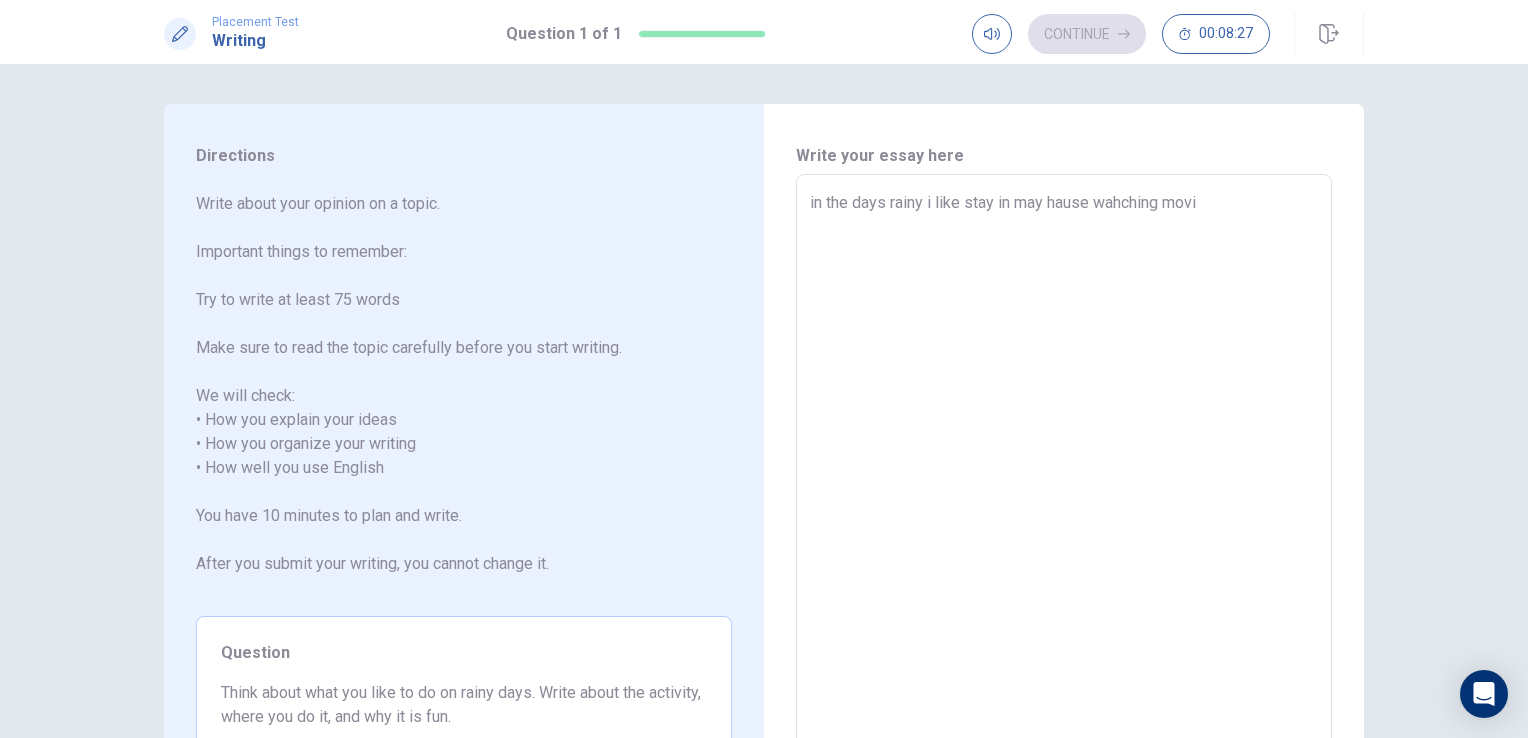 type on "in the days rainy i like stay in may hause wahching movis" 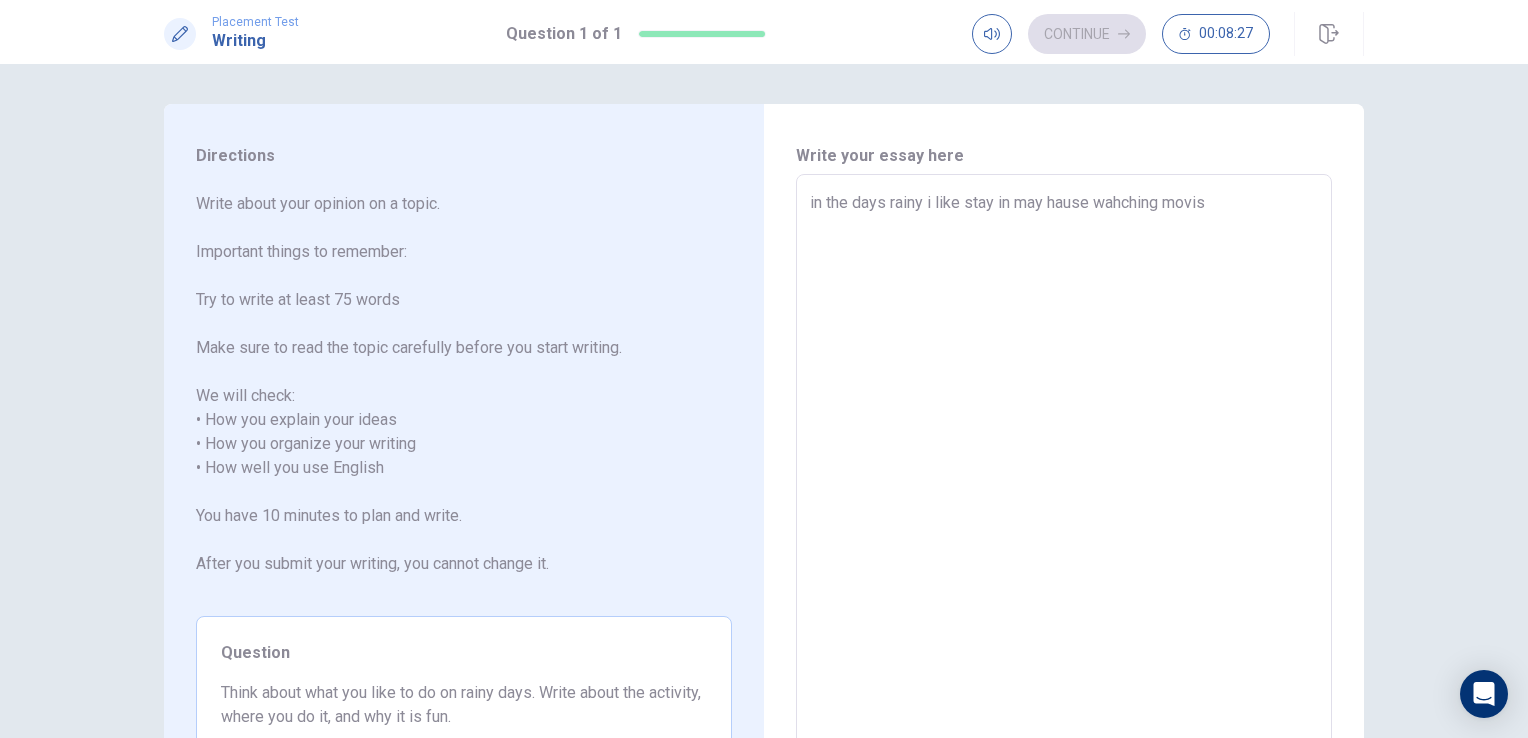 type on "x" 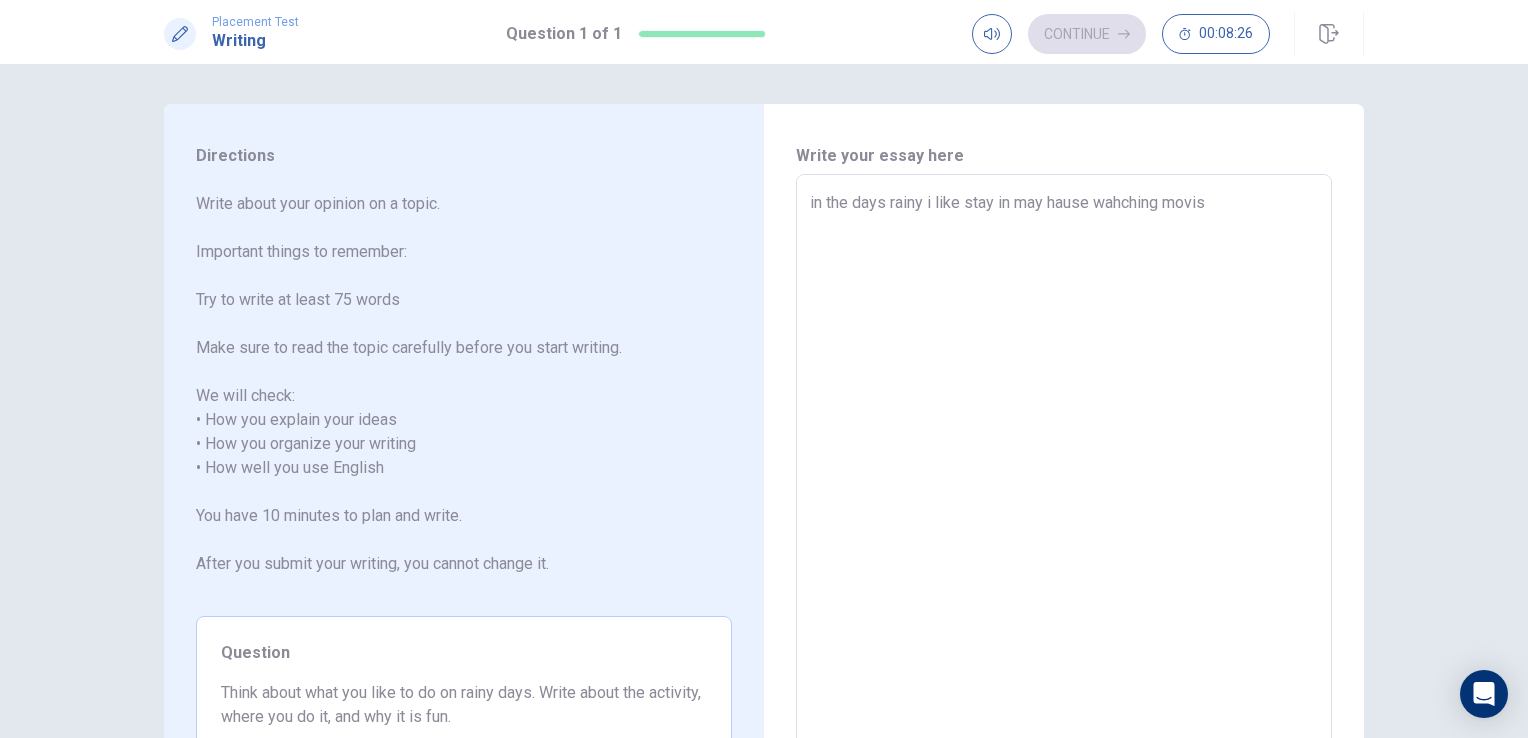 type on "in the days rainy i like stay in may hause wahching movis t" 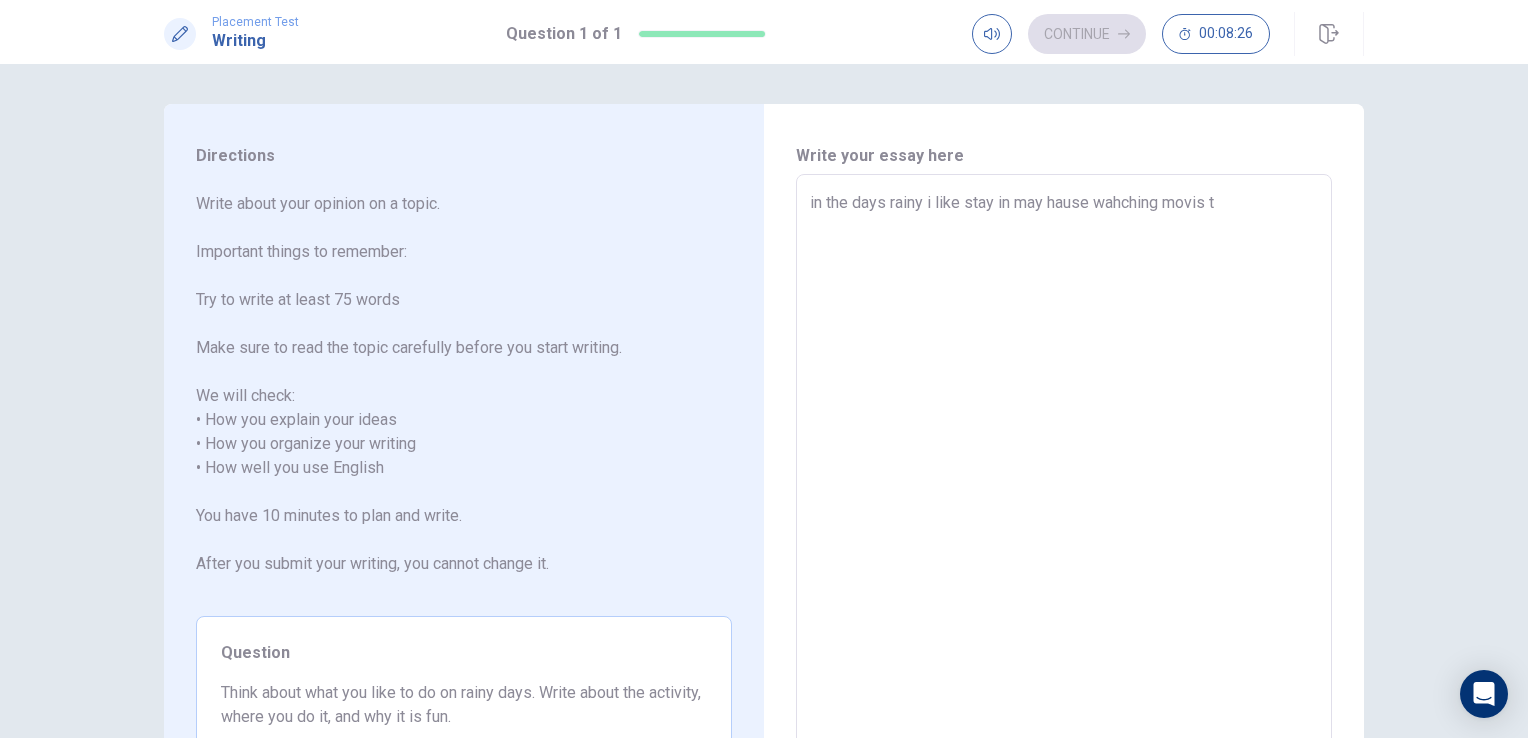 type on "x" 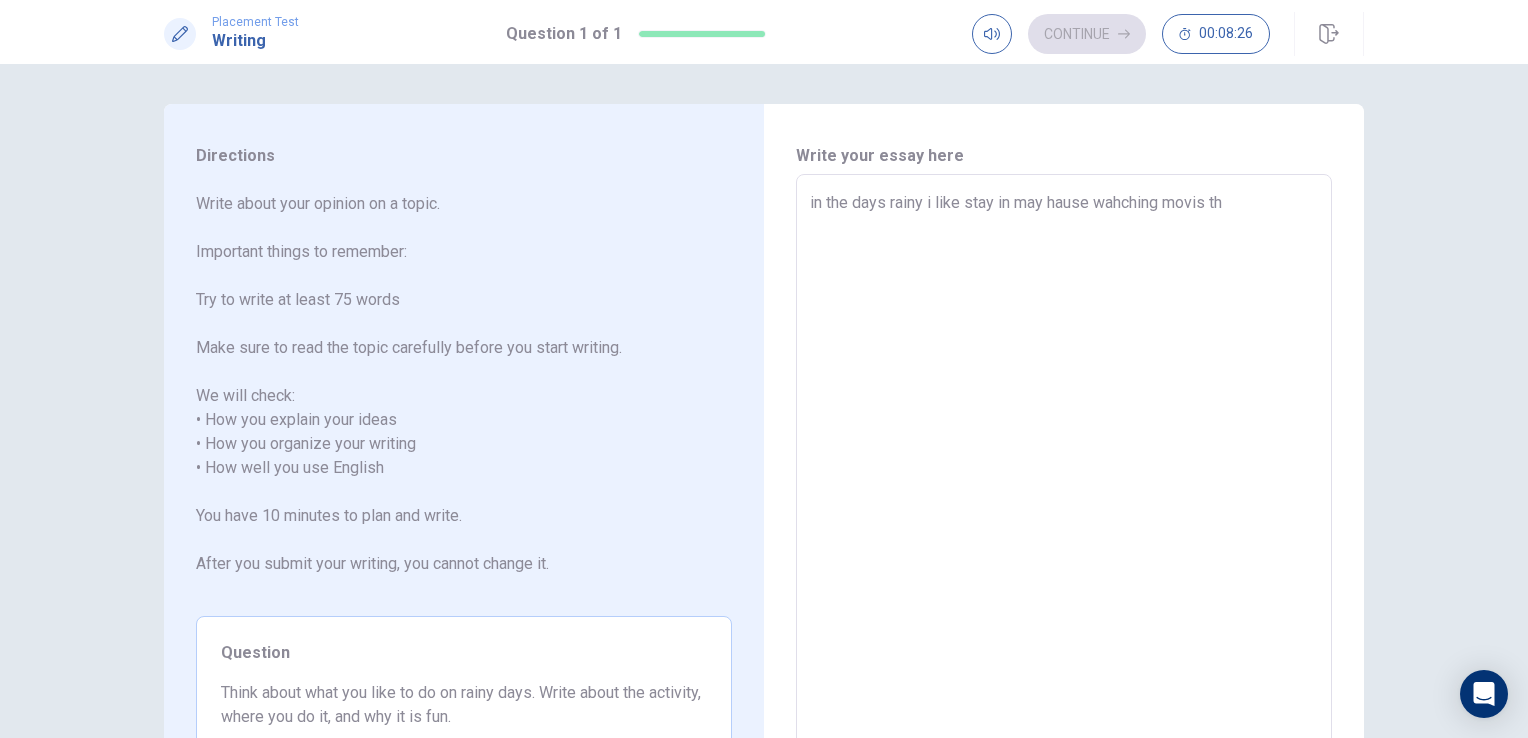 type on "x" 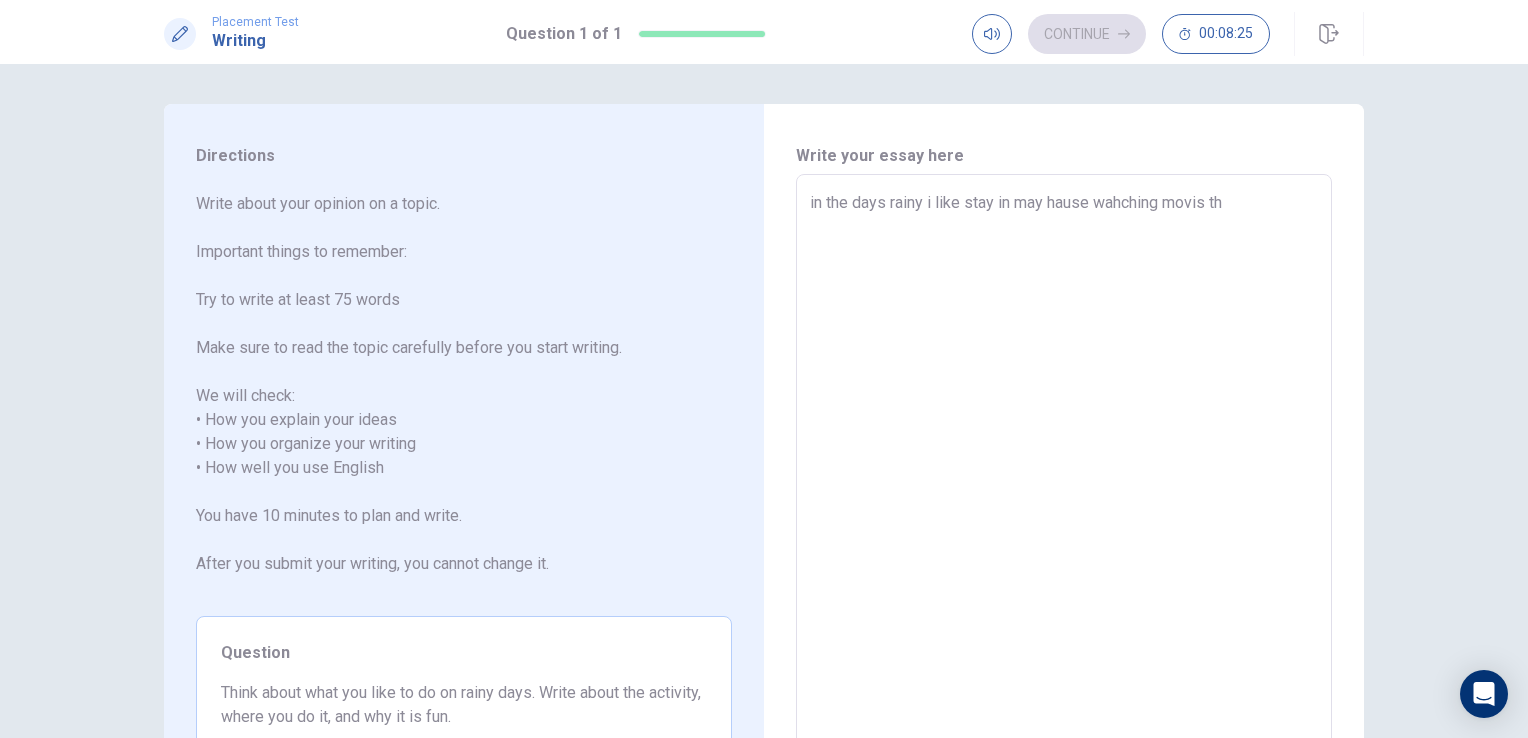 type on "in the days rainy i like stay in may hause wahching movis the" 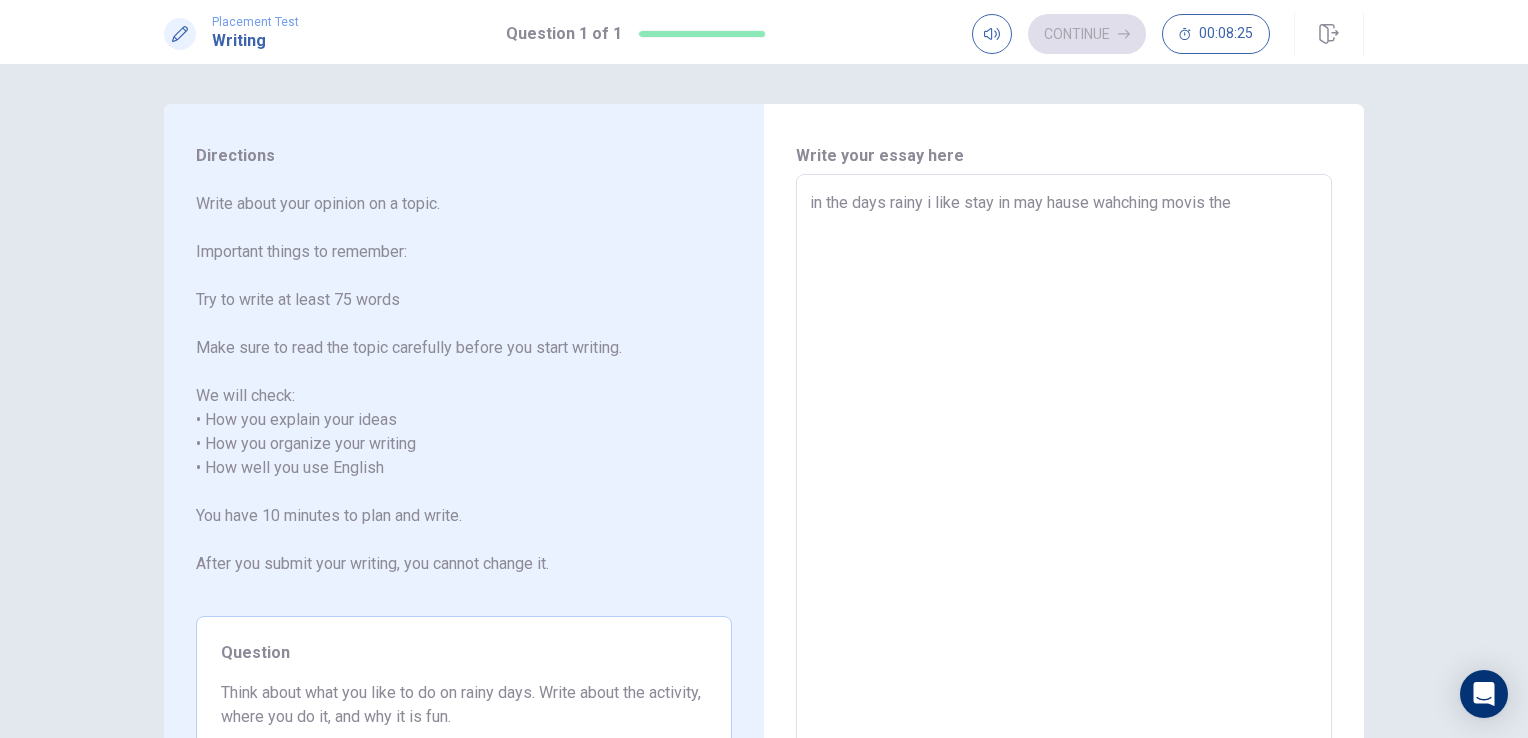 type on "x" 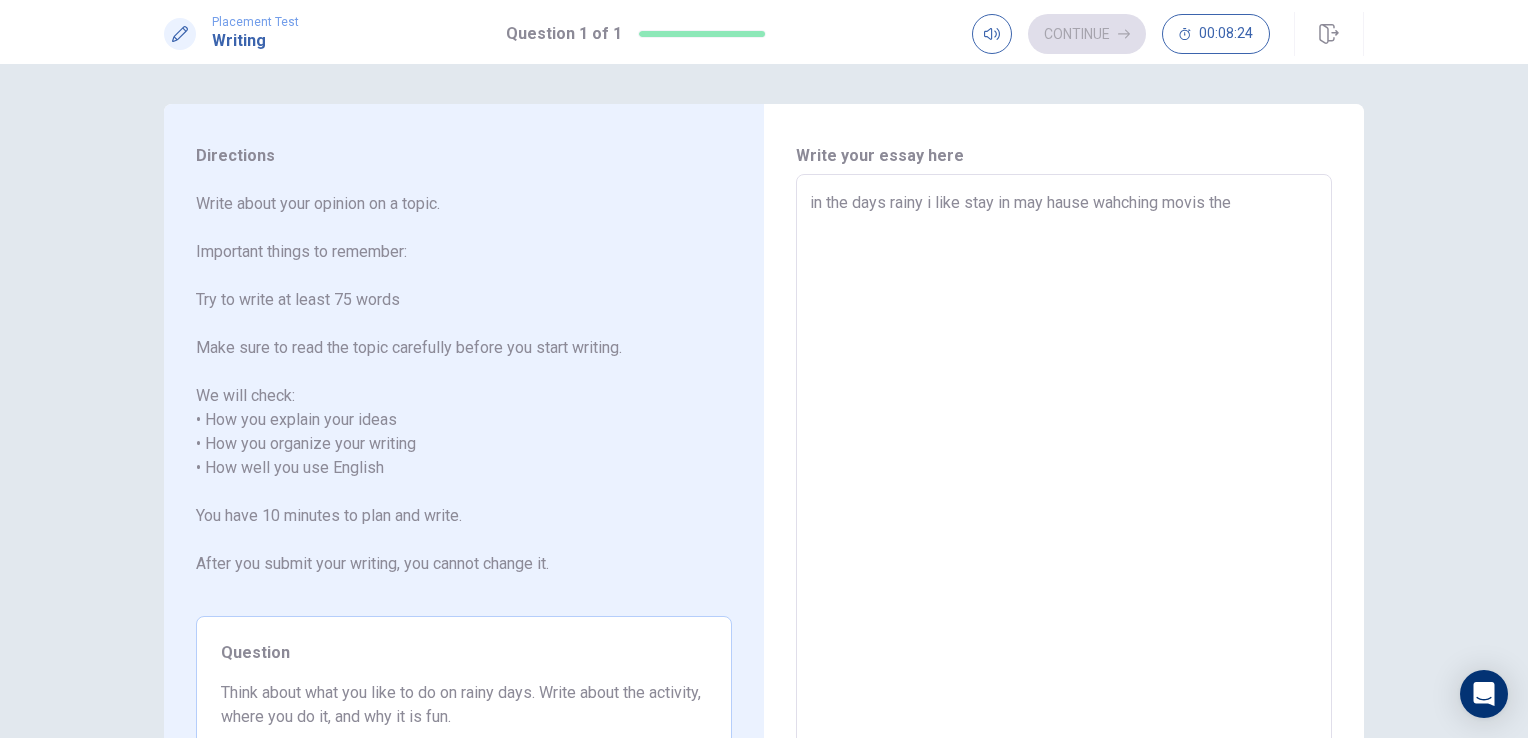 type on "in the days rainy i like stay in may hause wahching movis the h" 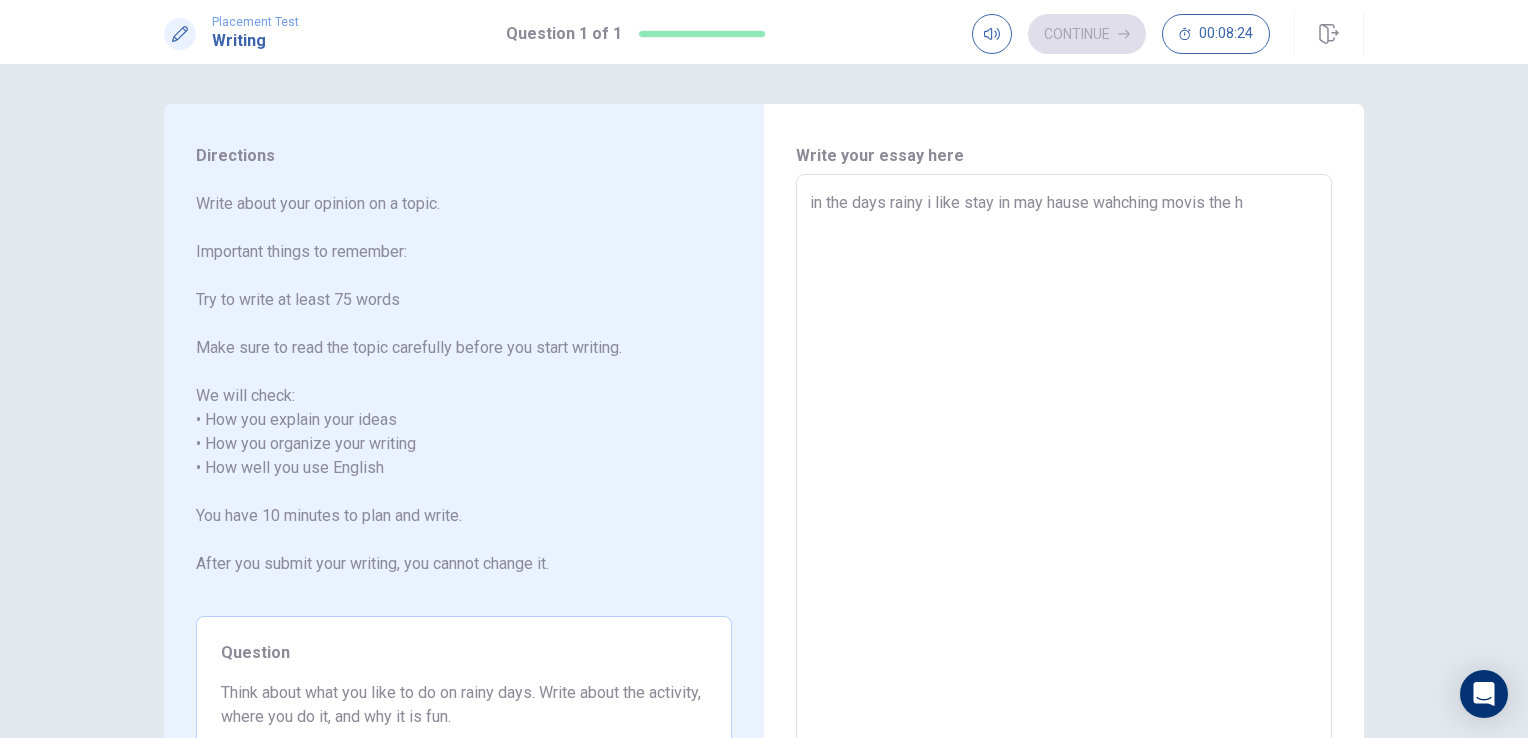 type on "x" 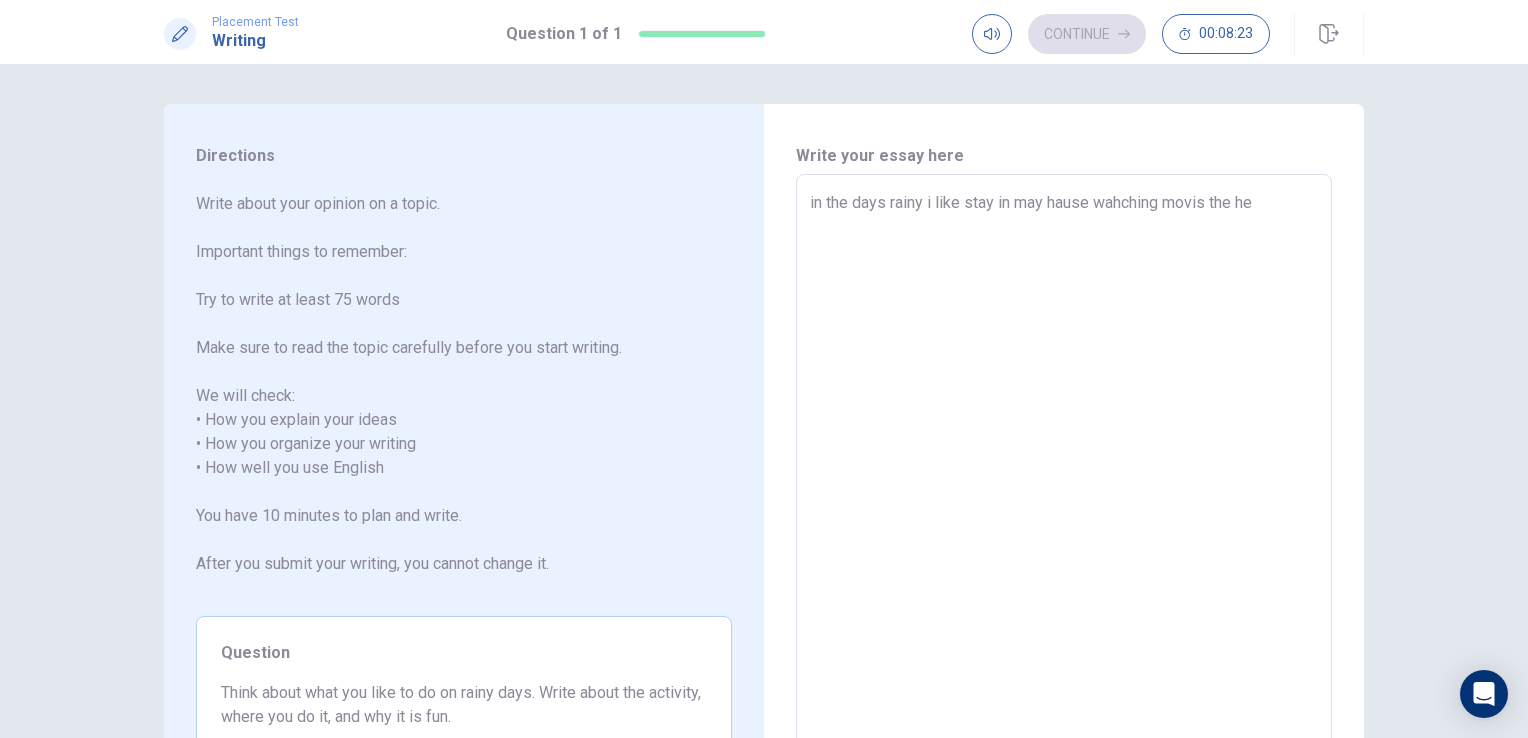 type on "x" 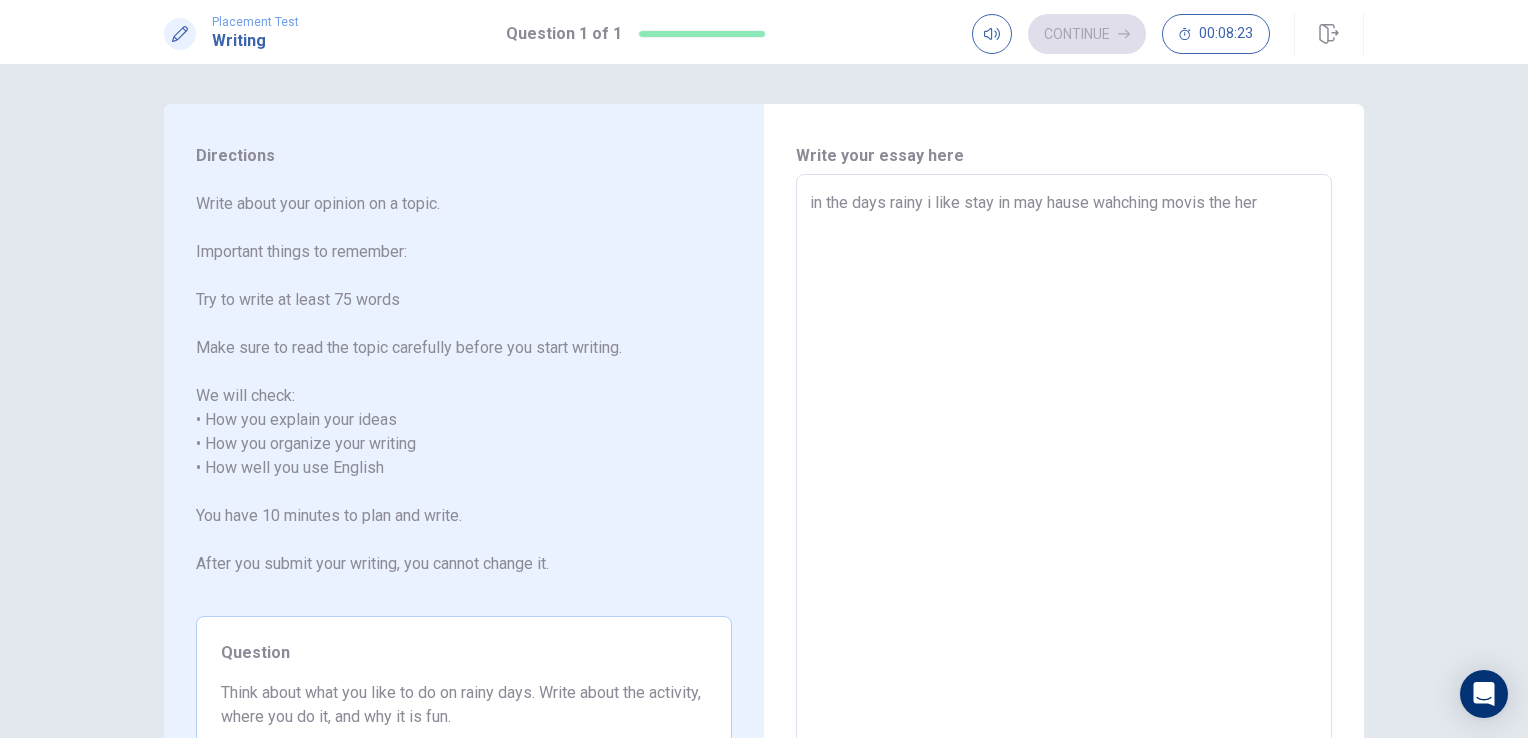type on "x" 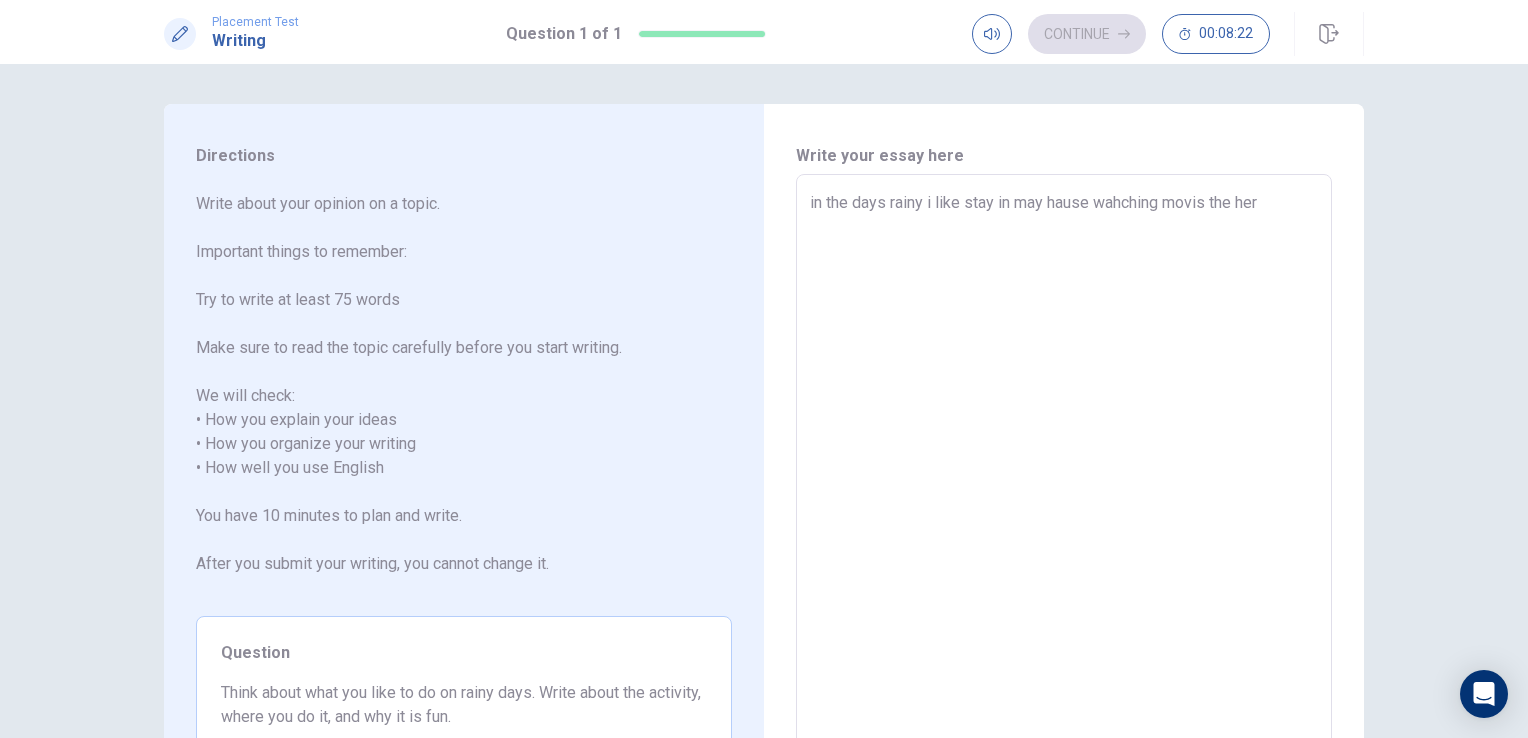 type on "in the days rainy i like stay in may hause wahching movis the hero" 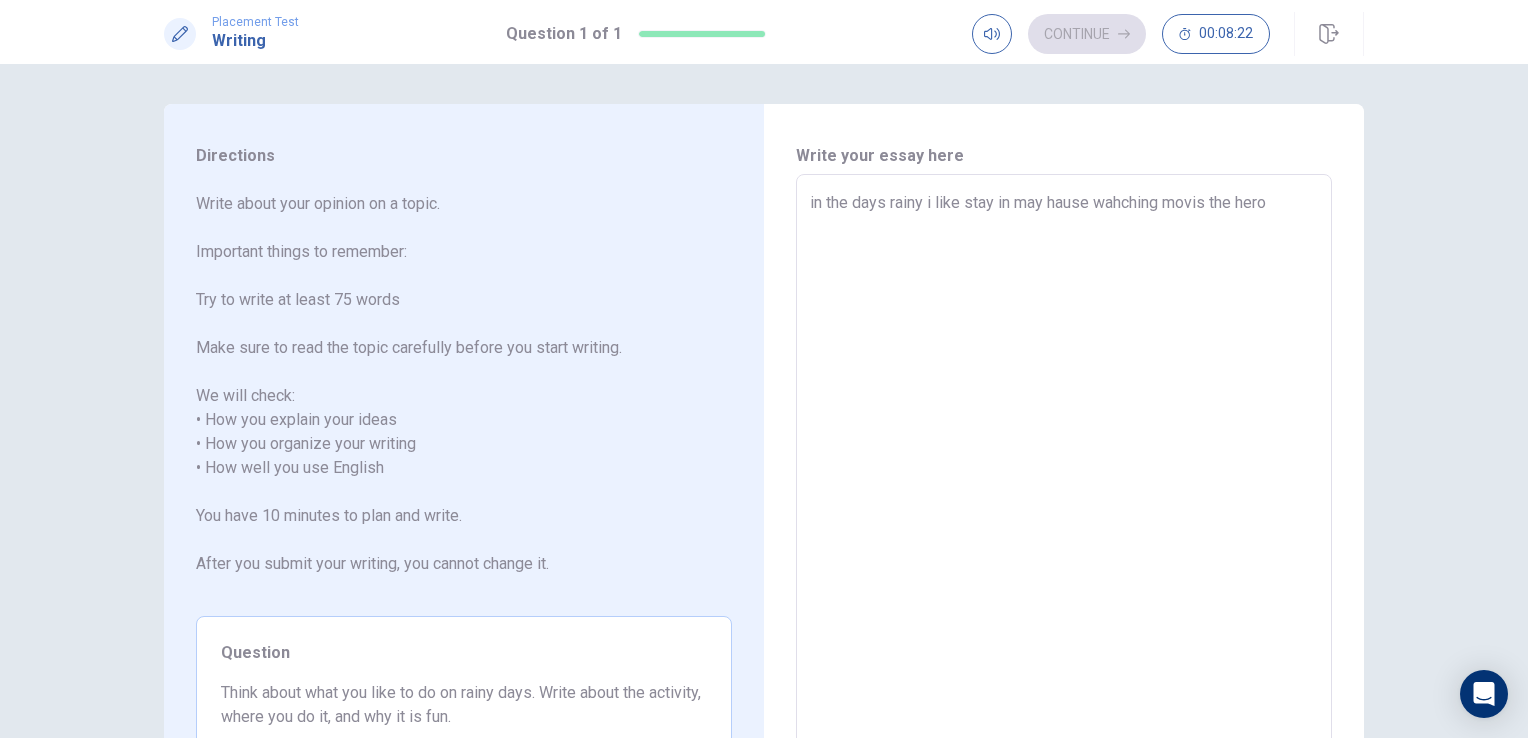 type on "x" 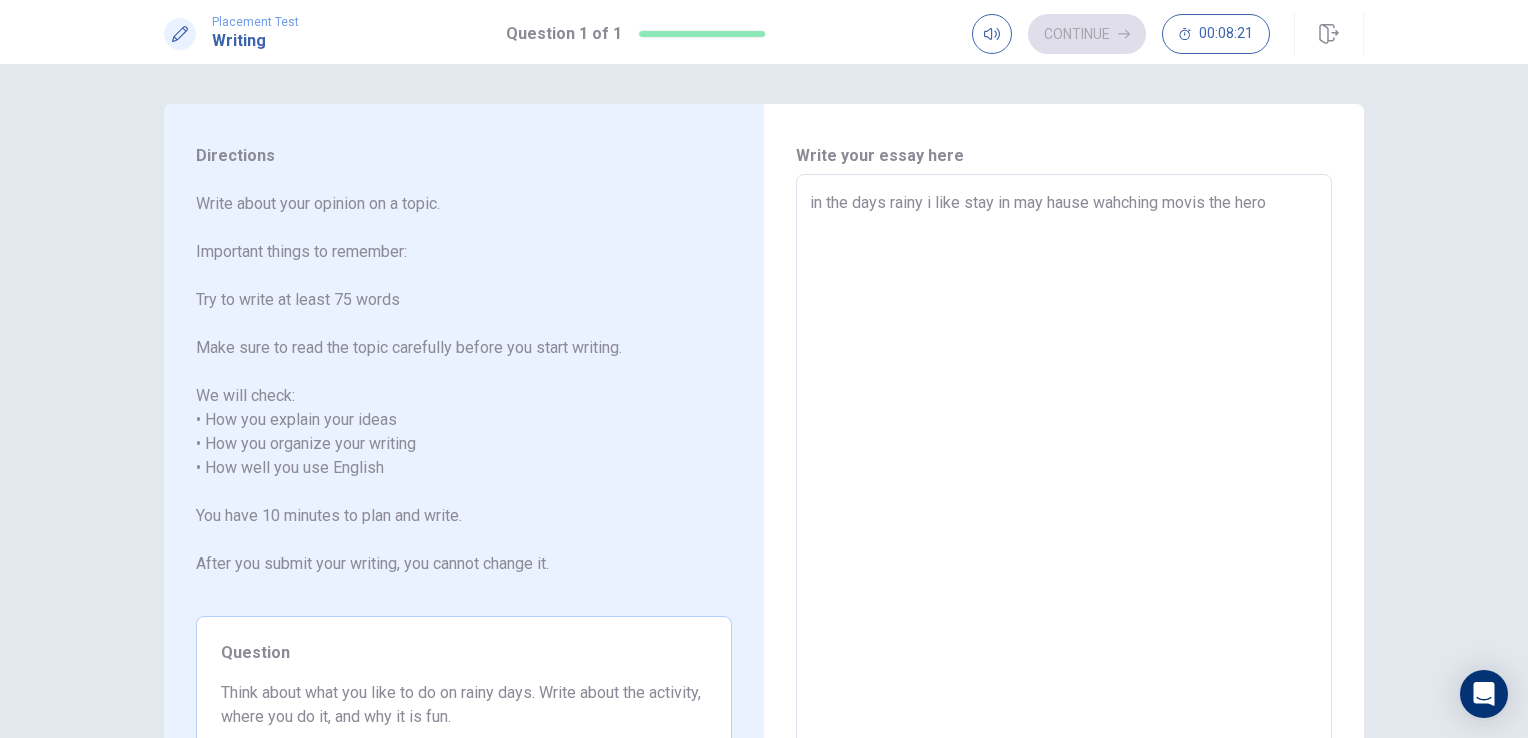 type on "in the days rainy i like stay in may hause wahching movis the hero" 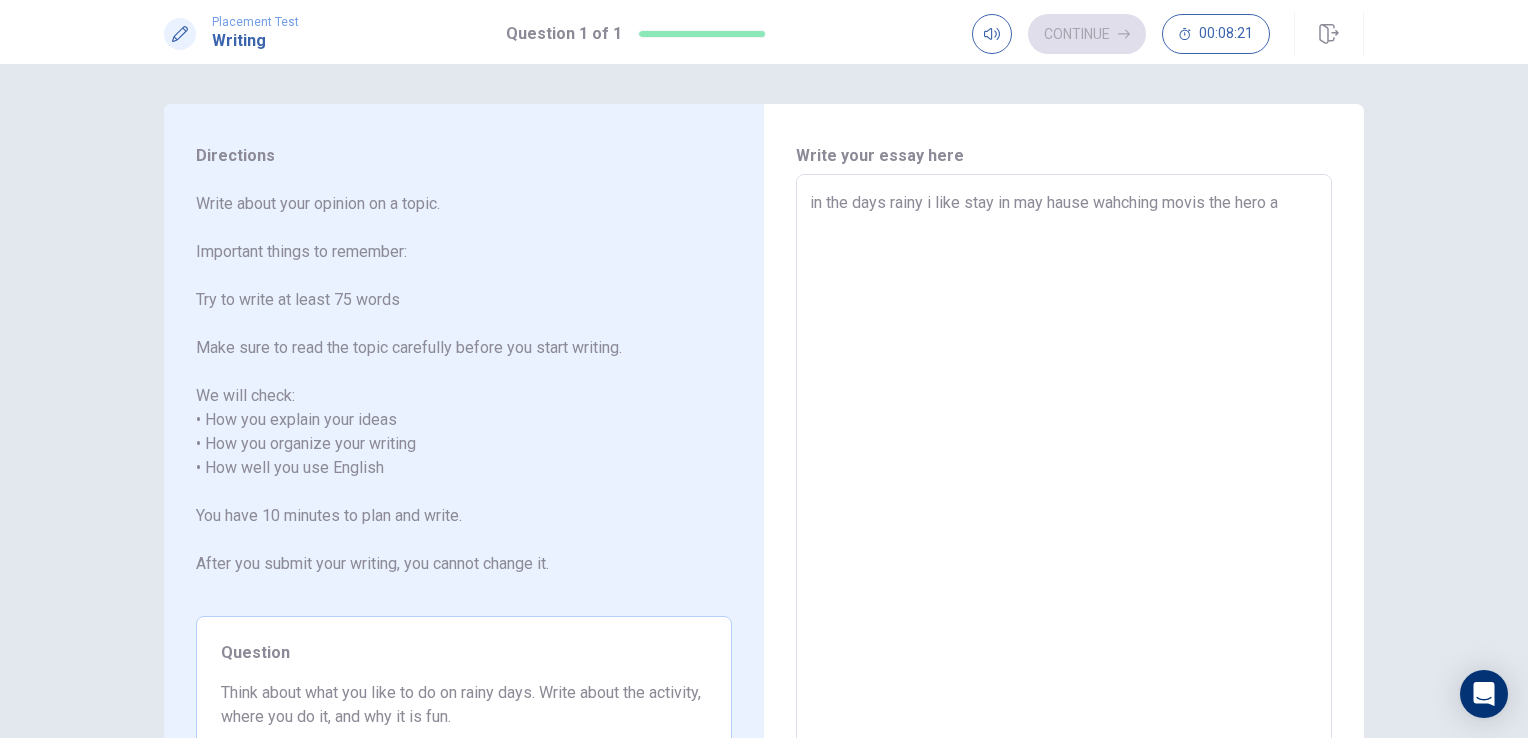 type on "x" 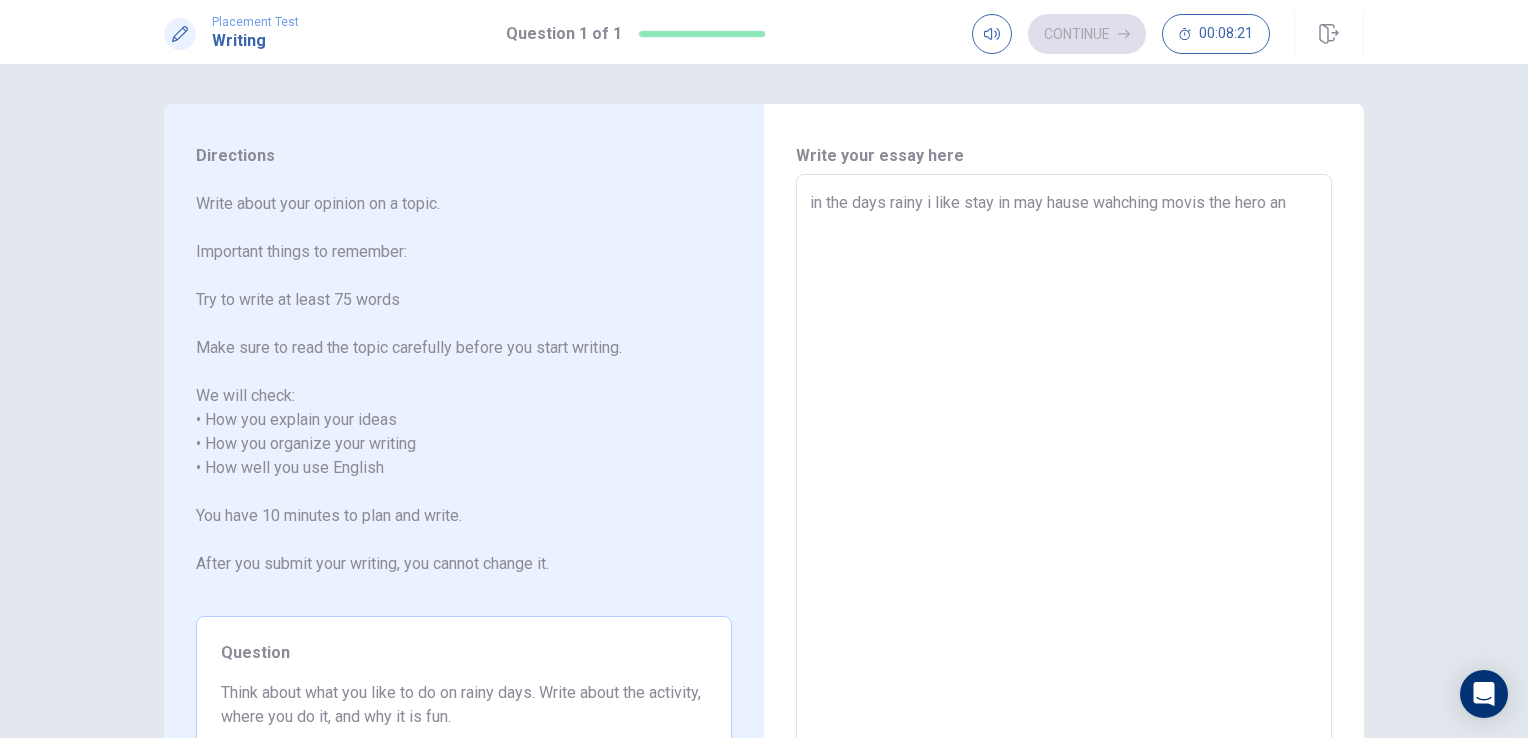 type on "x" 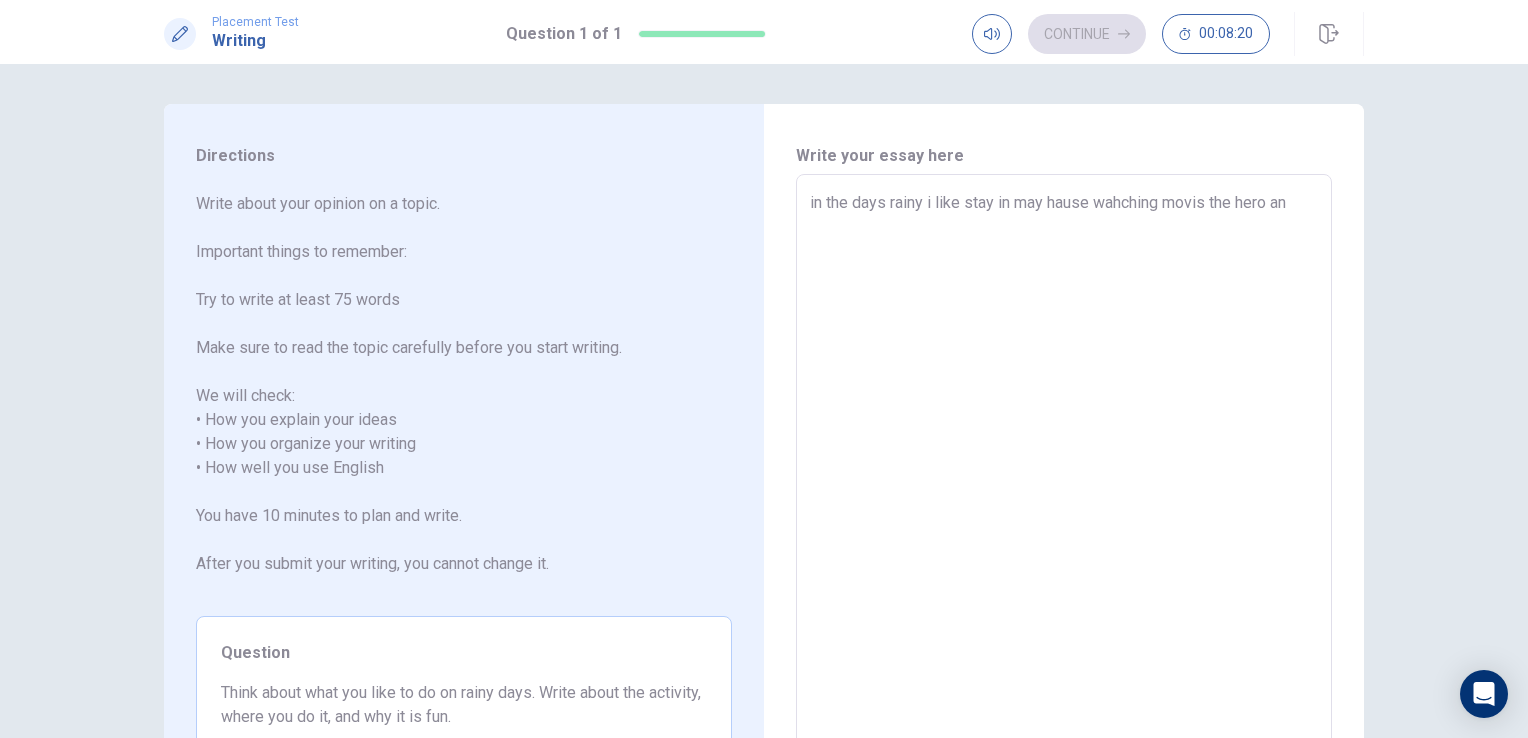 type on "in the days rainy i like stay in may hause wahching movis the hero and" 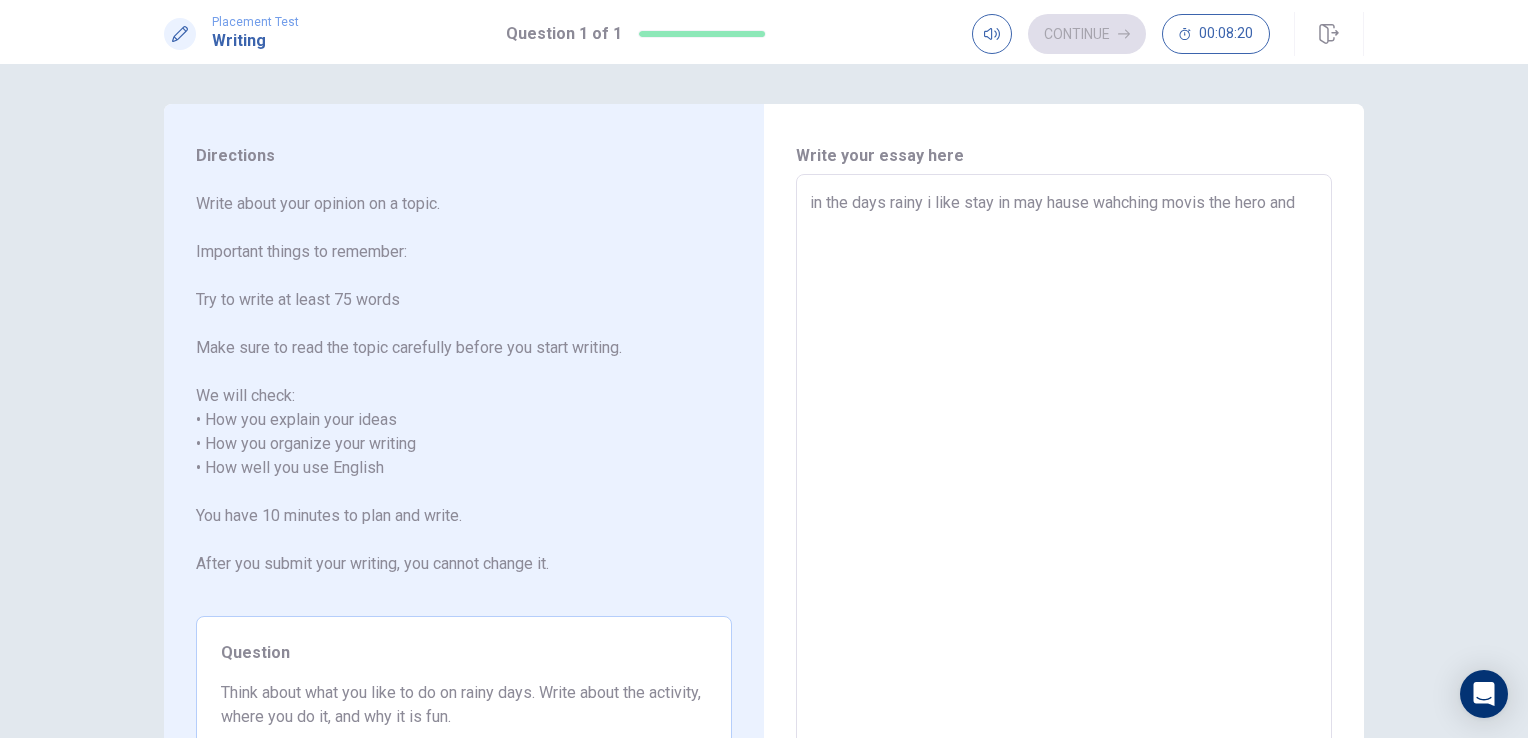 type on "x" 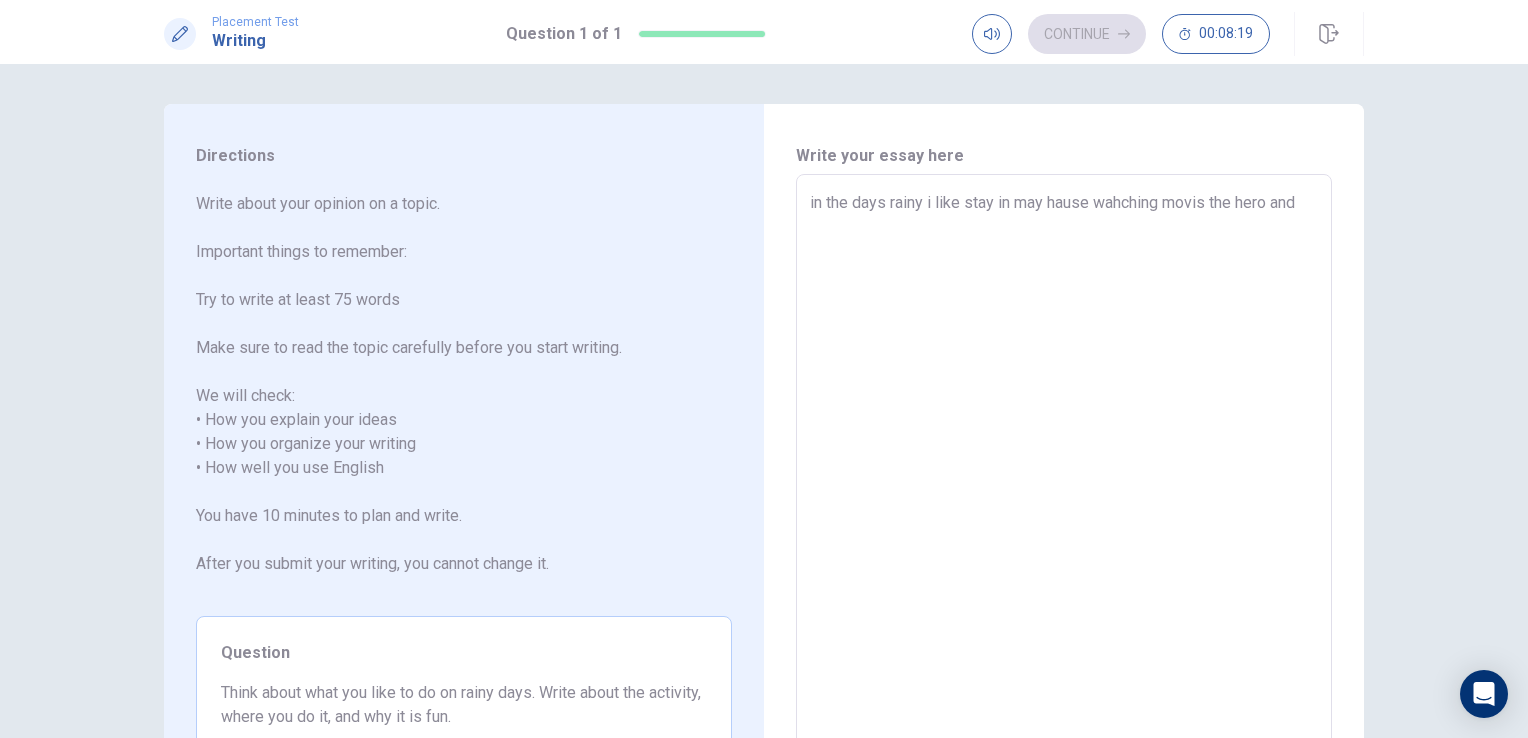 type on "in the days rainy i like stay in may hause wahching movis the hero and m" 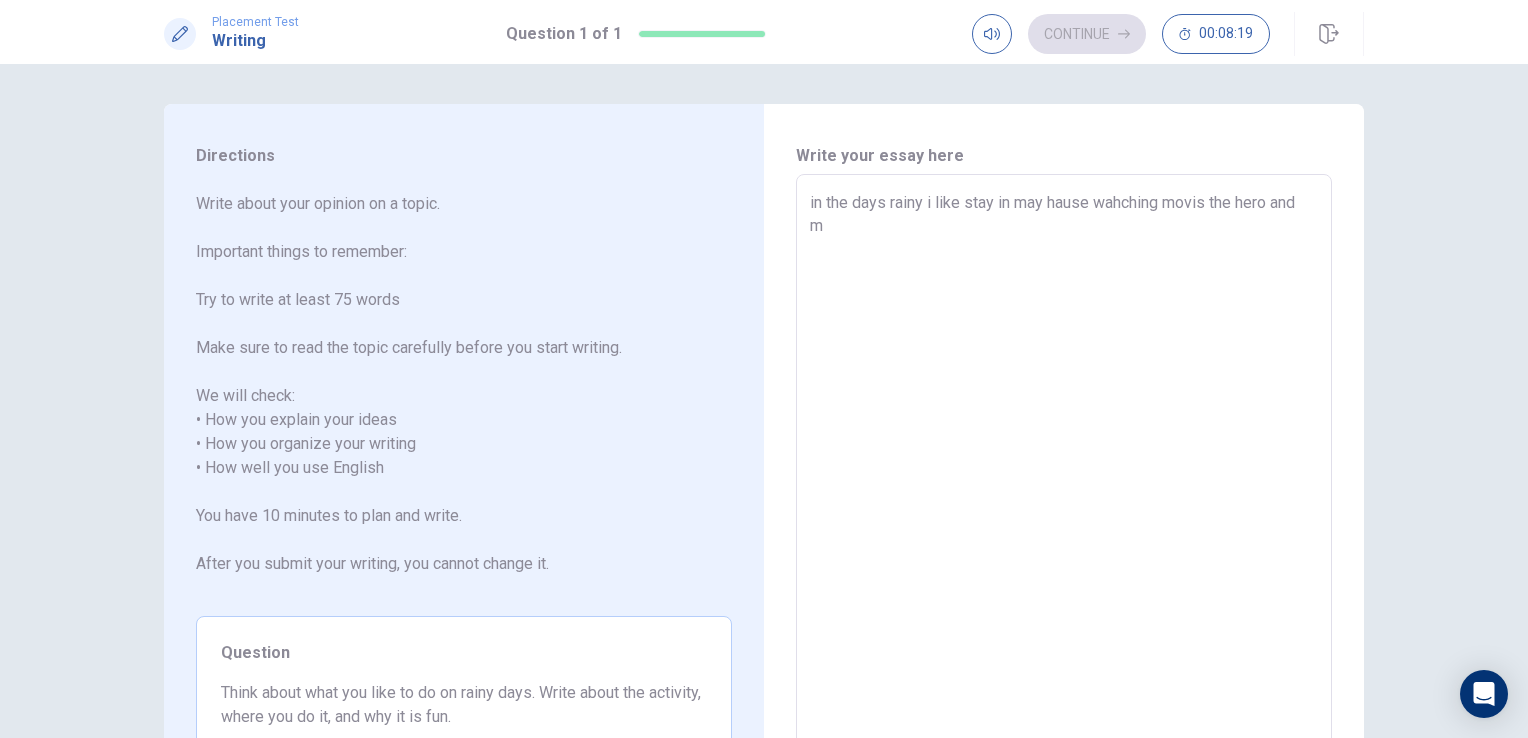 type on "x" 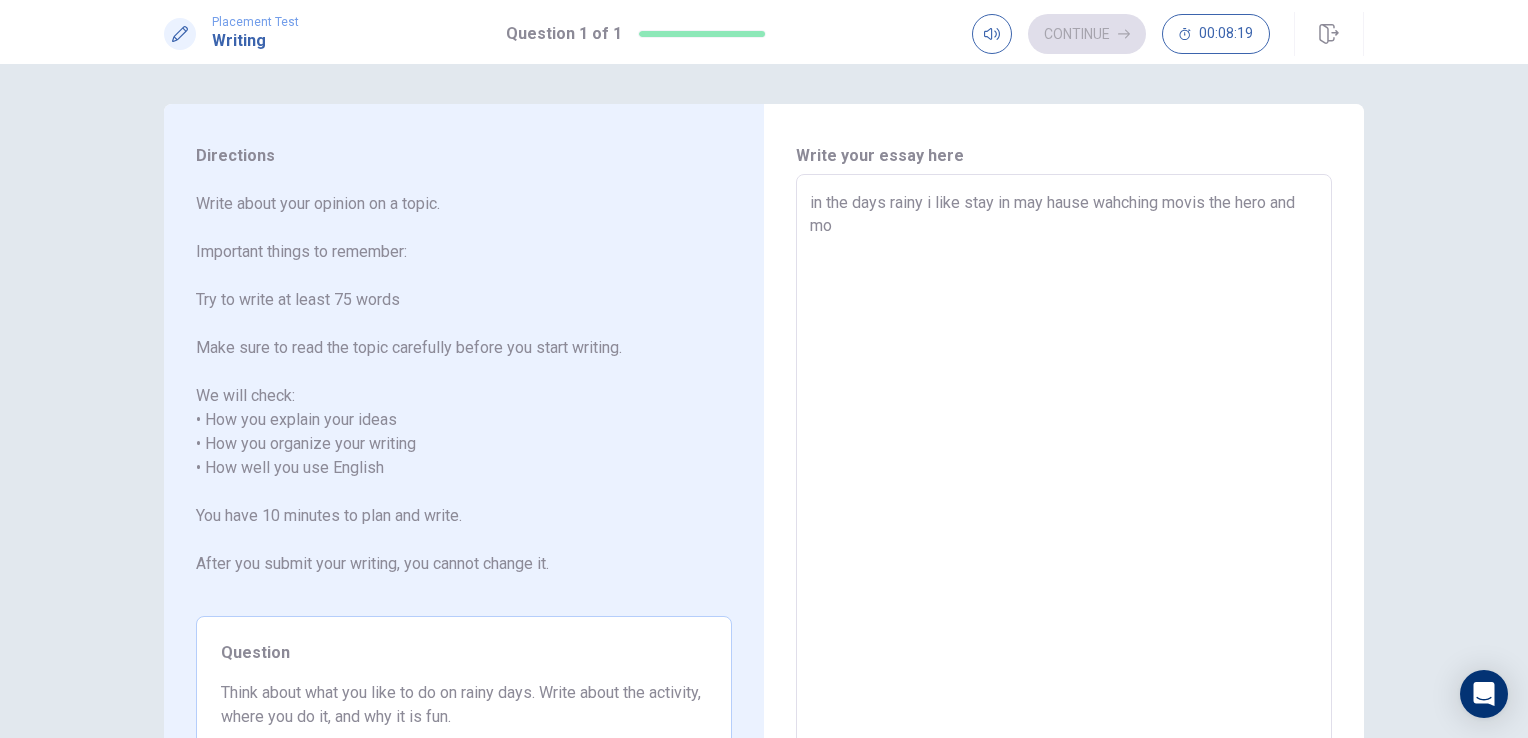 type on "x" 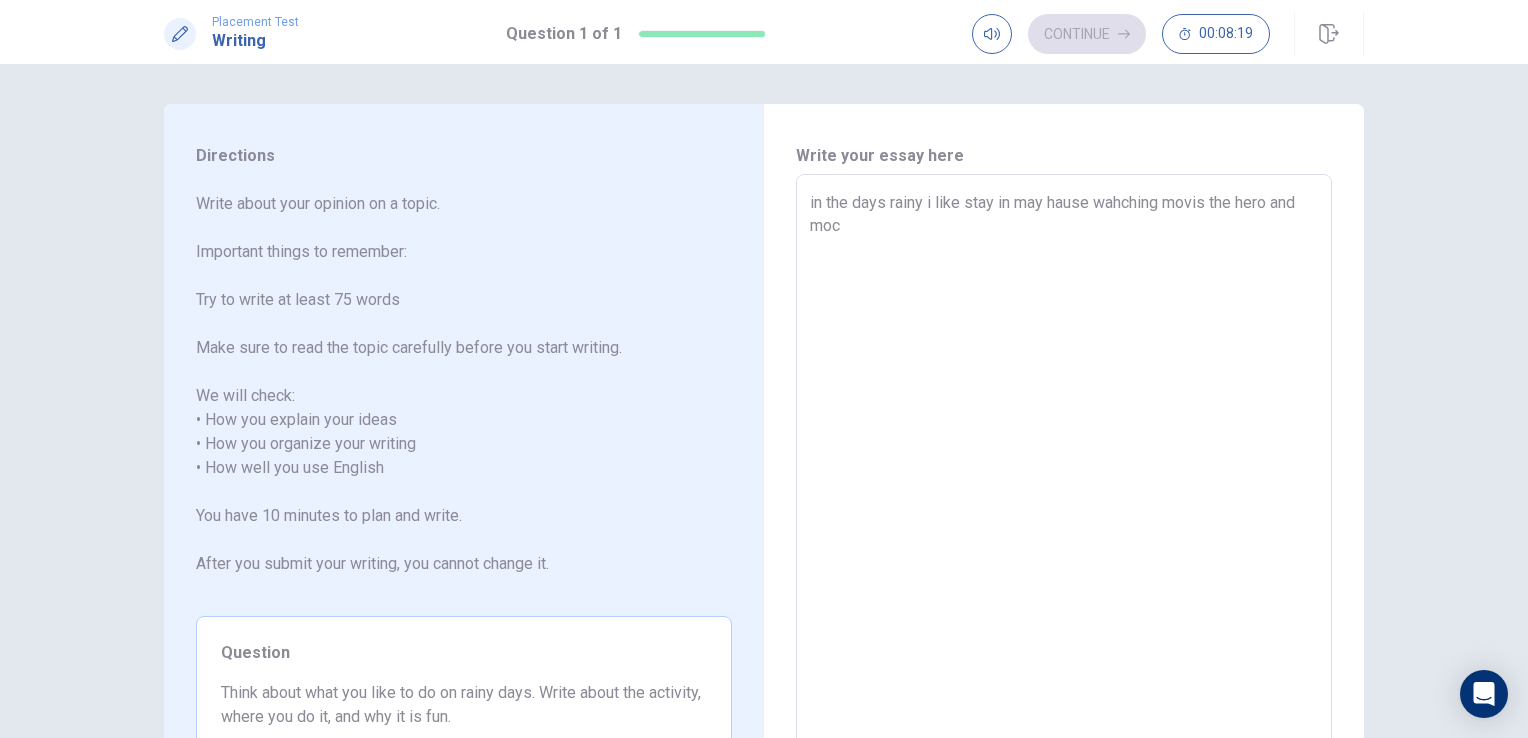 type on "x" 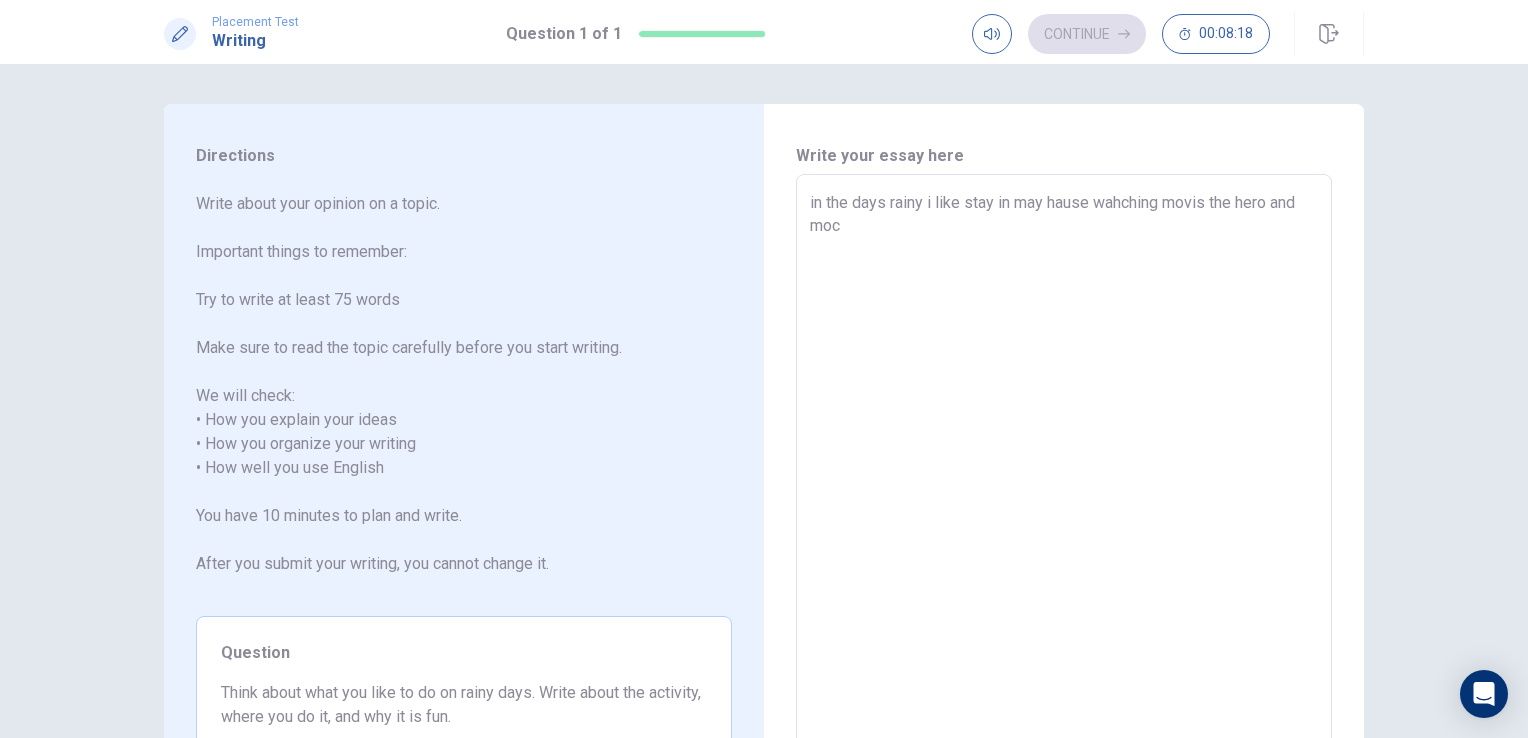 type on "in the days rainy i like stay in may hause wahching movis the hero and moci" 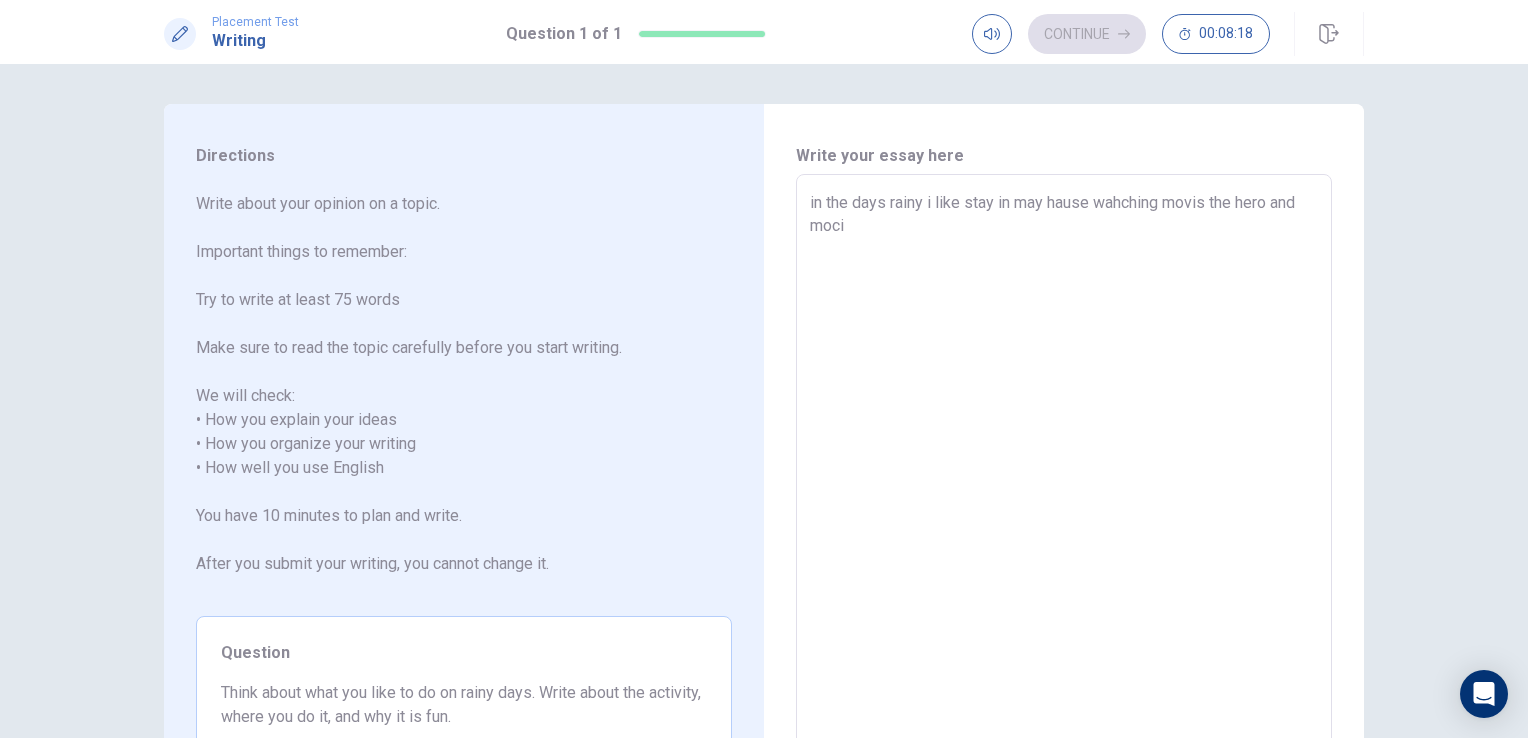 type on "x" 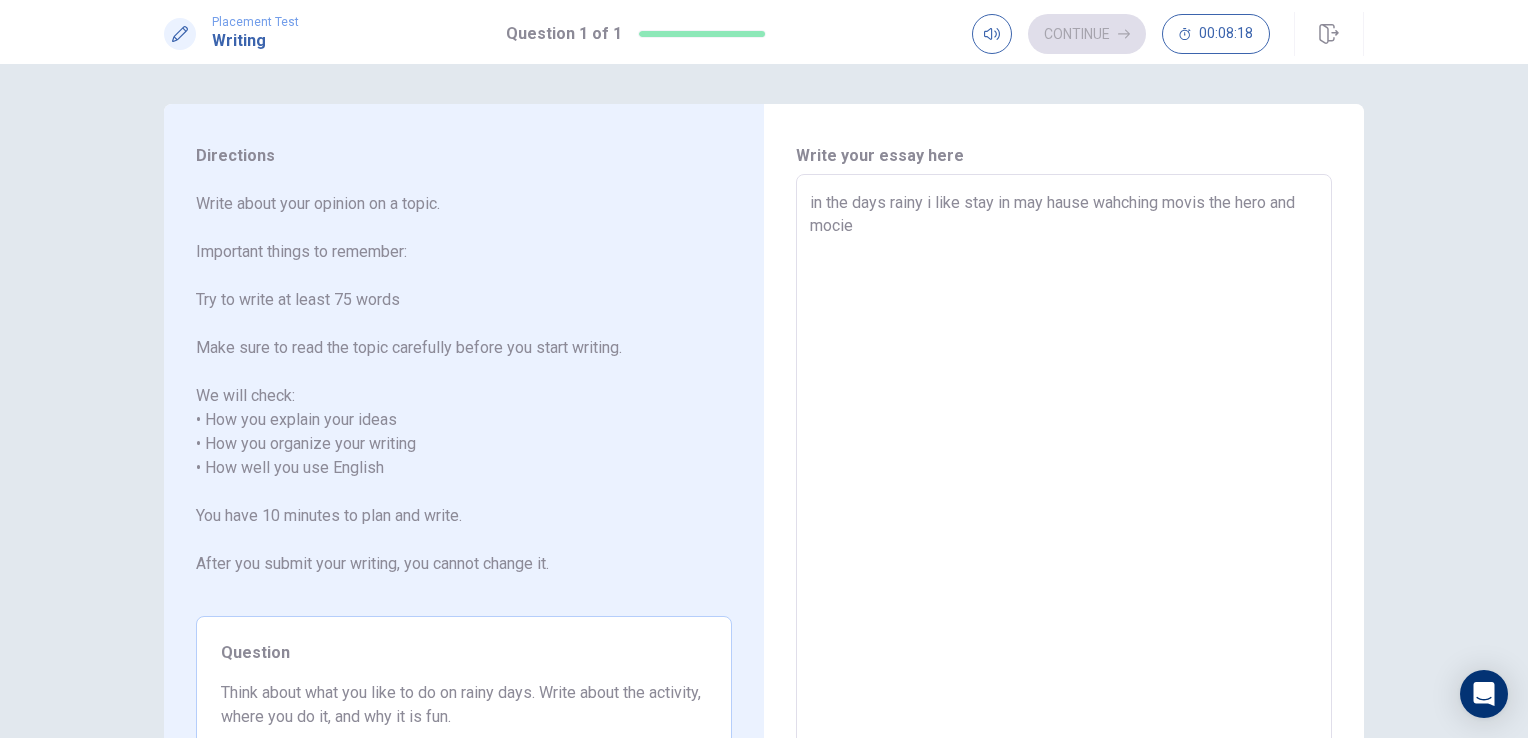 type on "x" 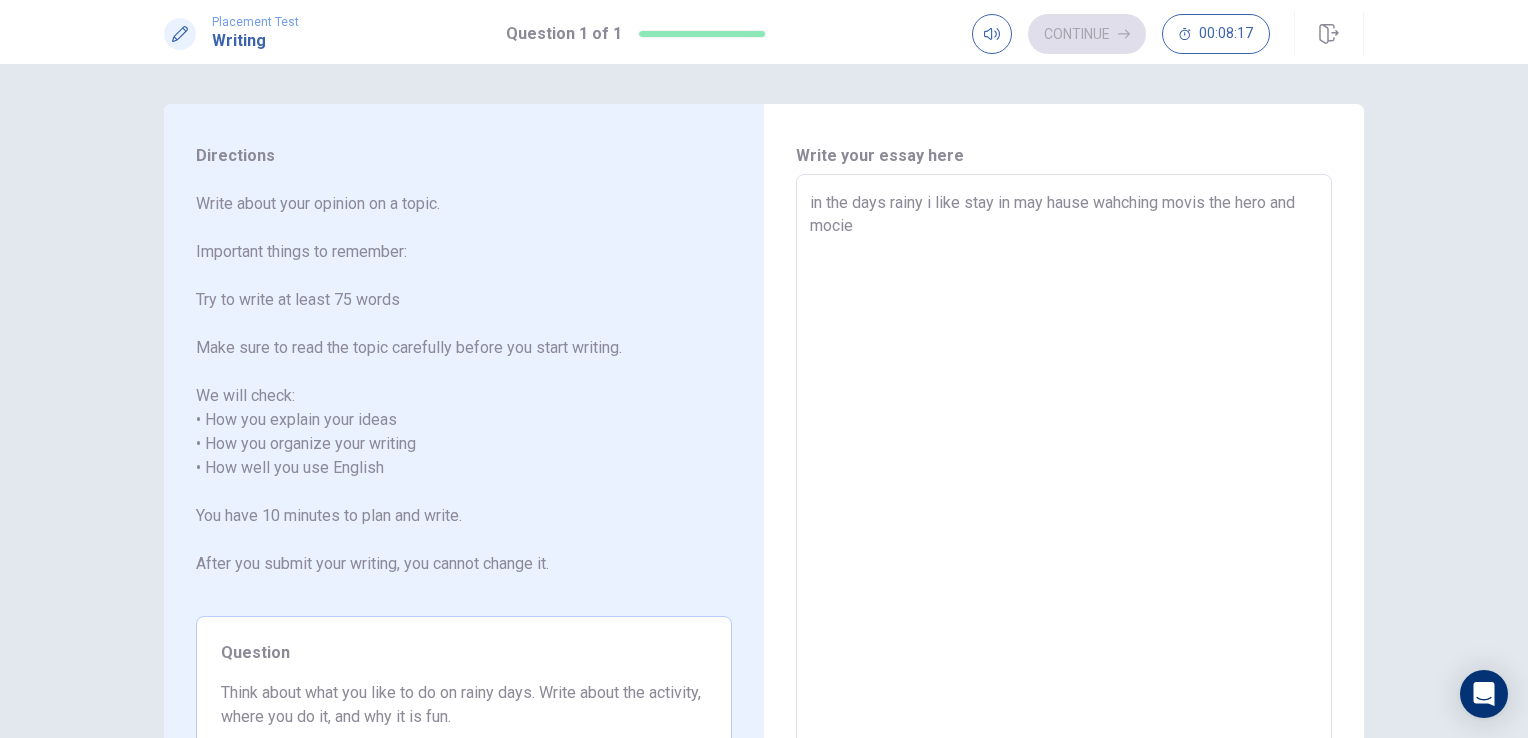 type on "in the days rainy i like stay in may hause wahching movis the hero and mocies" 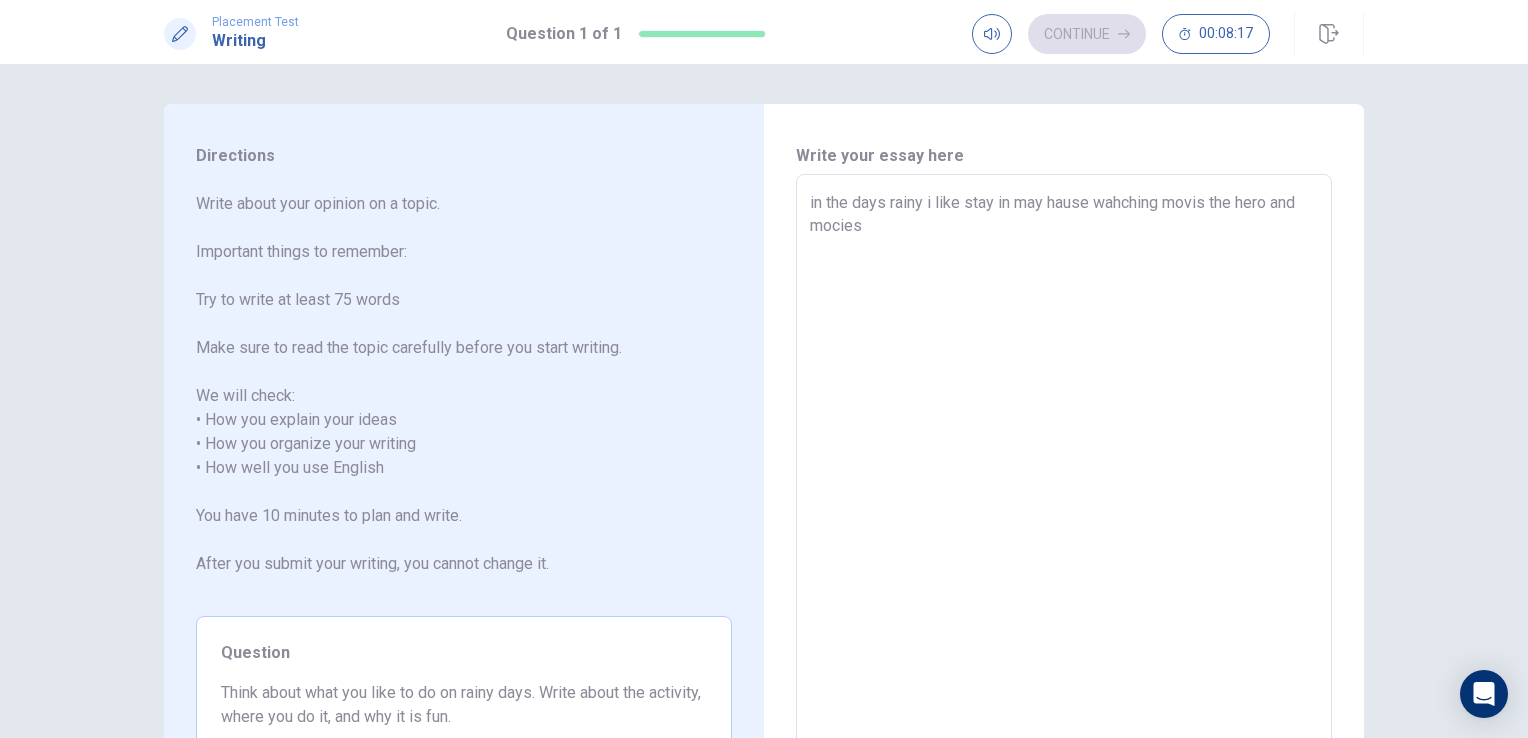 type on "x" 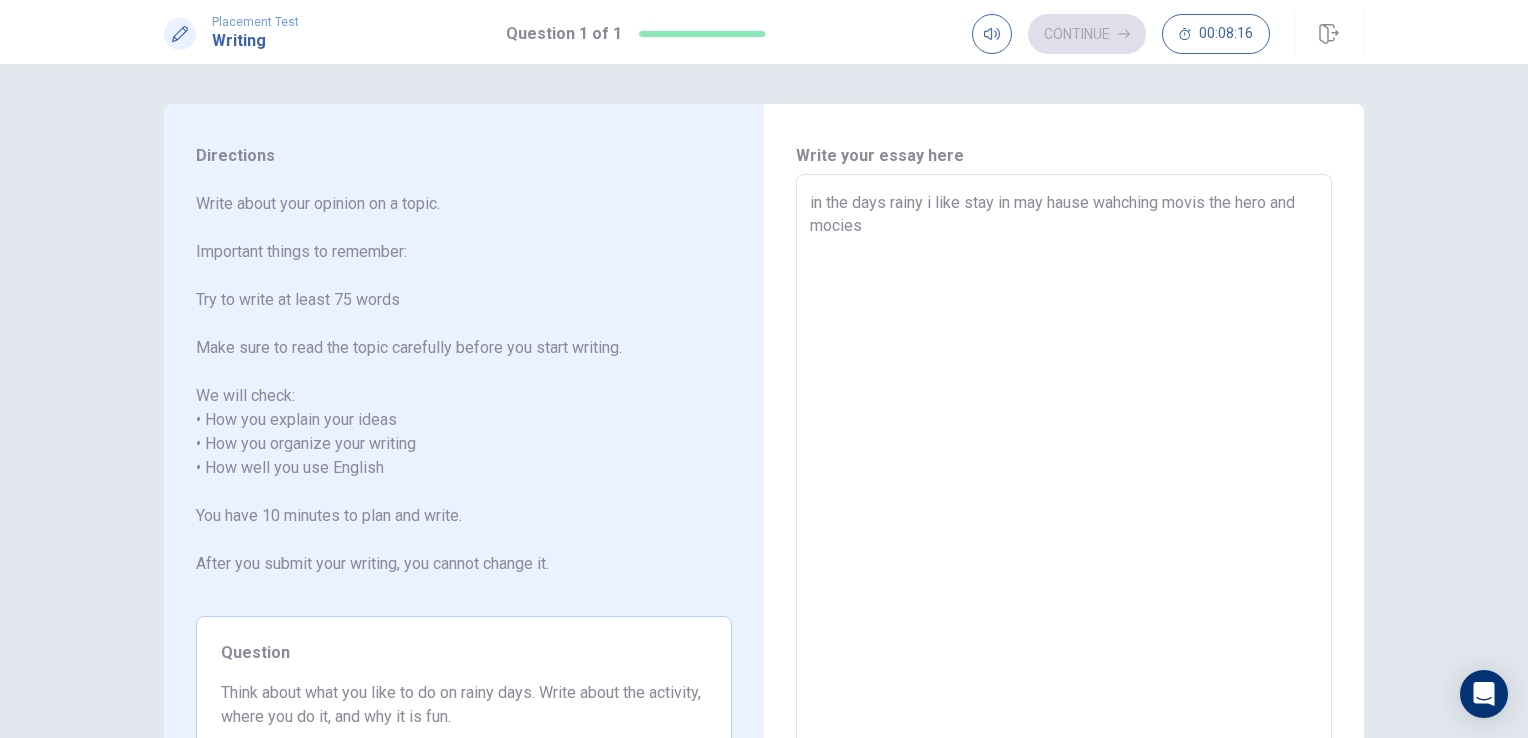 type on "in the days rainy i like stay in may hause wahching movis the hero and mocies" 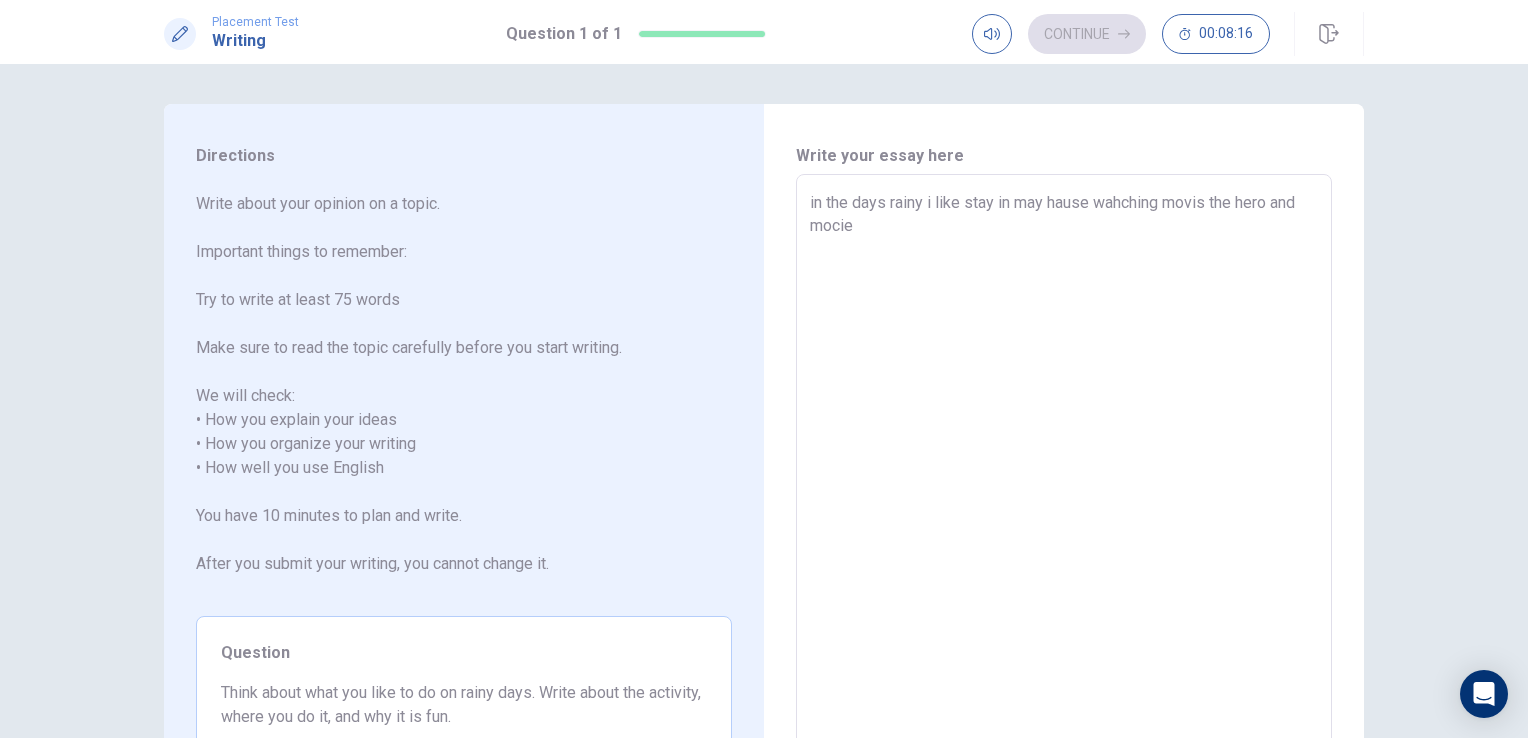 type on "x" 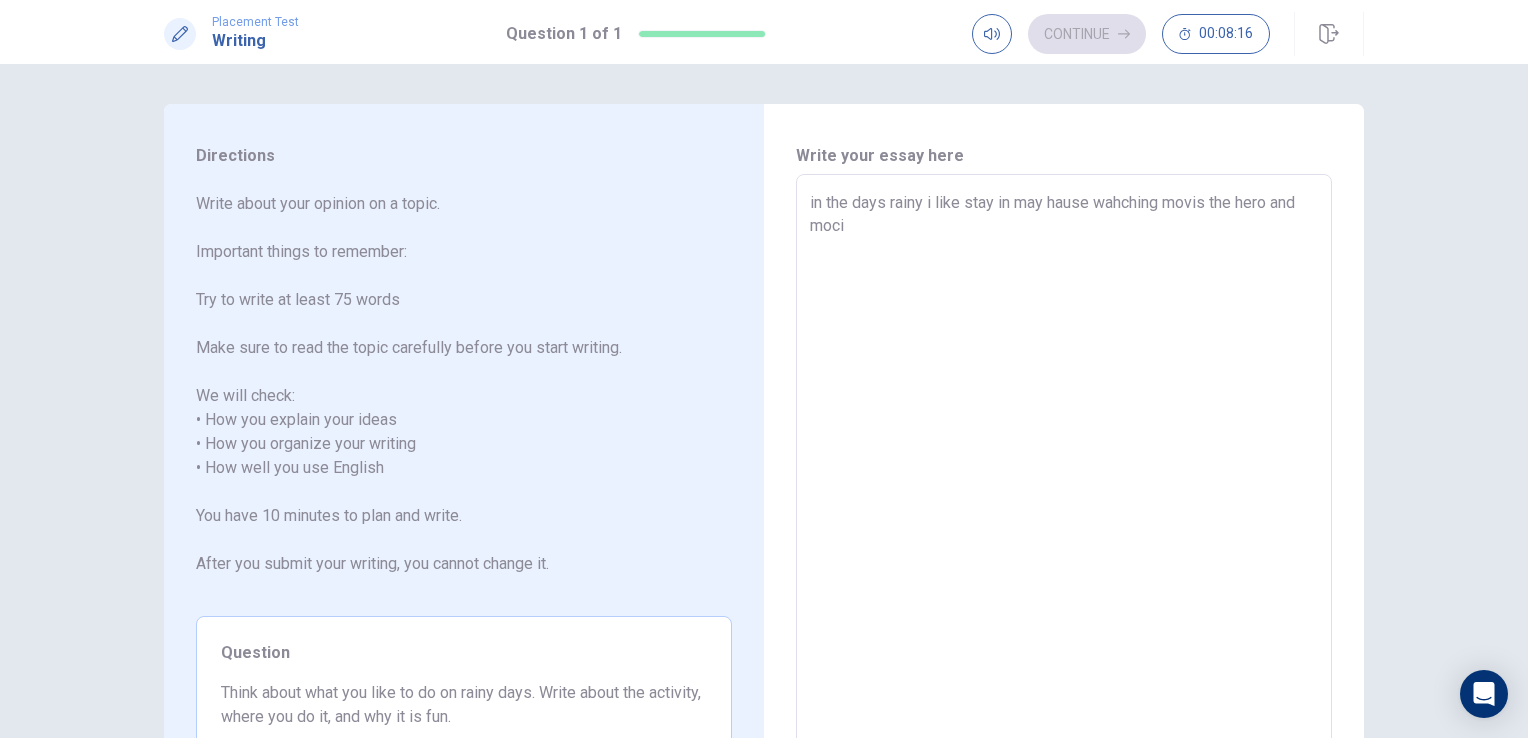 type on "x" 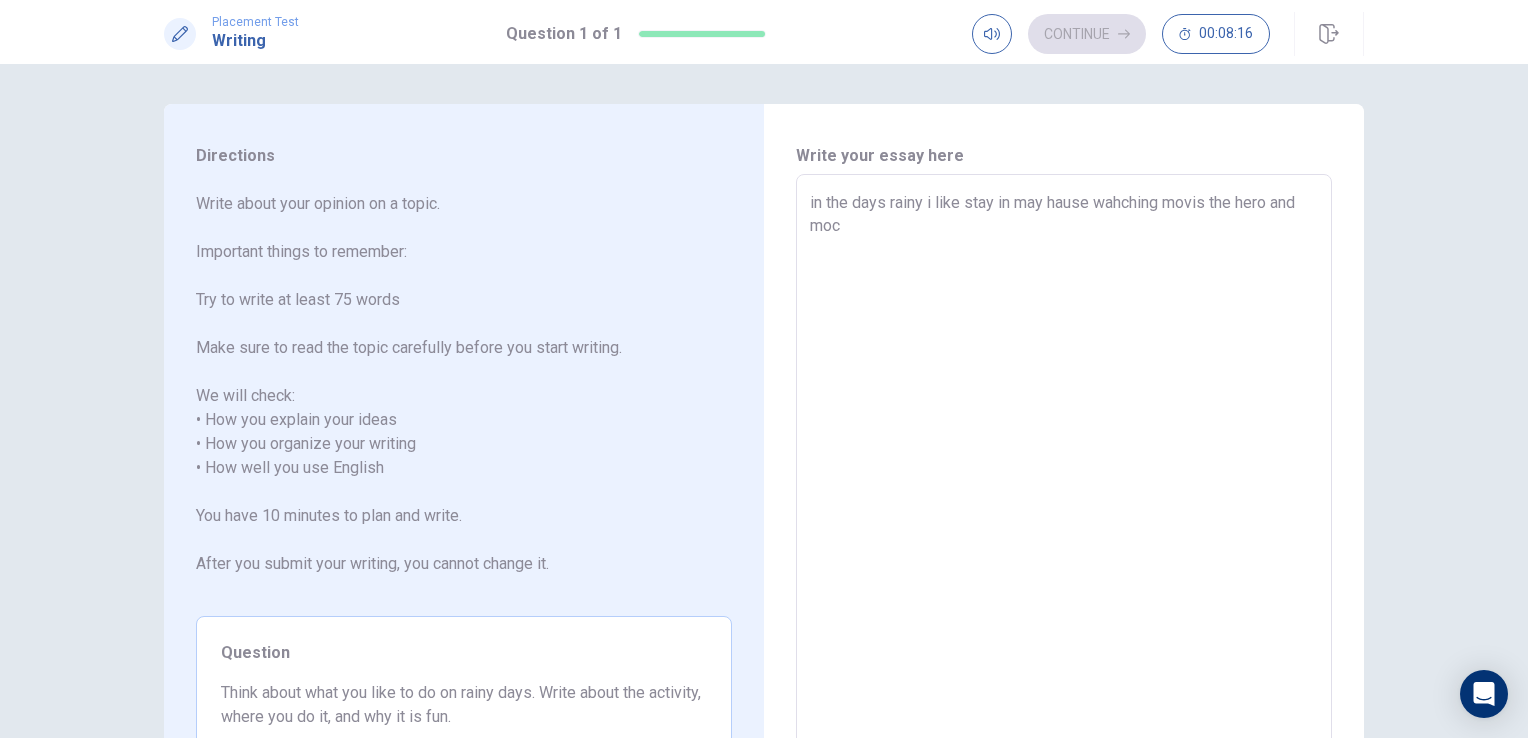 type on "x" 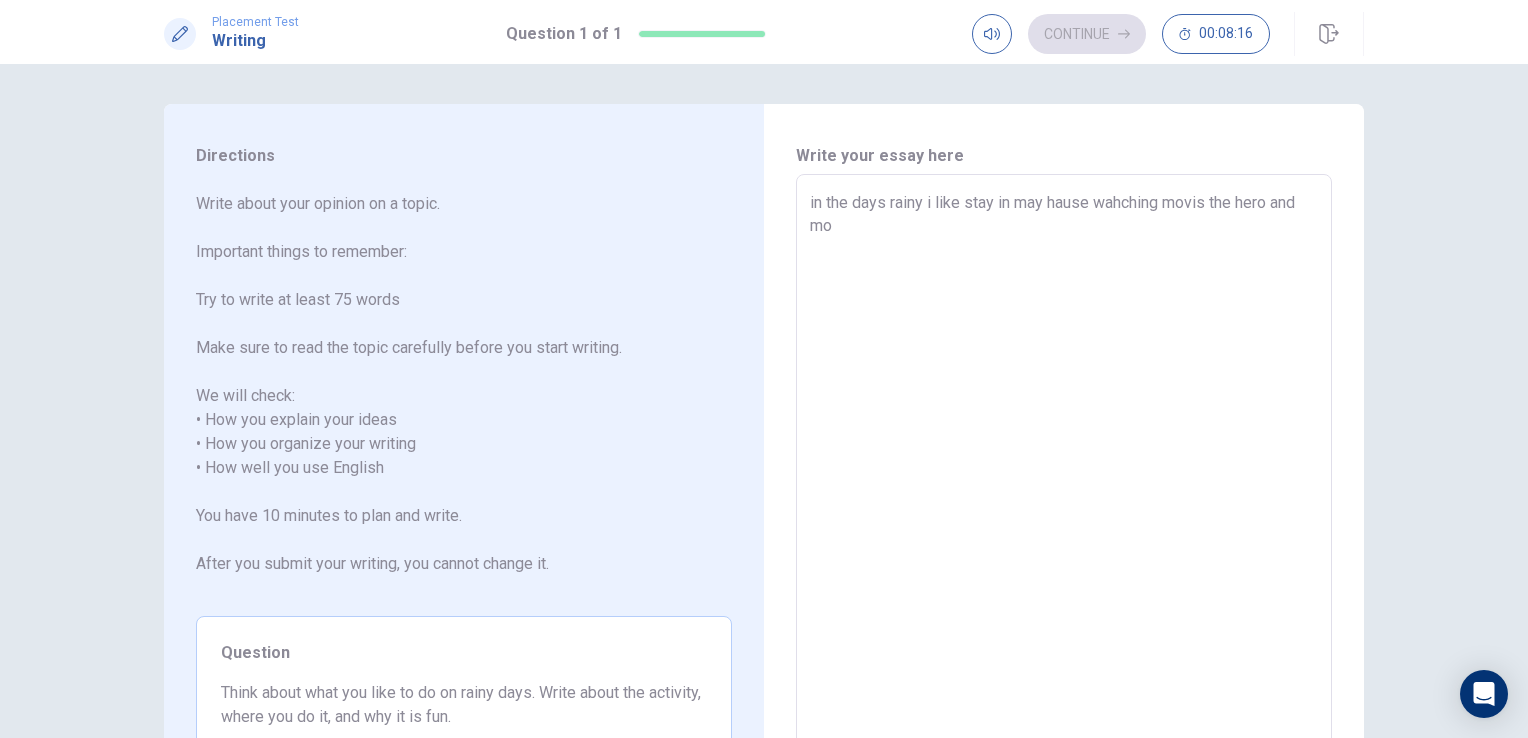 type 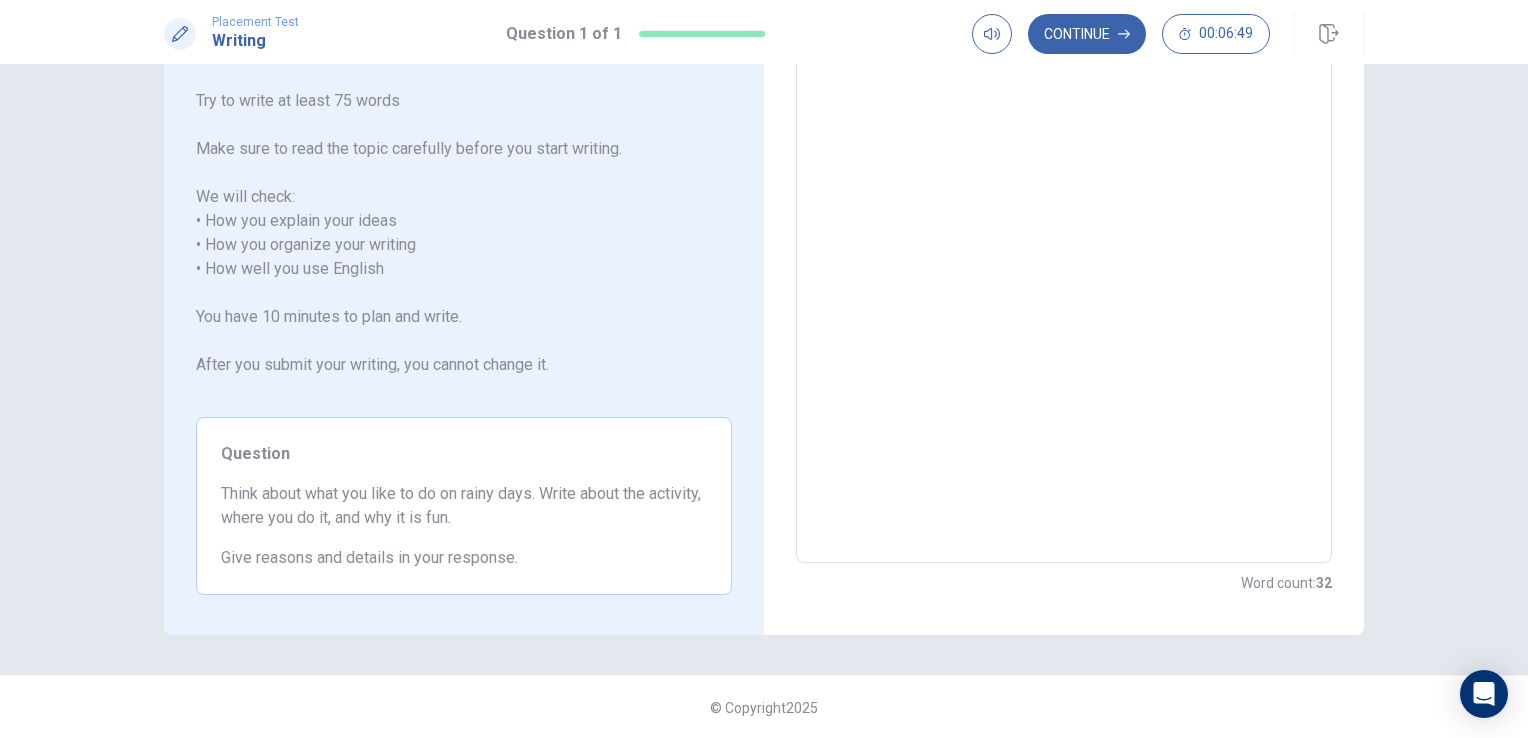 scroll, scrollTop: 0, scrollLeft: 0, axis: both 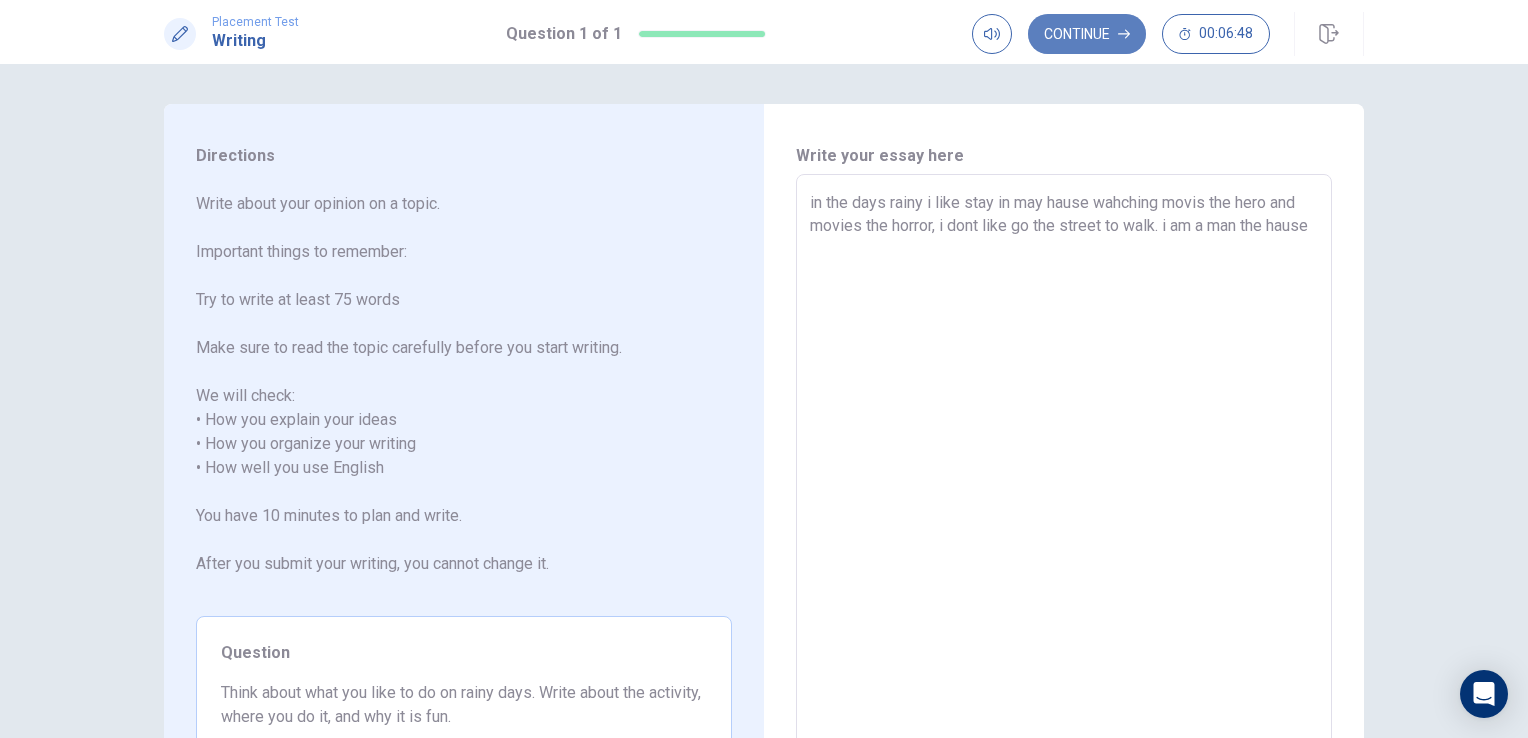 click on "Continue" at bounding box center (1087, 34) 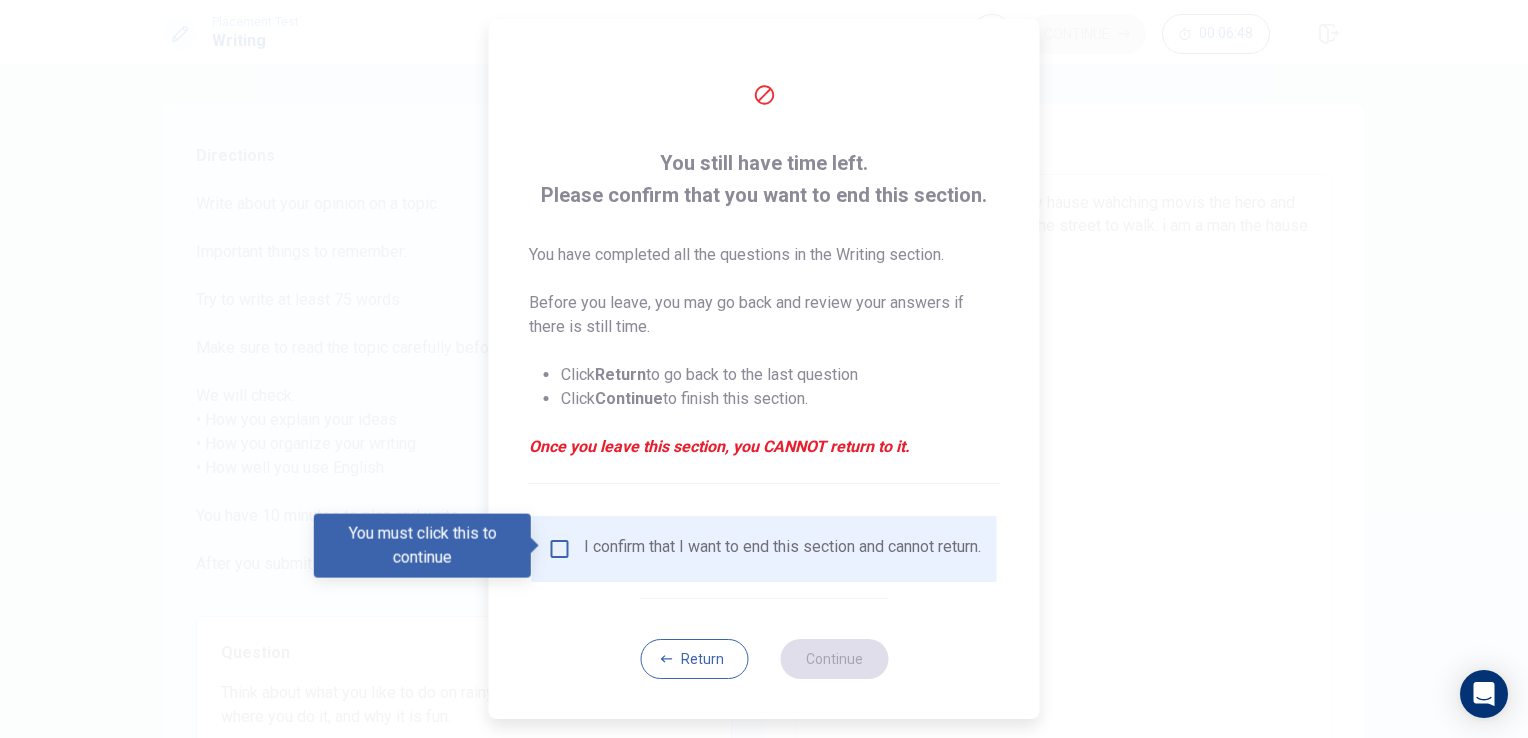 click at bounding box center [560, 549] 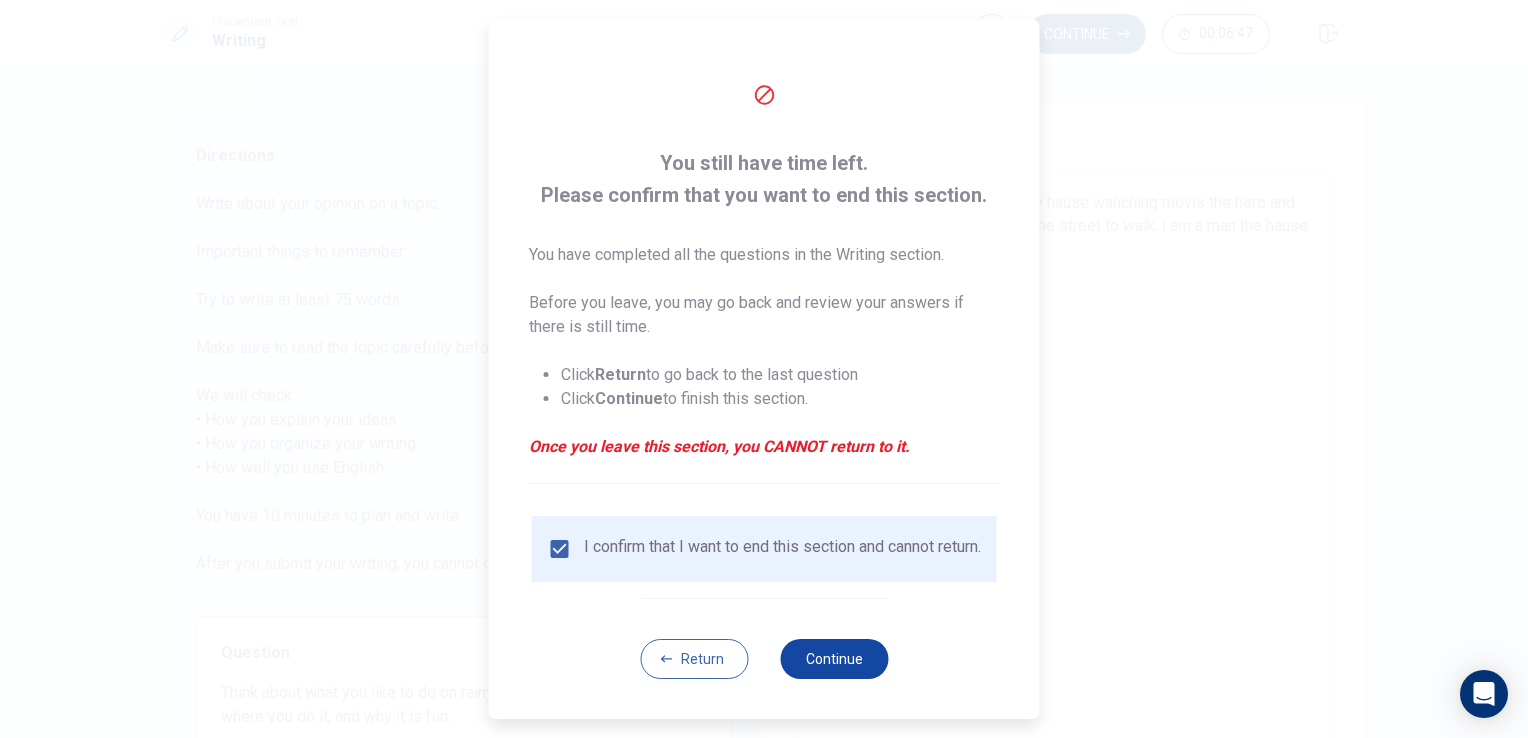 click on "Continue" at bounding box center [834, 659] 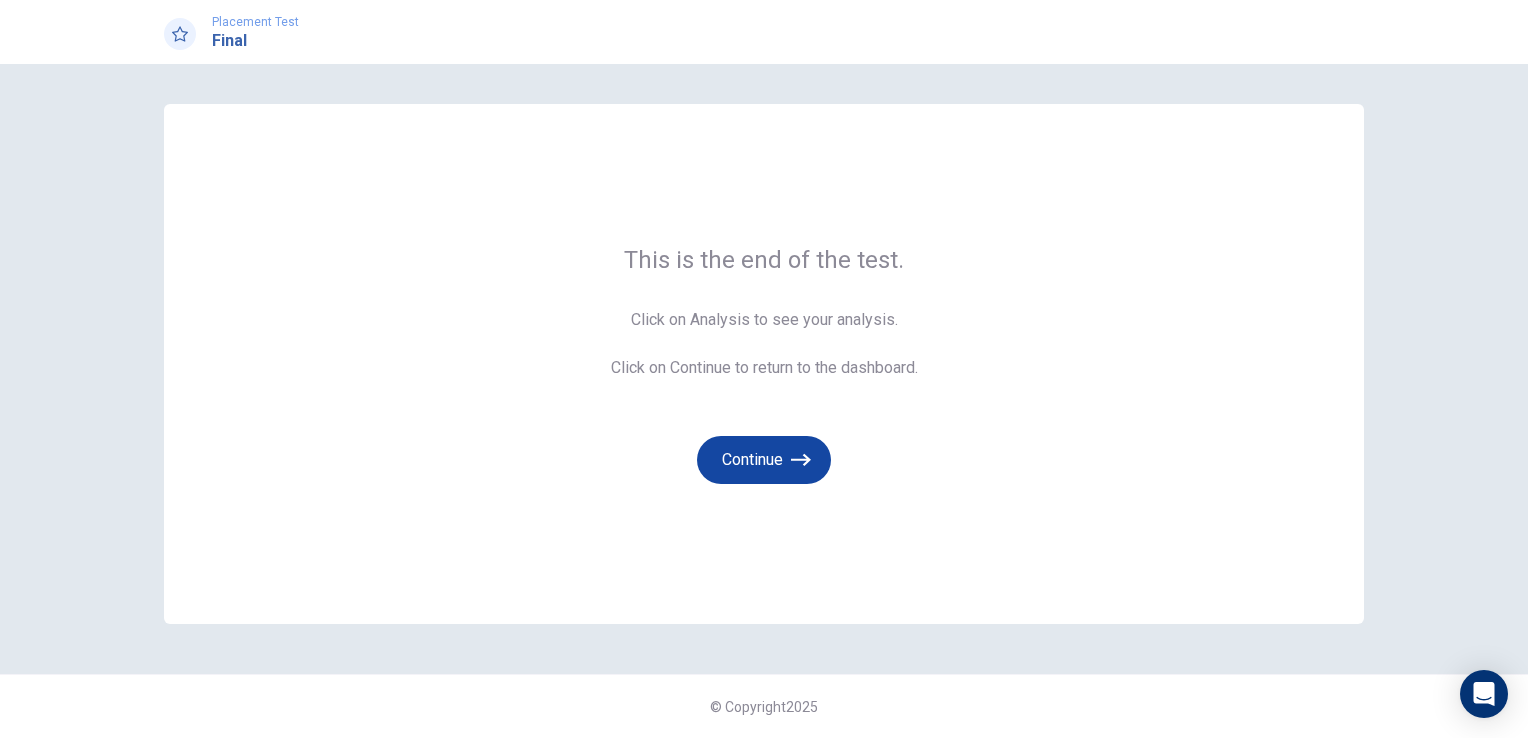 click 